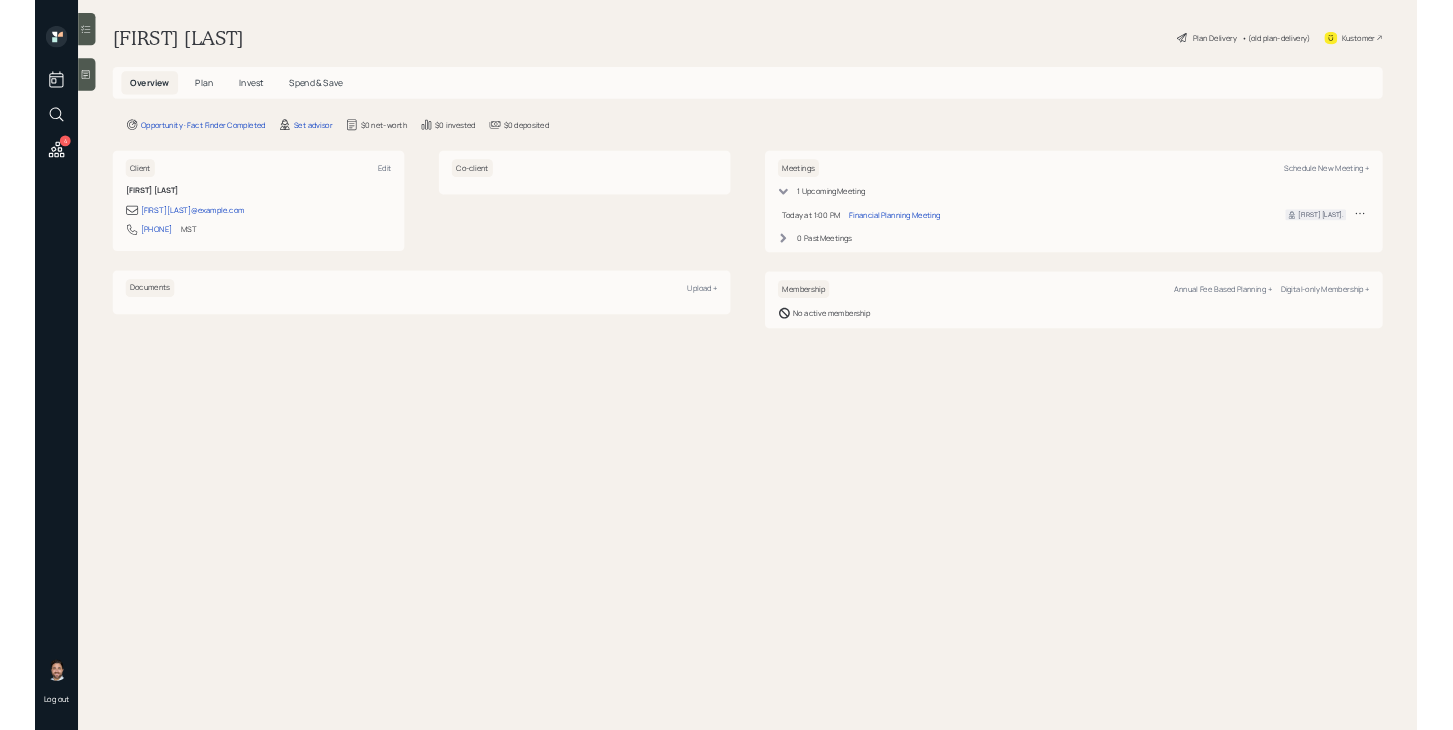 scroll, scrollTop: 0, scrollLeft: 0, axis: both 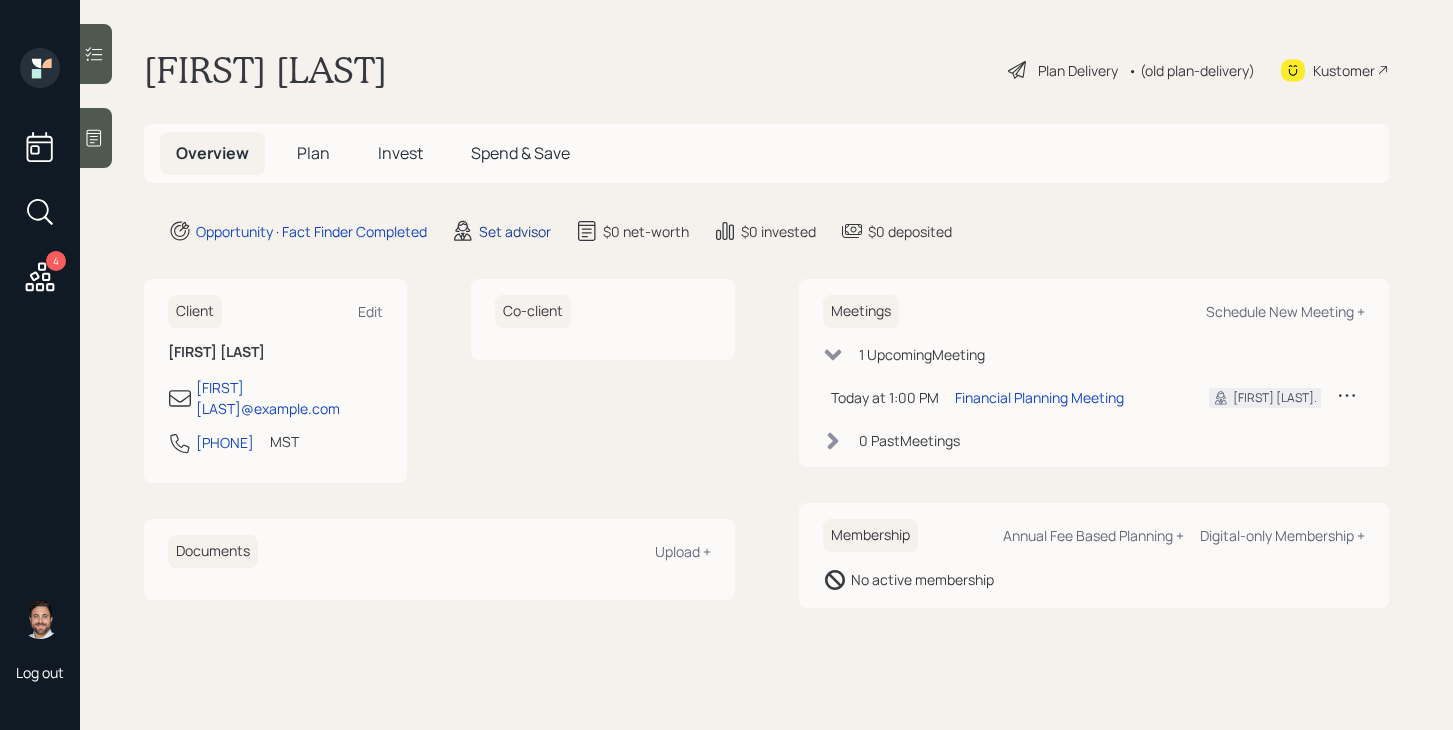 click on "Set advisor" at bounding box center (515, 231) 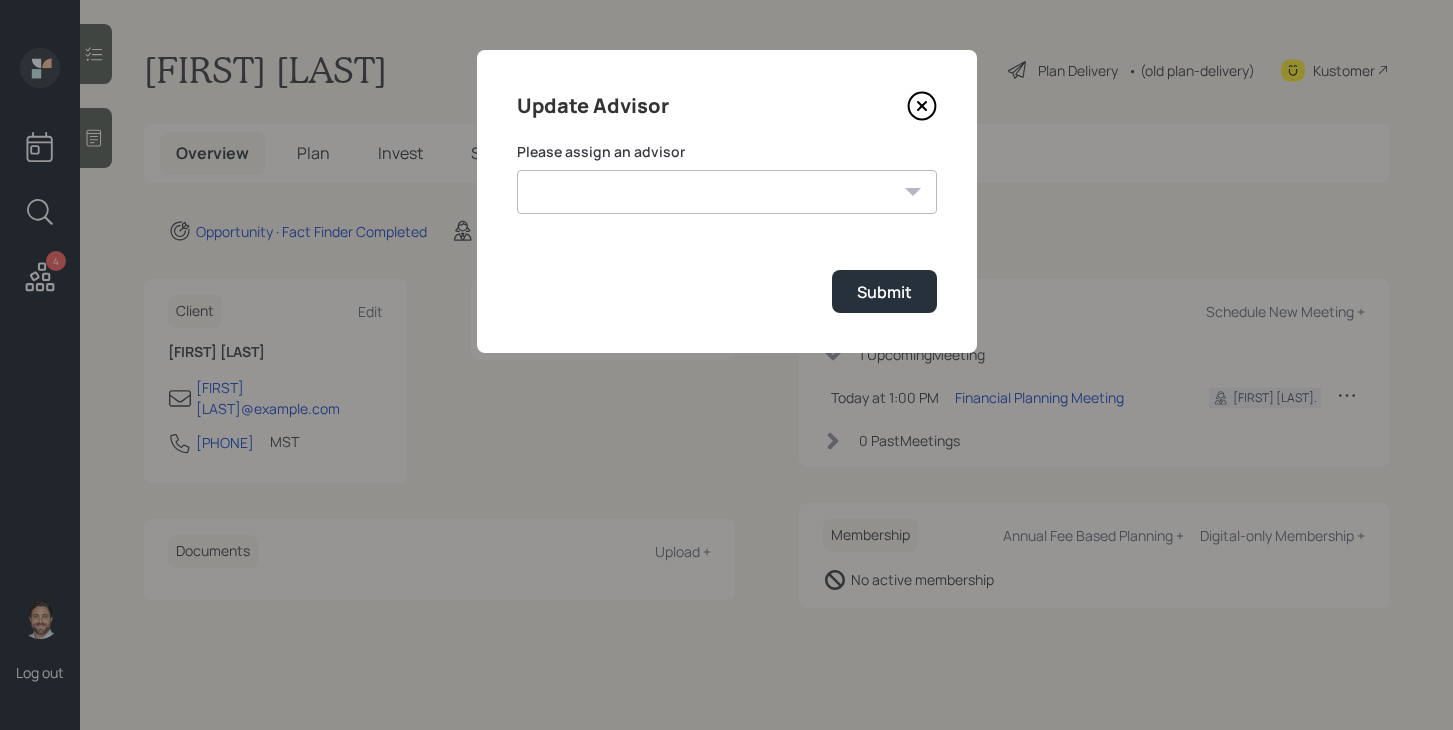 click on "Jonah Coleman Tyler End Michael Russo Treva Nostdahl Eric Schwartz James DiStasi Hunter Neumayer Sami Boghos Harrison Schaefer" at bounding box center [727, 192] 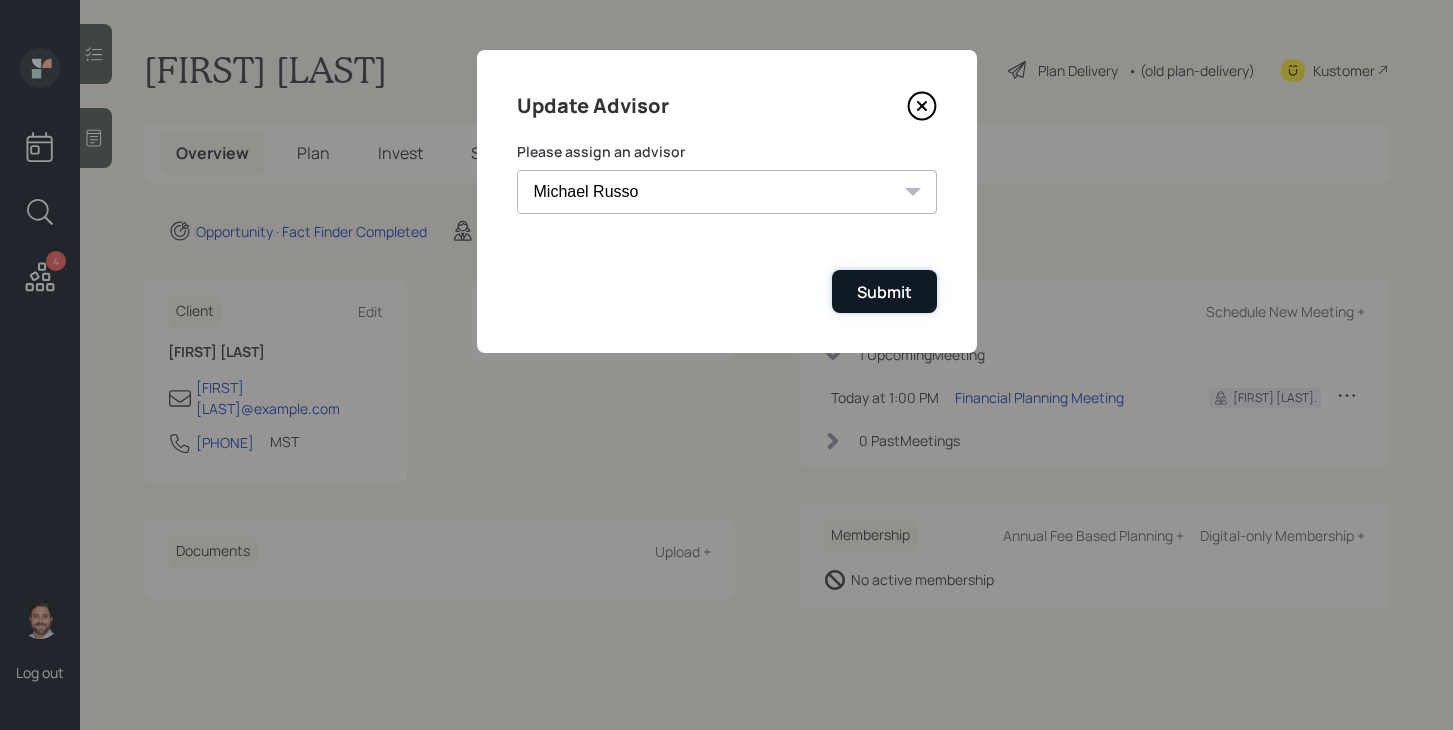 click on "Submit" at bounding box center (884, 292) 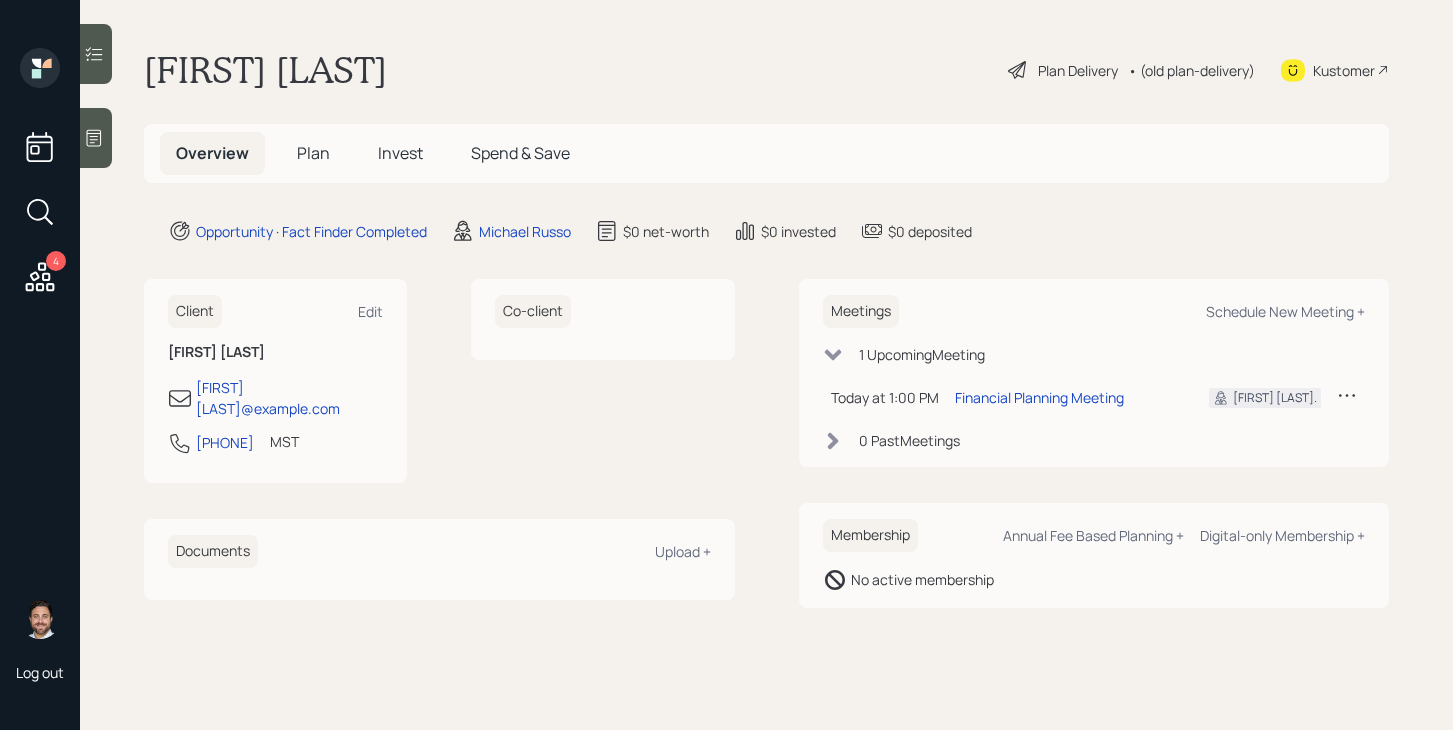 click on "Plan" at bounding box center (313, 153) 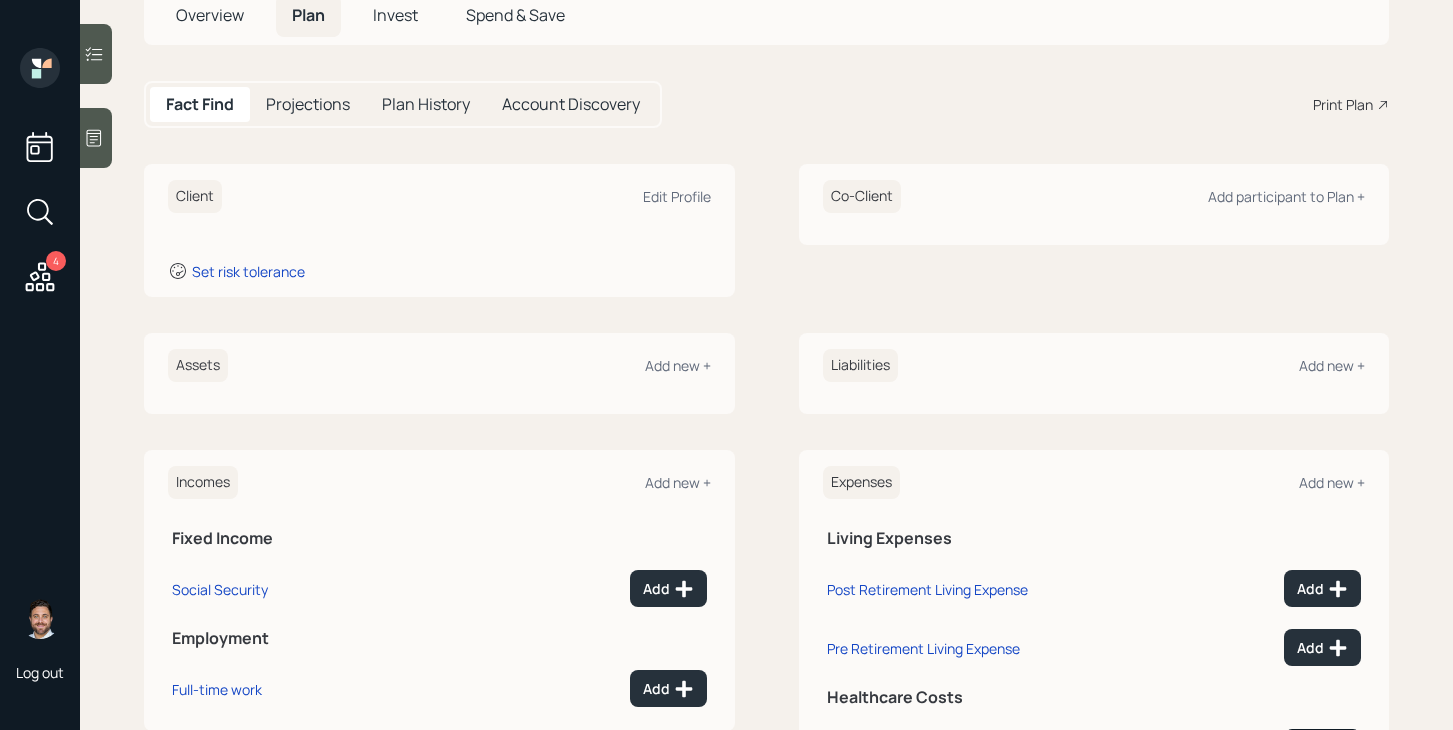 scroll, scrollTop: 145, scrollLeft: 0, axis: vertical 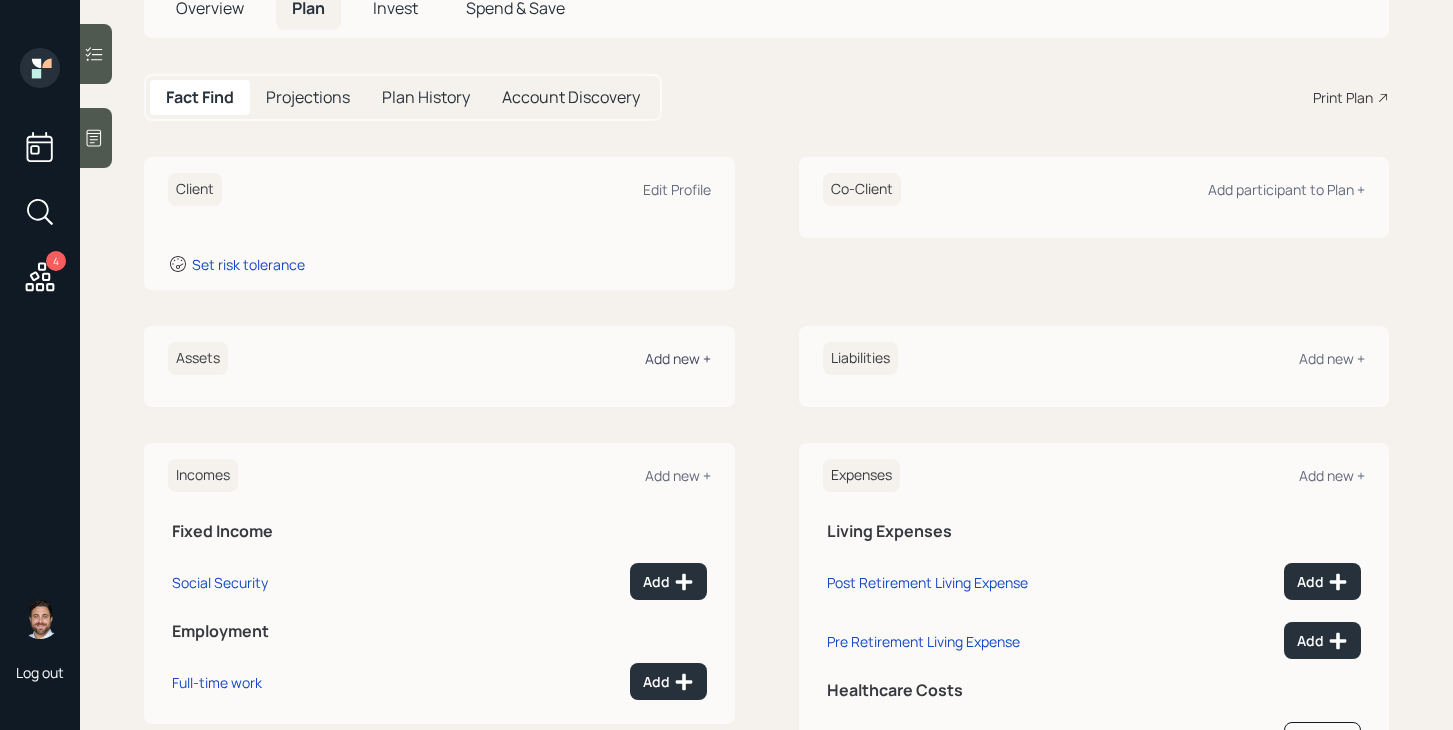 click on "Add new +" at bounding box center (678, 358) 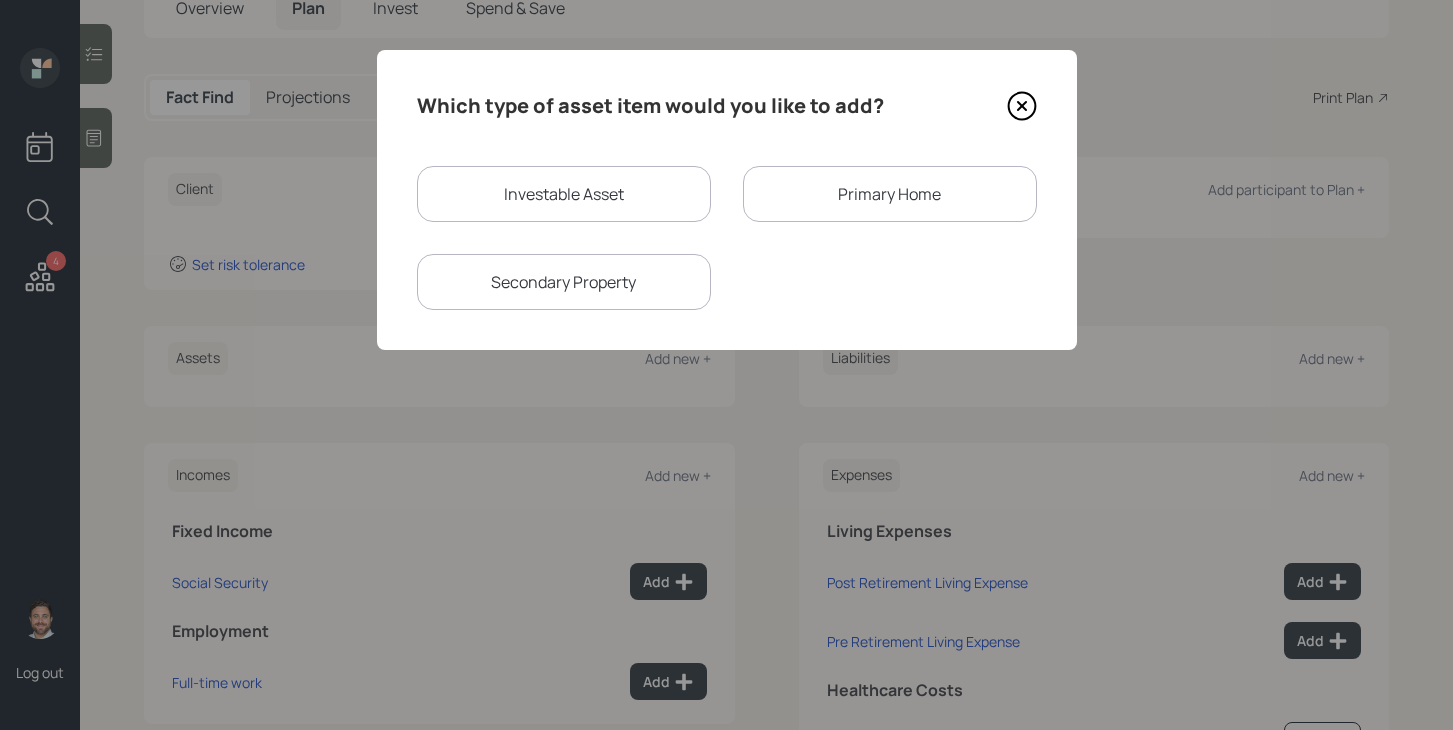 click on "Investable Asset" at bounding box center (564, 194) 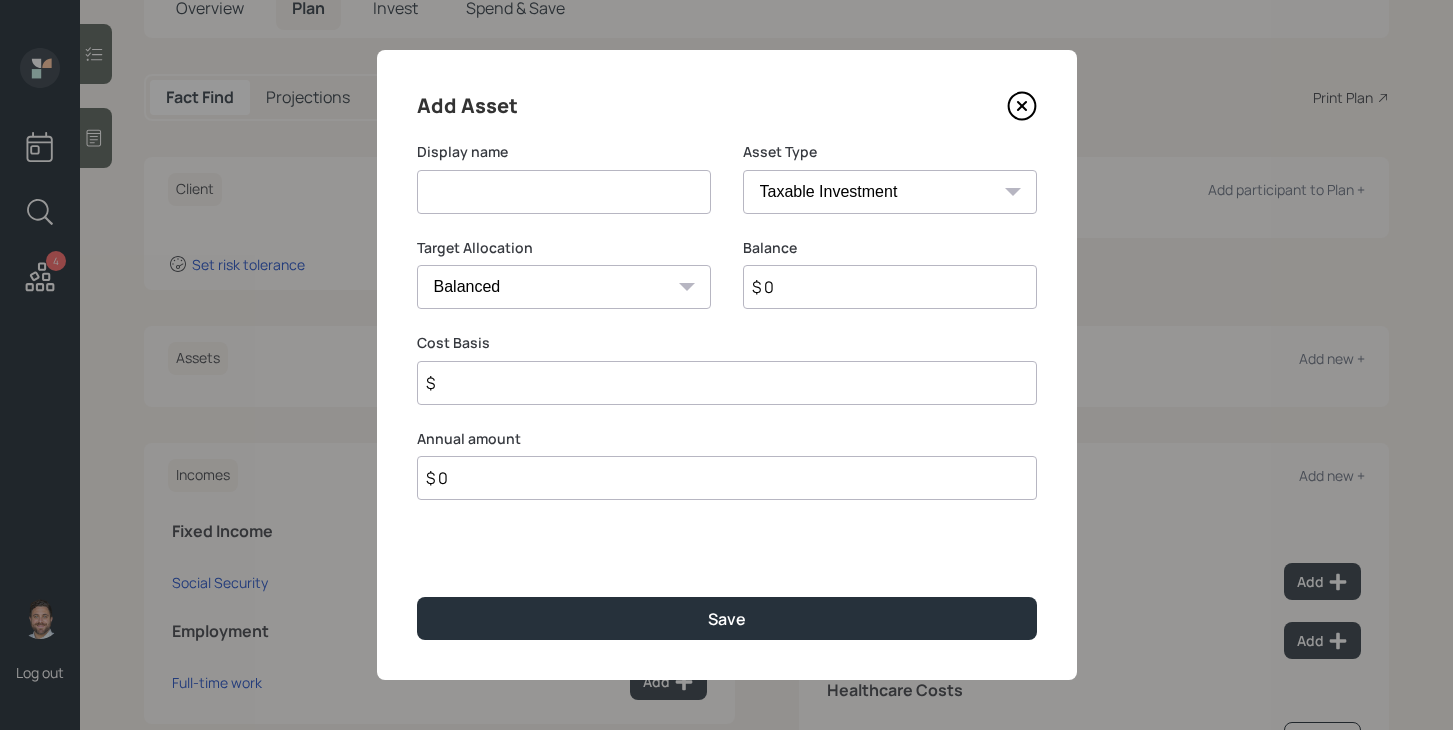 click at bounding box center [564, 192] 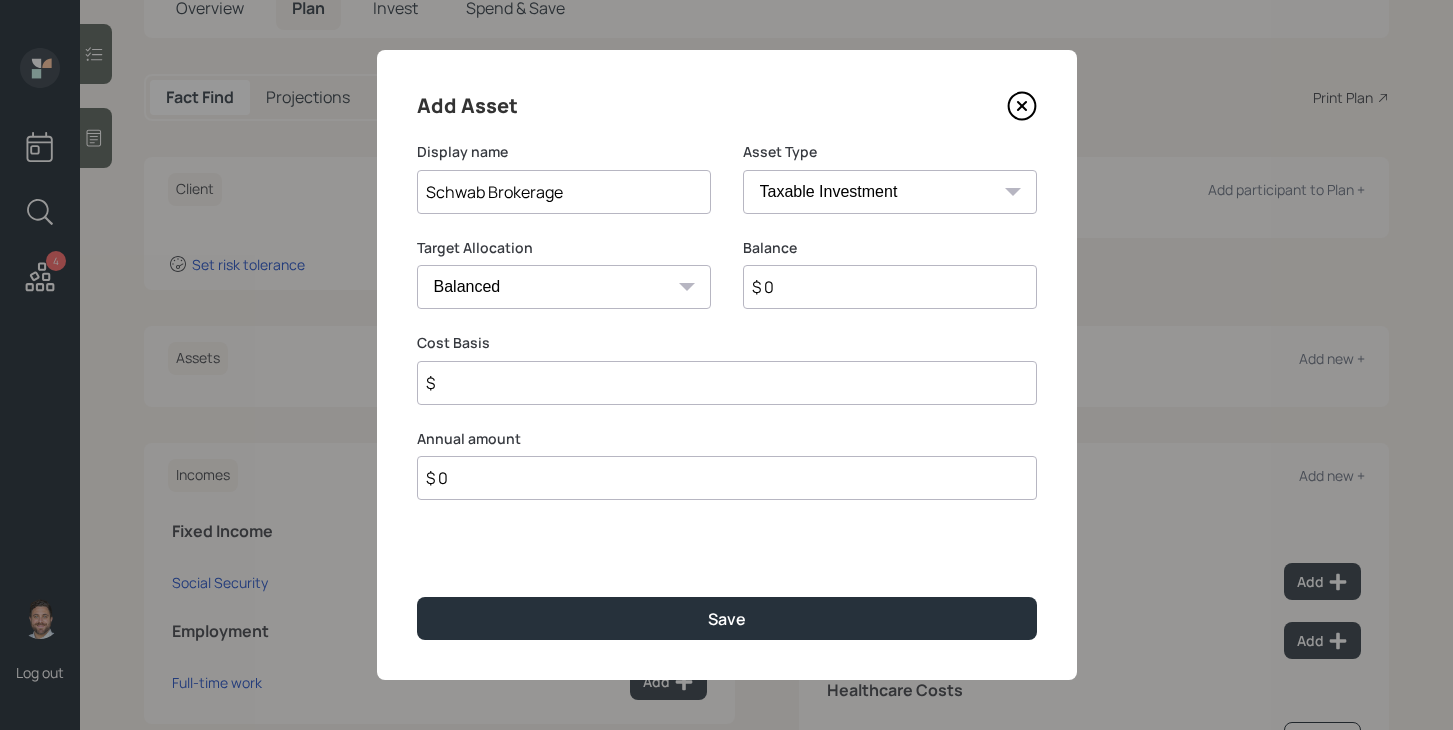type on "Schwab Brokerage" 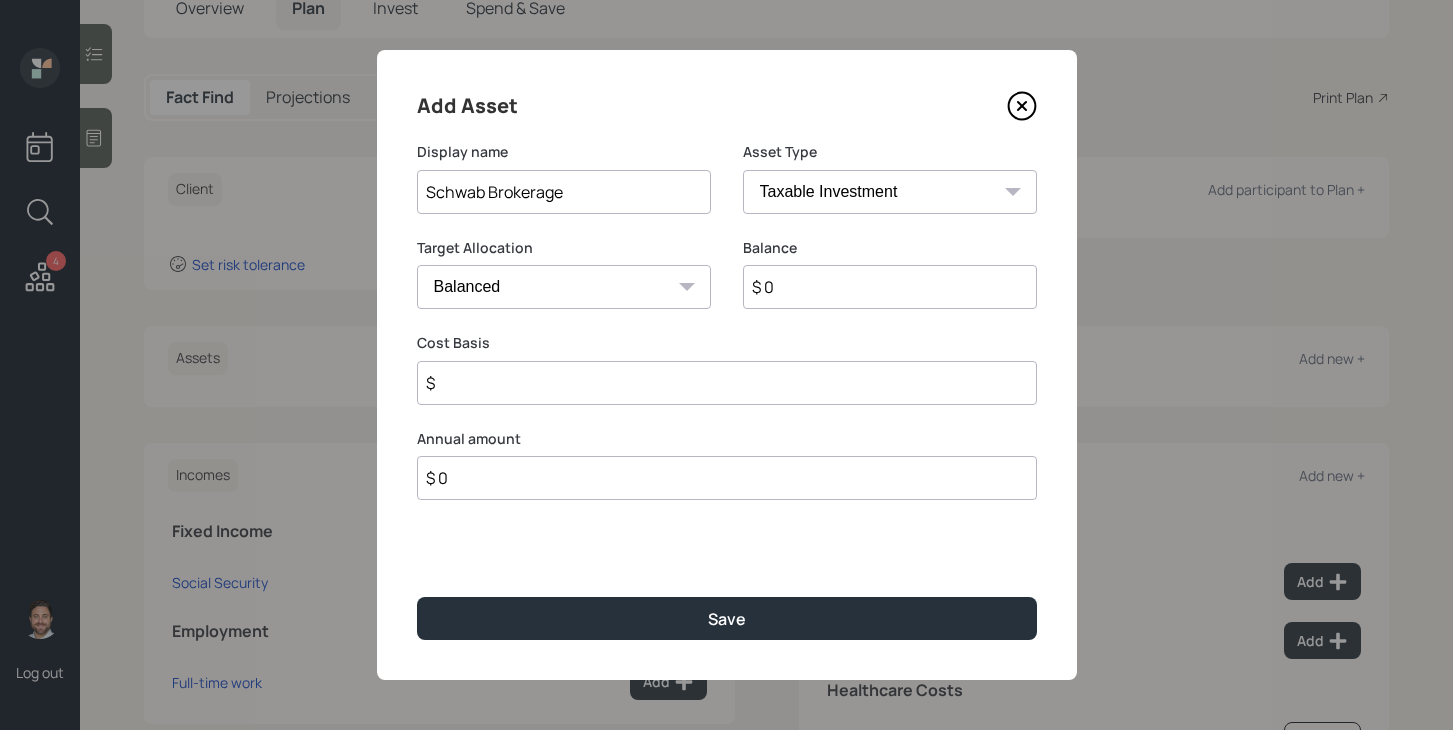 click on "SEP IRA IRA Roth IRA 401(k) Roth 401(k) 403(b) Roth 403(b) 457(b) Roth 457(b) Health Savings Account 529 Taxable Investment Checking / Savings Emergency Fund" at bounding box center [890, 192] 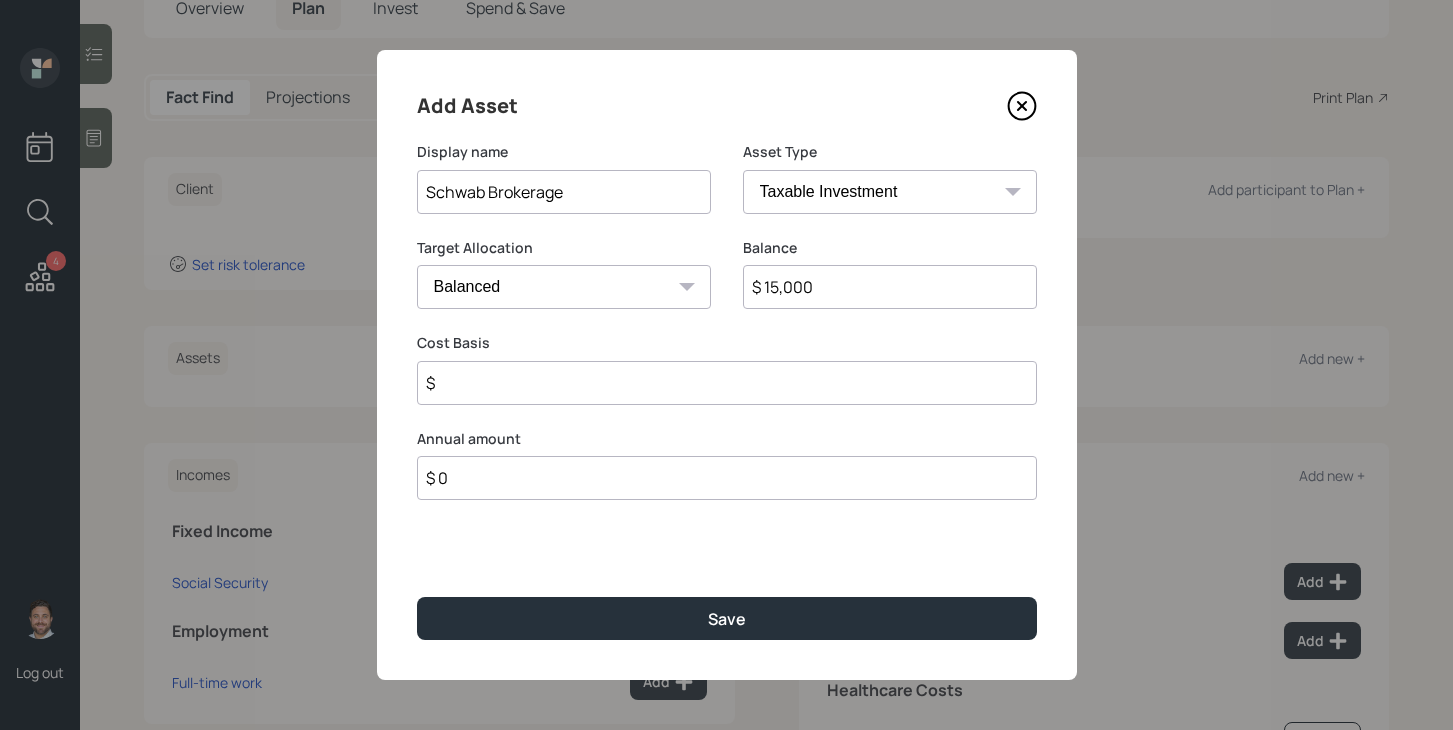 type on "$ 15,000" 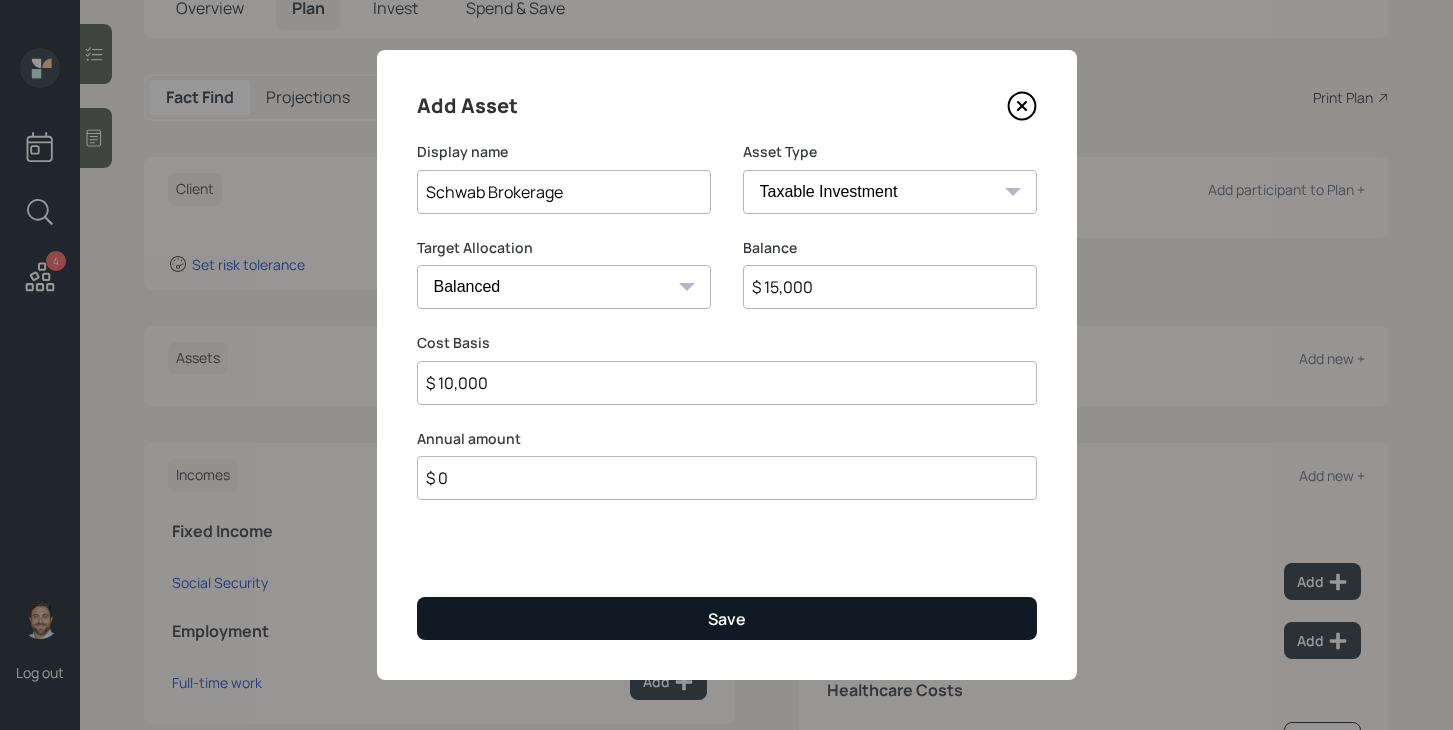 type on "$ 10,000" 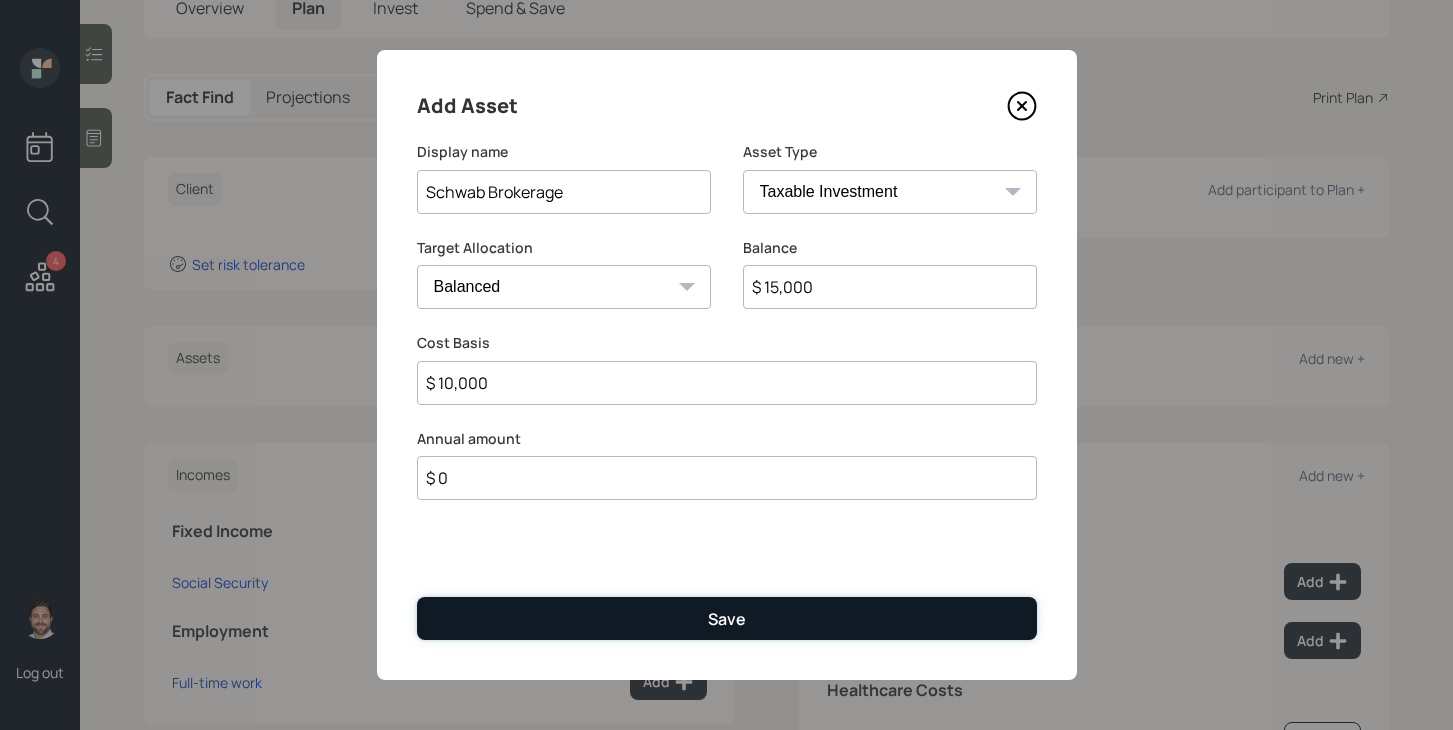 click on "Save" at bounding box center [727, 618] 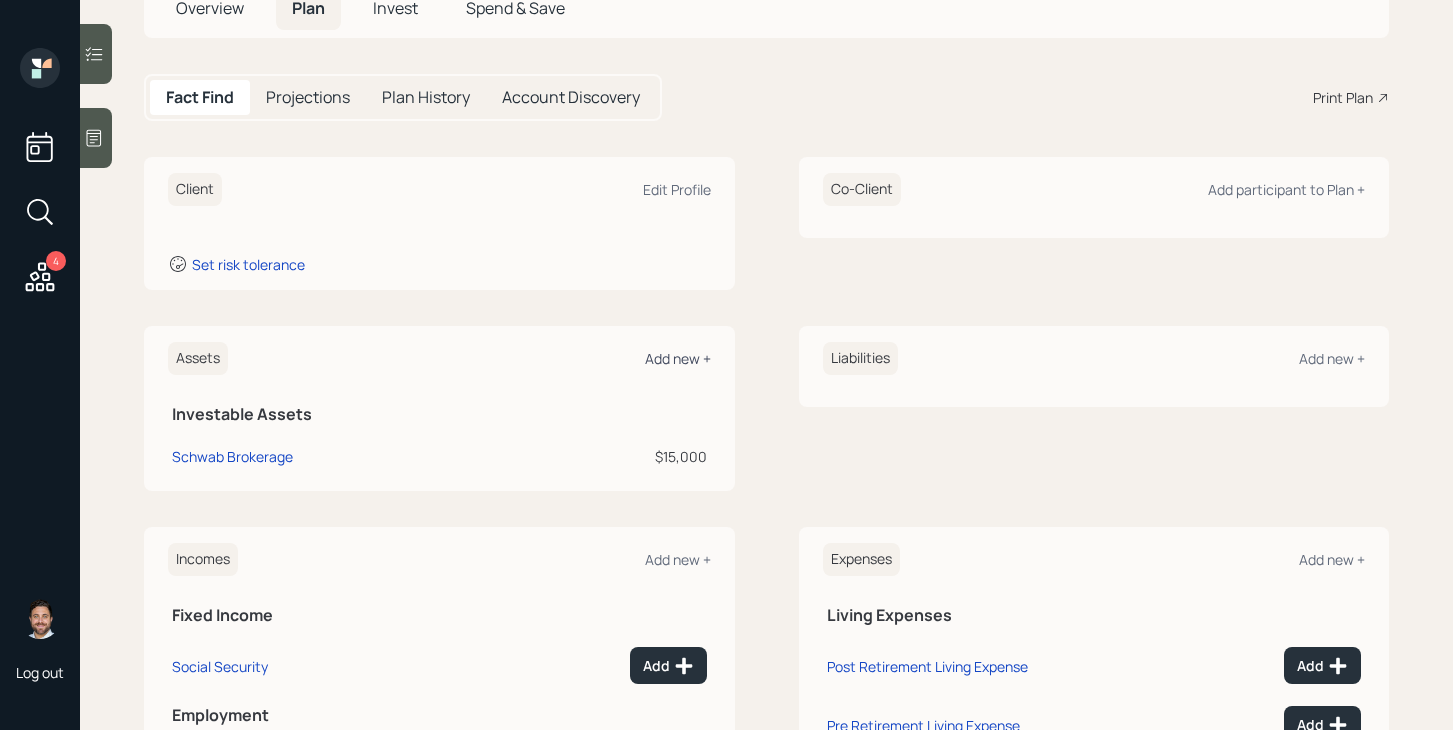 click on "Add new +" at bounding box center [678, 358] 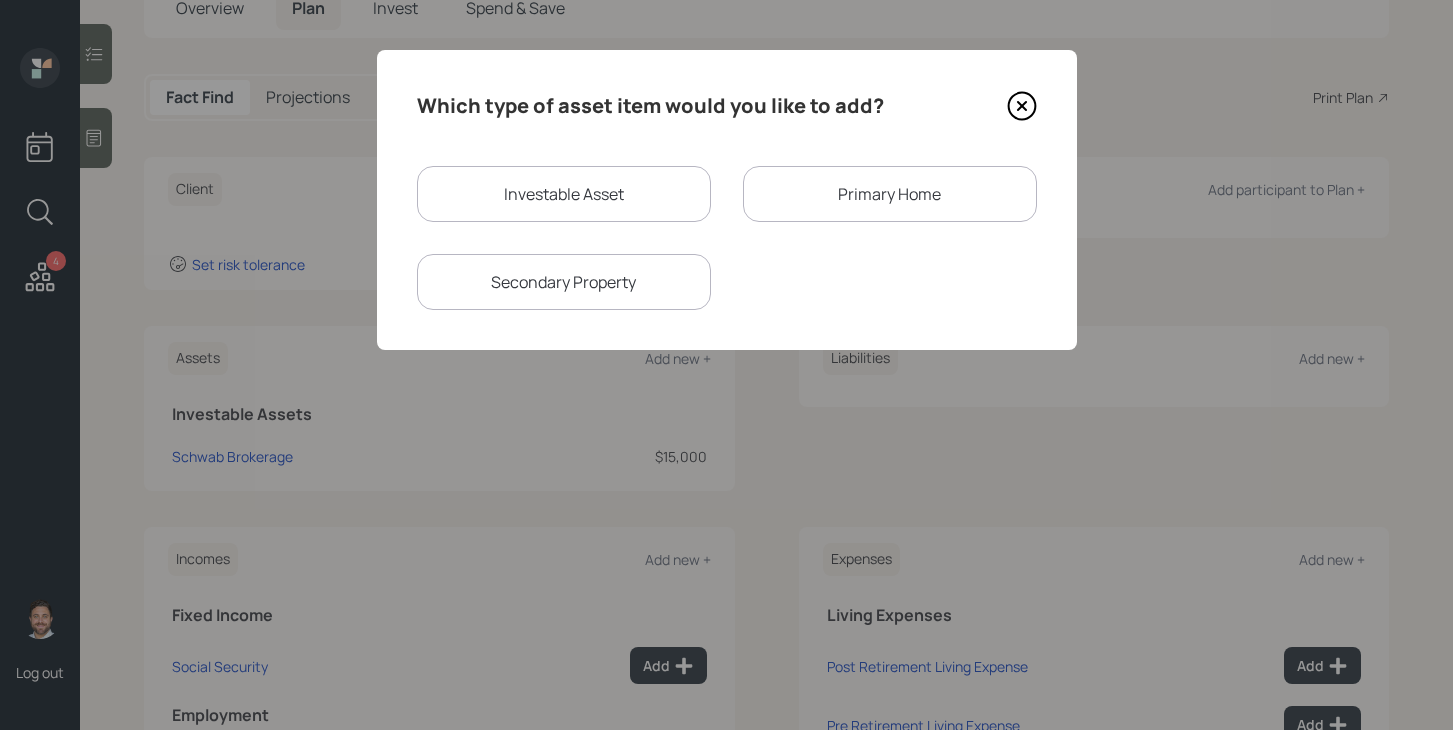 click on "Investable Asset" at bounding box center (564, 194) 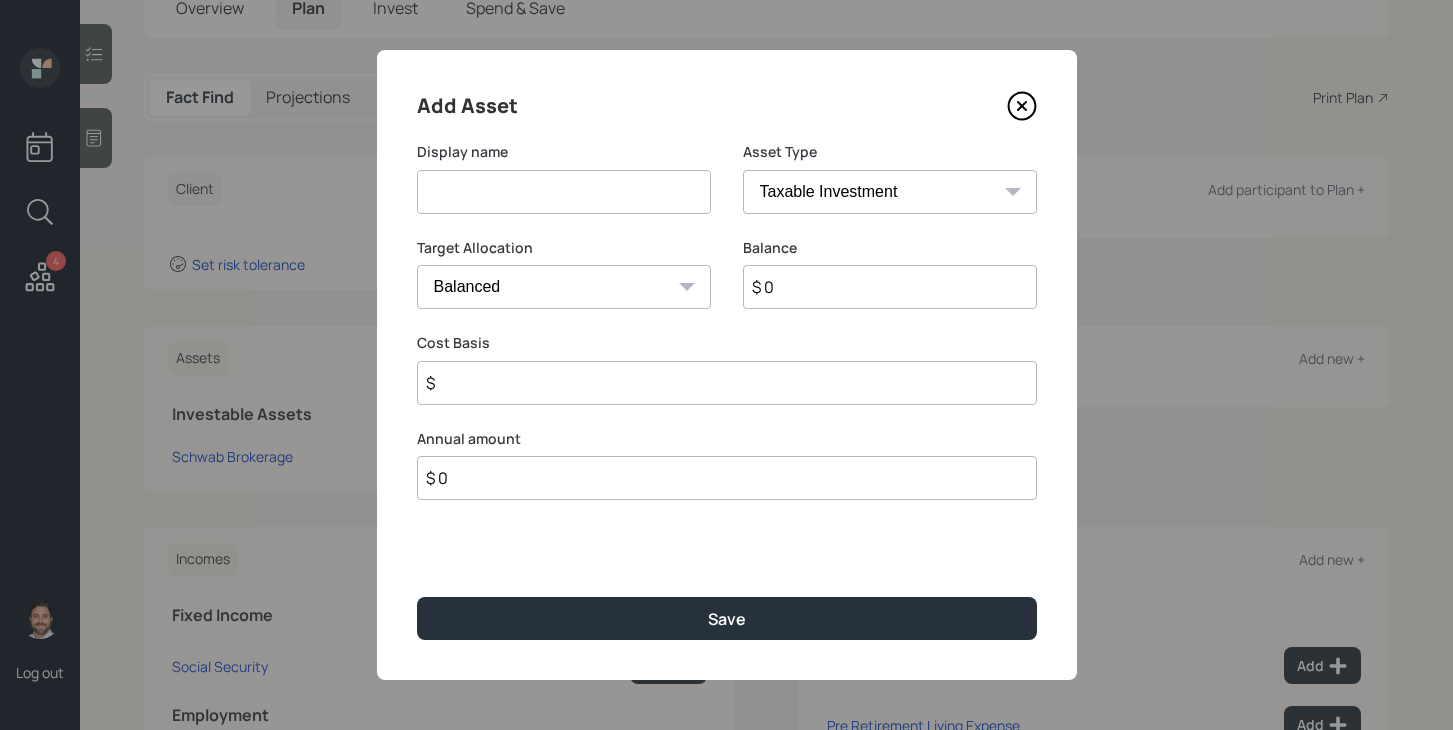 click at bounding box center (564, 192) 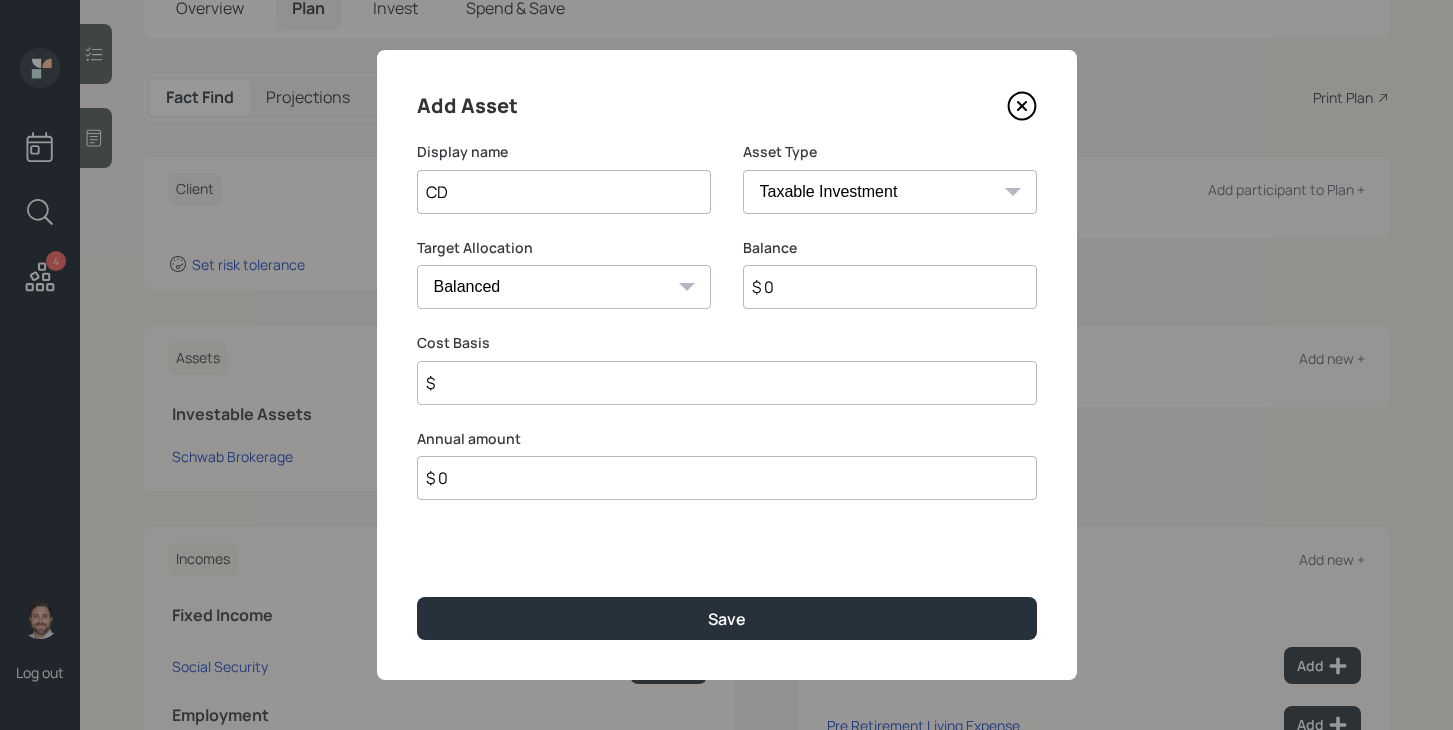 type on "CD" 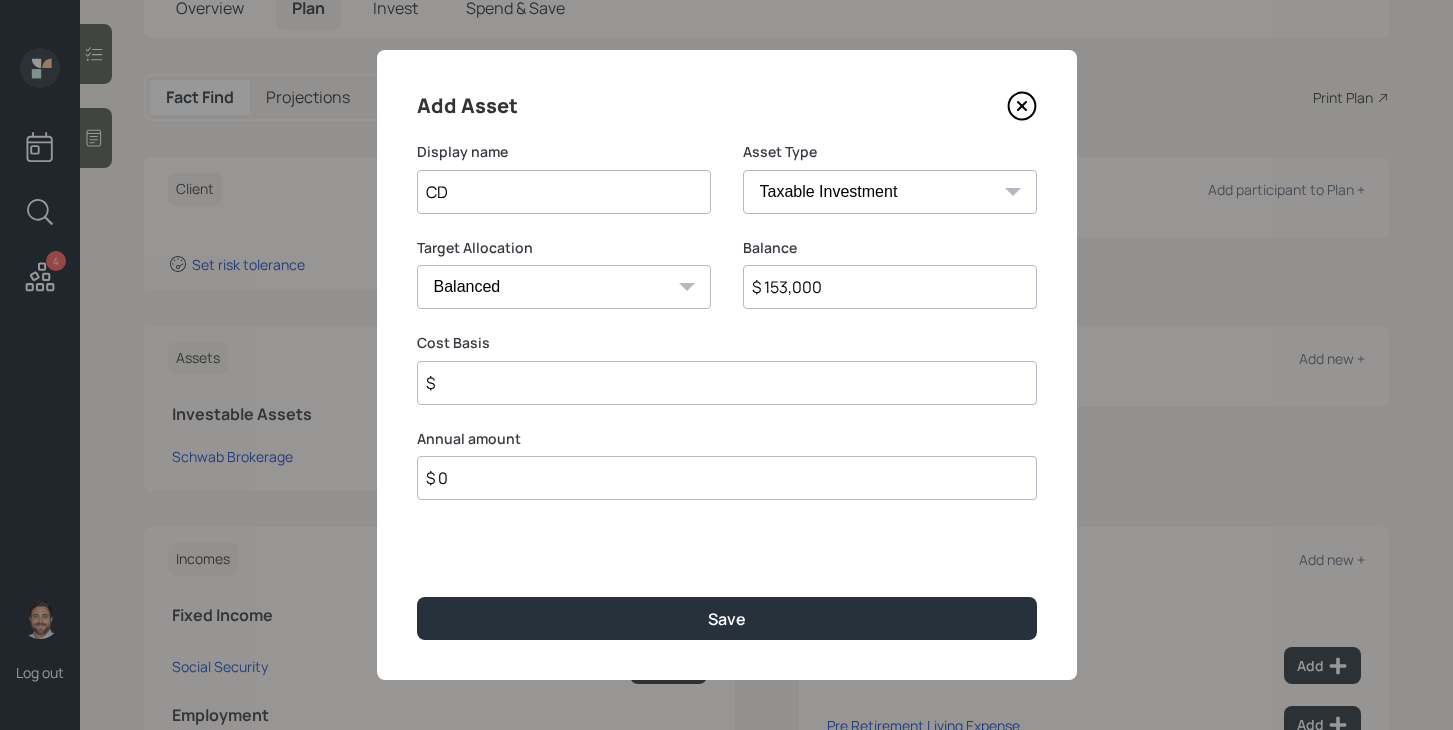 type on "$ 153,000" 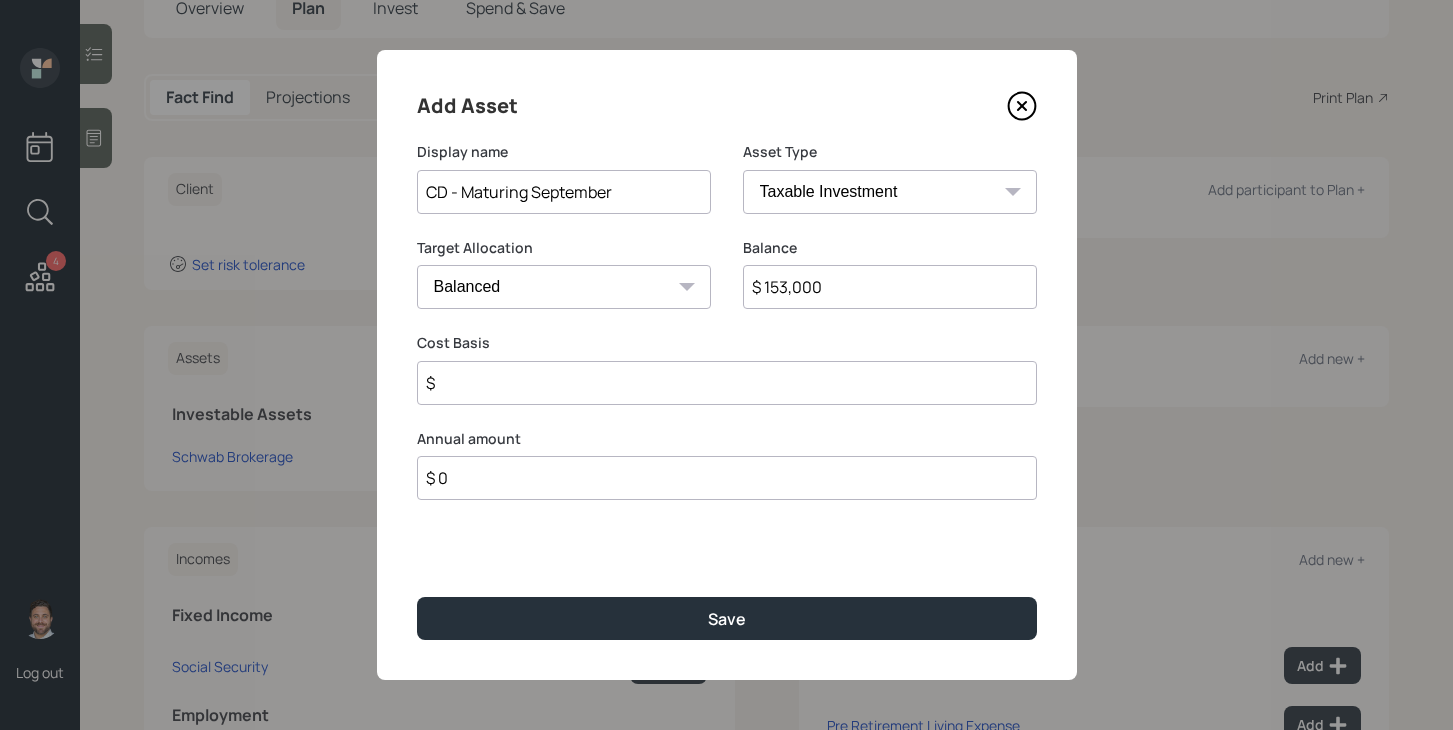 type on "CD - Maturing September" 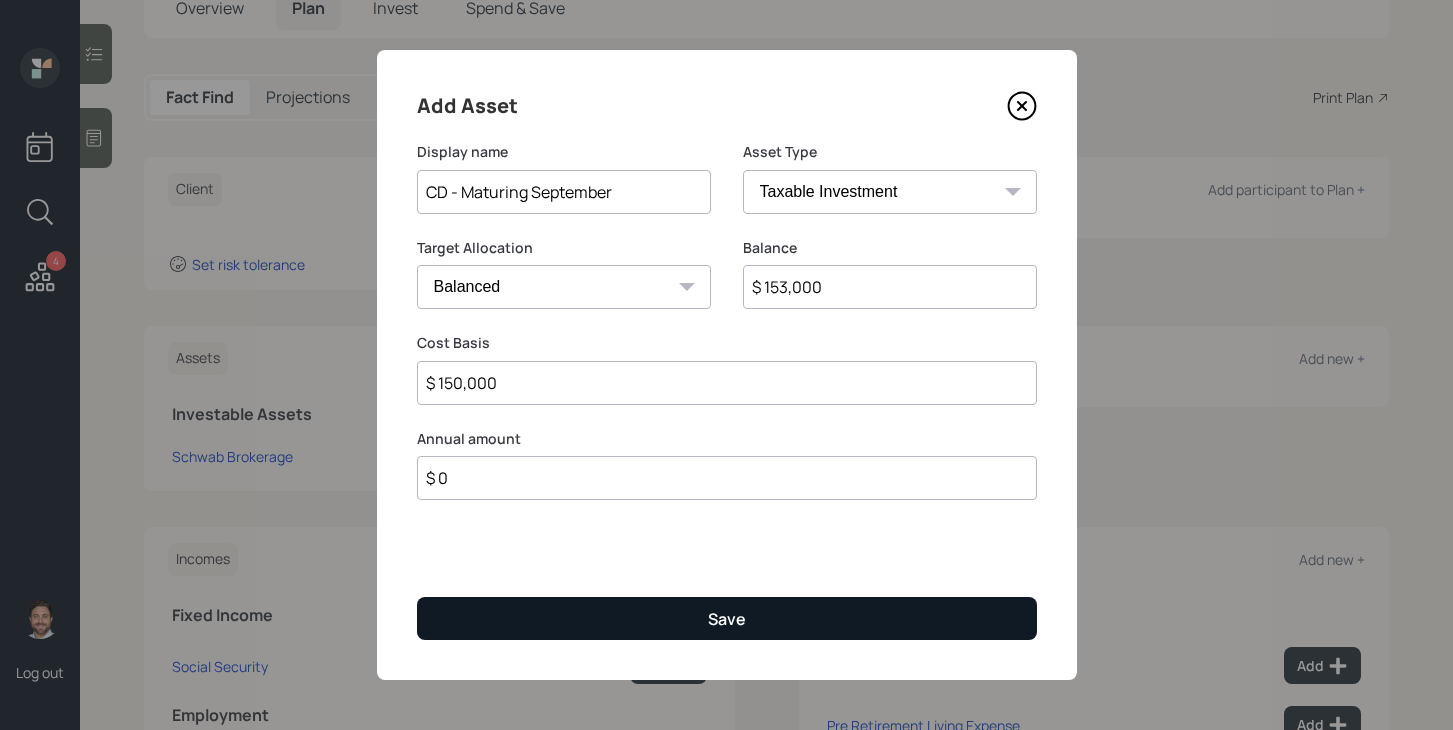 type on "$ 150,000" 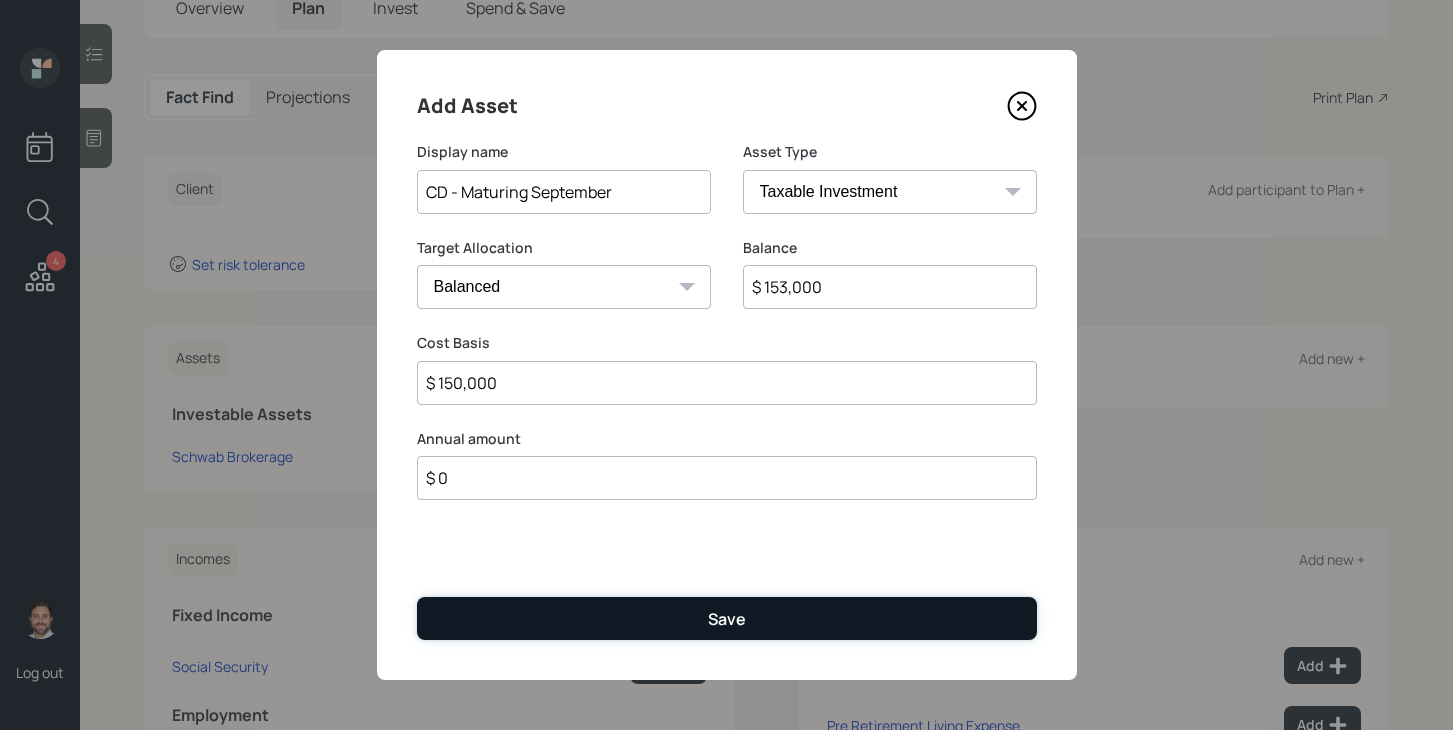 click on "Save" at bounding box center (727, 618) 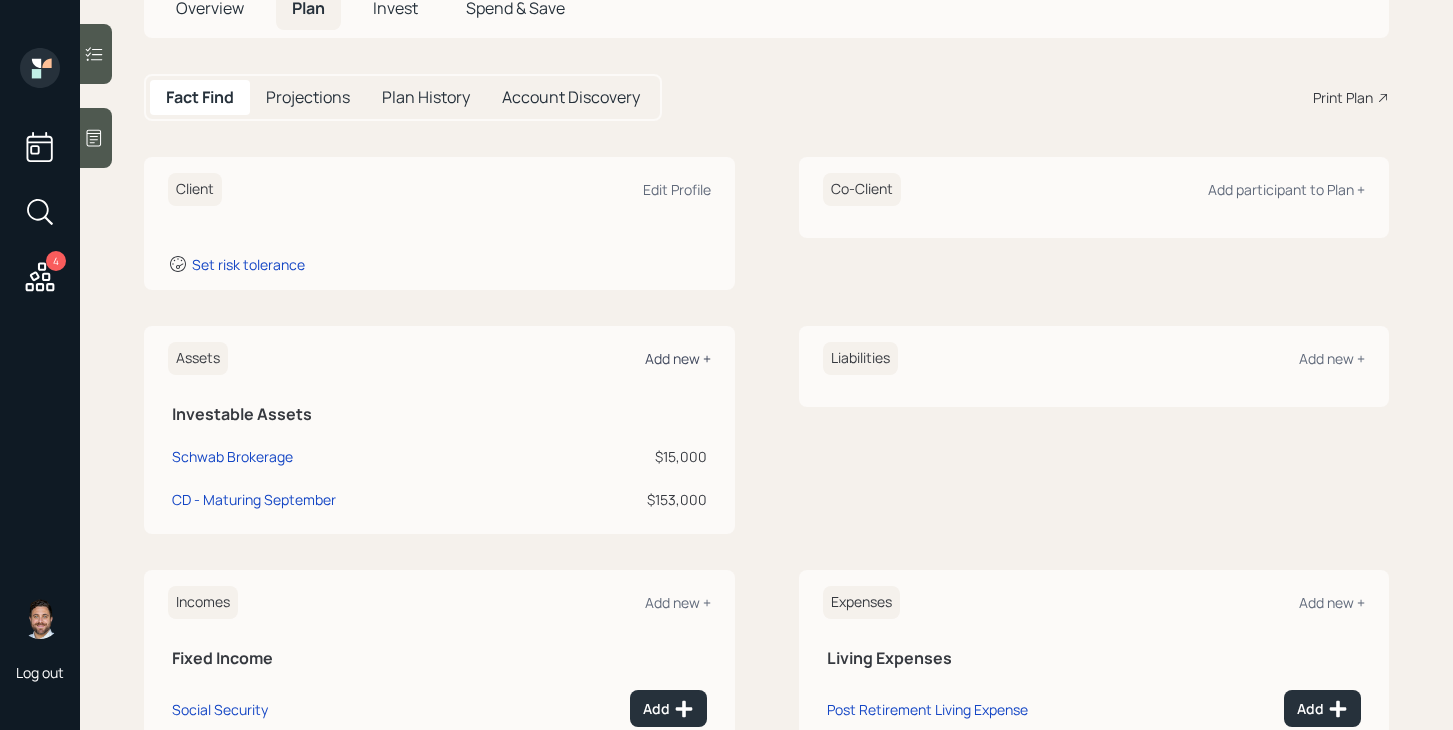 click on "Add new +" at bounding box center (678, 358) 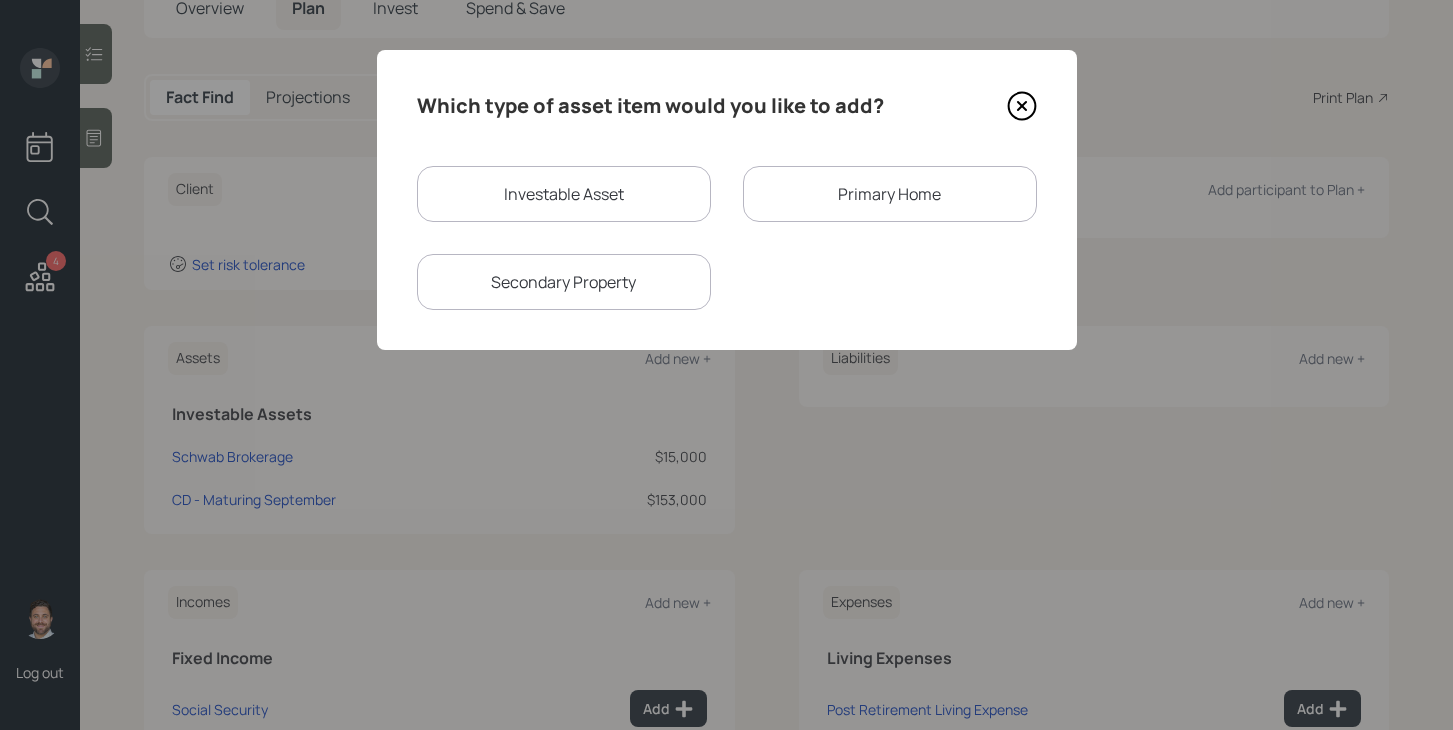 click on "Investable Asset" at bounding box center [564, 194] 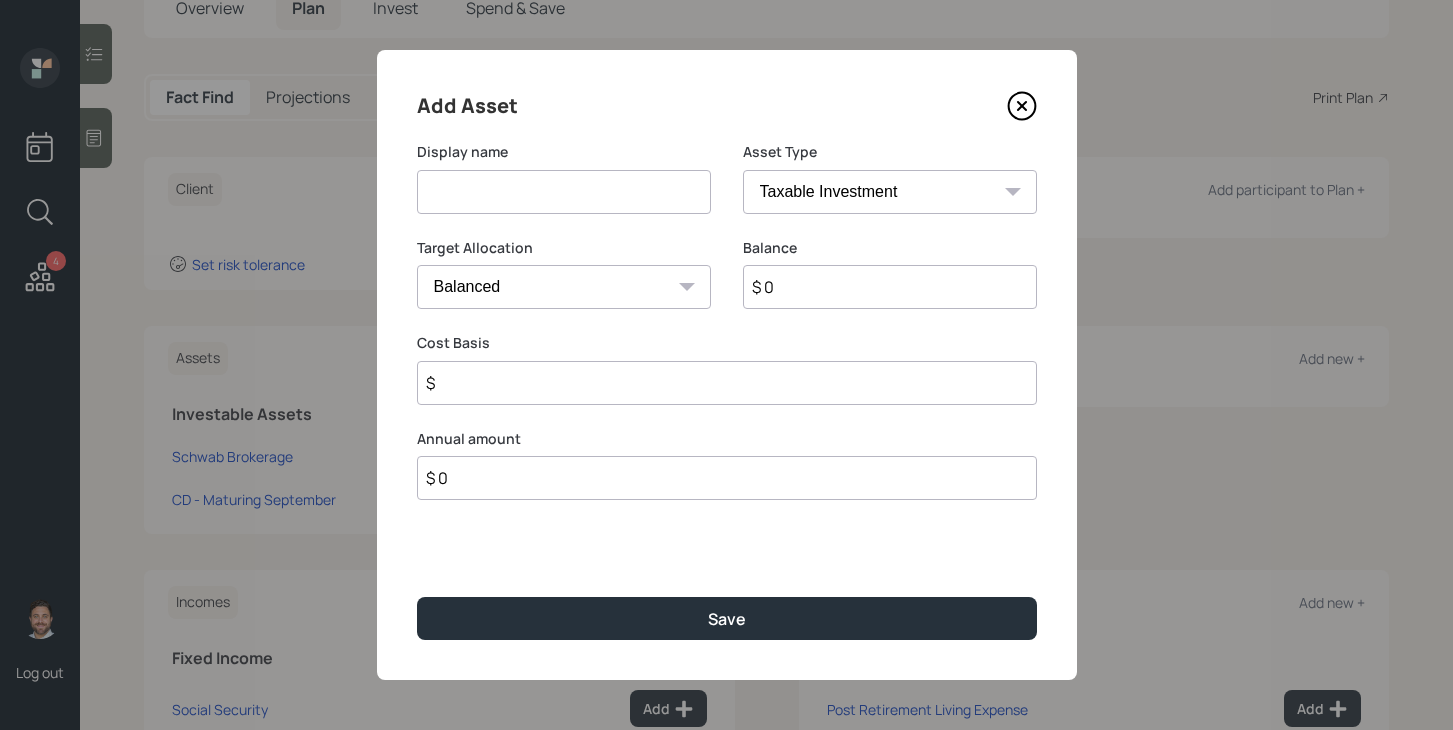 click at bounding box center (564, 192) 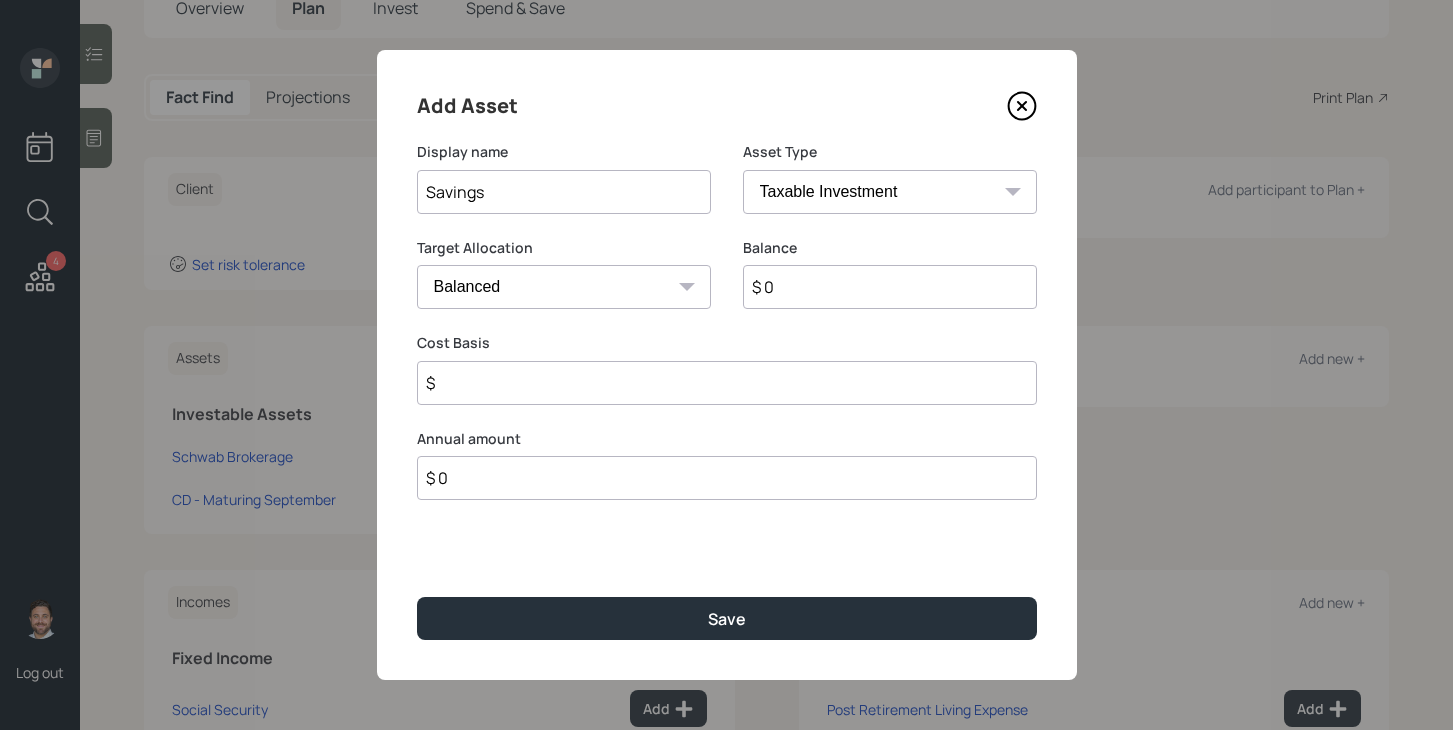 type on "Savings" 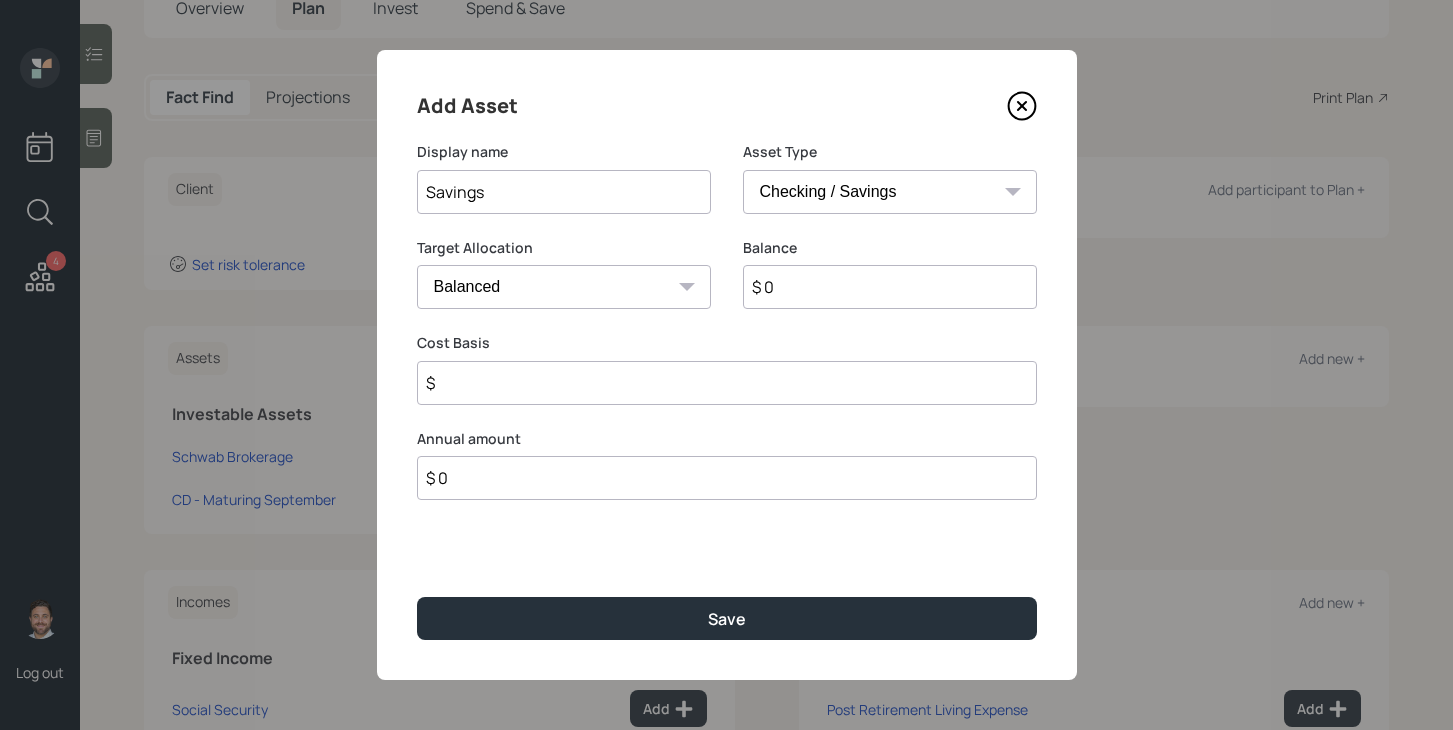 type on "$" 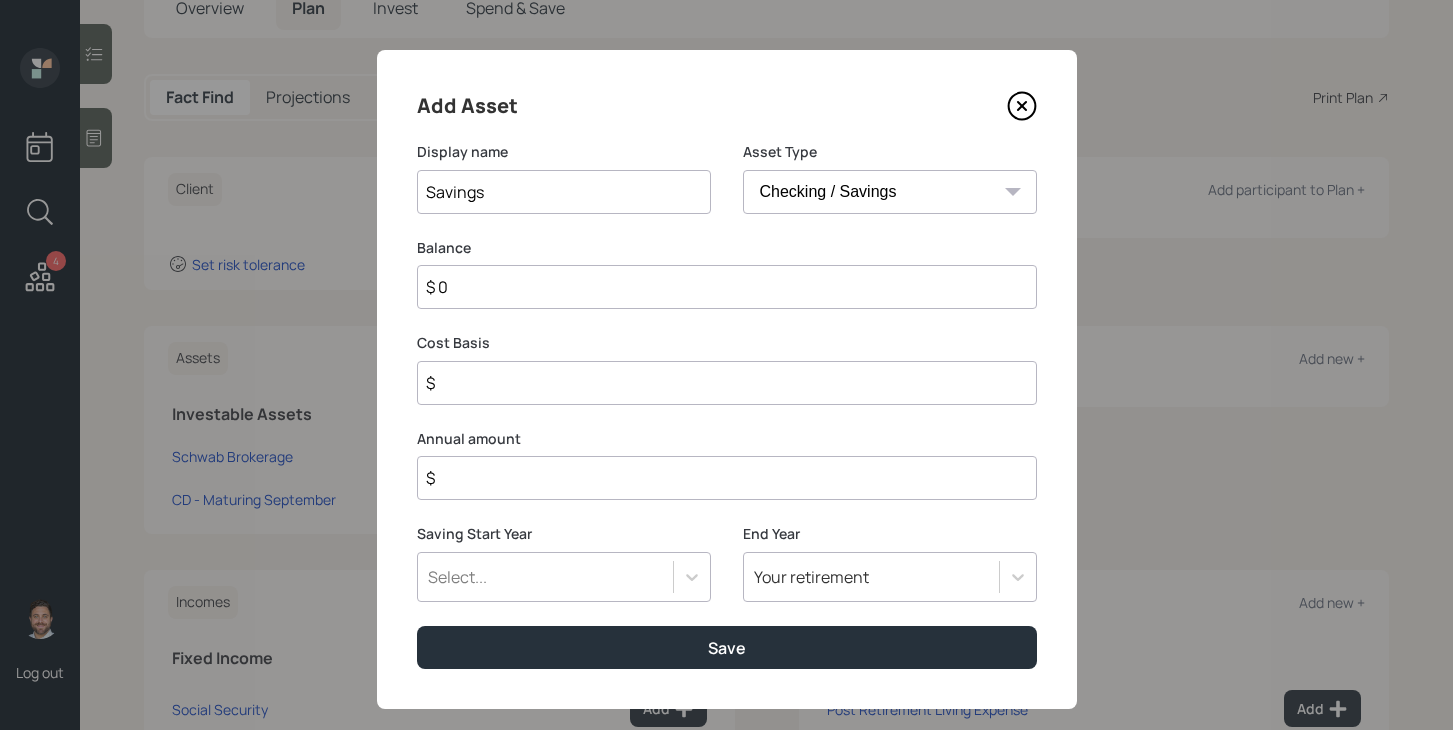 click on "SEP IRA IRA Roth IRA 401(k) Roth 401(k) 403(b) Roth 403(b) 457(b) Roth 457(b) Health Savings Account 529 Taxable Investment Checking / Savings Emergency Fund" at bounding box center (890, 192) 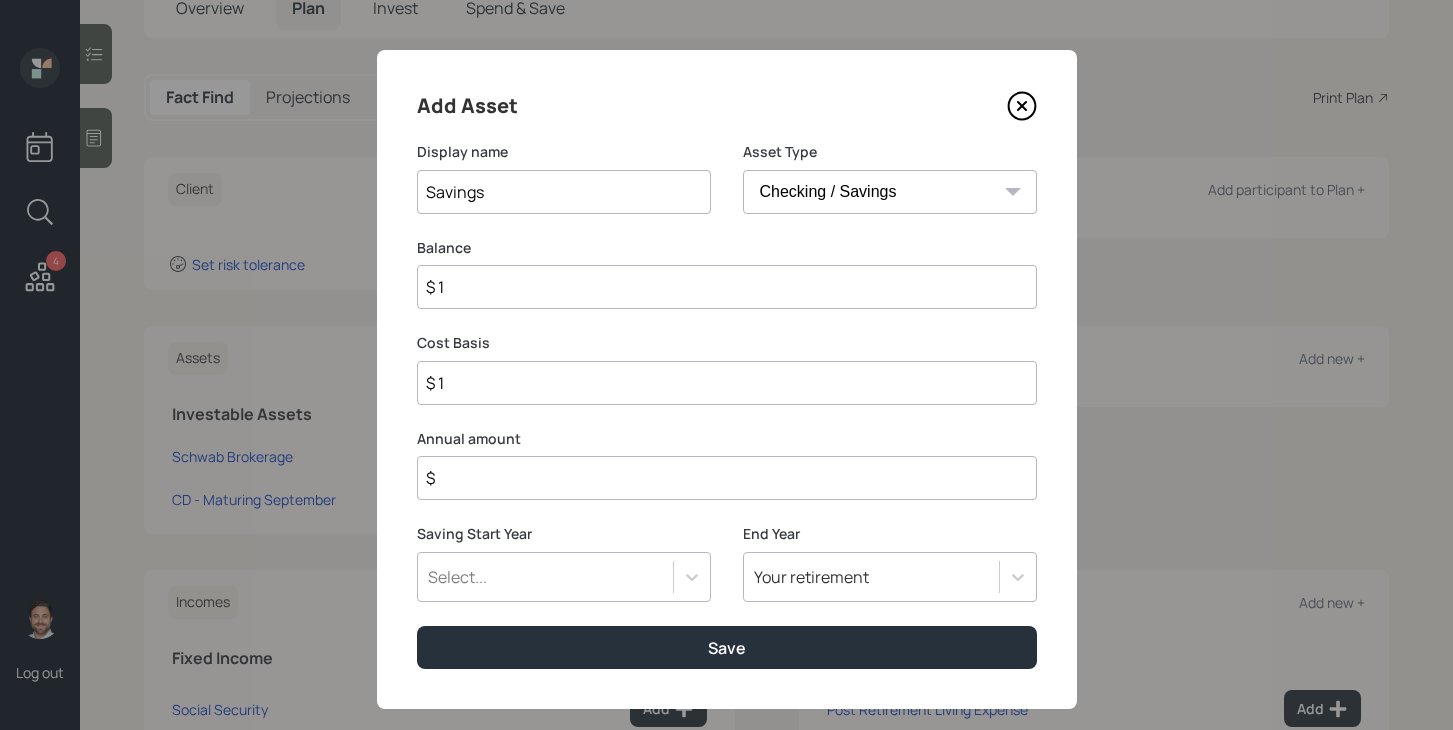type on "$ 11" 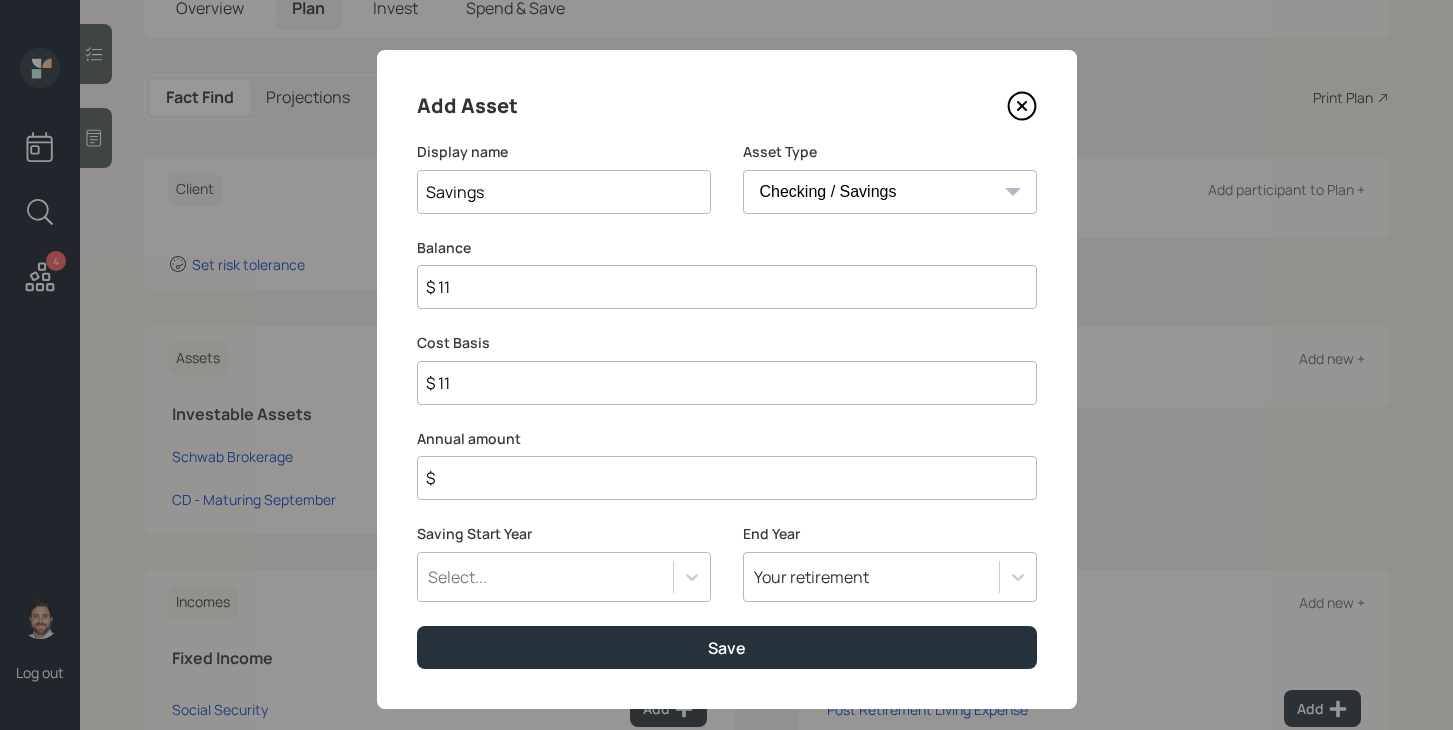 type on "$ 110" 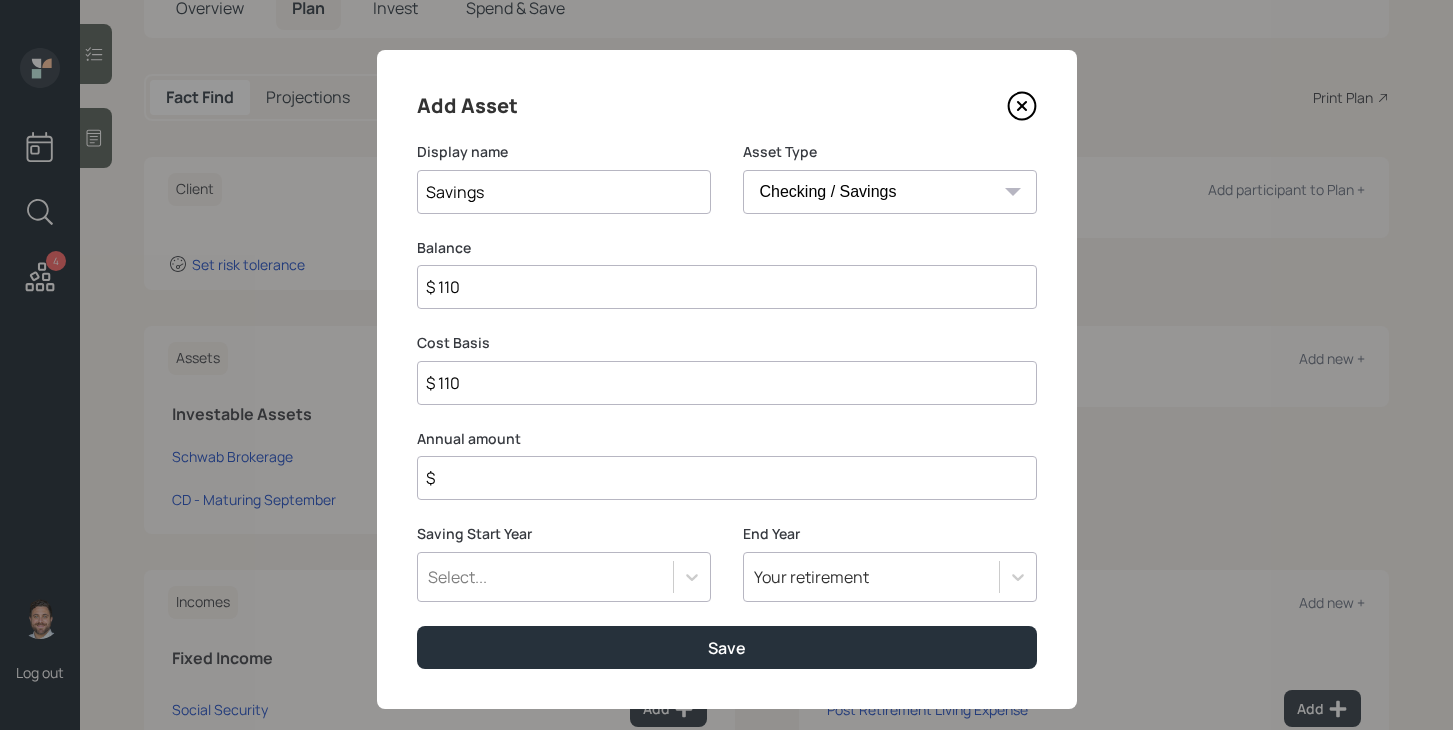 type on "$ 1,100" 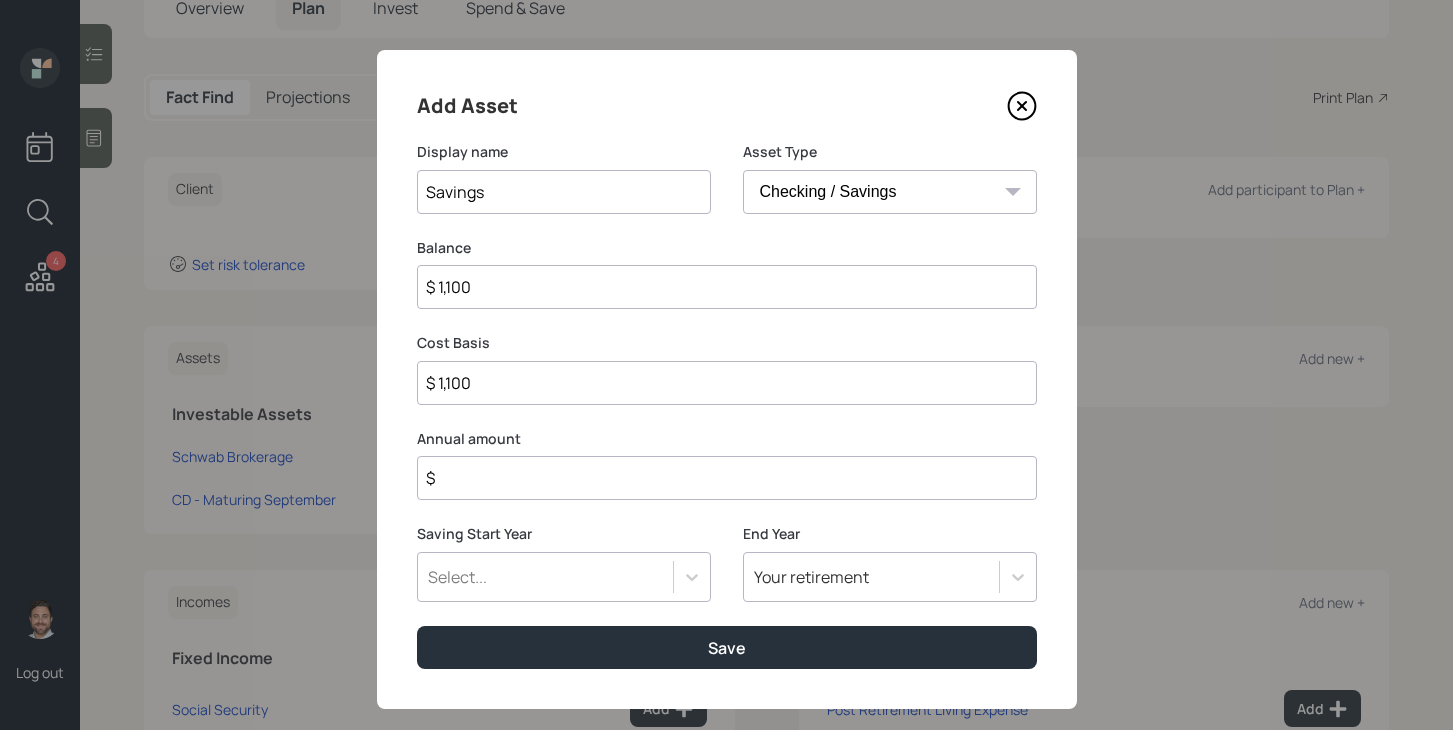 type on "$ 11,000" 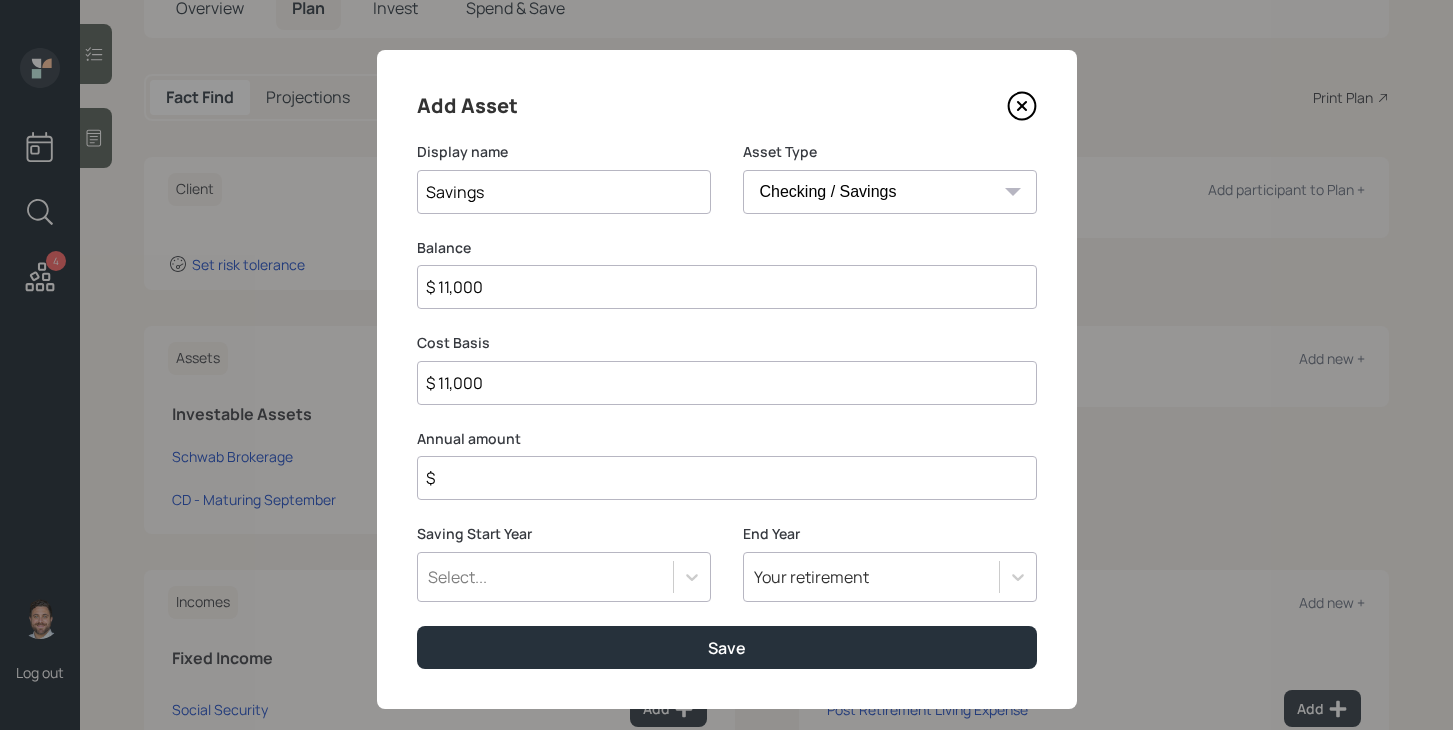type on "$ 11,000" 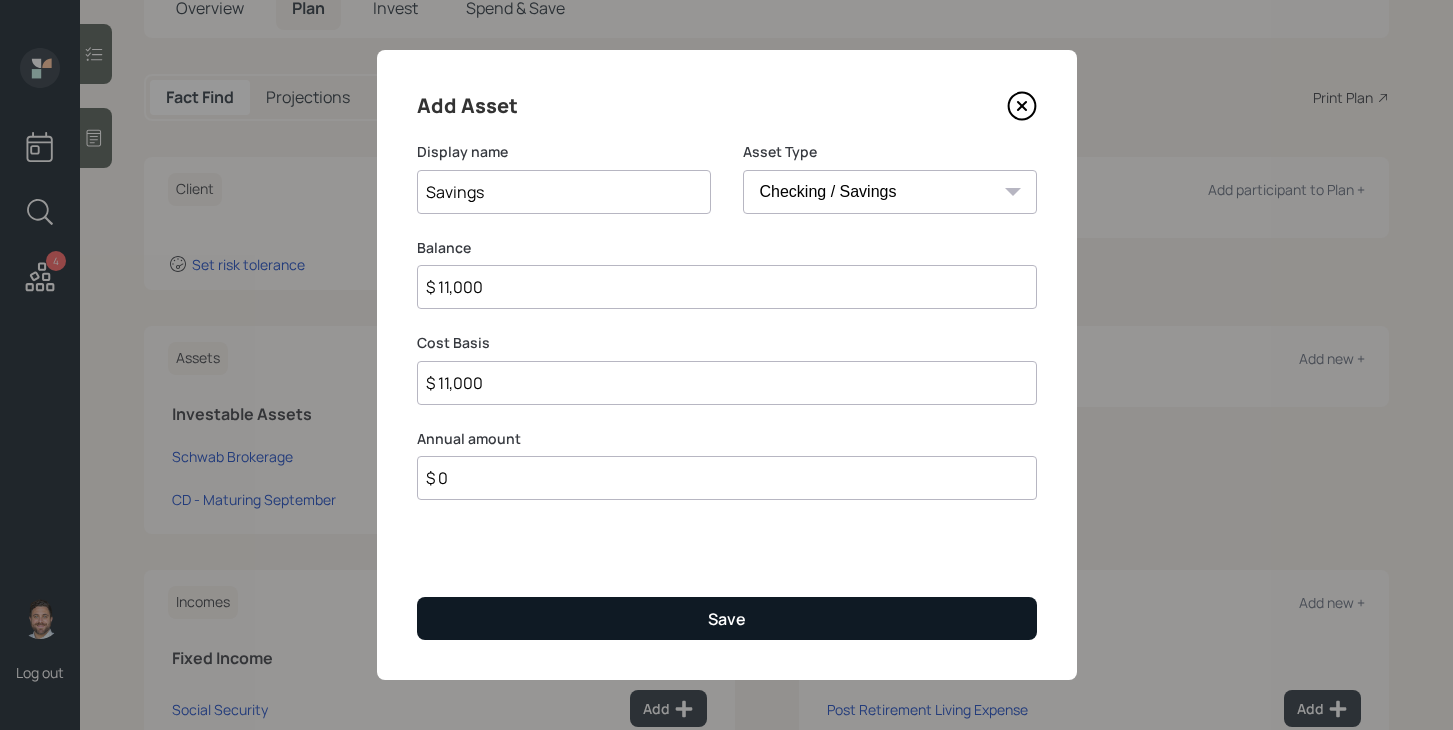 type on "$ 0" 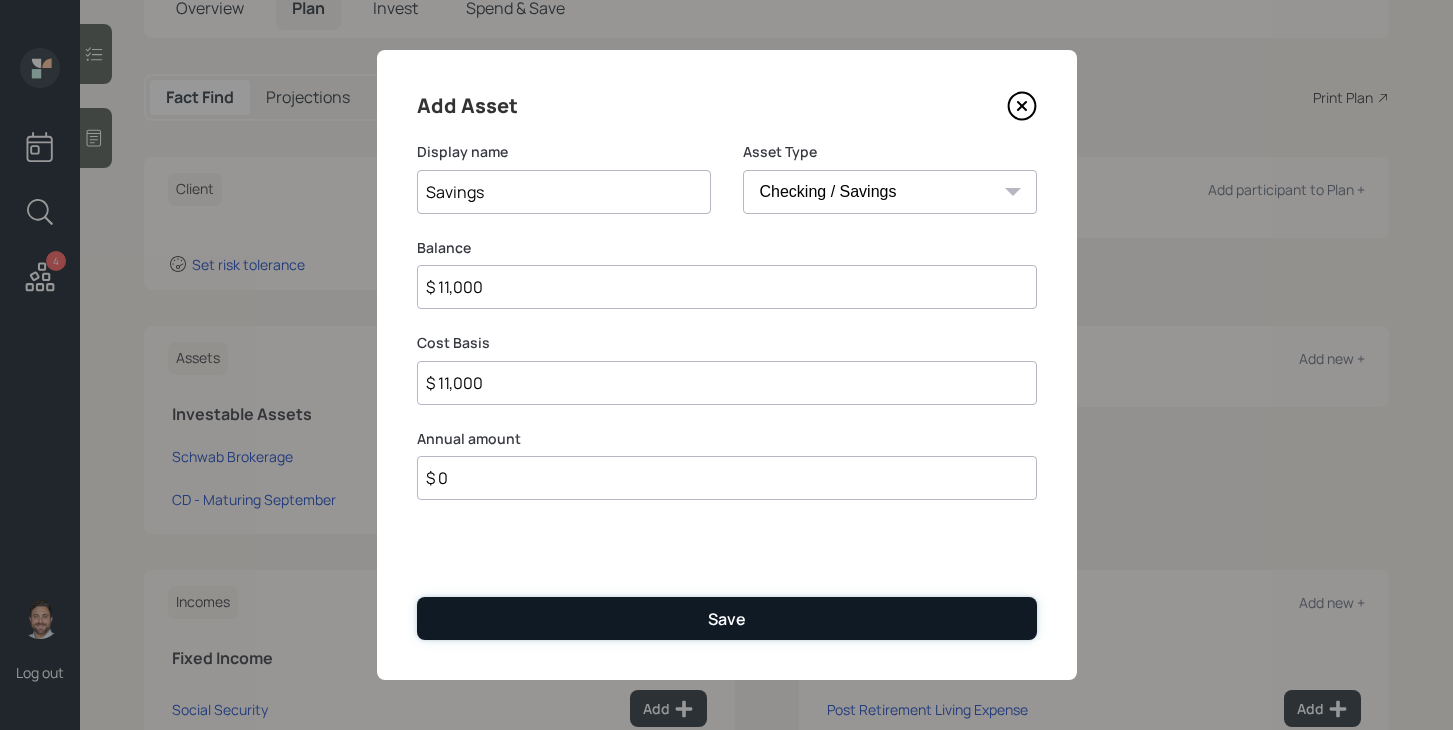 click on "Save" at bounding box center [727, 618] 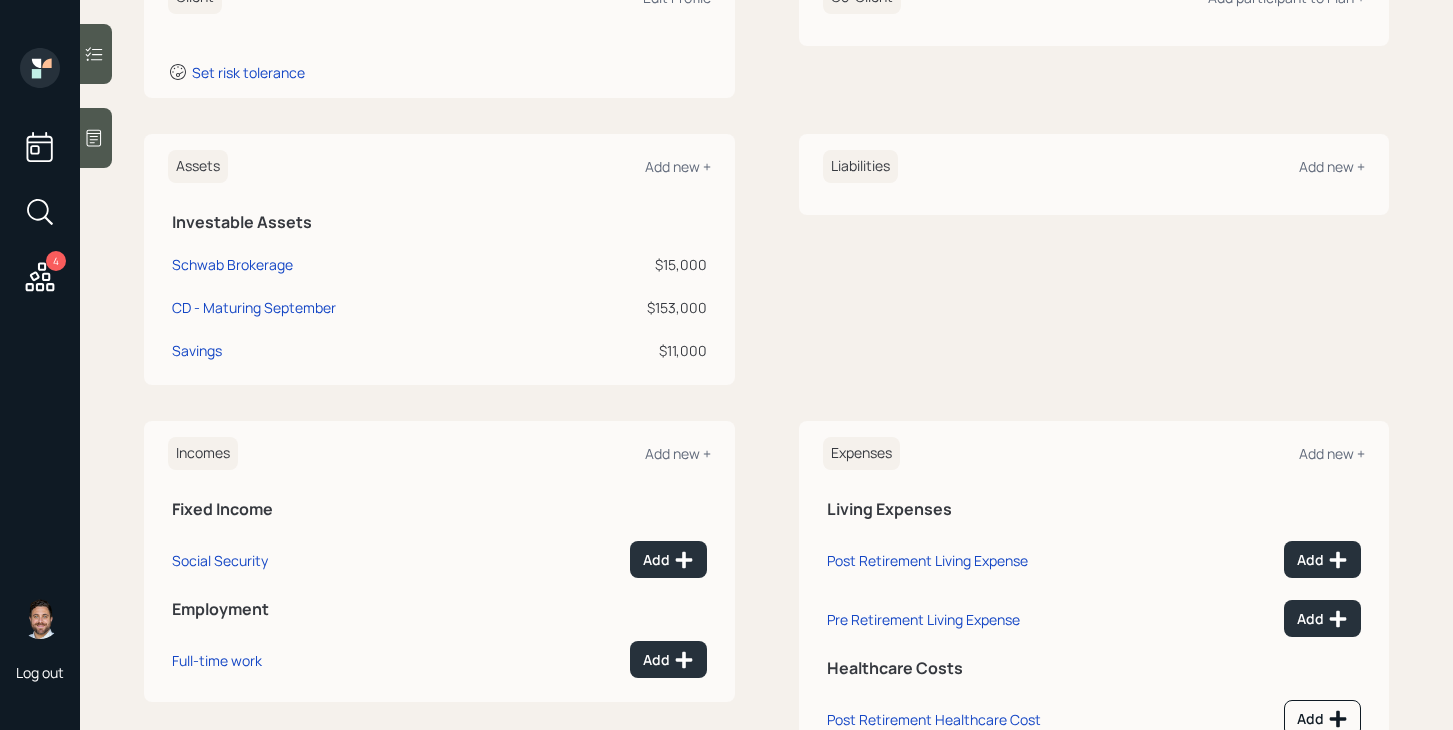 scroll, scrollTop: 416, scrollLeft: 0, axis: vertical 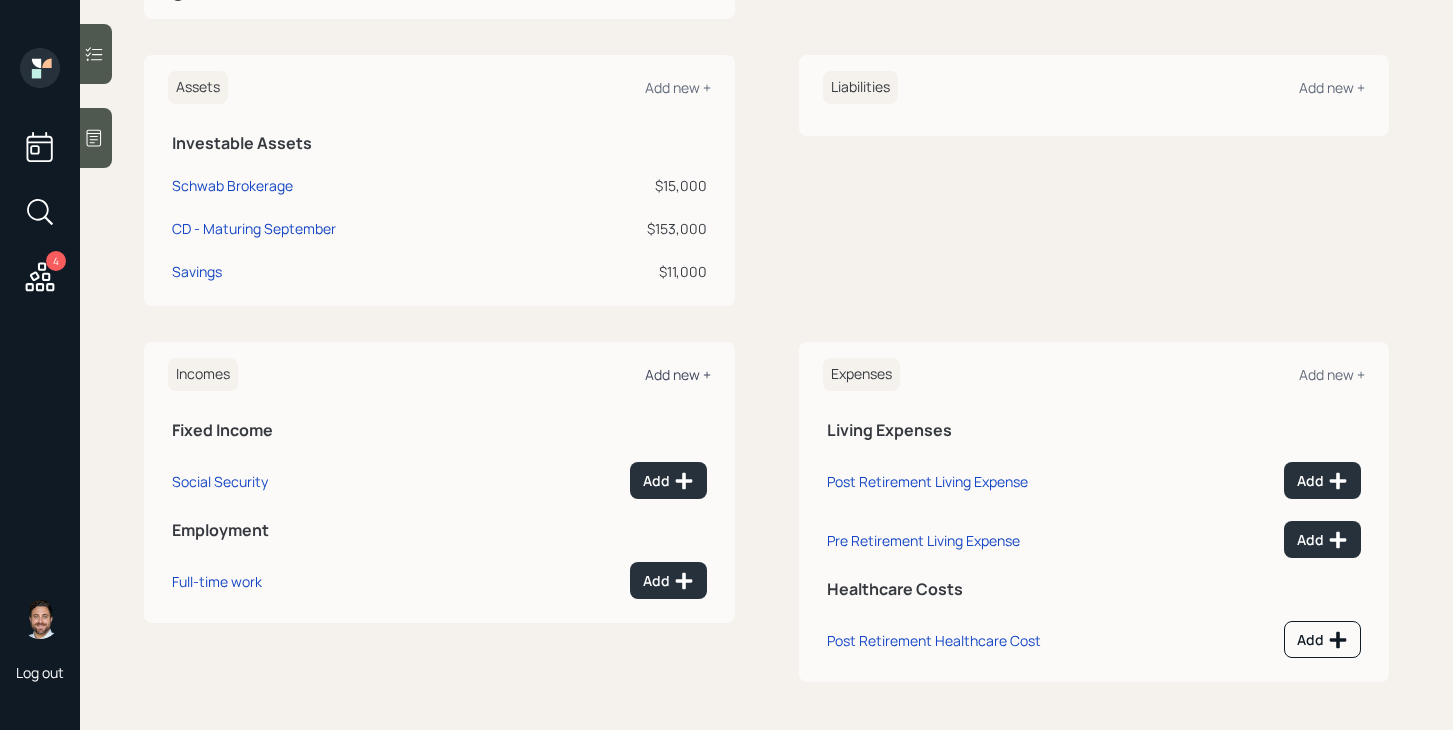 click on "Add new +" at bounding box center (678, 374) 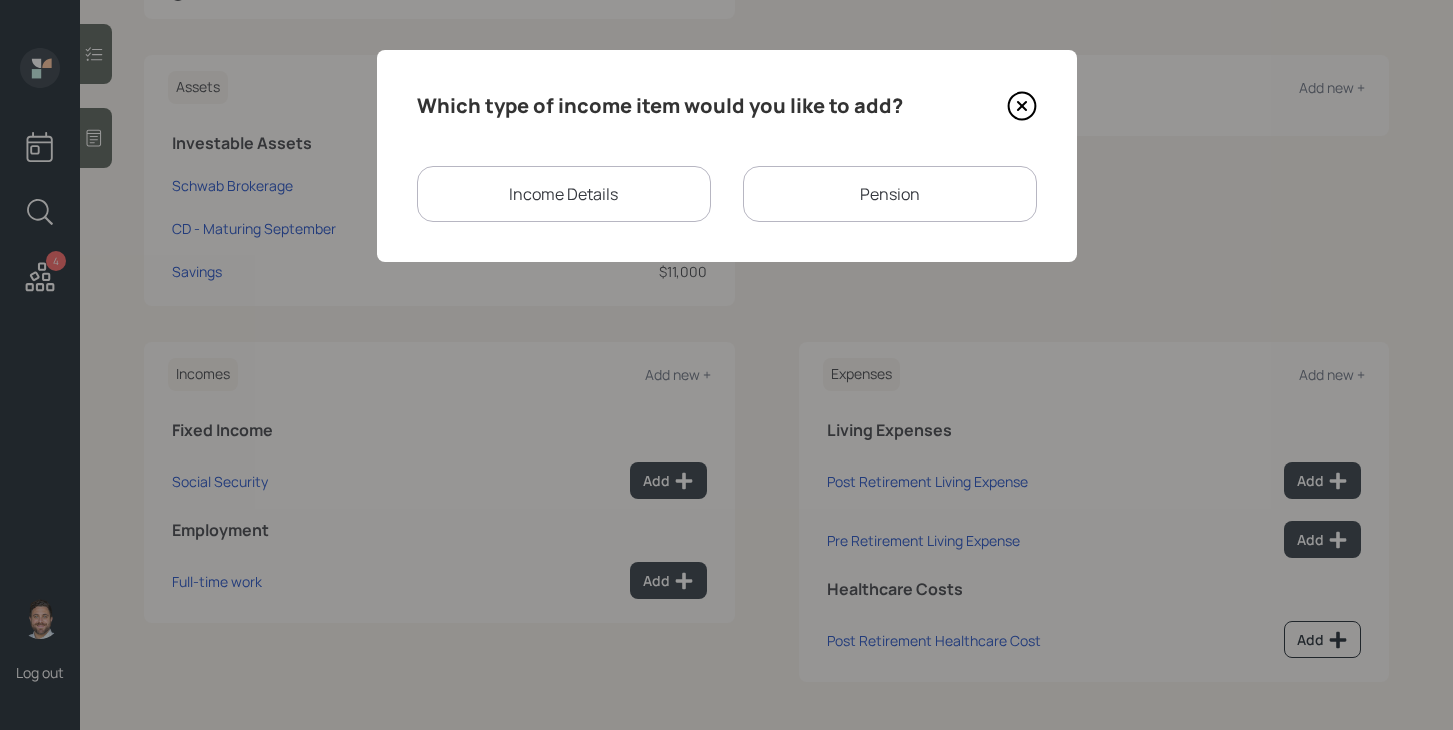 click on "Income Details" at bounding box center [564, 194] 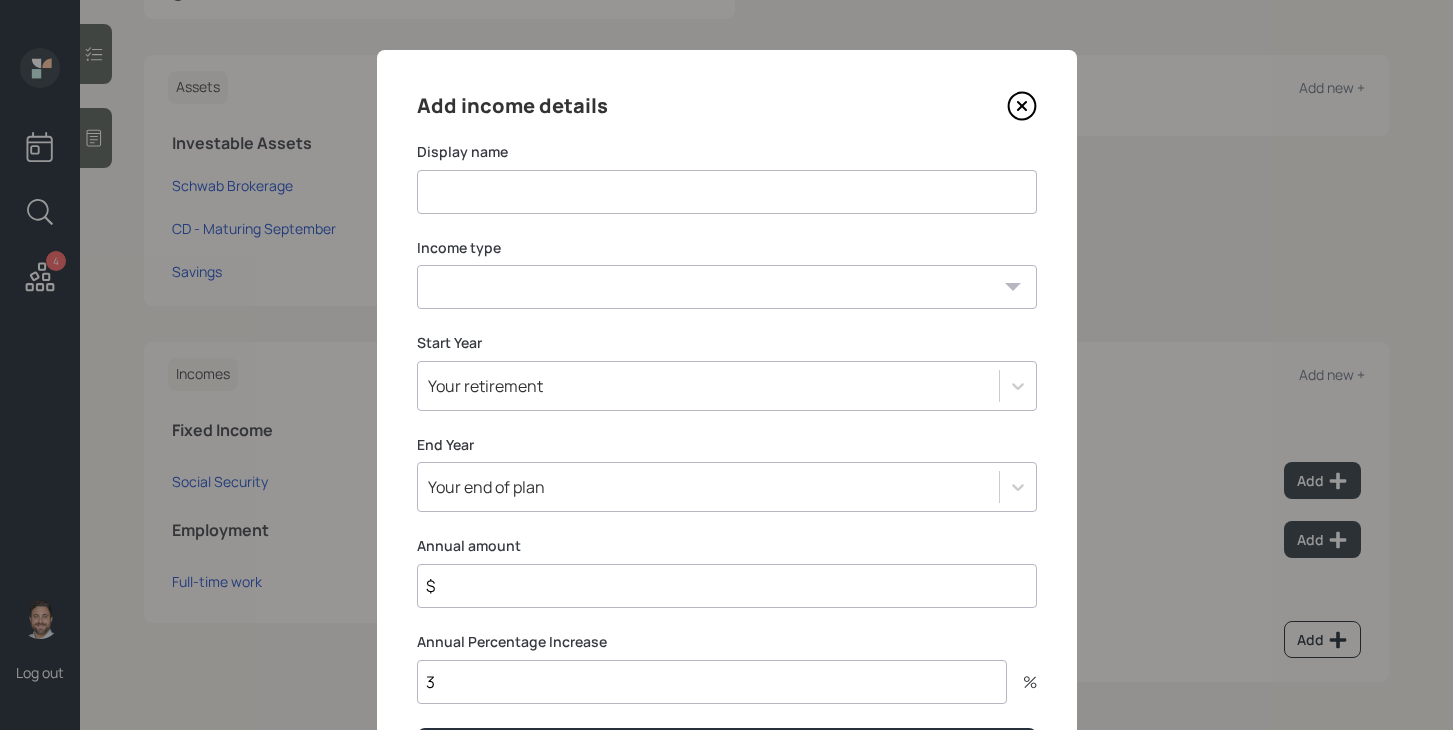 click at bounding box center (727, 192) 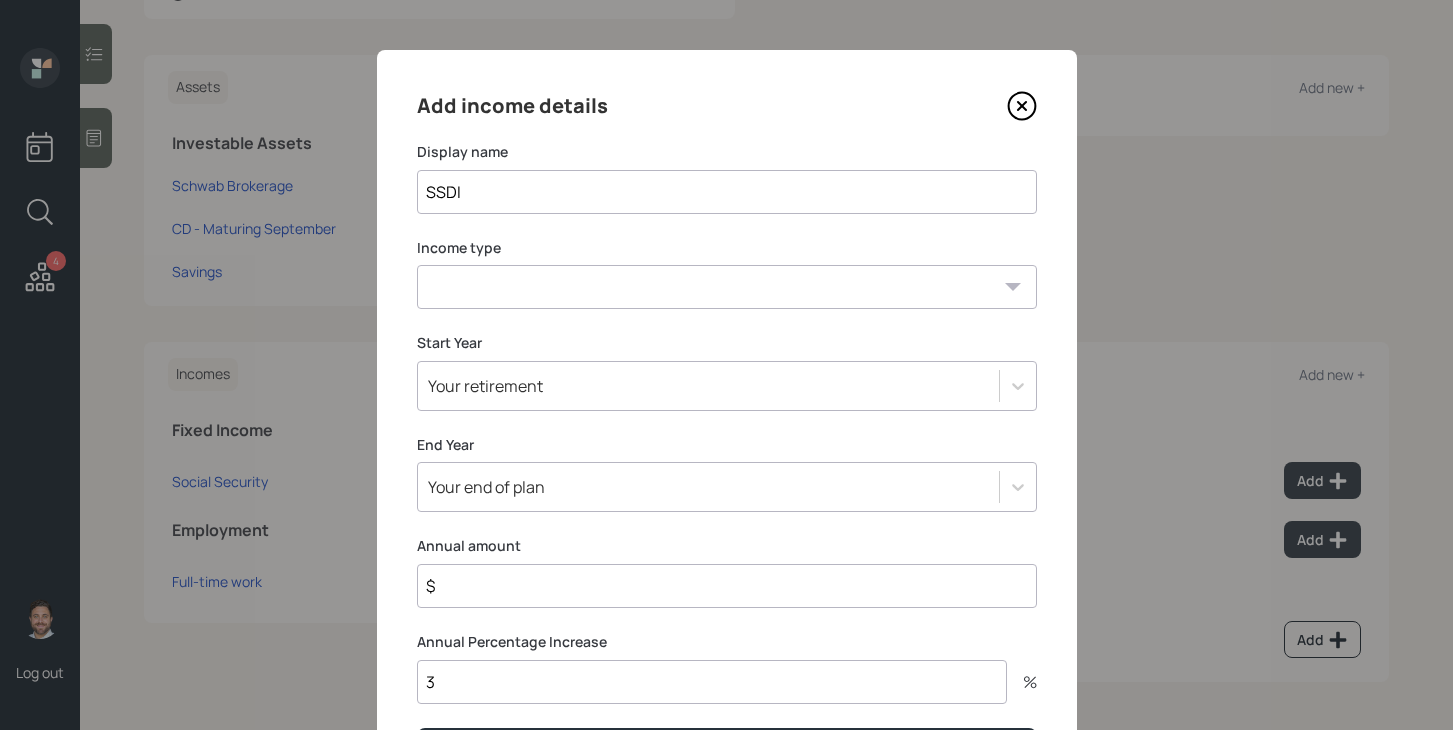 type on "SSDI" 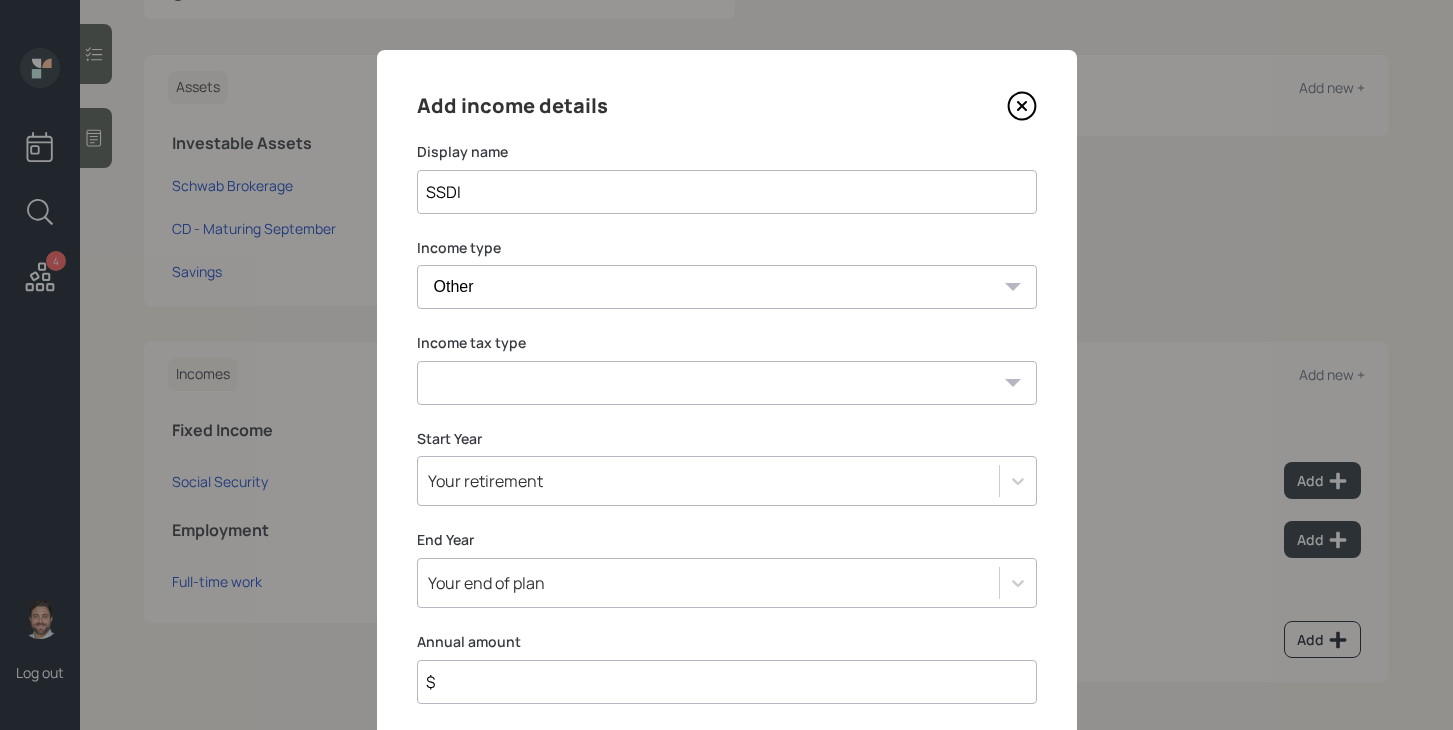 click on "Tax-free Earned Self Employment Alimony Royalties Pension / Annuity Interest Dividend Short-Term Gain Long-Term Gain Social Security" at bounding box center (727, 383) 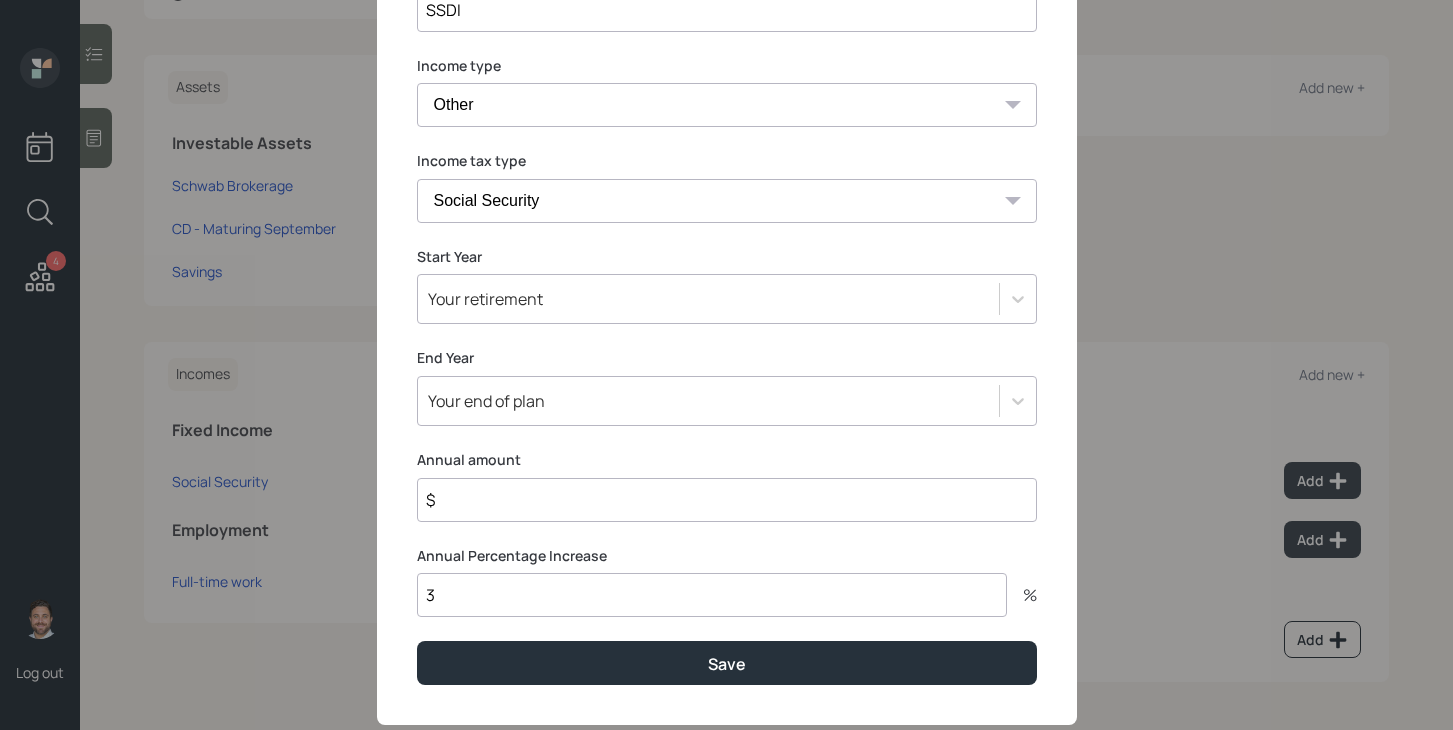 scroll, scrollTop: 189, scrollLeft: 0, axis: vertical 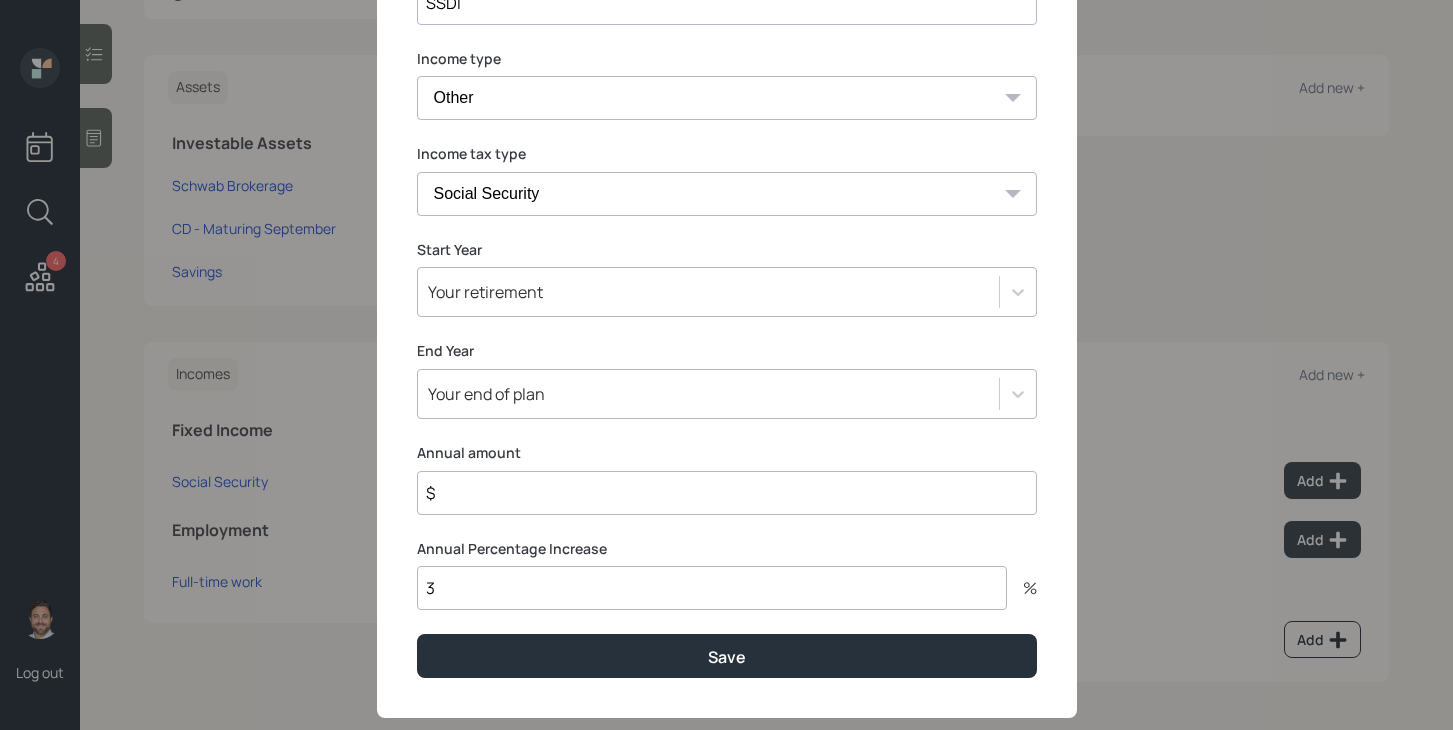 click on "$" at bounding box center [727, 493] 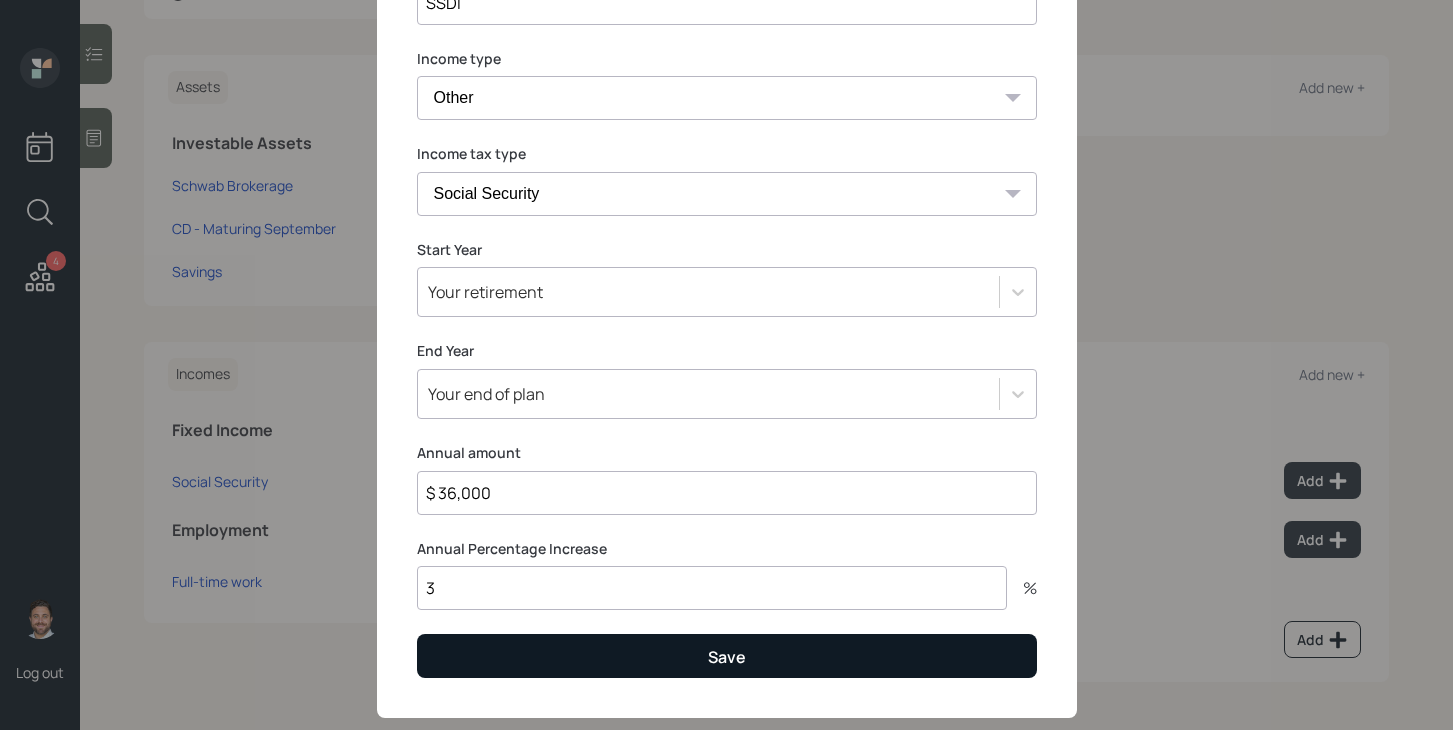 type on "$ 36,000" 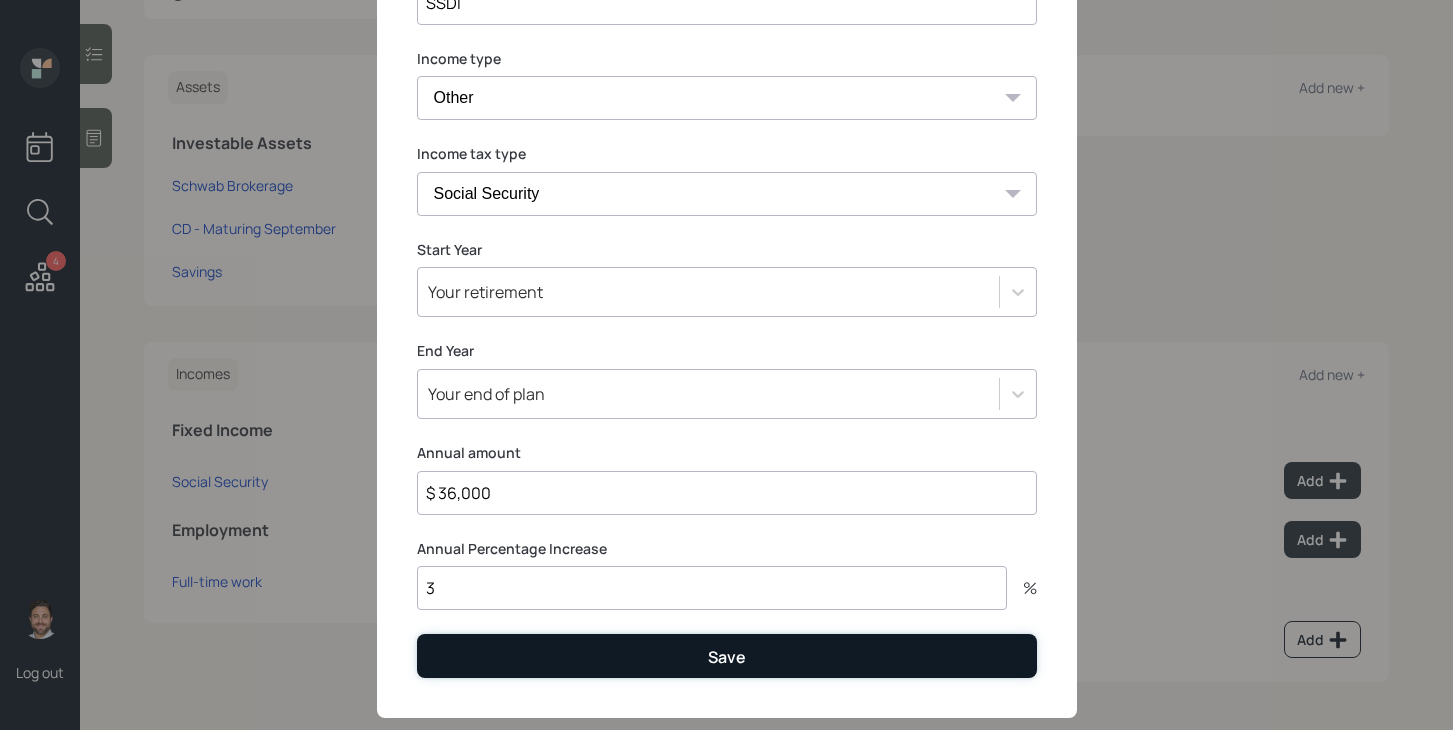 click on "Save" at bounding box center (727, 655) 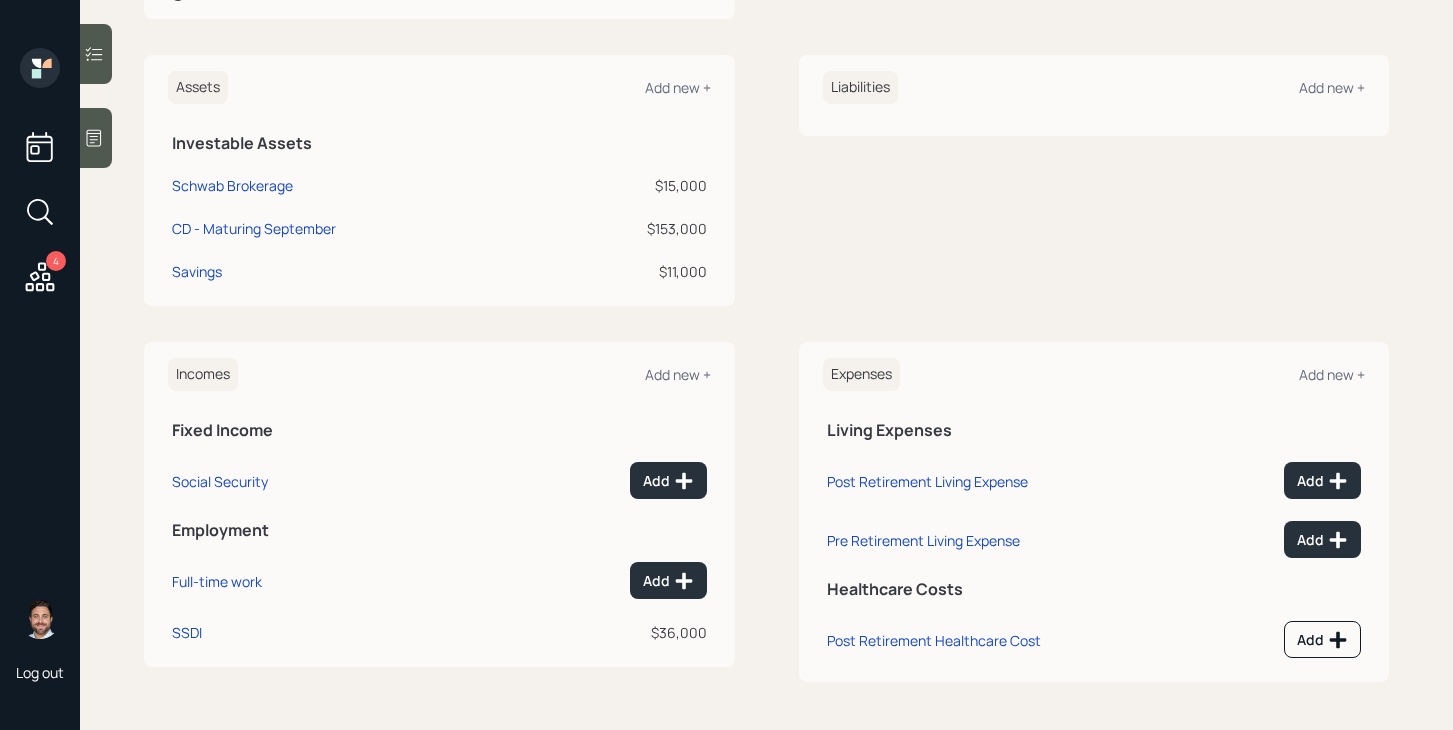 scroll, scrollTop: 0, scrollLeft: 0, axis: both 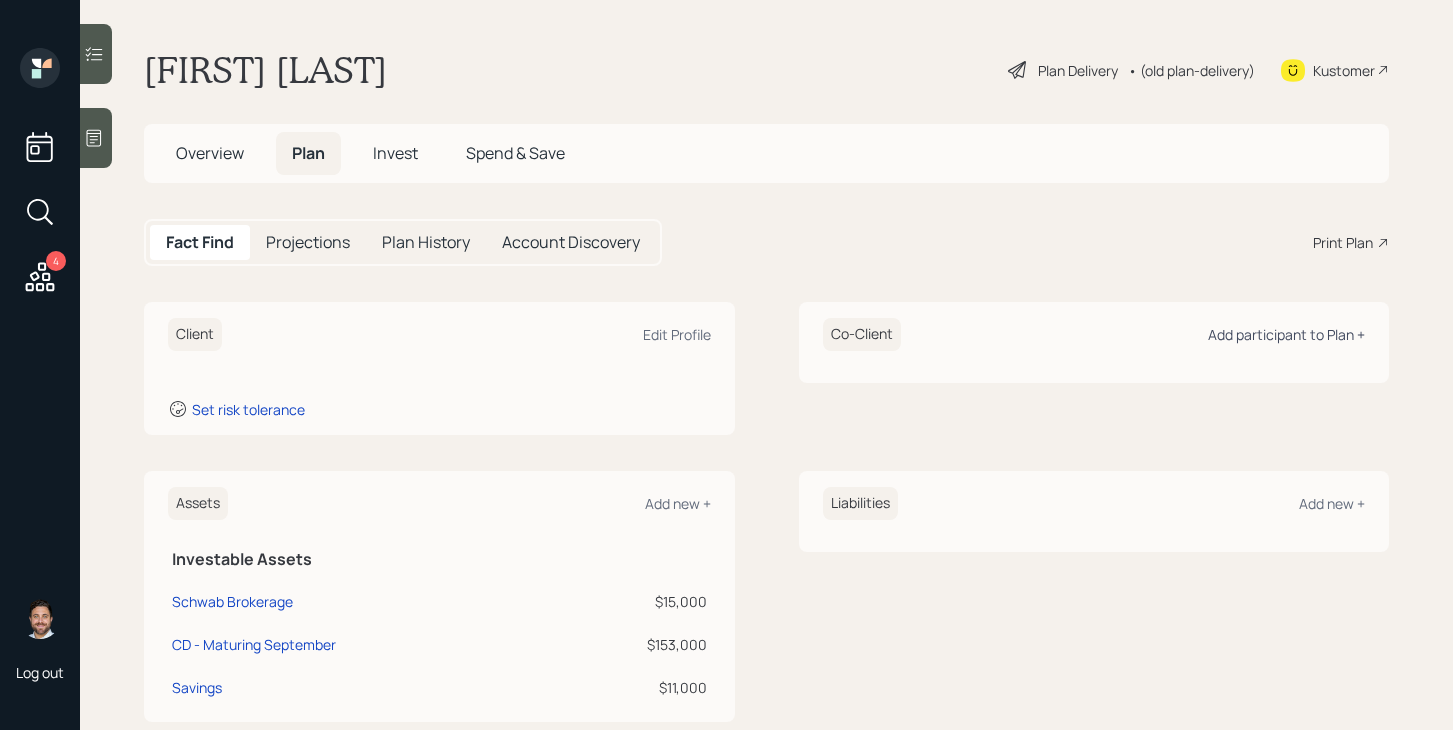 click on "Add participant to Plan +" at bounding box center [1286, 334] 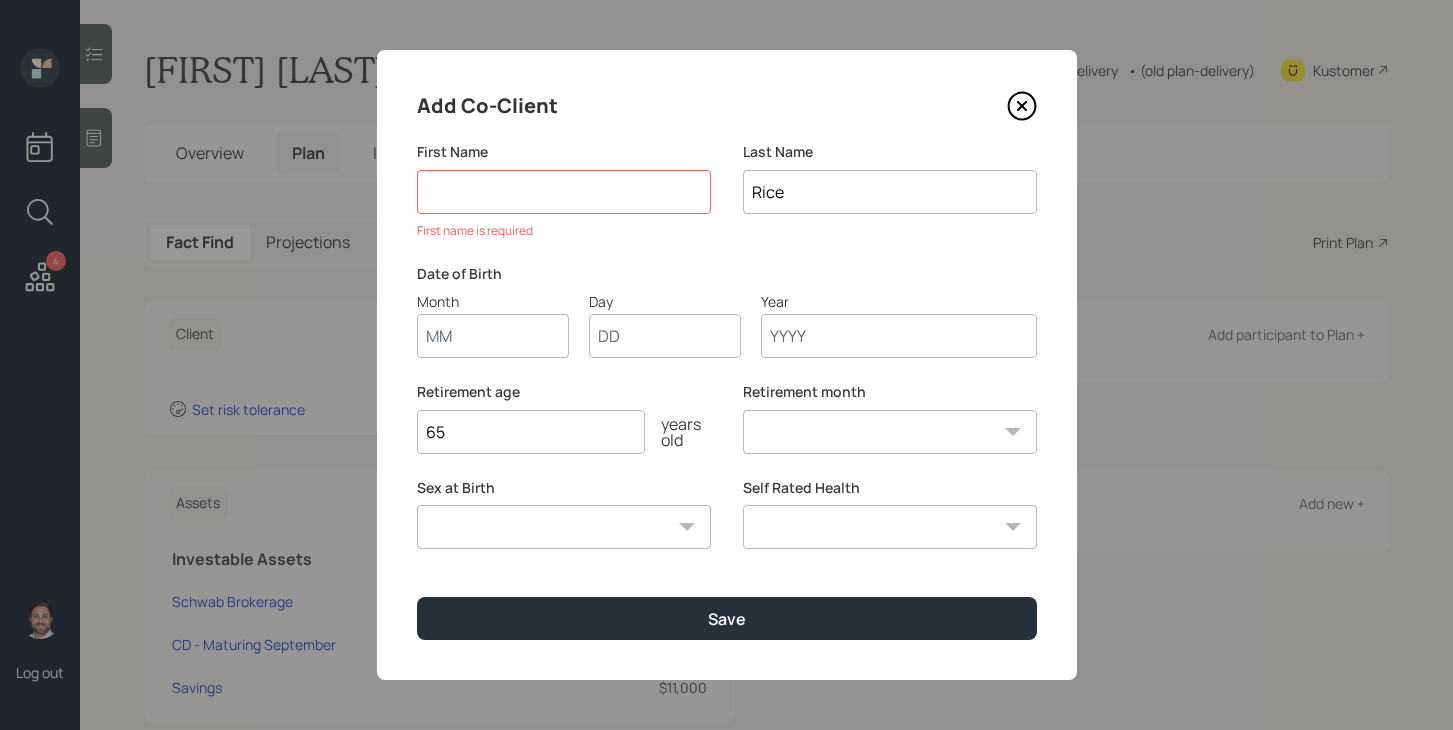 click 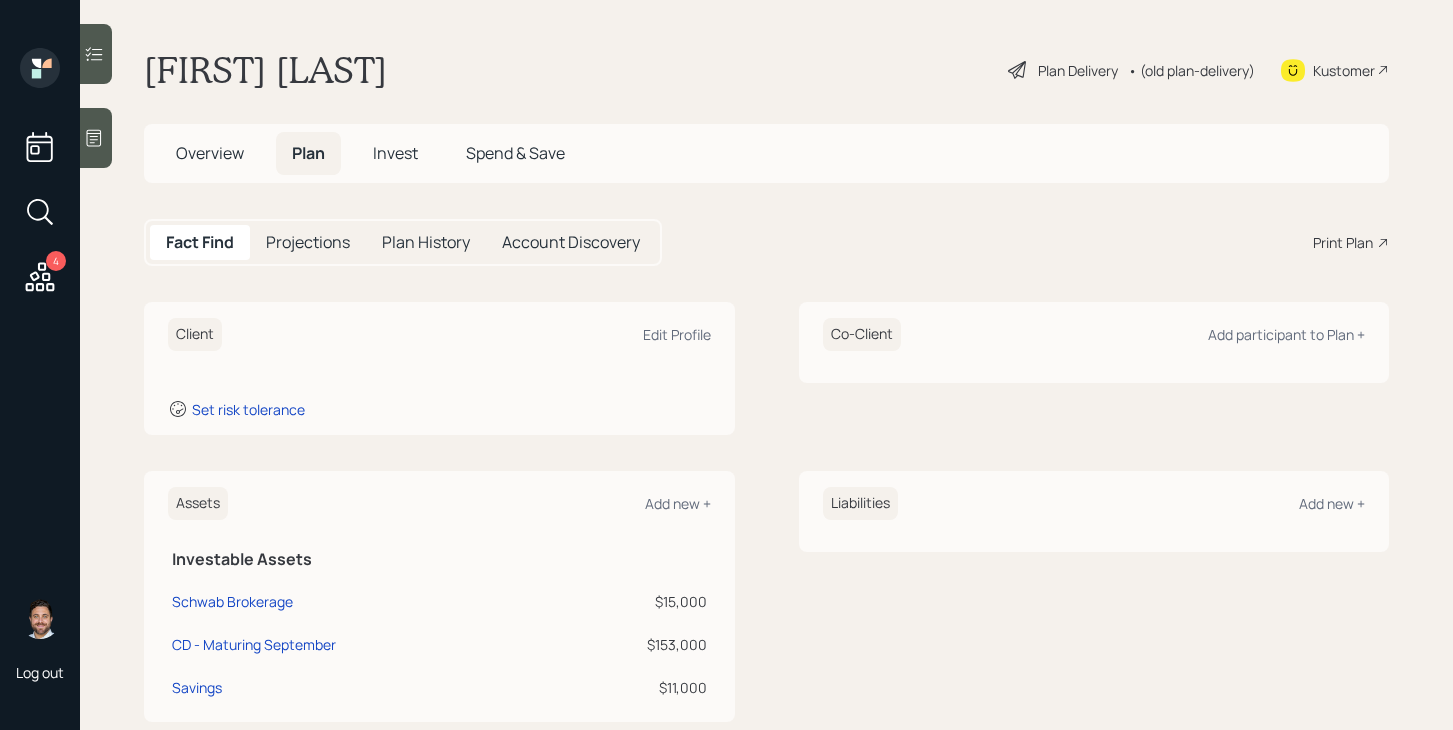 click on "Client Edit Profile" at bounding box center (439, 334) 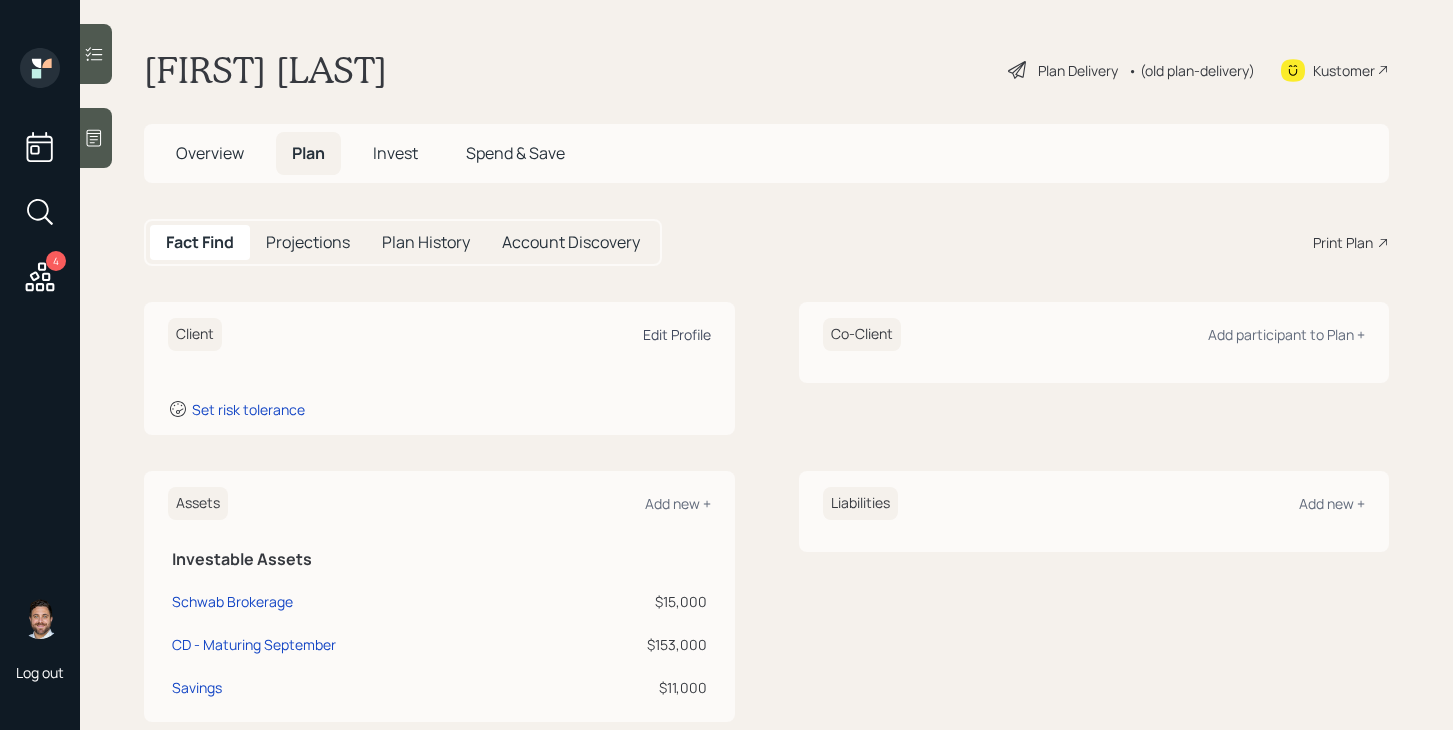 click on "Edit Profile" at bounding box center (677, 334) 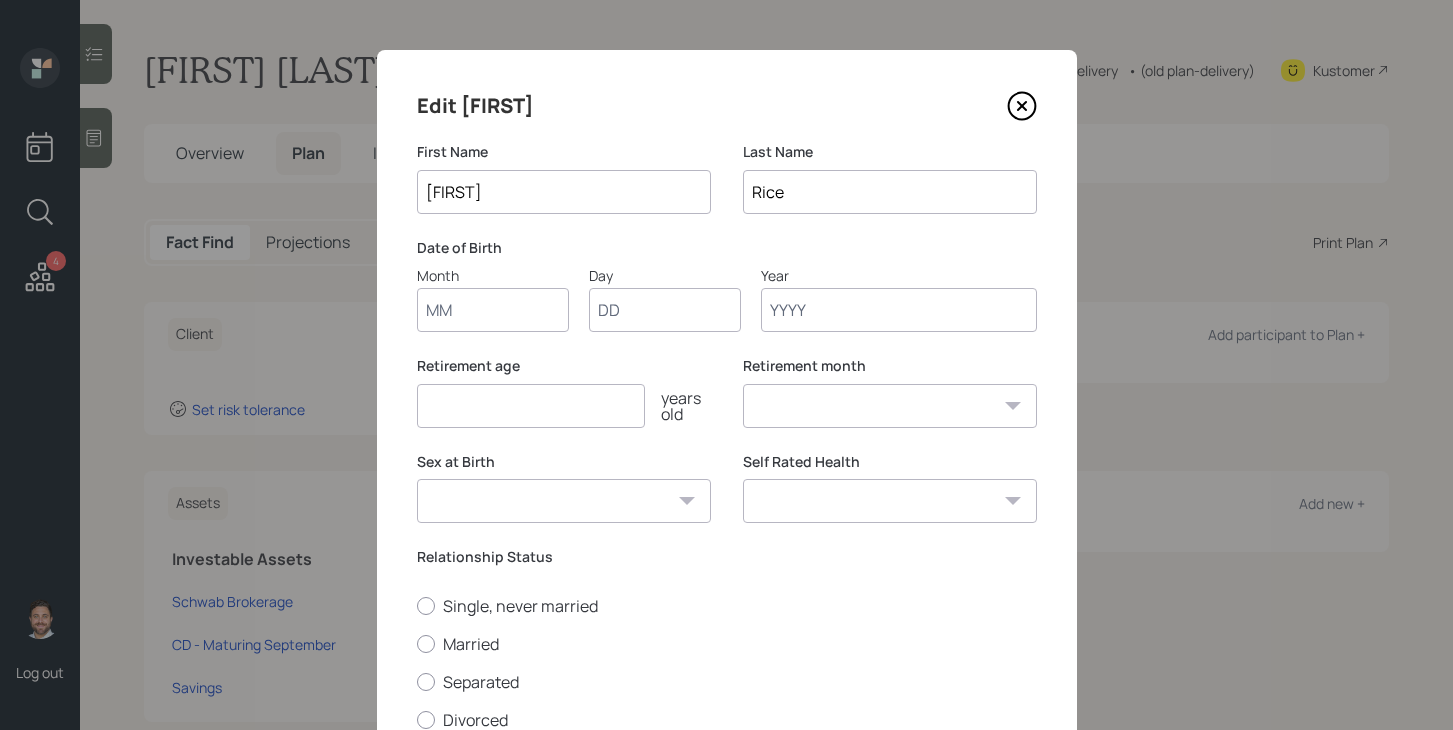 click on "Month" at bounding box center (493, 310) 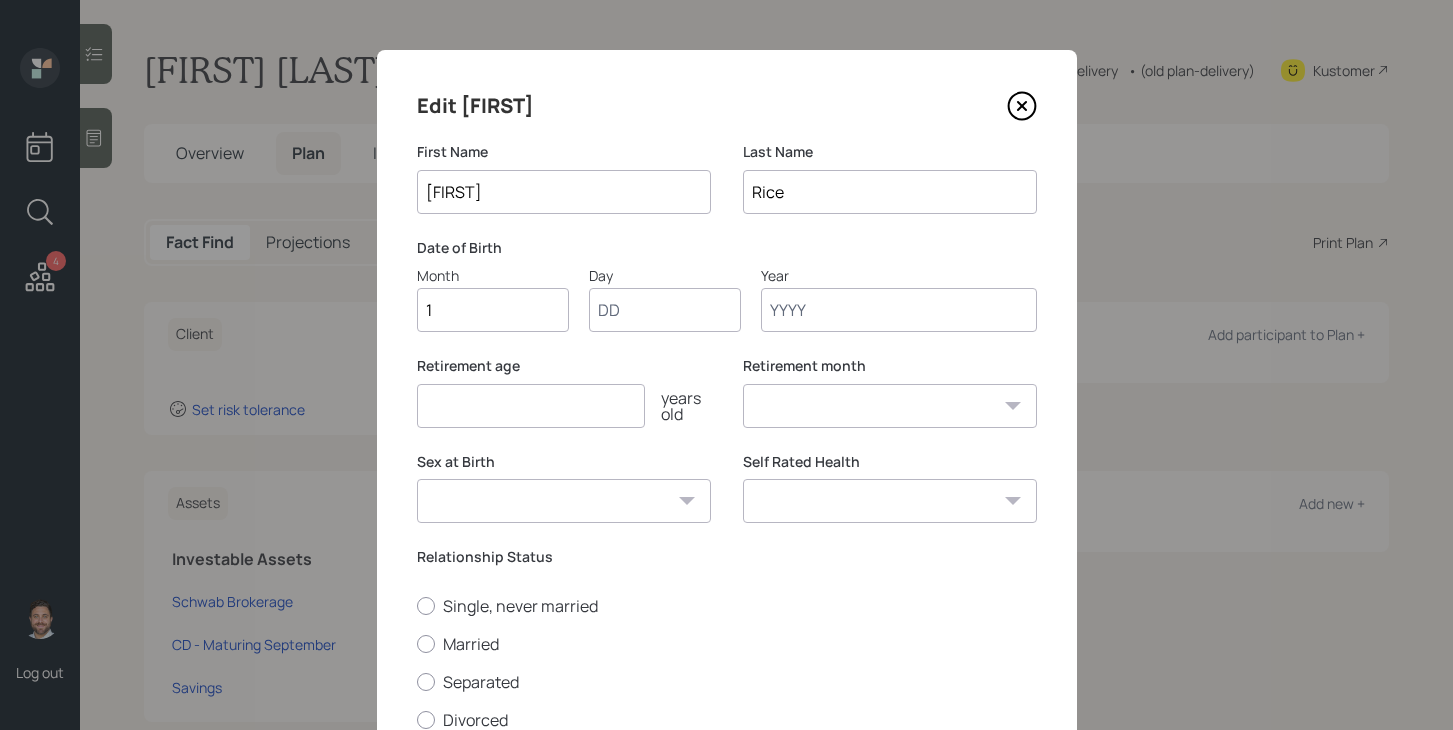 type on "10" 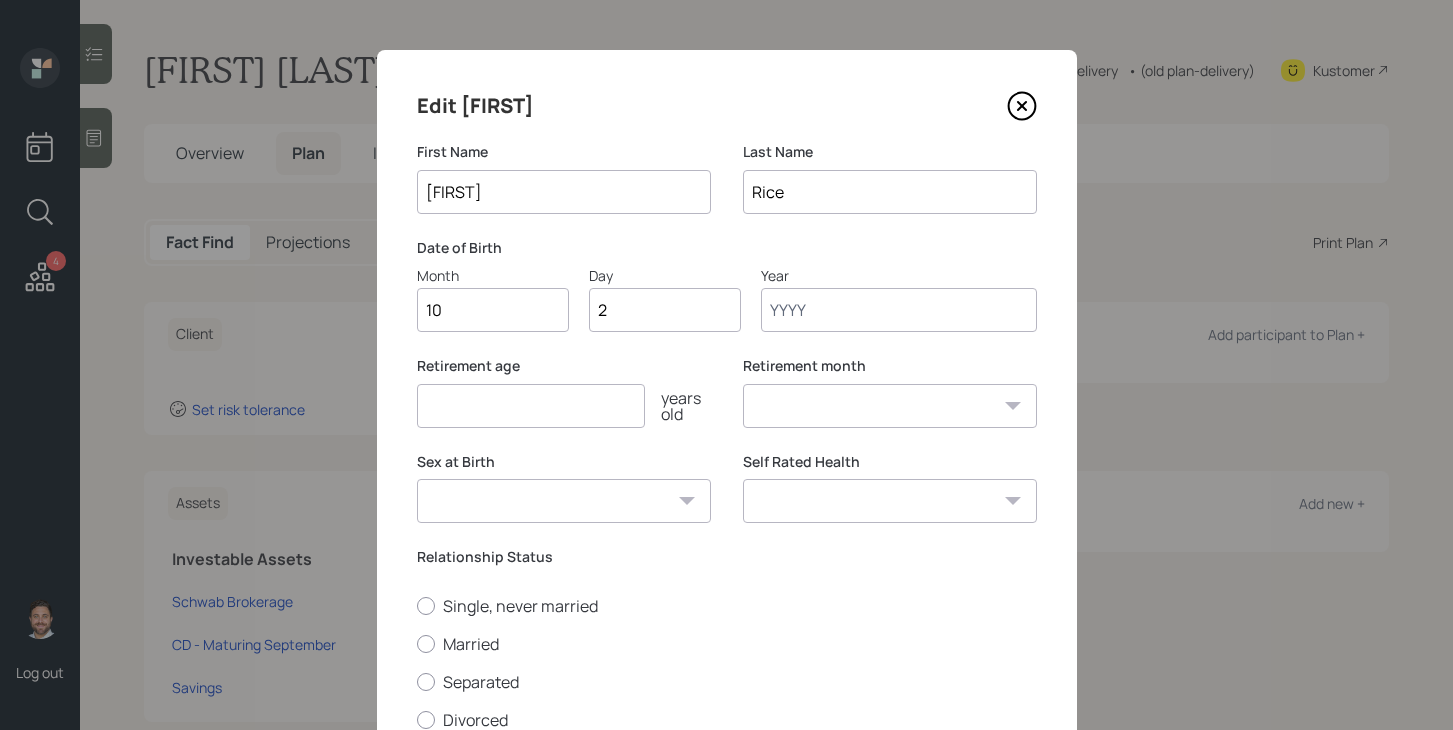 type on "22" 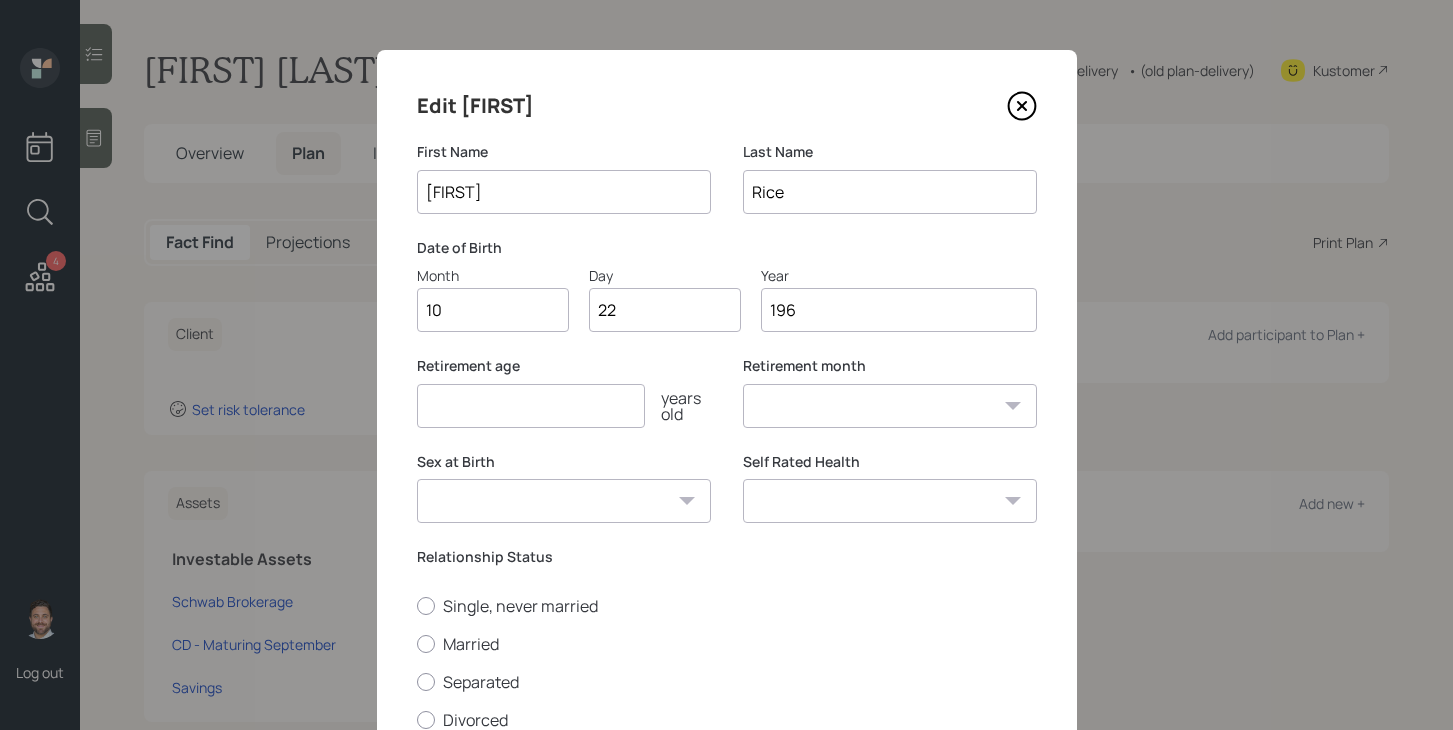 type on "1965" 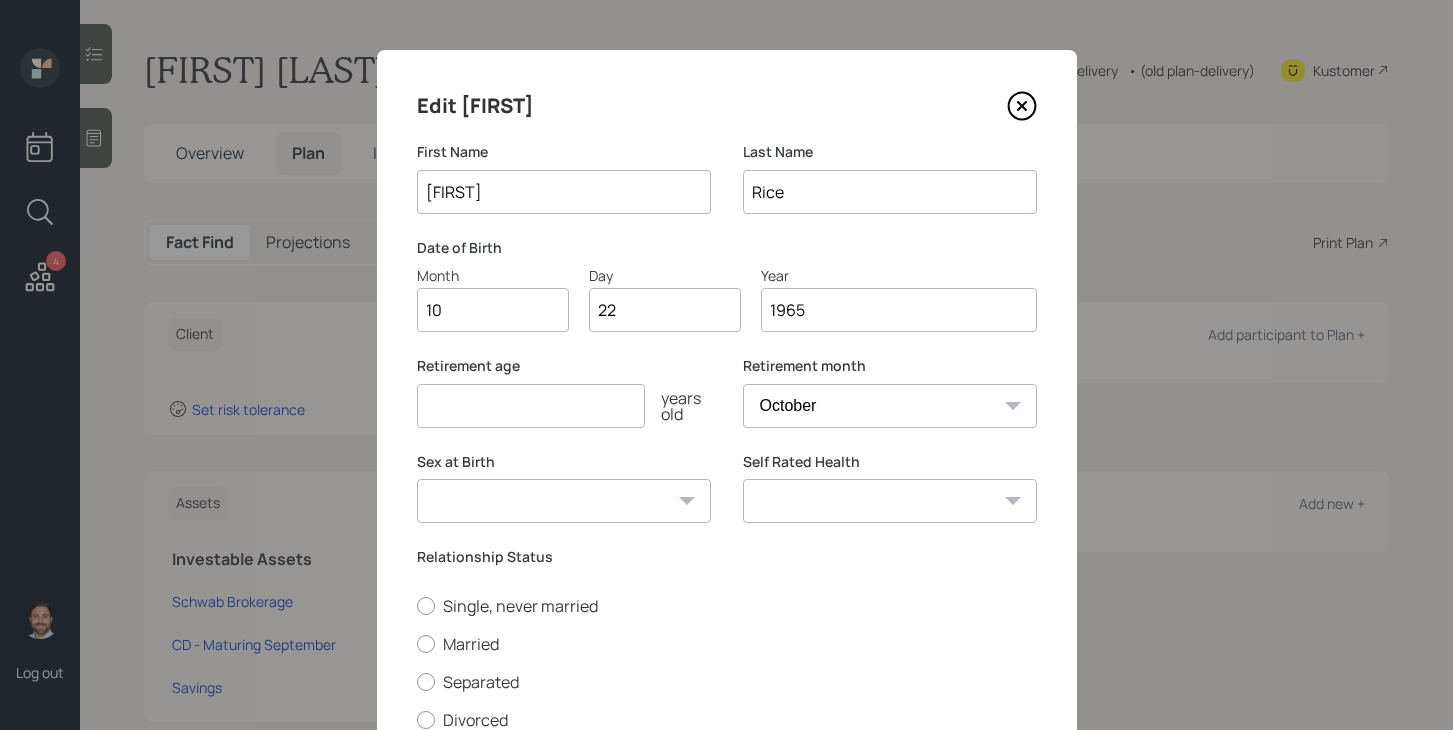 type on "1965" 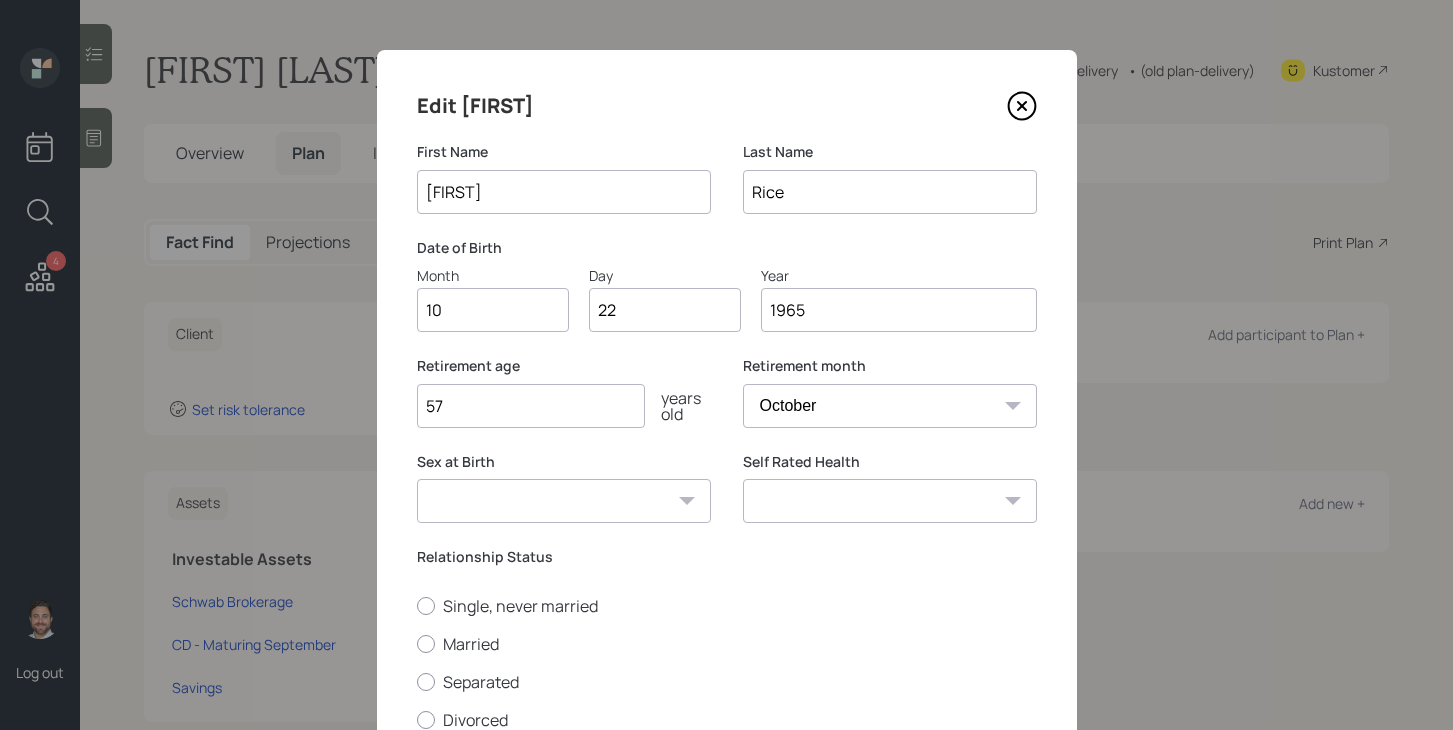 type on "57" 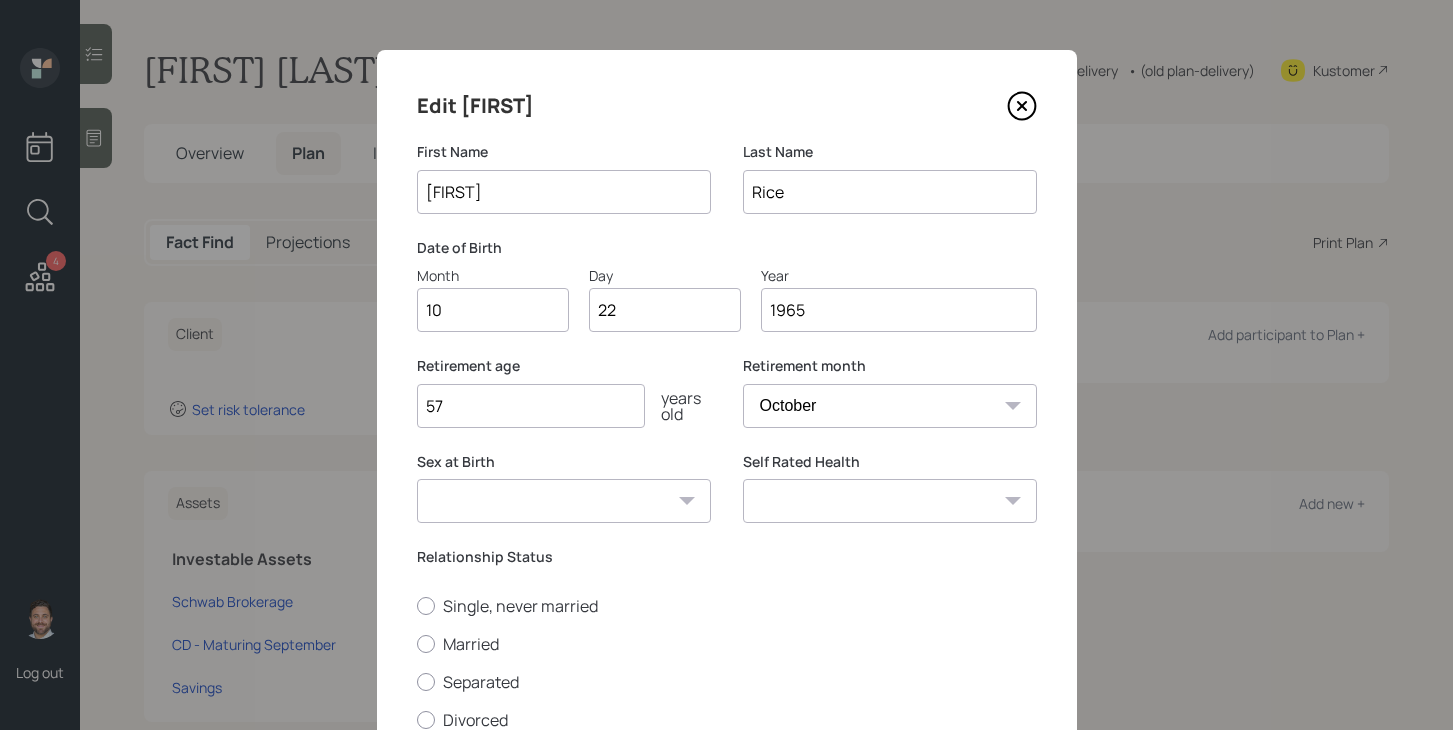 click on "Male Female Other / Prefer not to say" at bounding box center (564, 501) 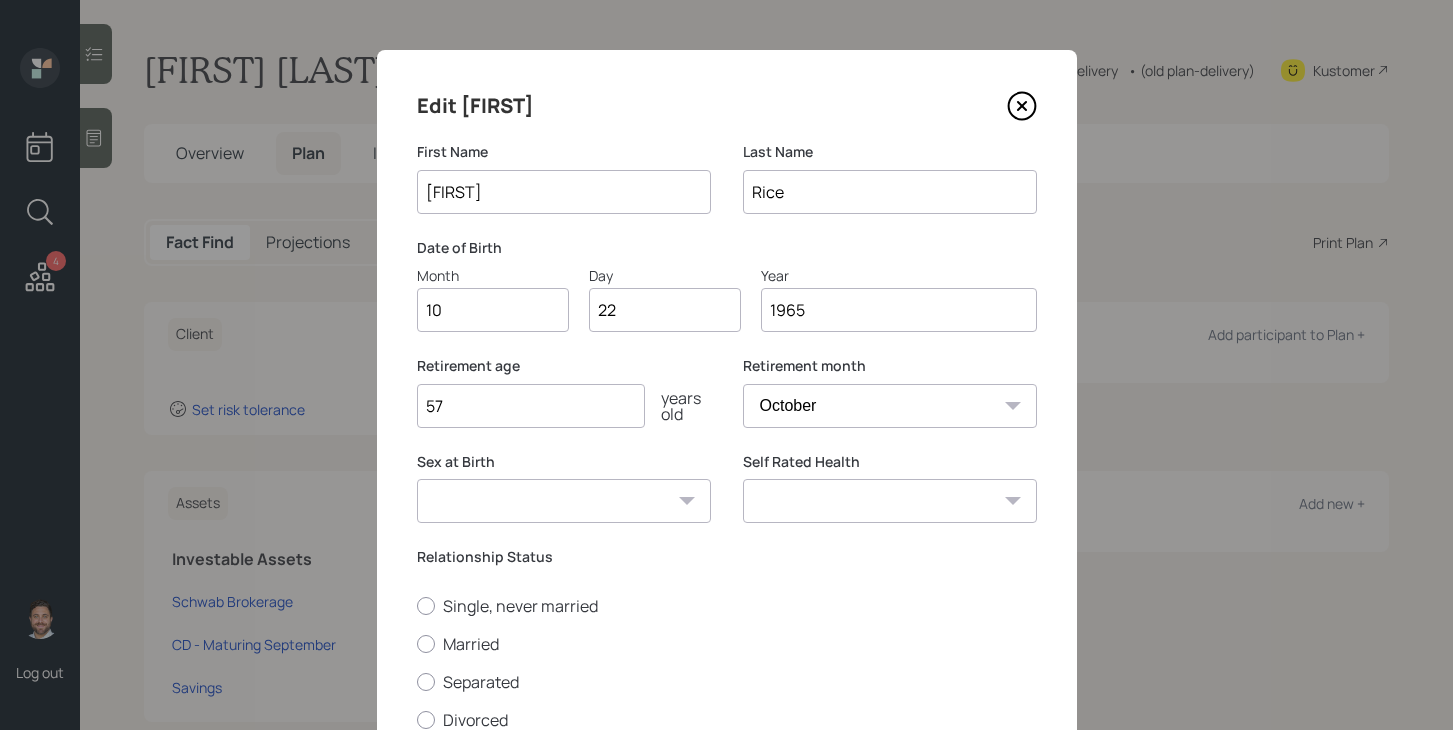 select on "male" 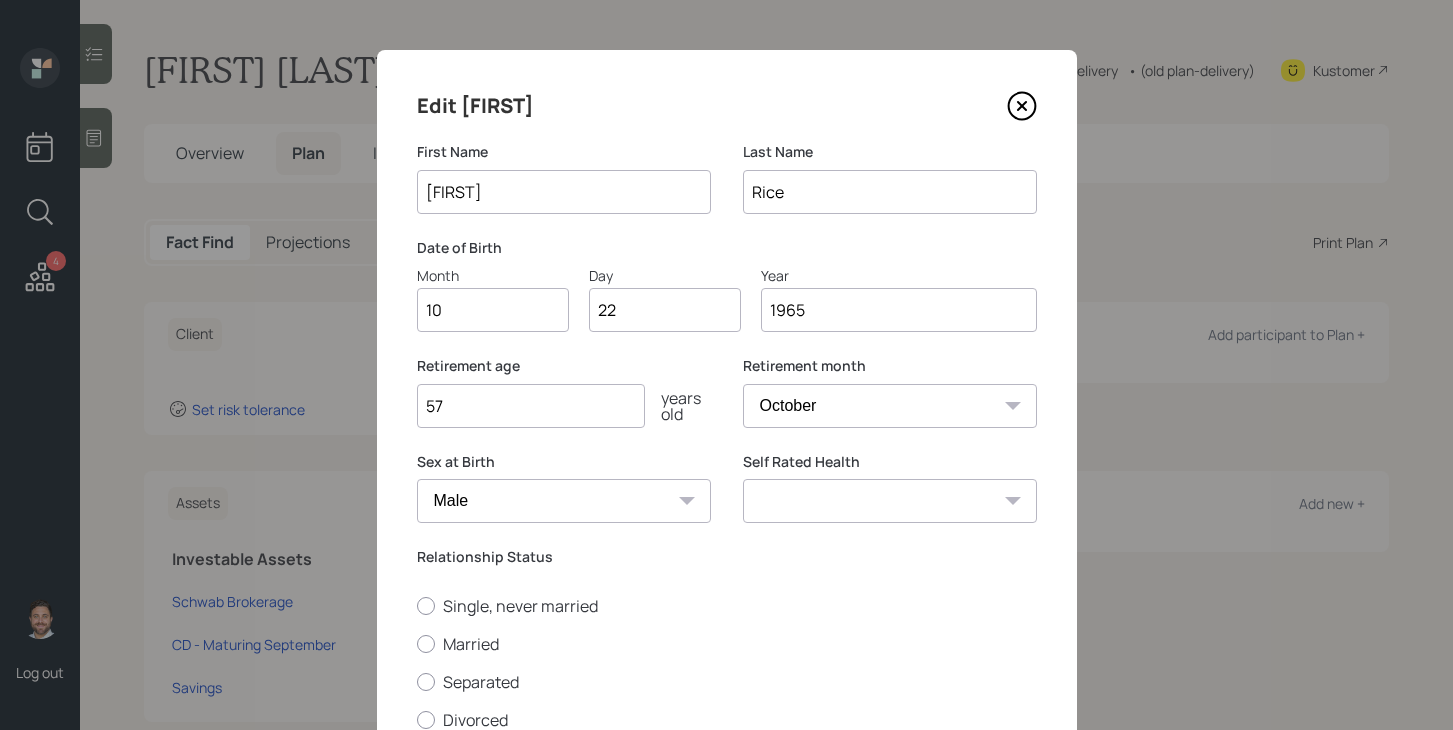 click on "Excellent Very Good Good Fair Poor" at bounding box center [890, 501] 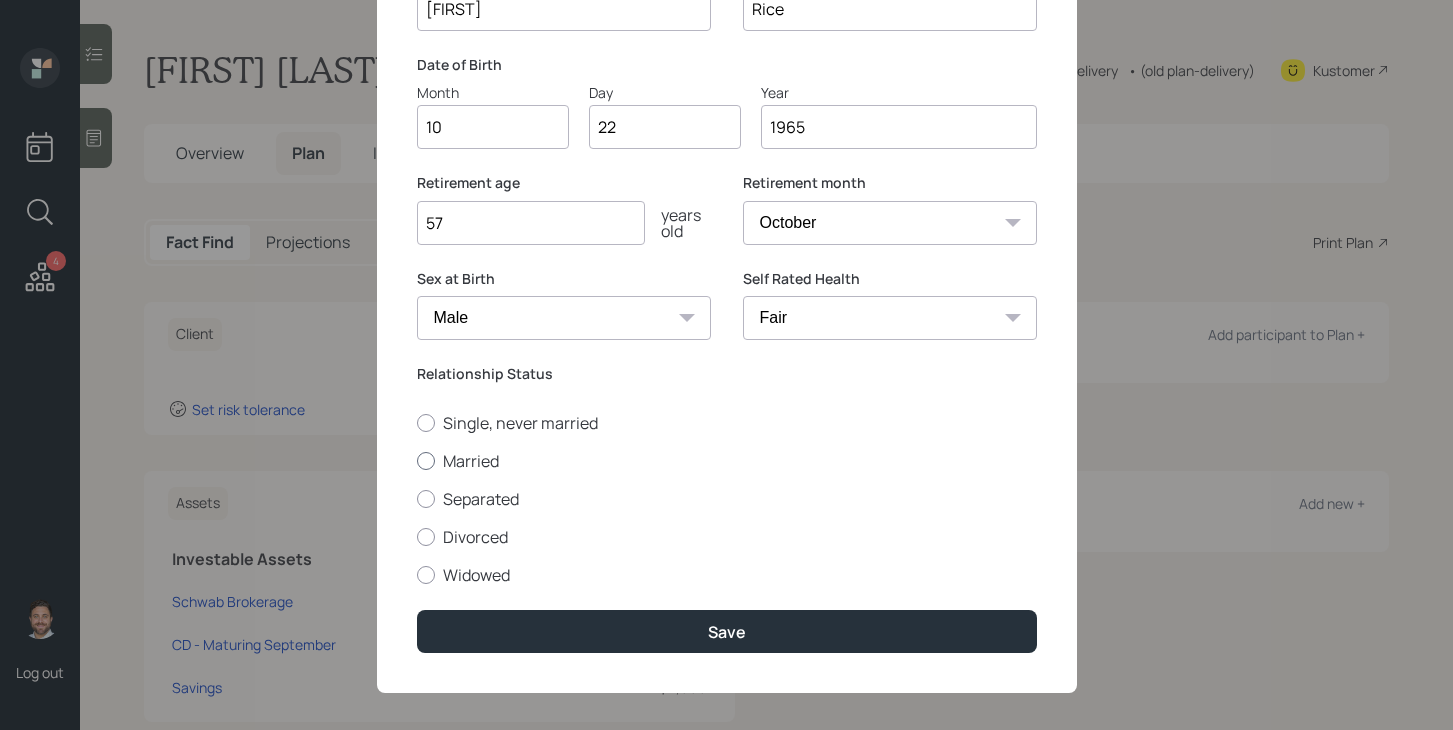 scroll, scrollTop: 197, scrollLeft: 0, axis: vertical 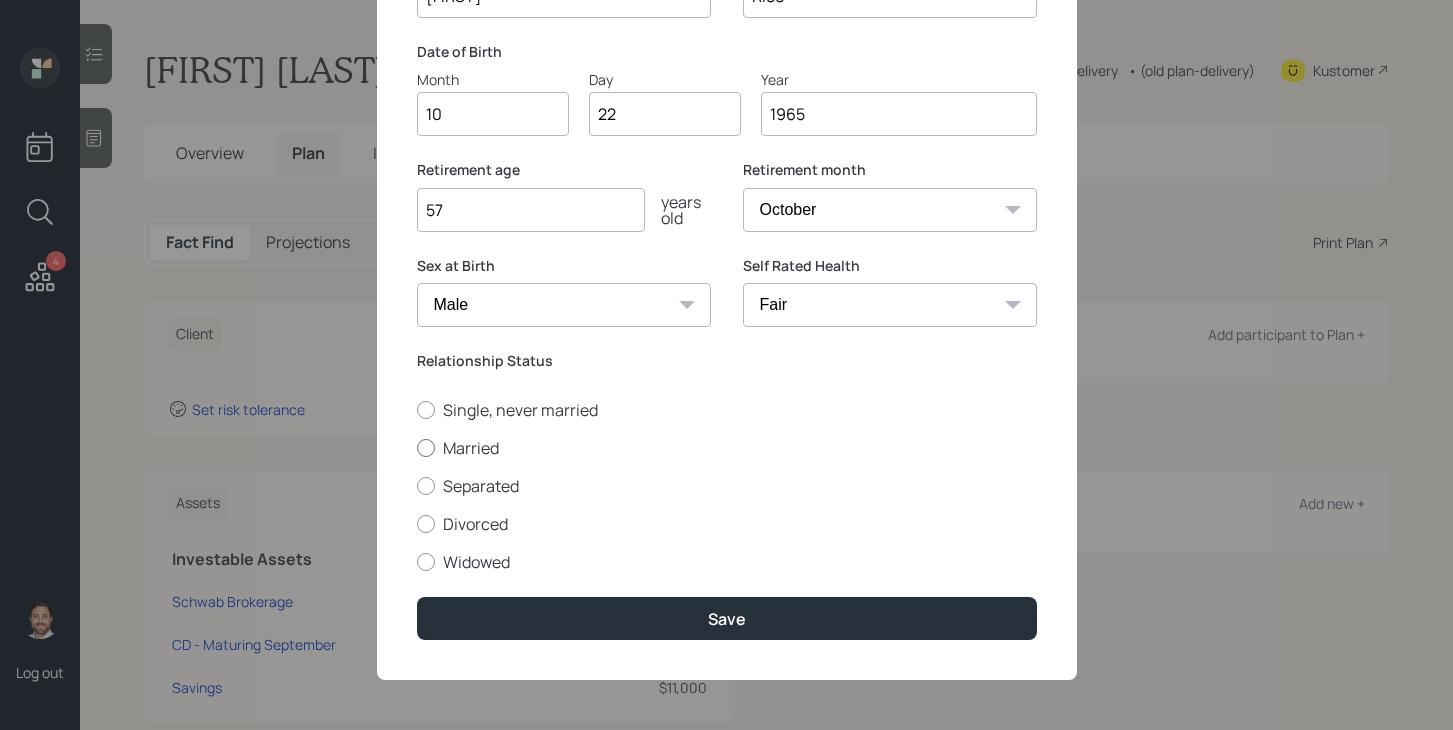 click on "Married" at bounding box center [727, 448] 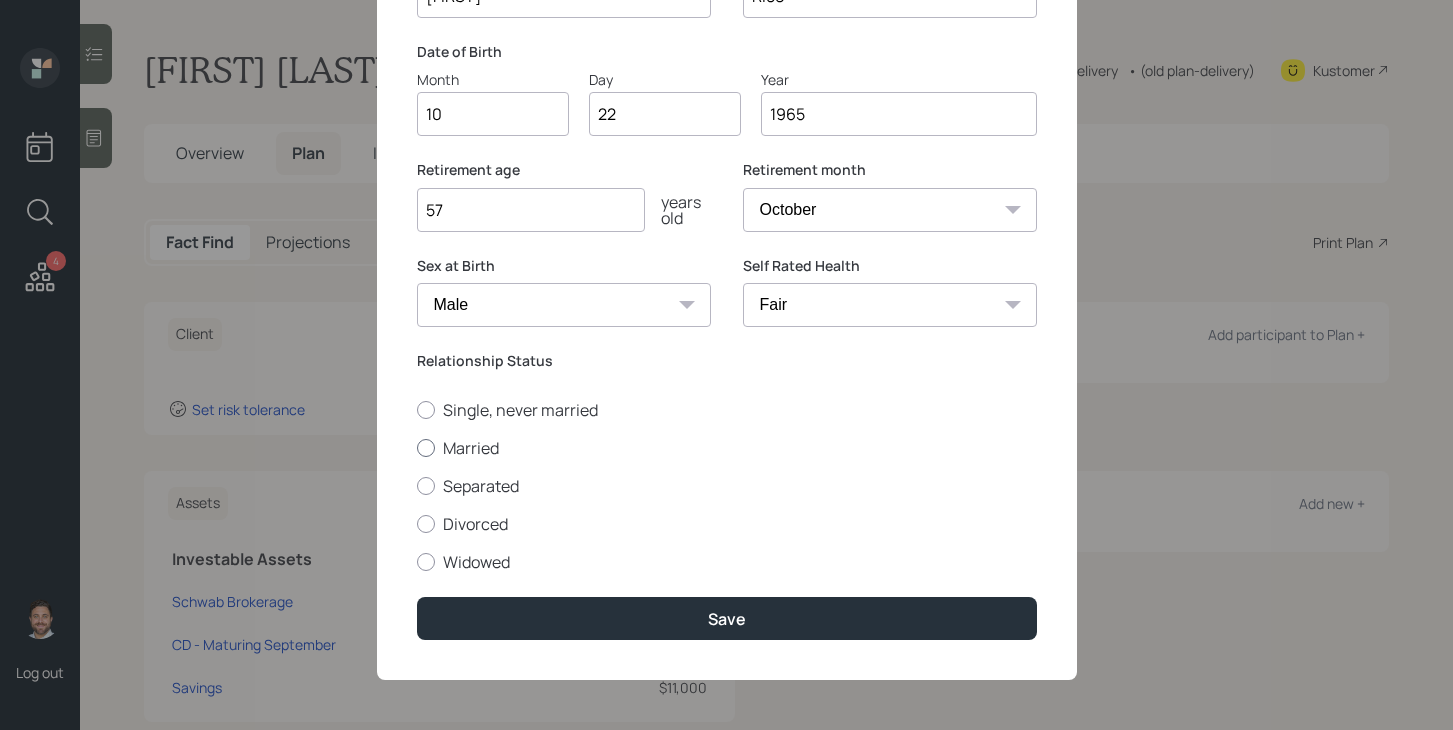 radio on "true" 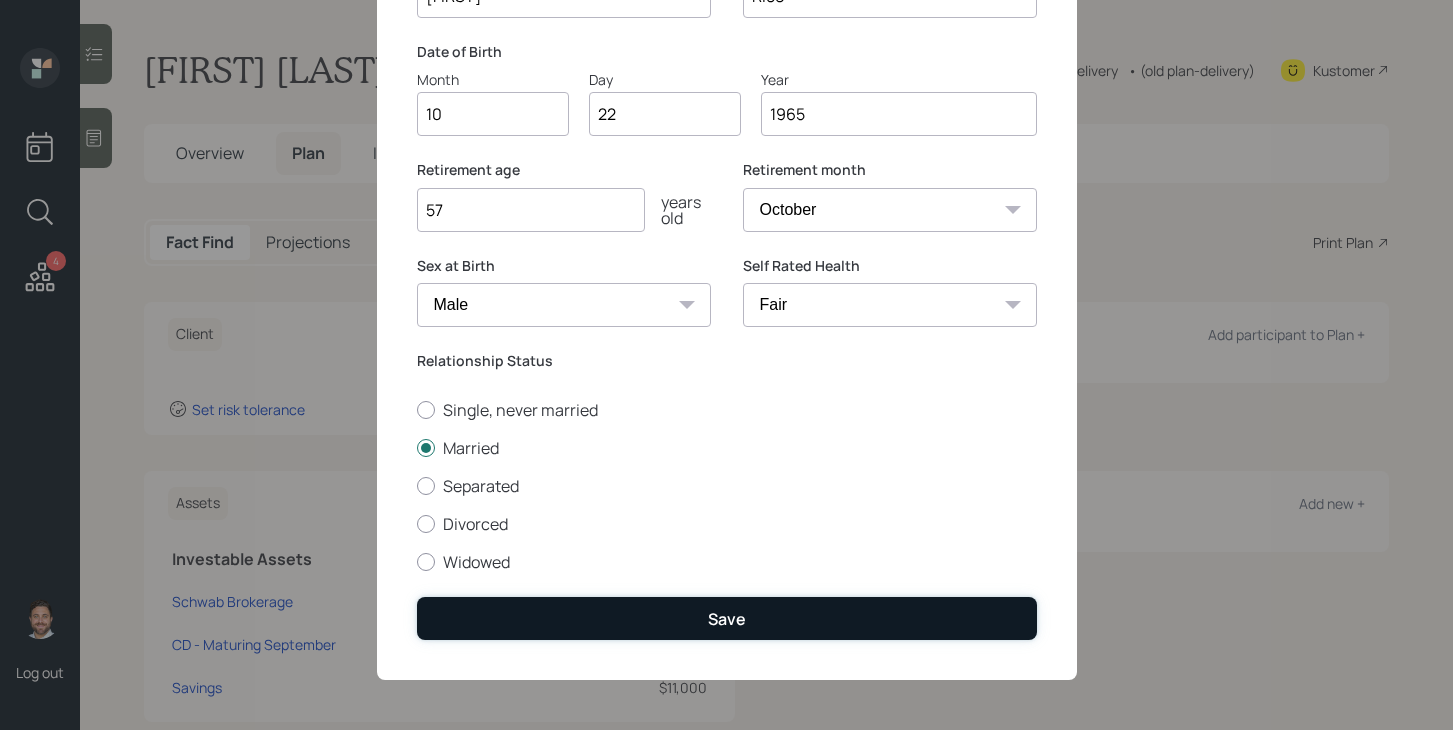 click on "Save" at bounding box center (727, 618) 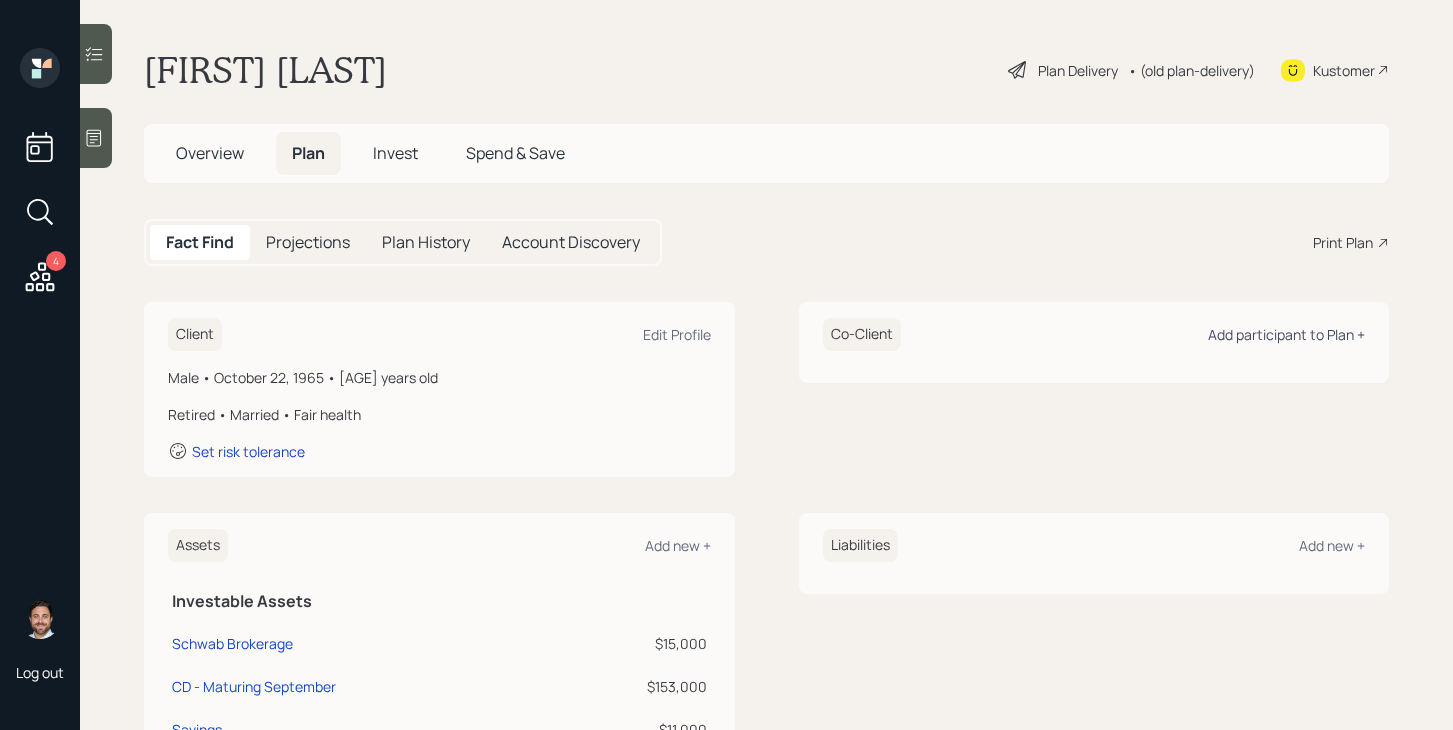 click on "Add participant to Plan +" at bounding box center (1286, 334) 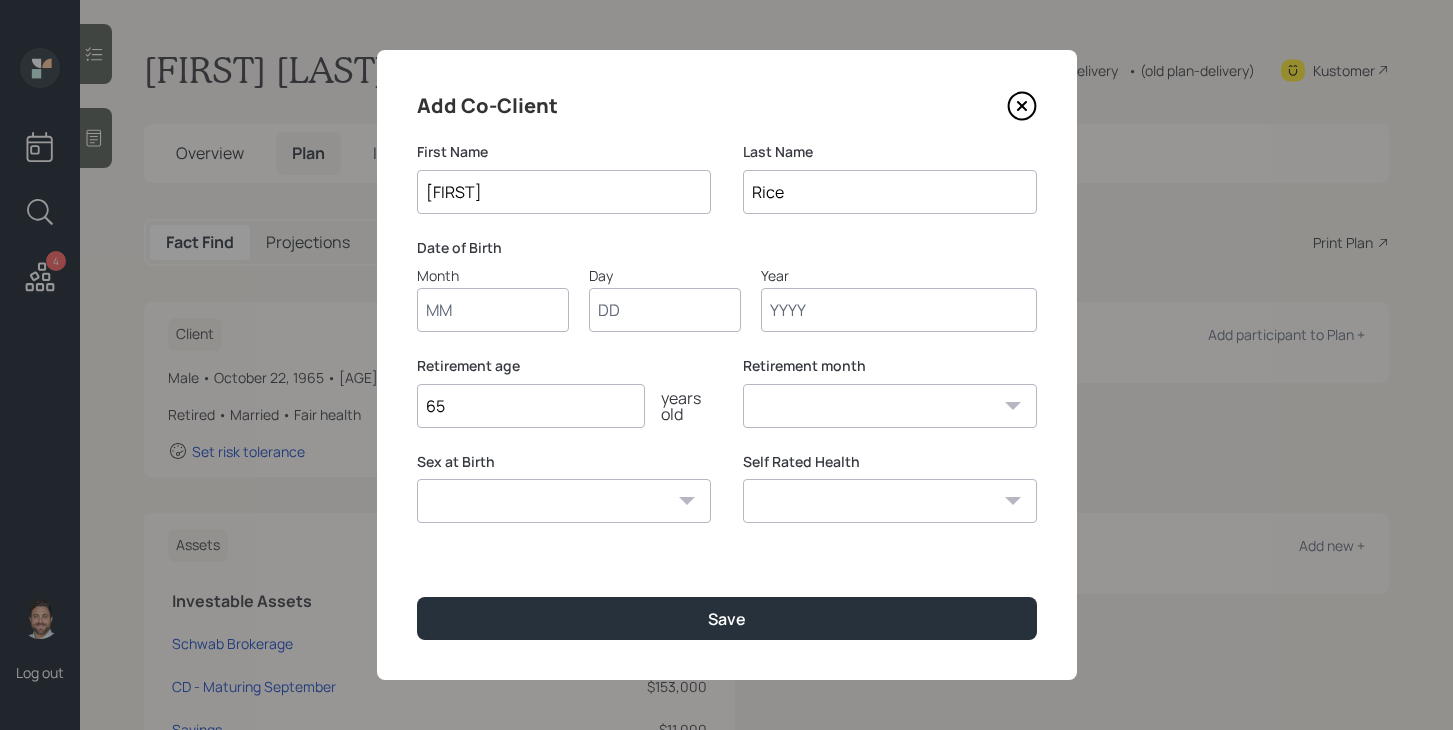 type on "Claudia" 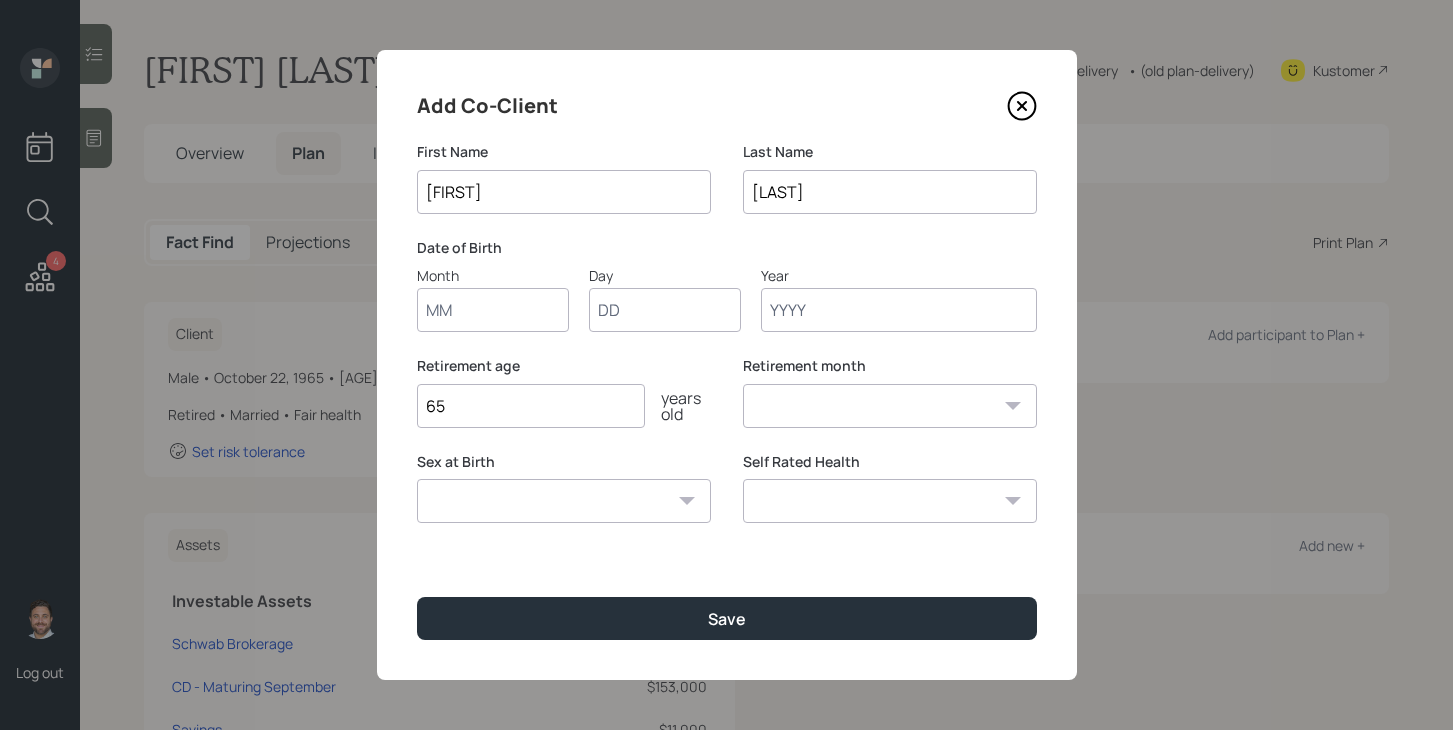 type on "Sanchez" 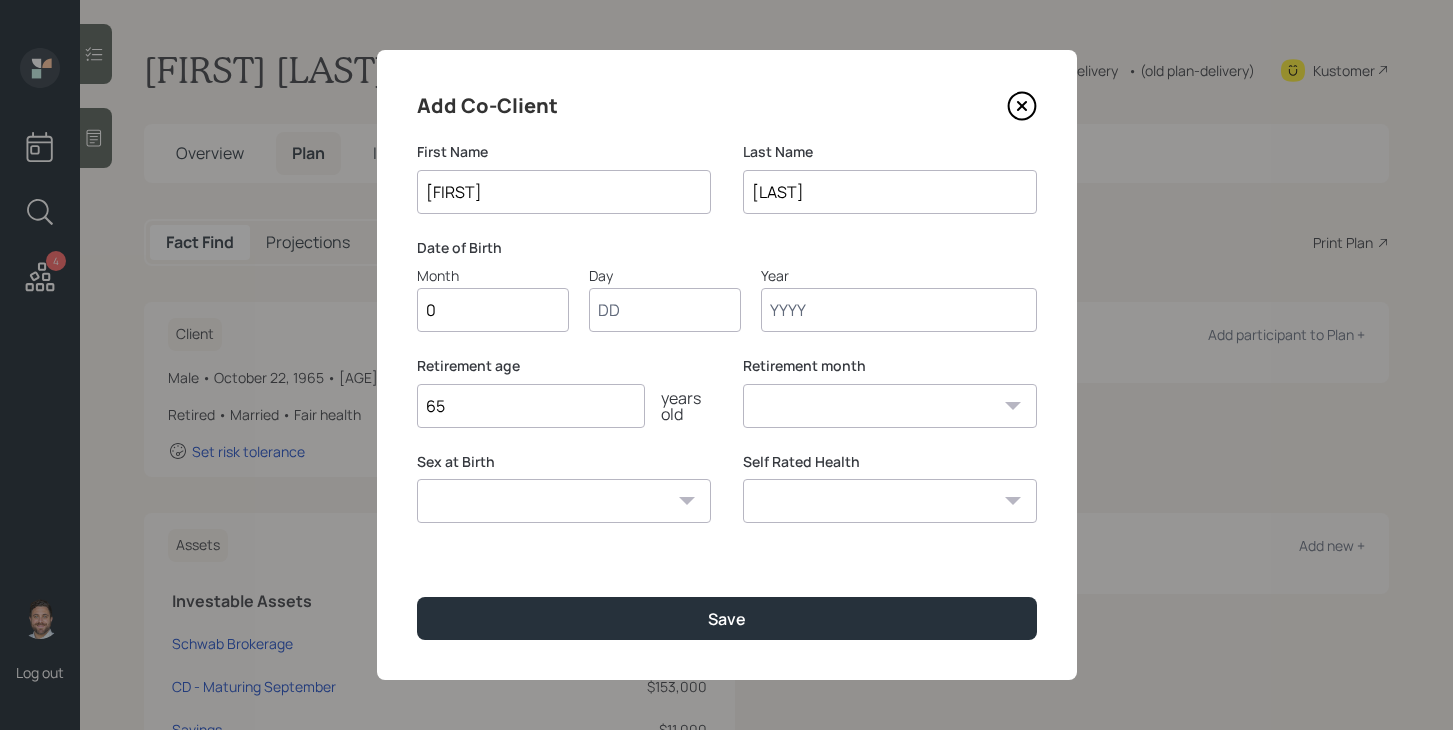 type on "07" 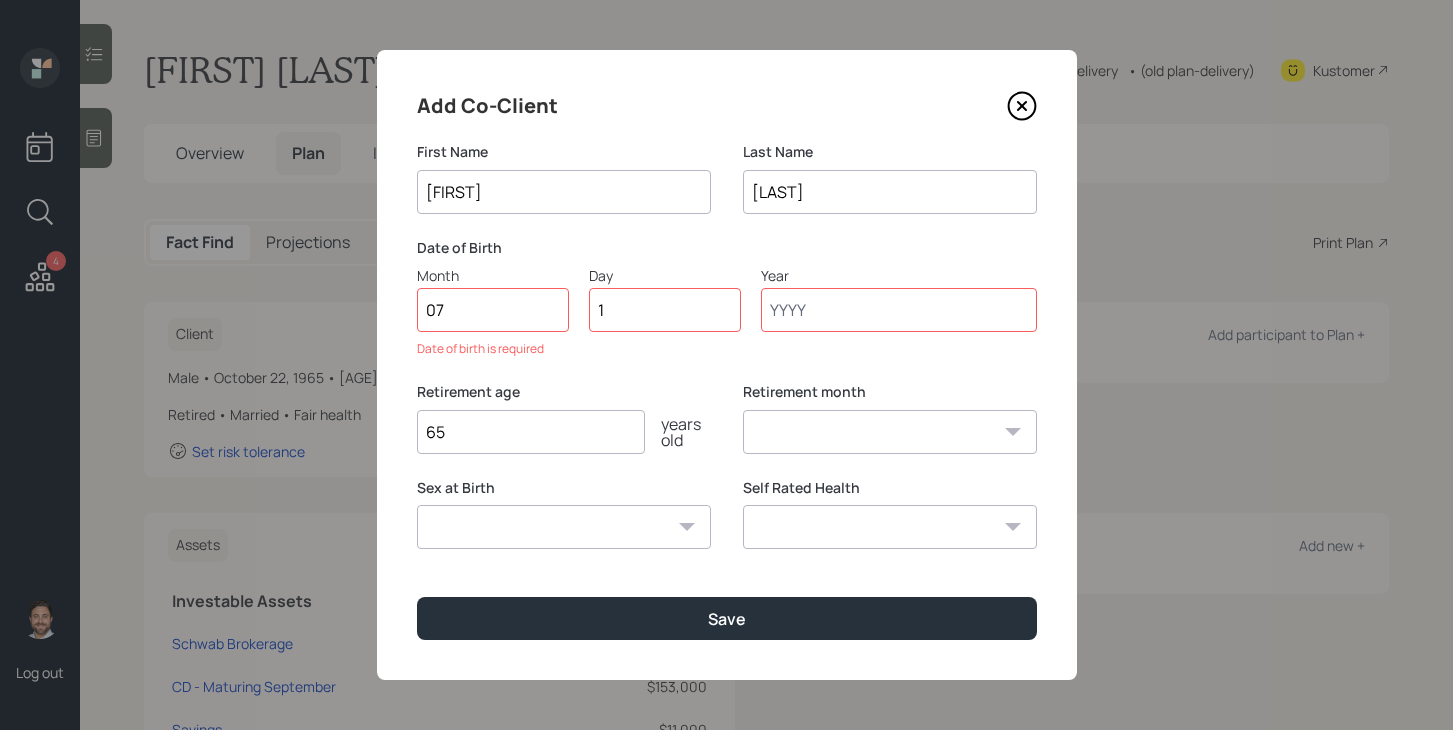type on "17" 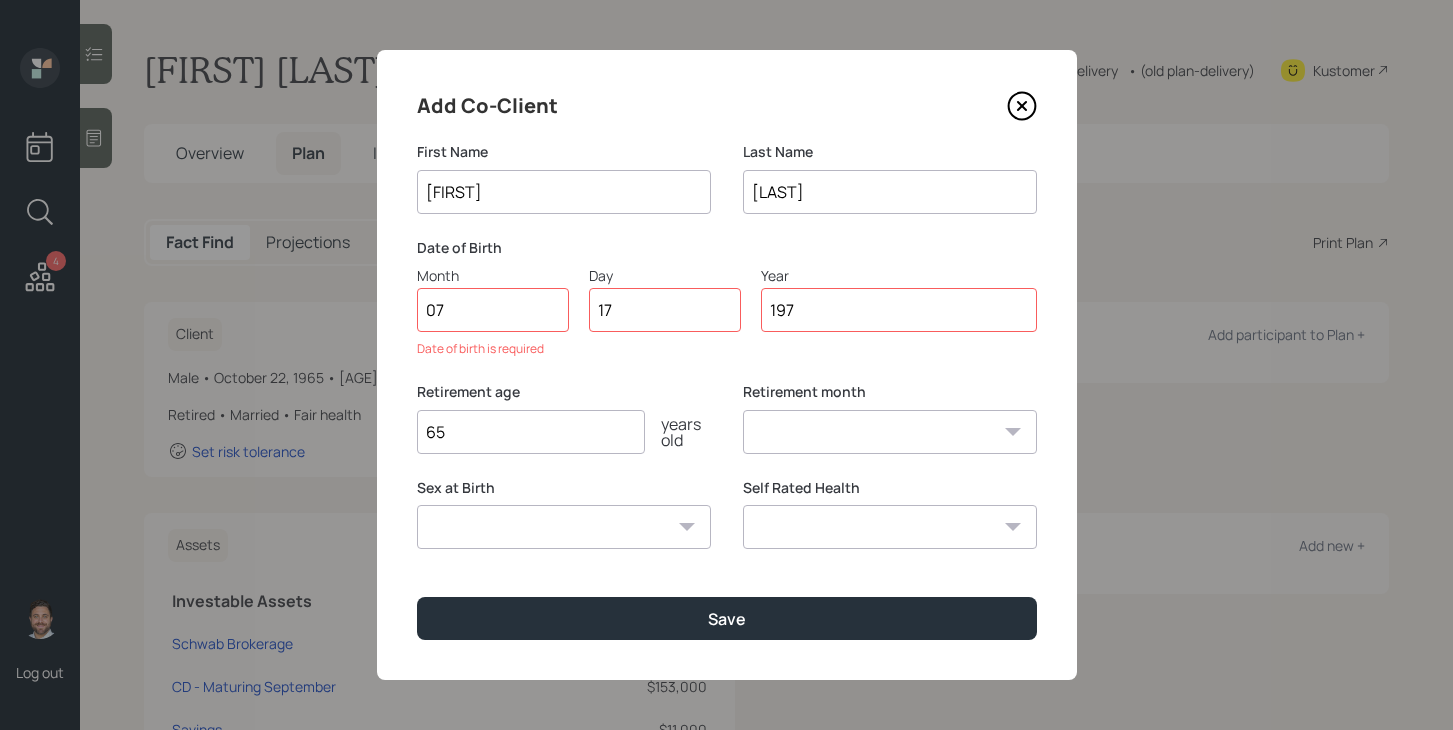 type on "1972" 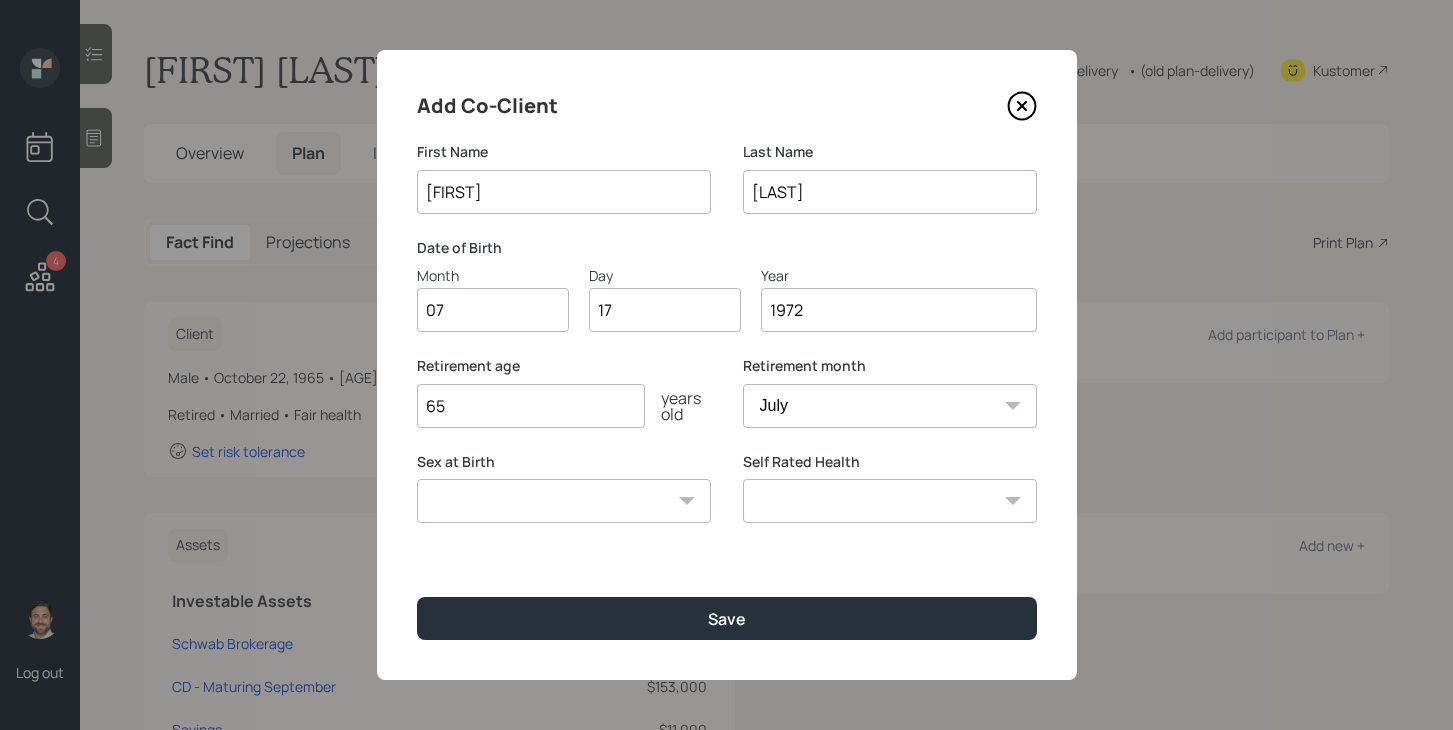 type on "1972" 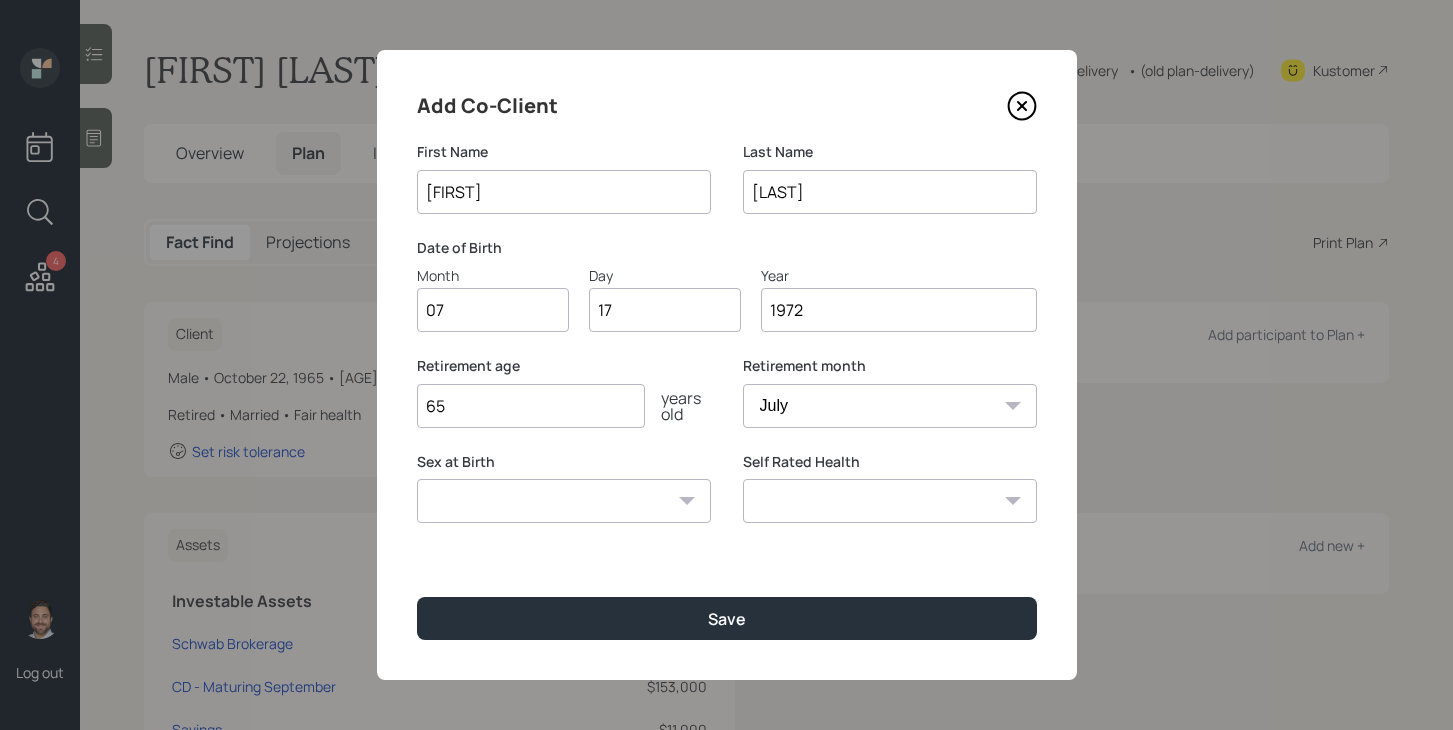 click on "Male Female Other / Prefer not to say" at bounding box center [564, 501] 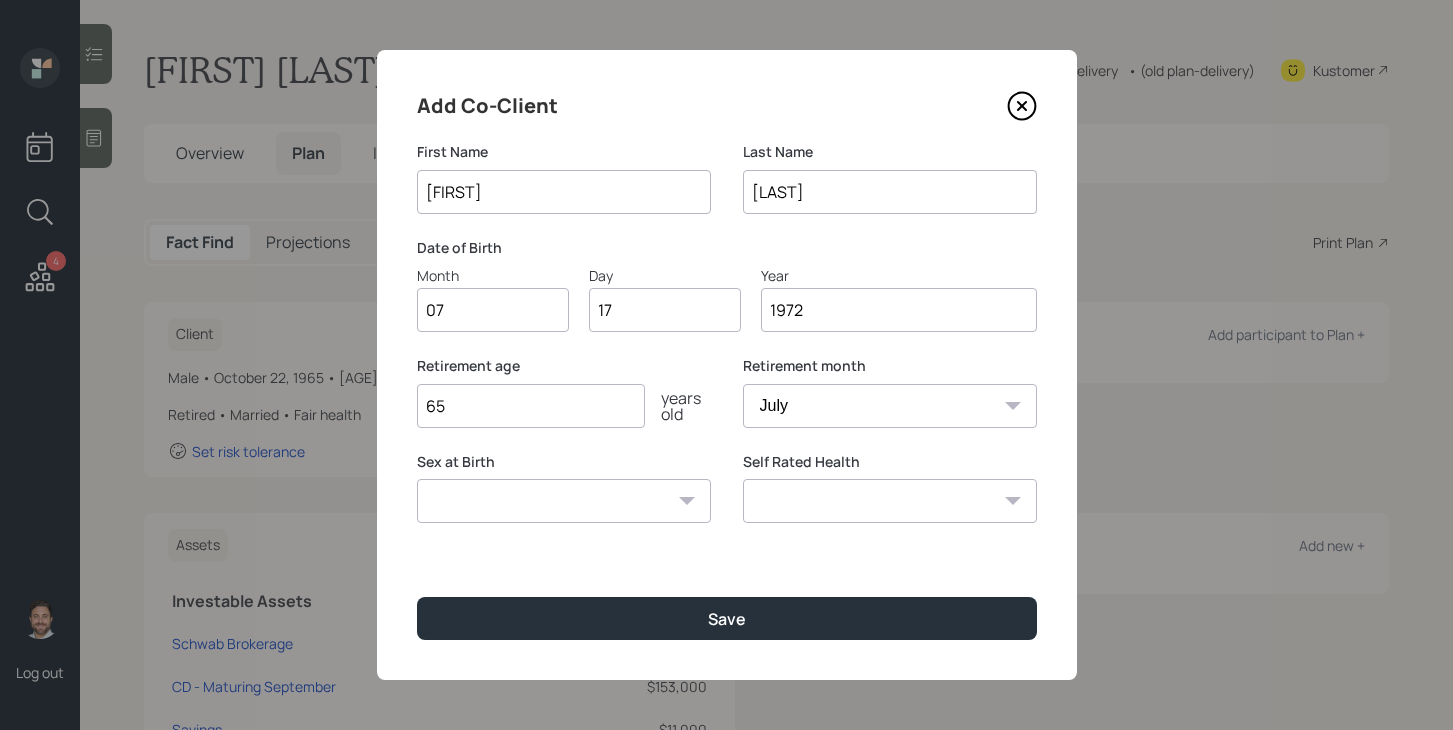 select on "female" 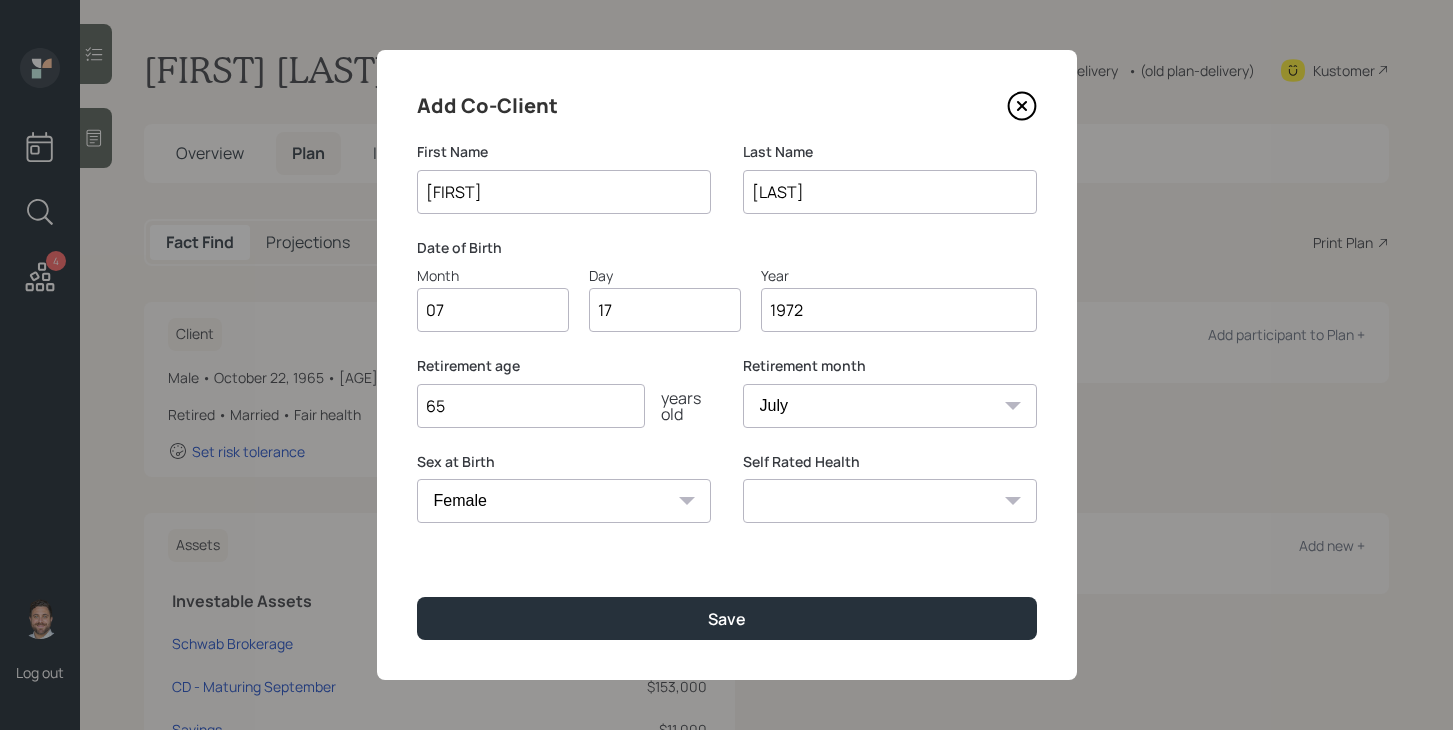 click on "65" at bounding box center (531, 406) 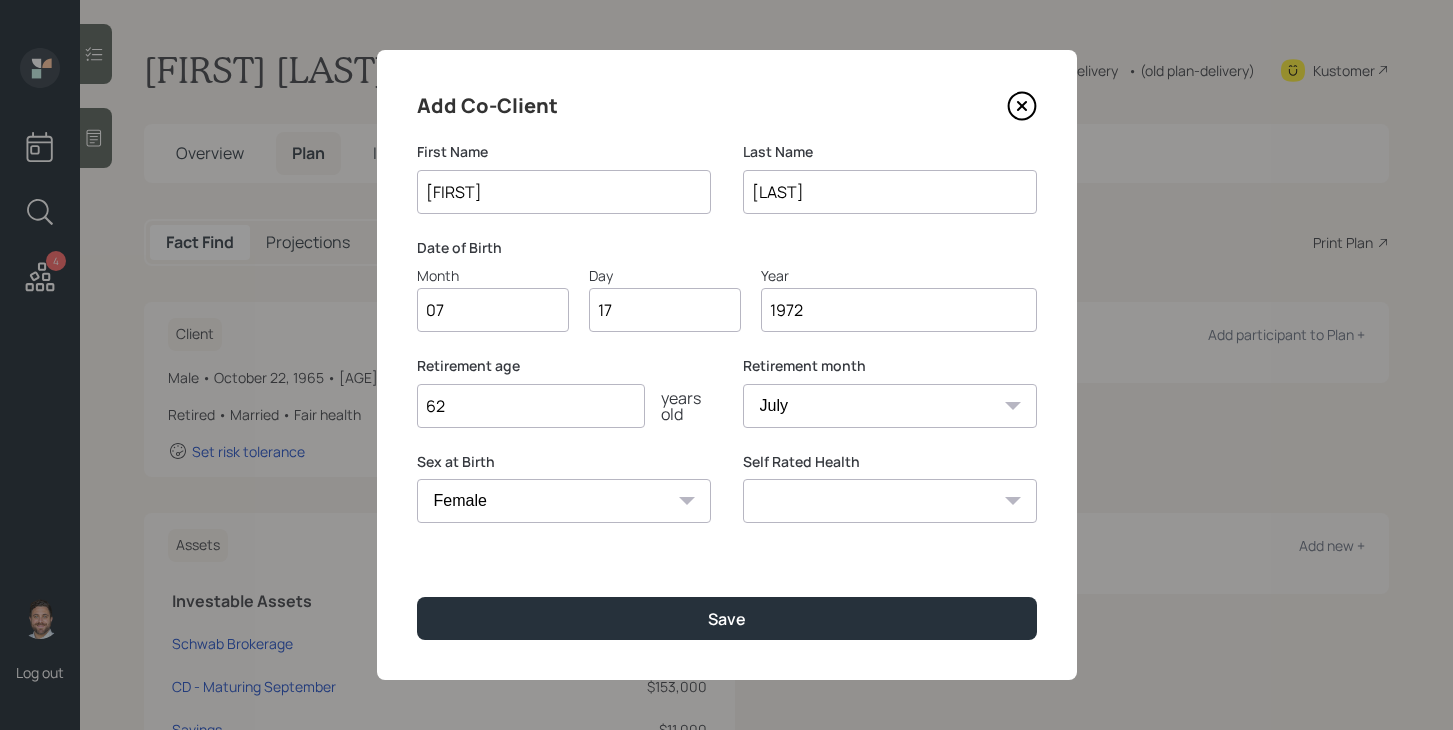 type on "62" 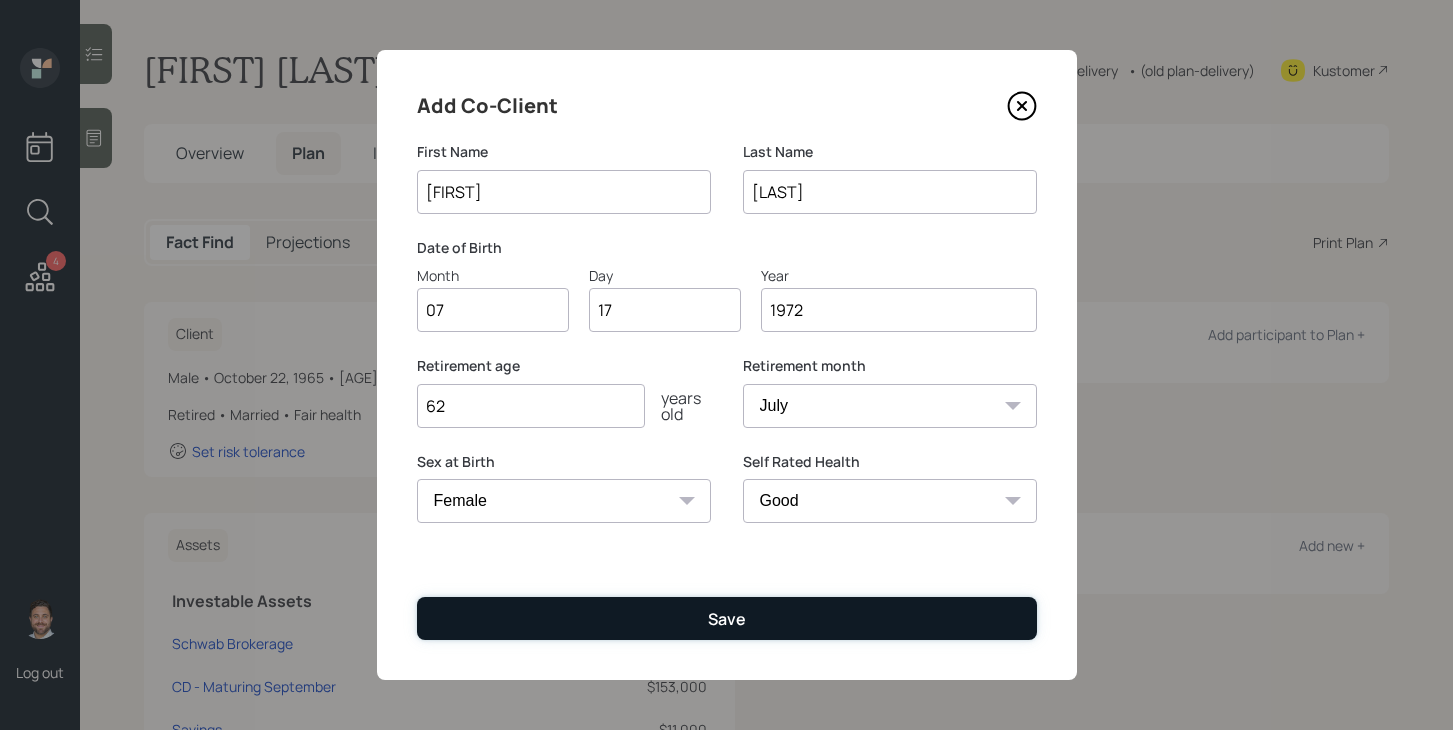 click on "Save" at bounding box center [727, 618] 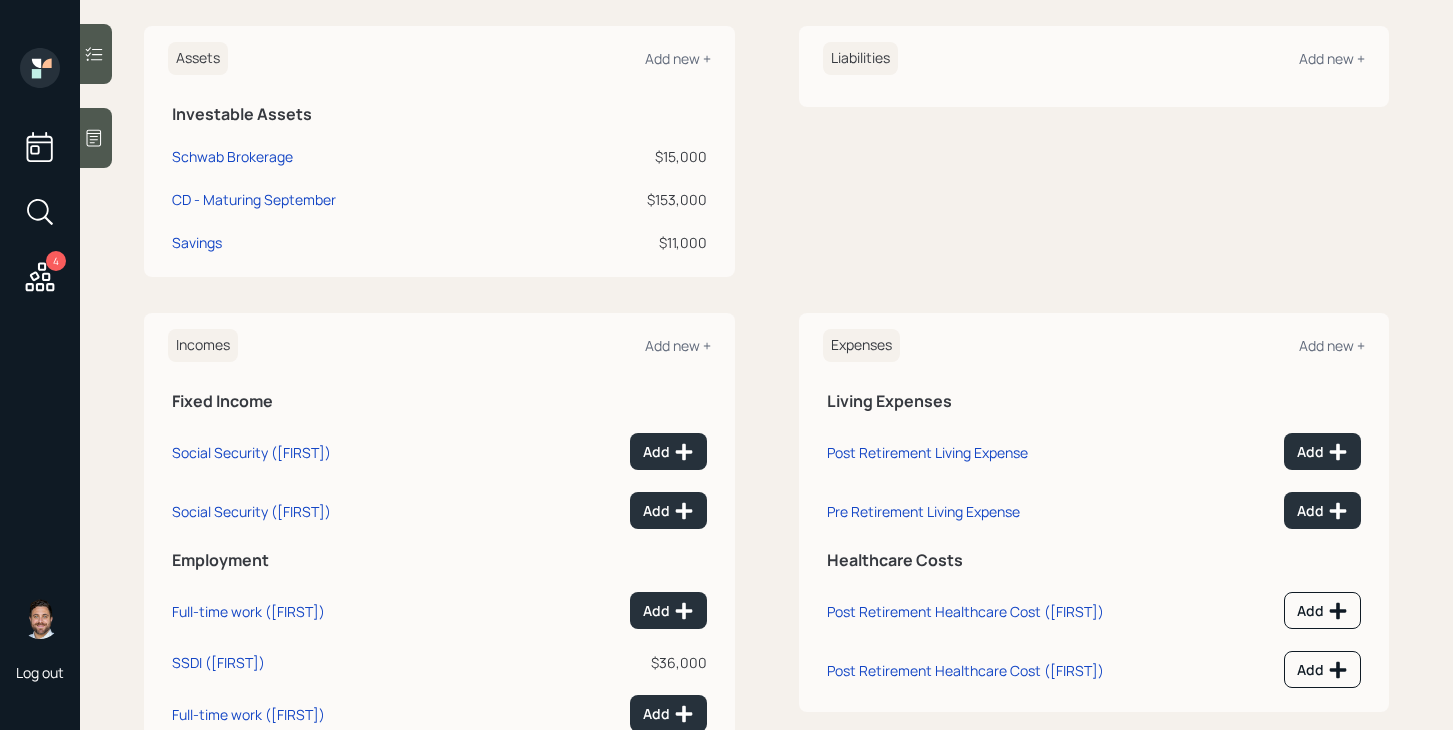 scroll, scrollTop: 561, scrollLeft: 0, axis: vertical 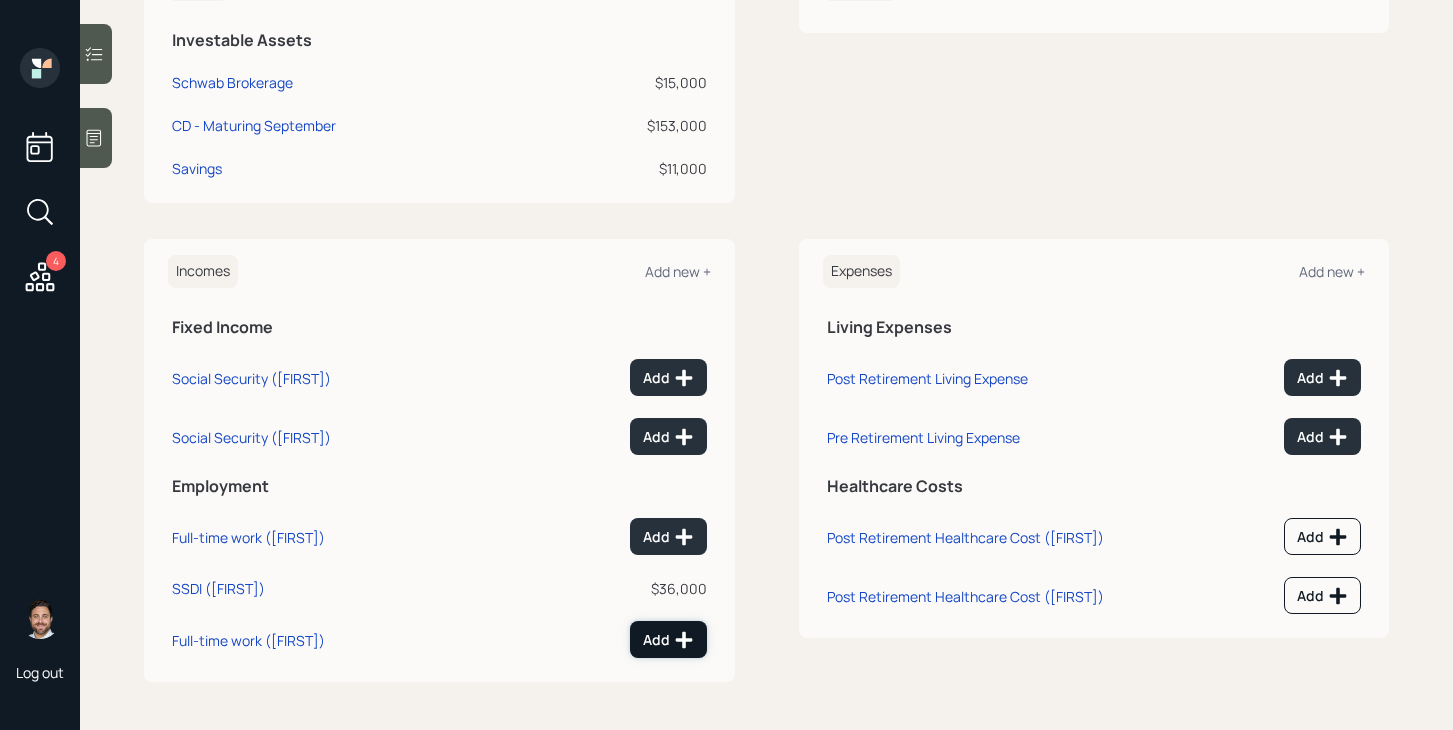 click 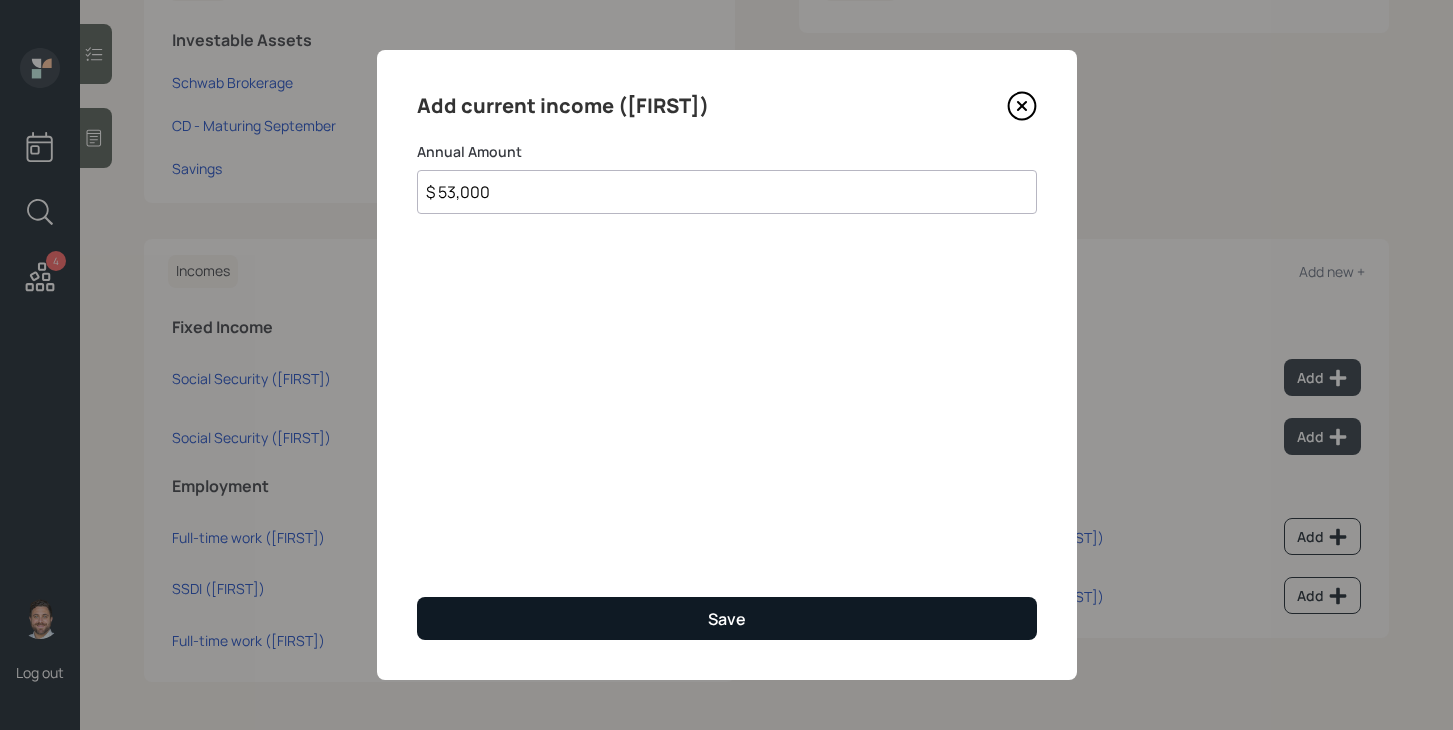 type on "$ 53,000" 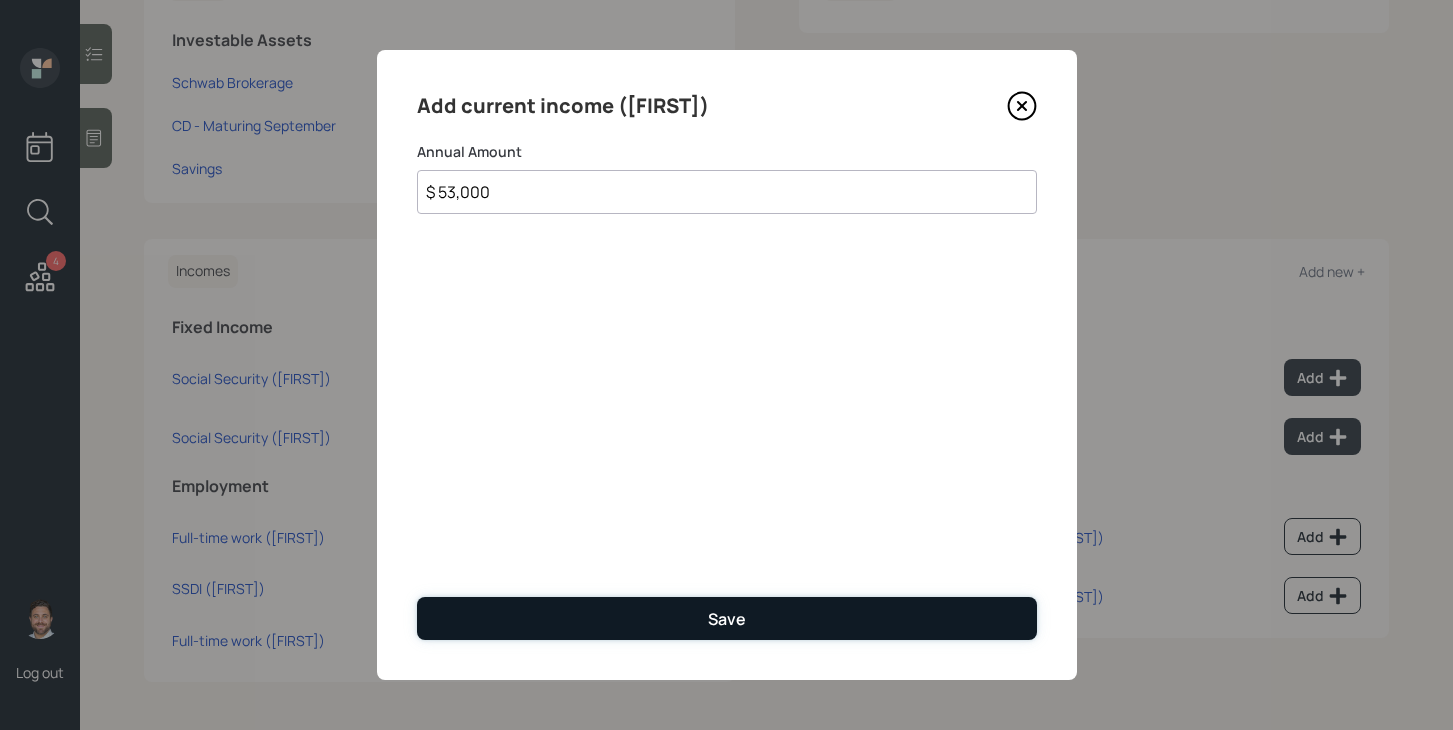click on "Save" at bounding box center (727, 618) 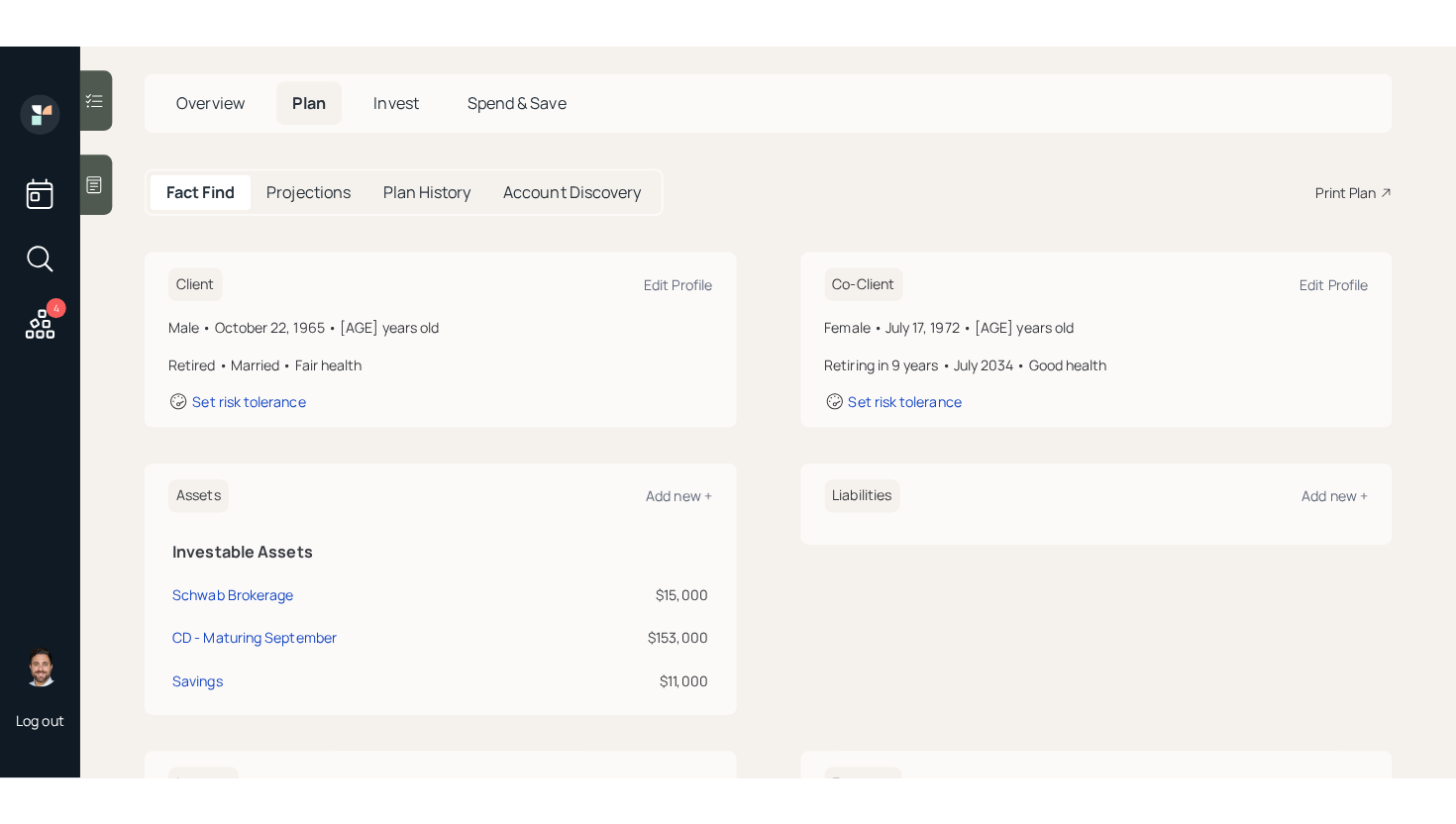 scroll, scrollTop: 0, scrollLeft: 0, axis: both 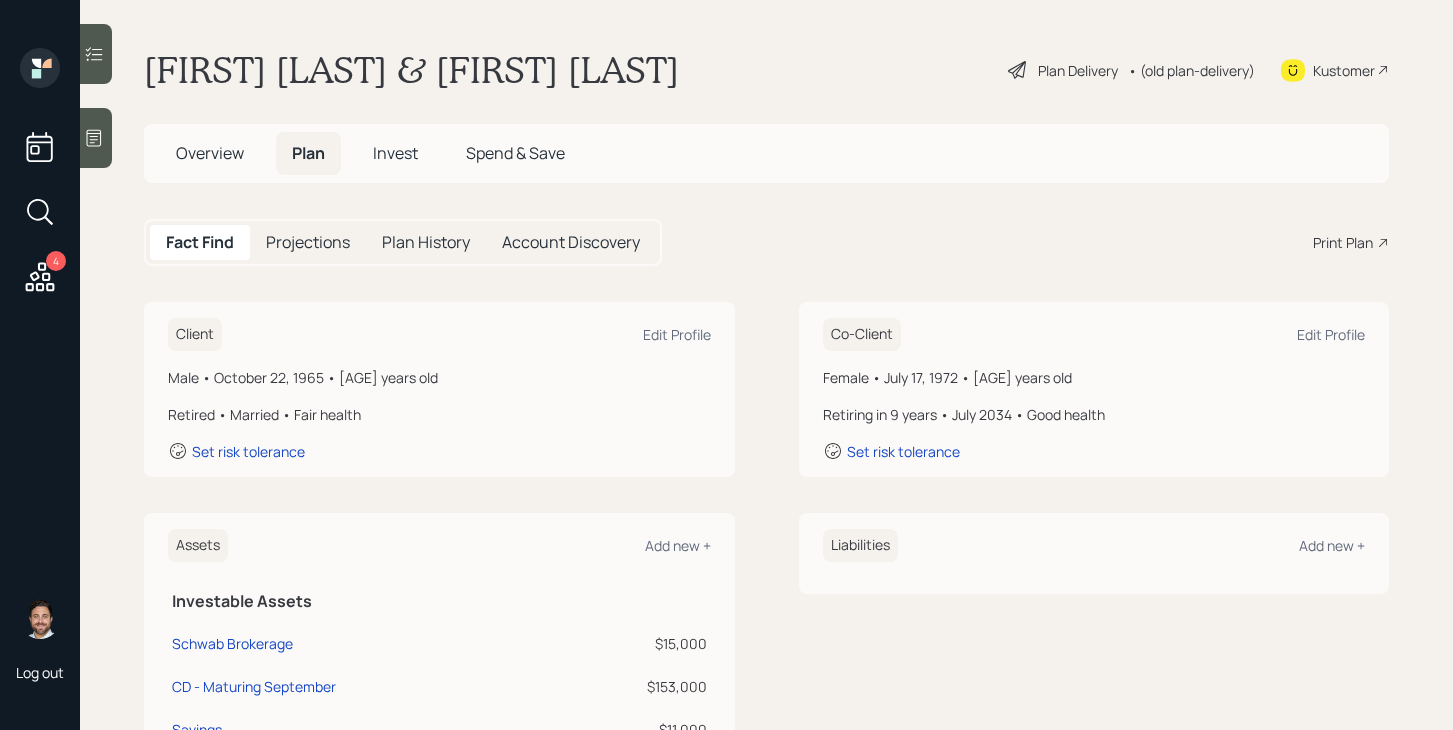 click on "Plan Delivery" at bounding box center (1078, 70) 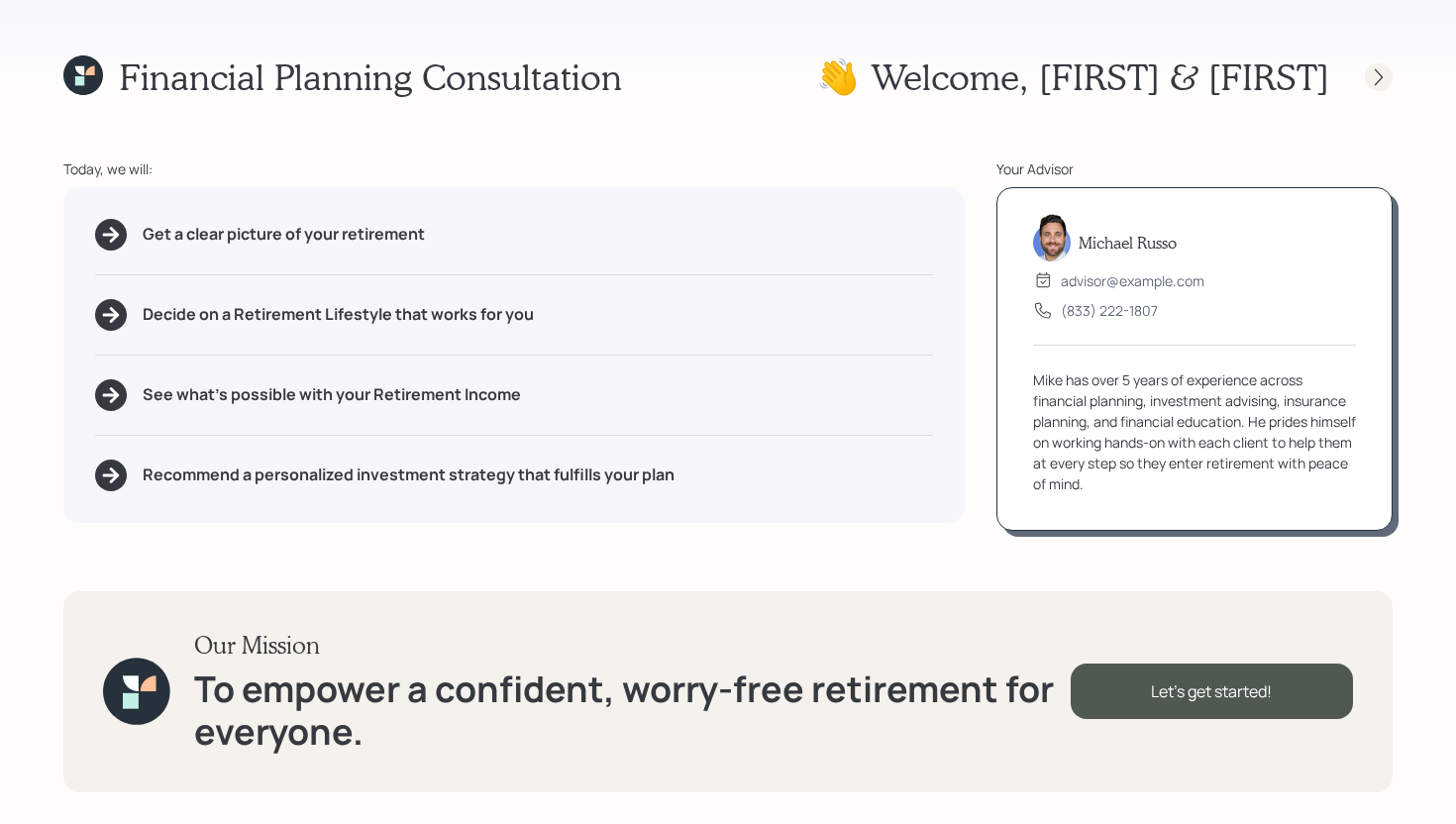 click 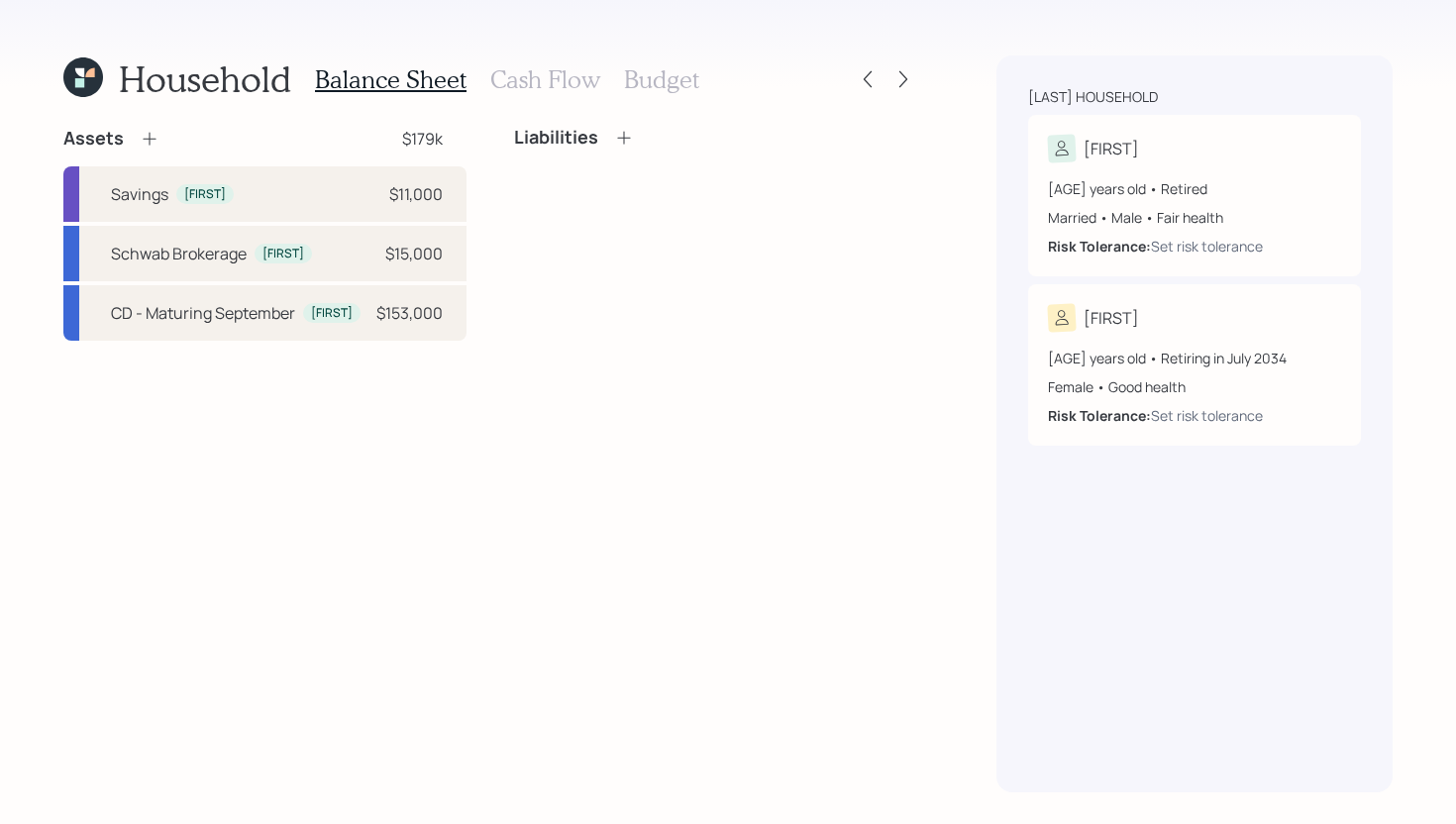 click 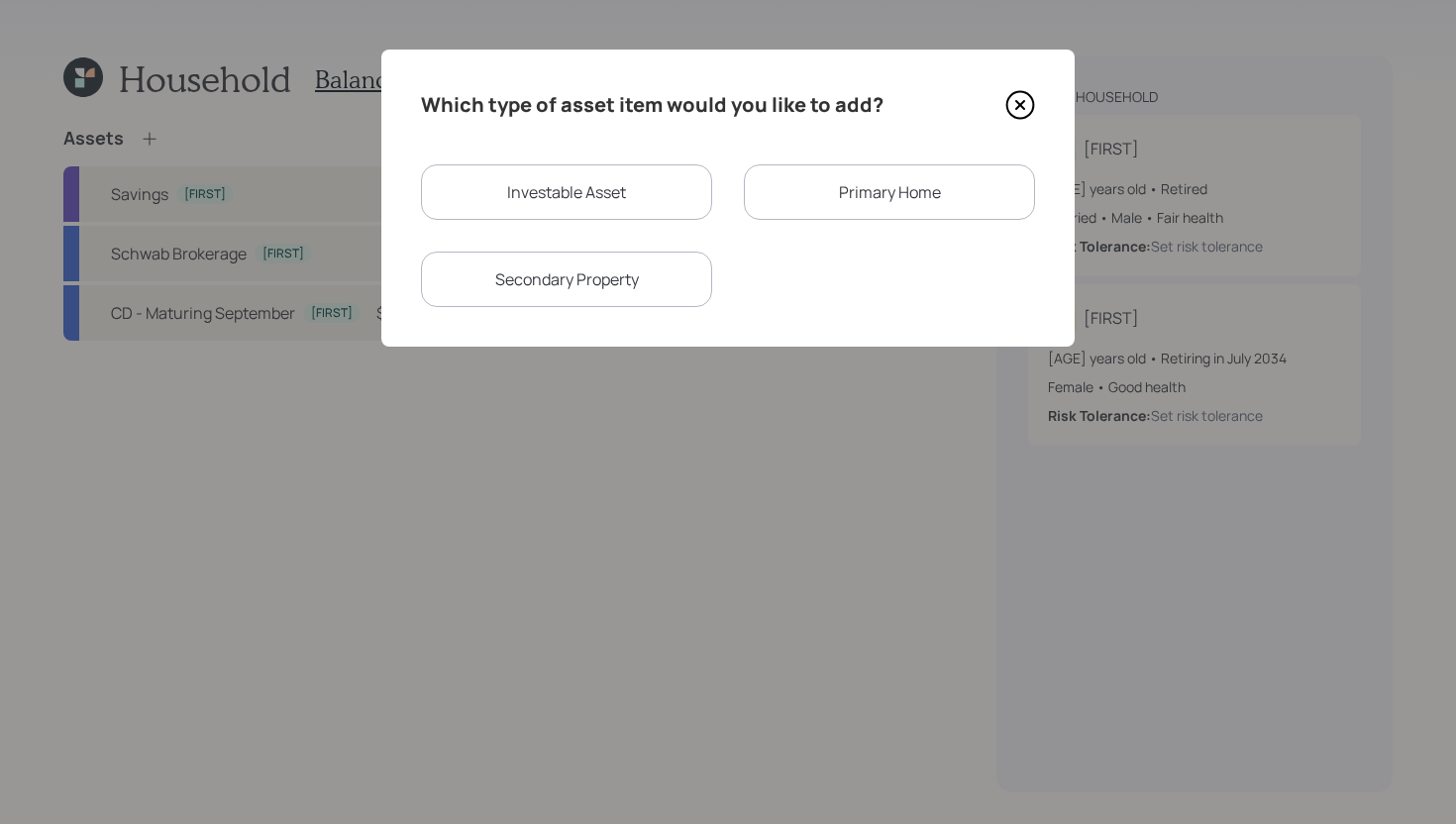 click on "Investable Asset" at bounding box center (567, 192) 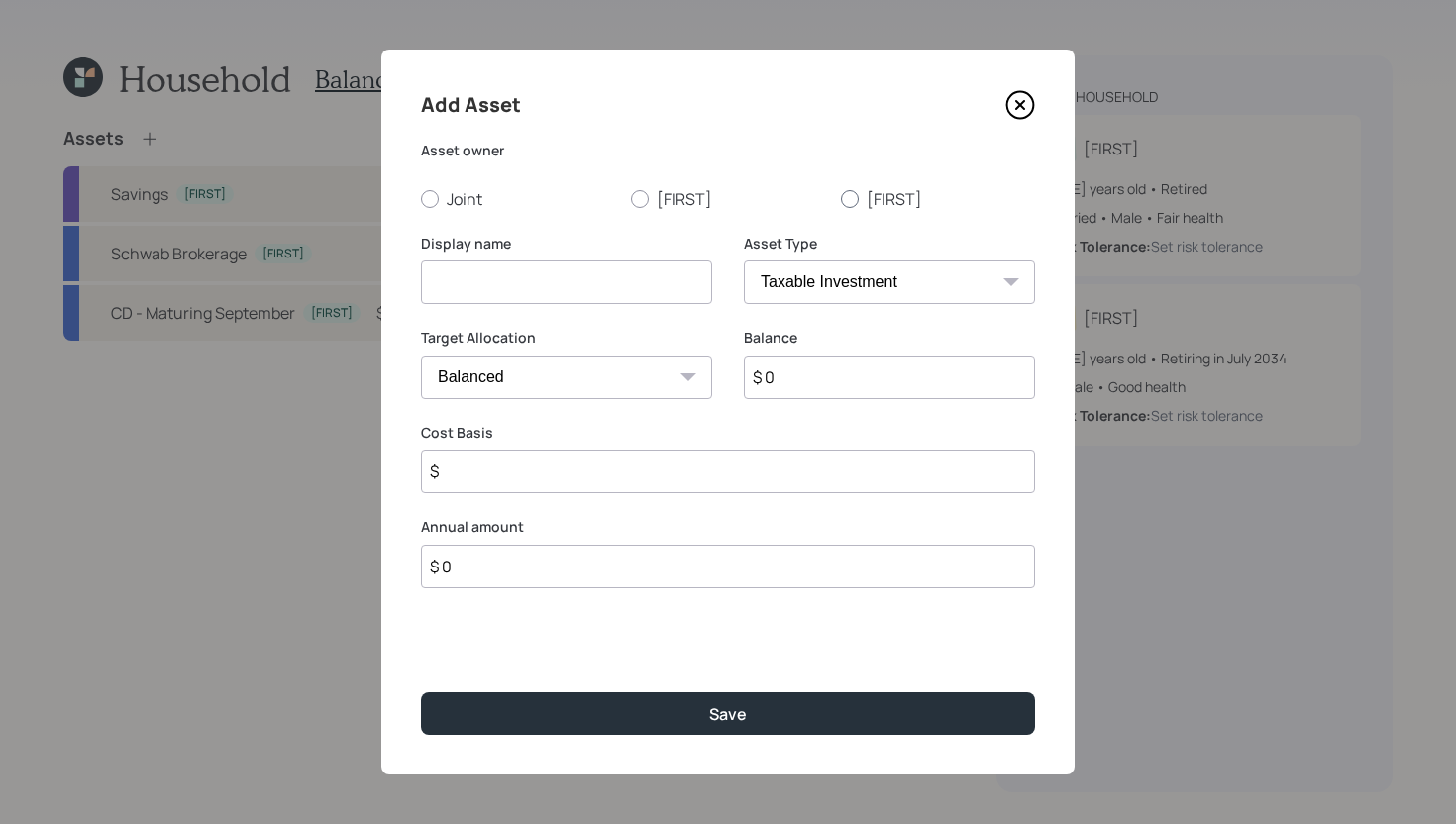 click on "Claudia" at bounding box center [938, 199] 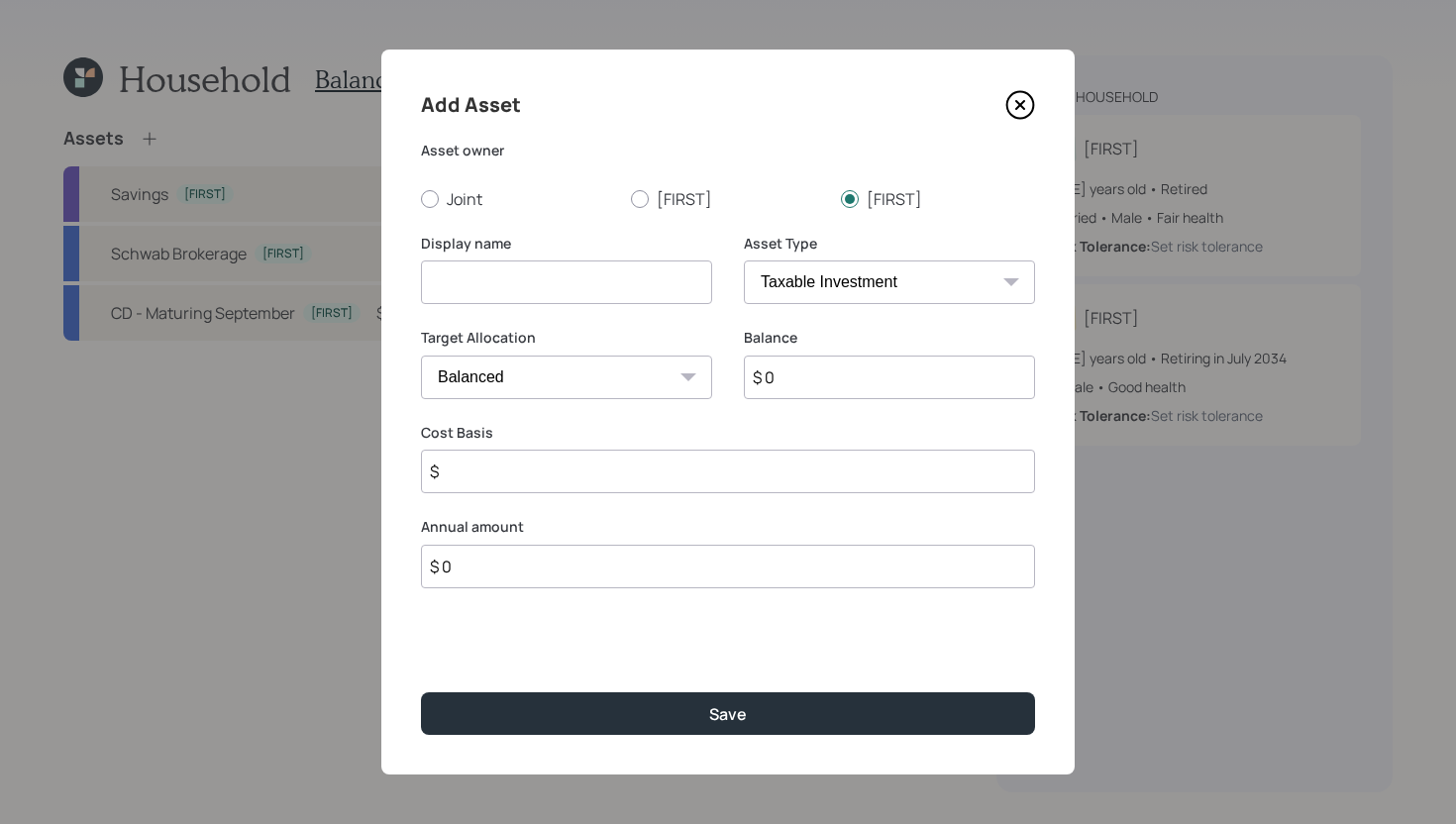 click at bounding box center (567, 282) 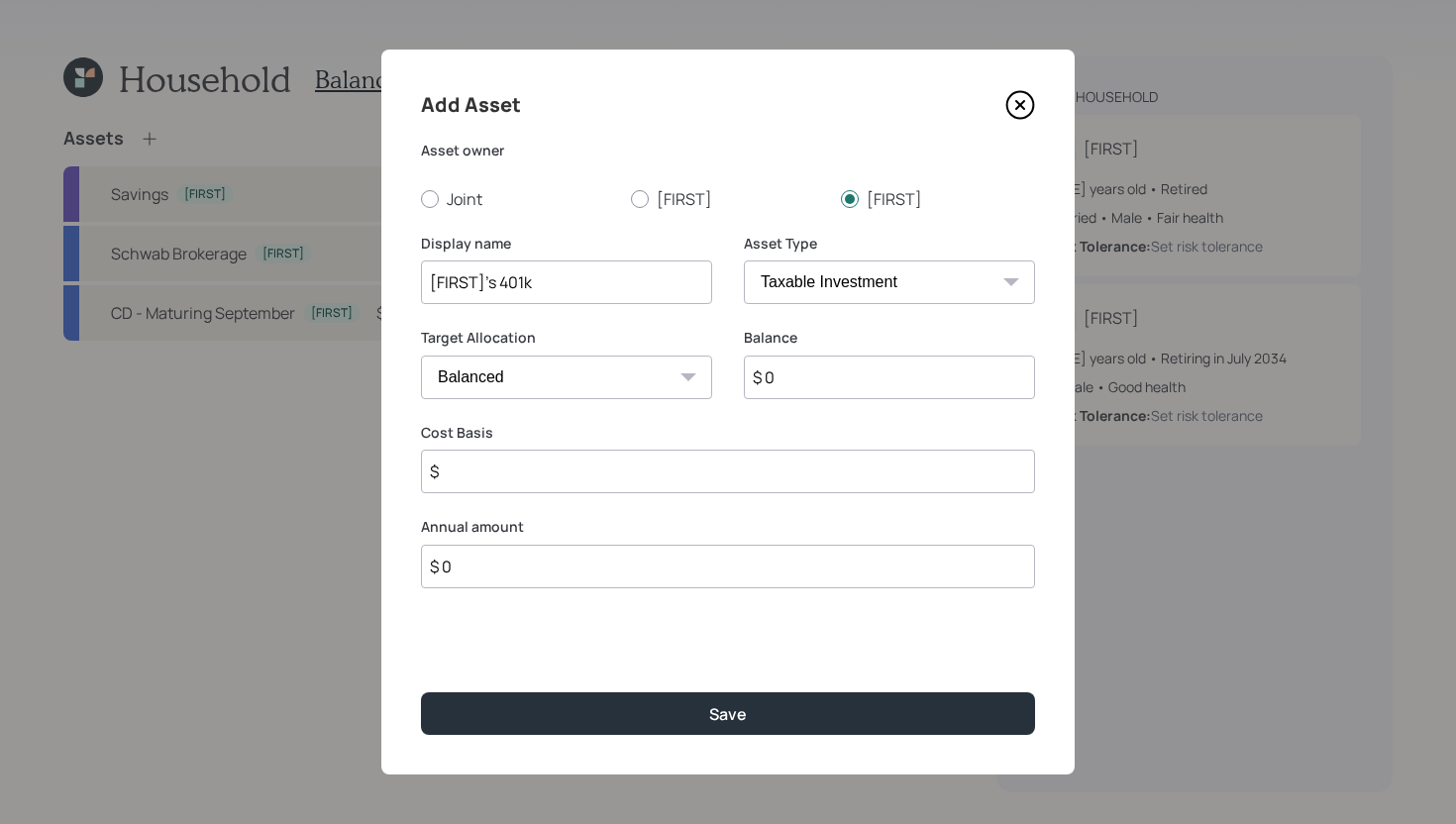 type on "Claudia's 401k" 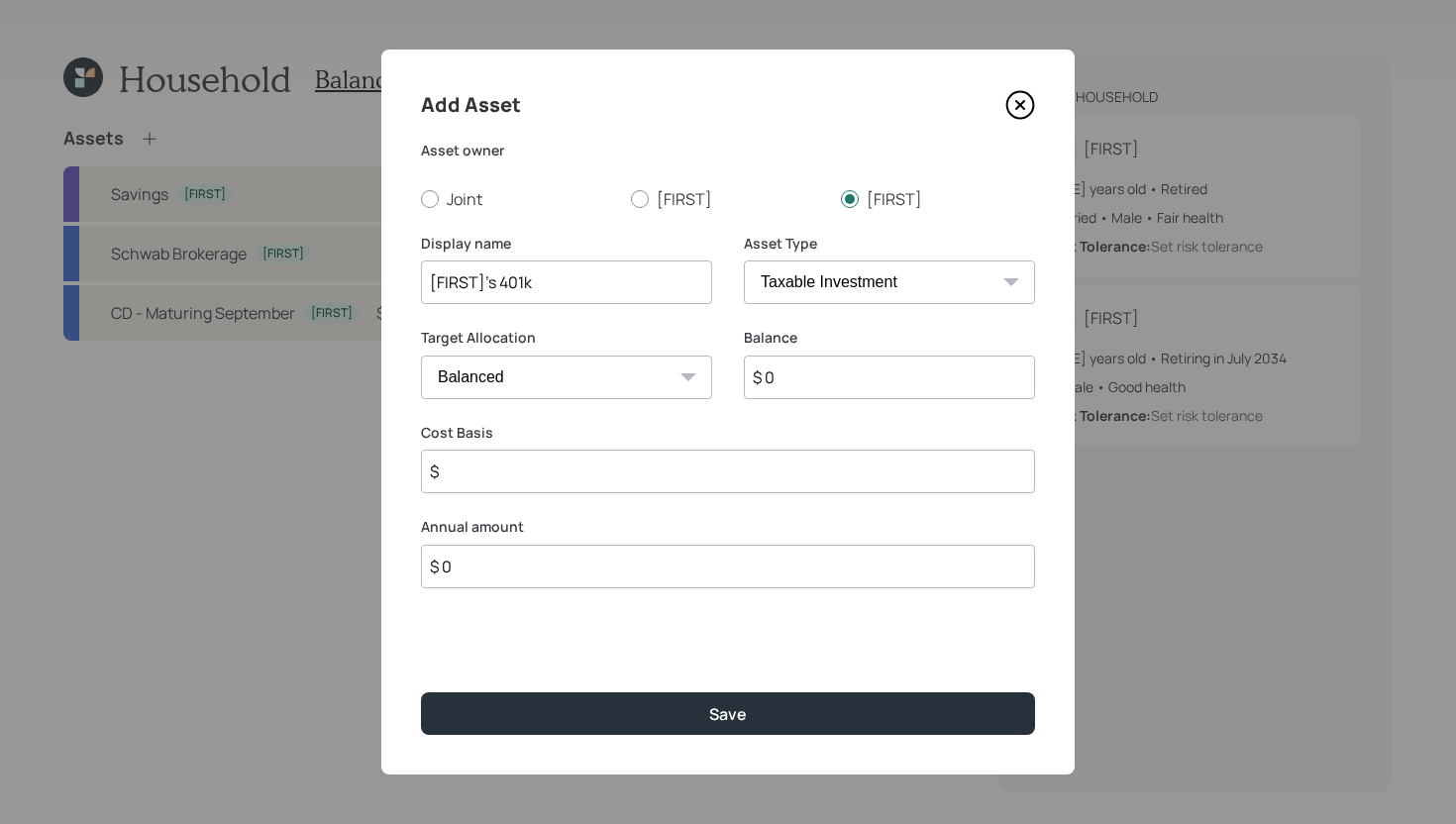 click on "SEP IRA IRA Roth IRA 401(k) Roth 401(k) 403(b) Roth 403(b) 457(b) Roth 457(b) Health Savings Account 529 Taxable Investment Checking / Savings Emergency Fund" at bounding box center (889, 282) 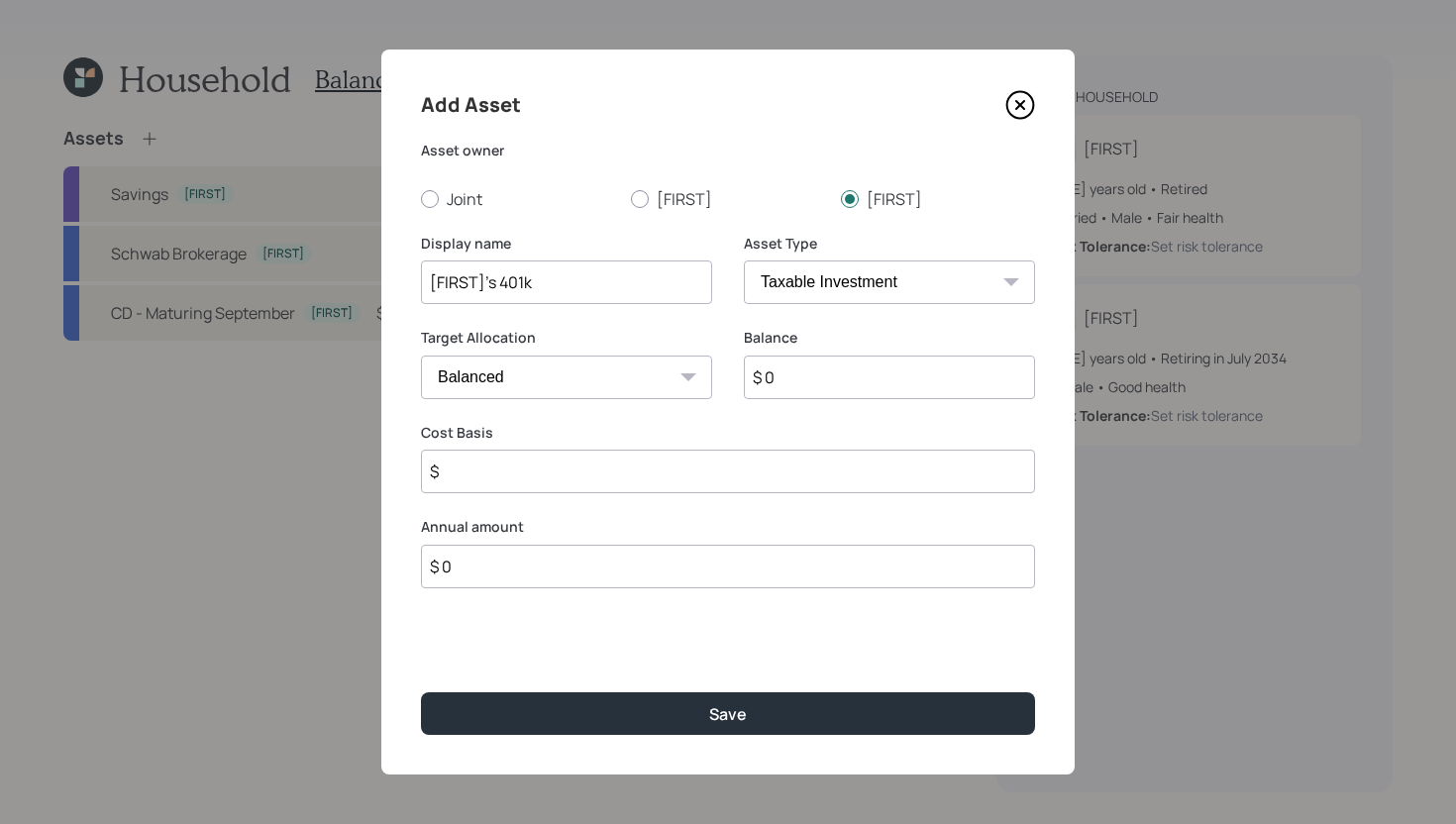 select on "company_sponsored" 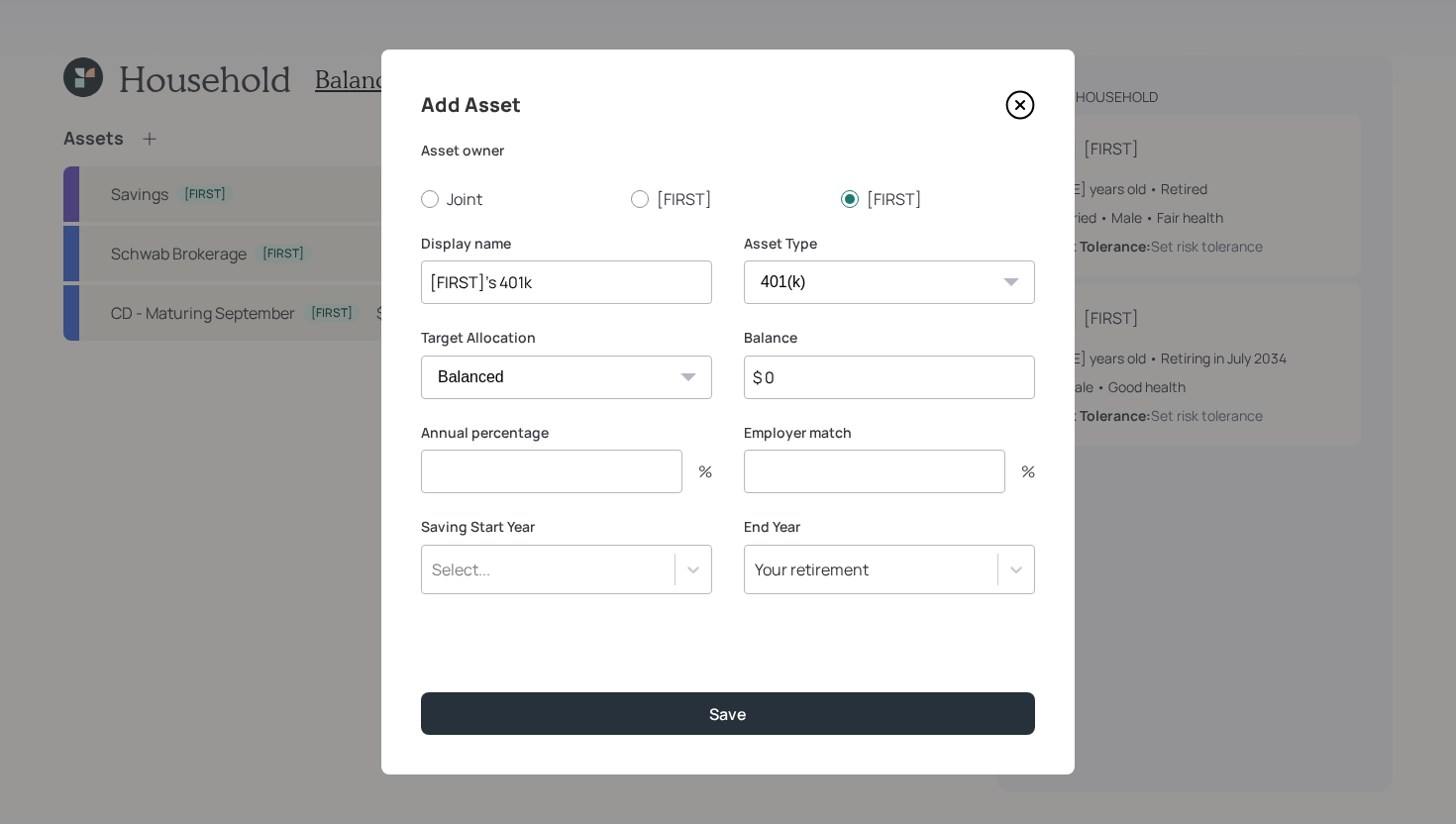 click on "$ 0" at bounding box center (889, 377) 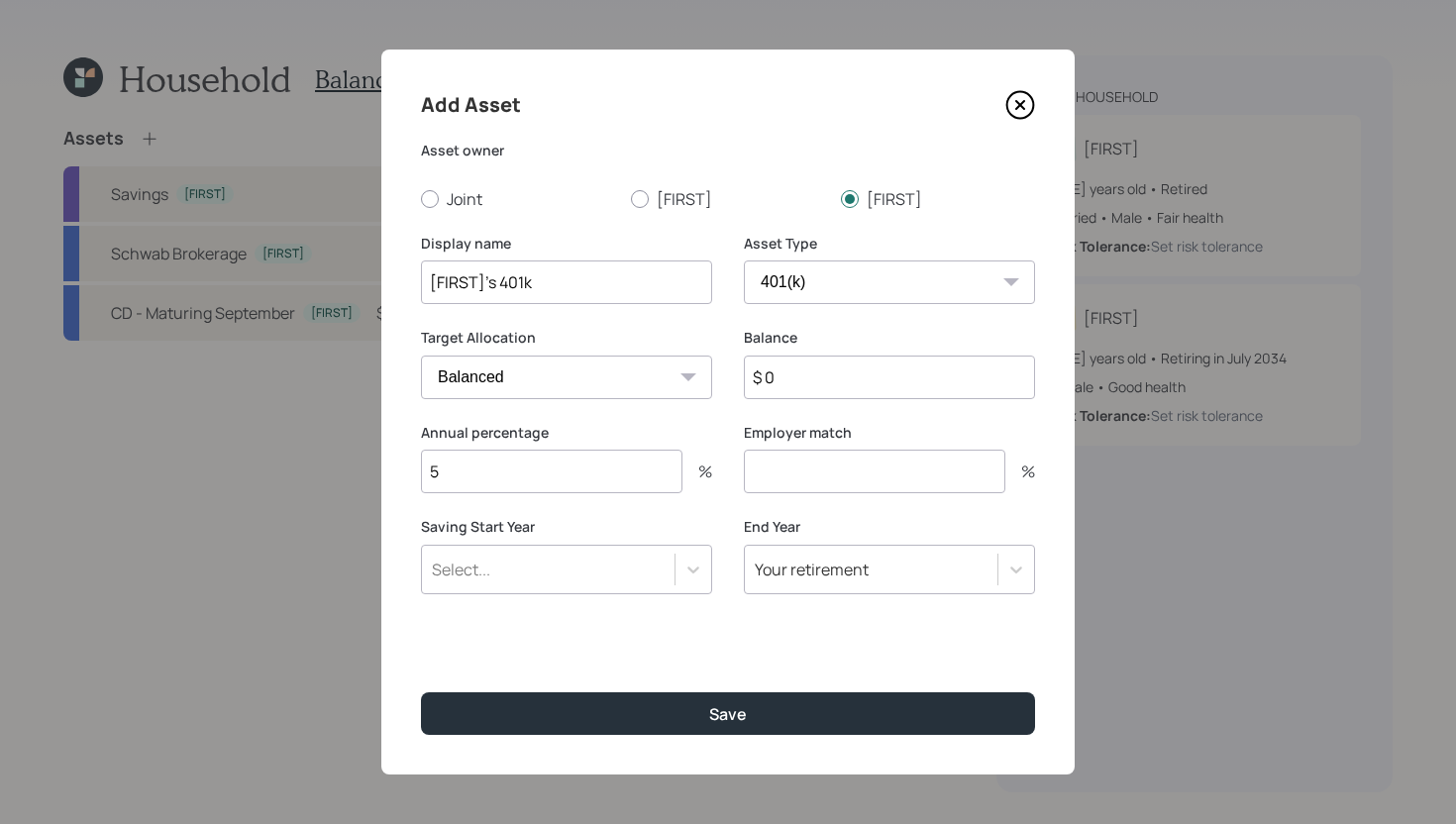 type on "5" 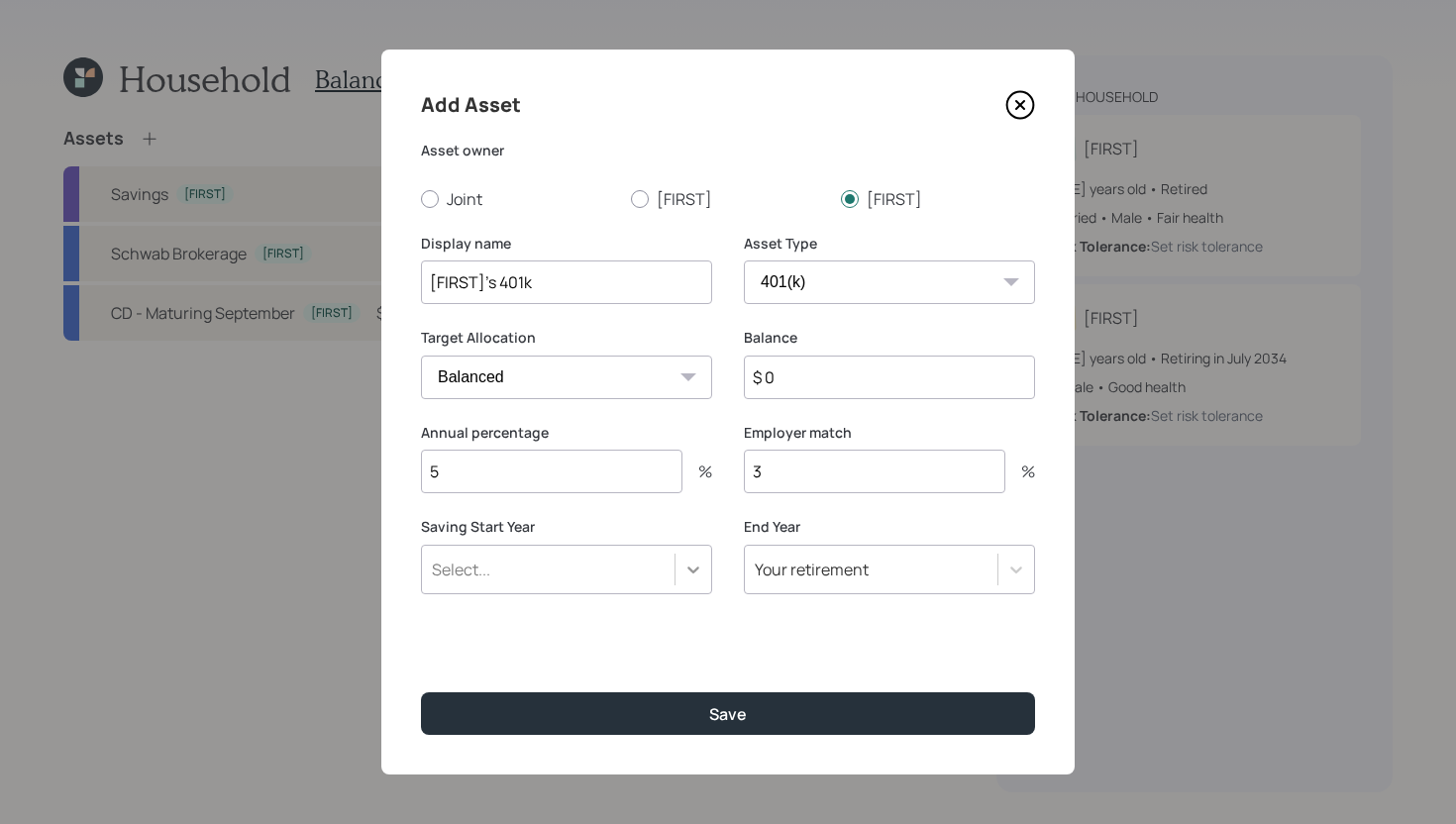 type on "3" 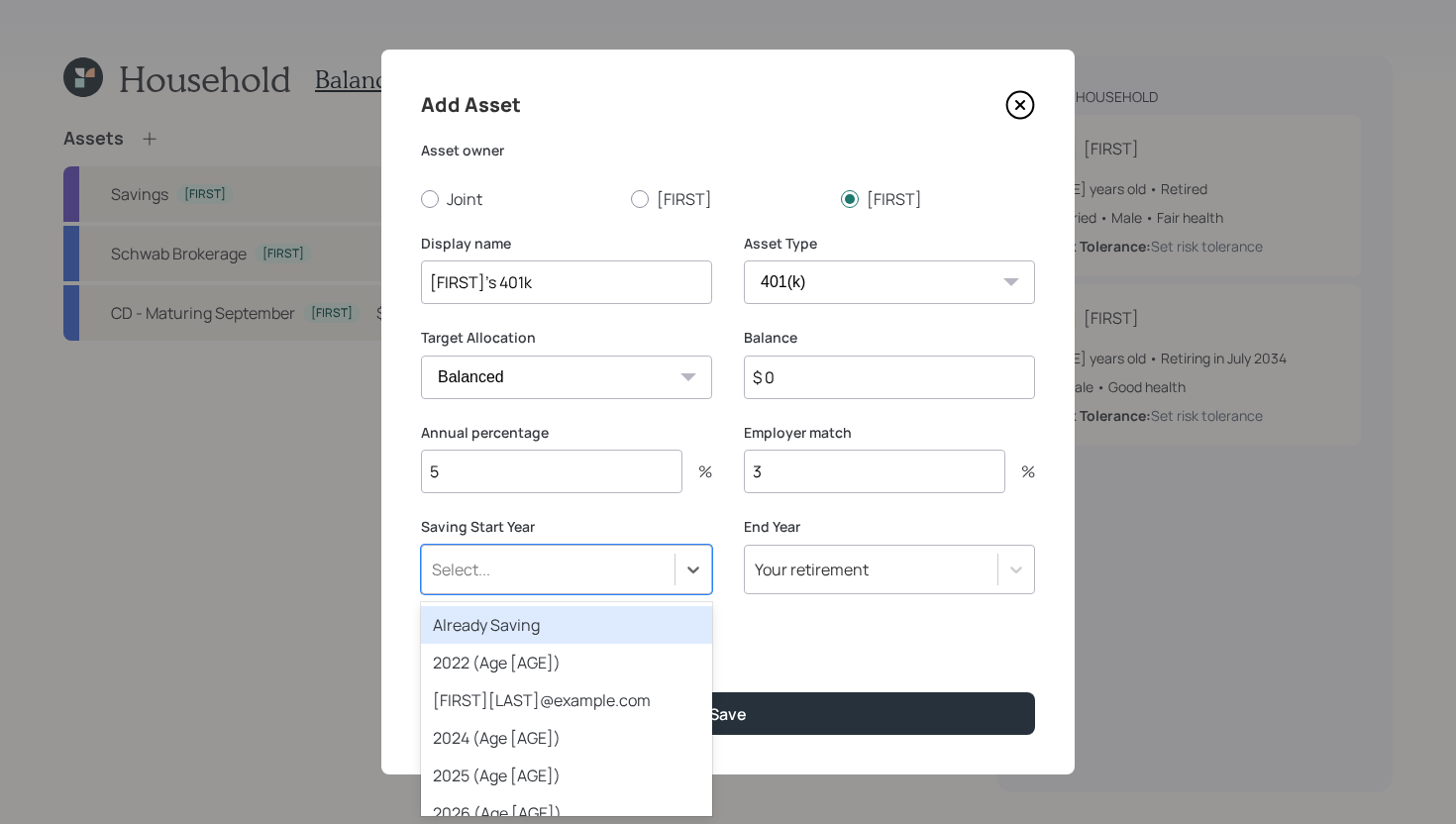click on "Already Saving" at bounding box center (567, 625) 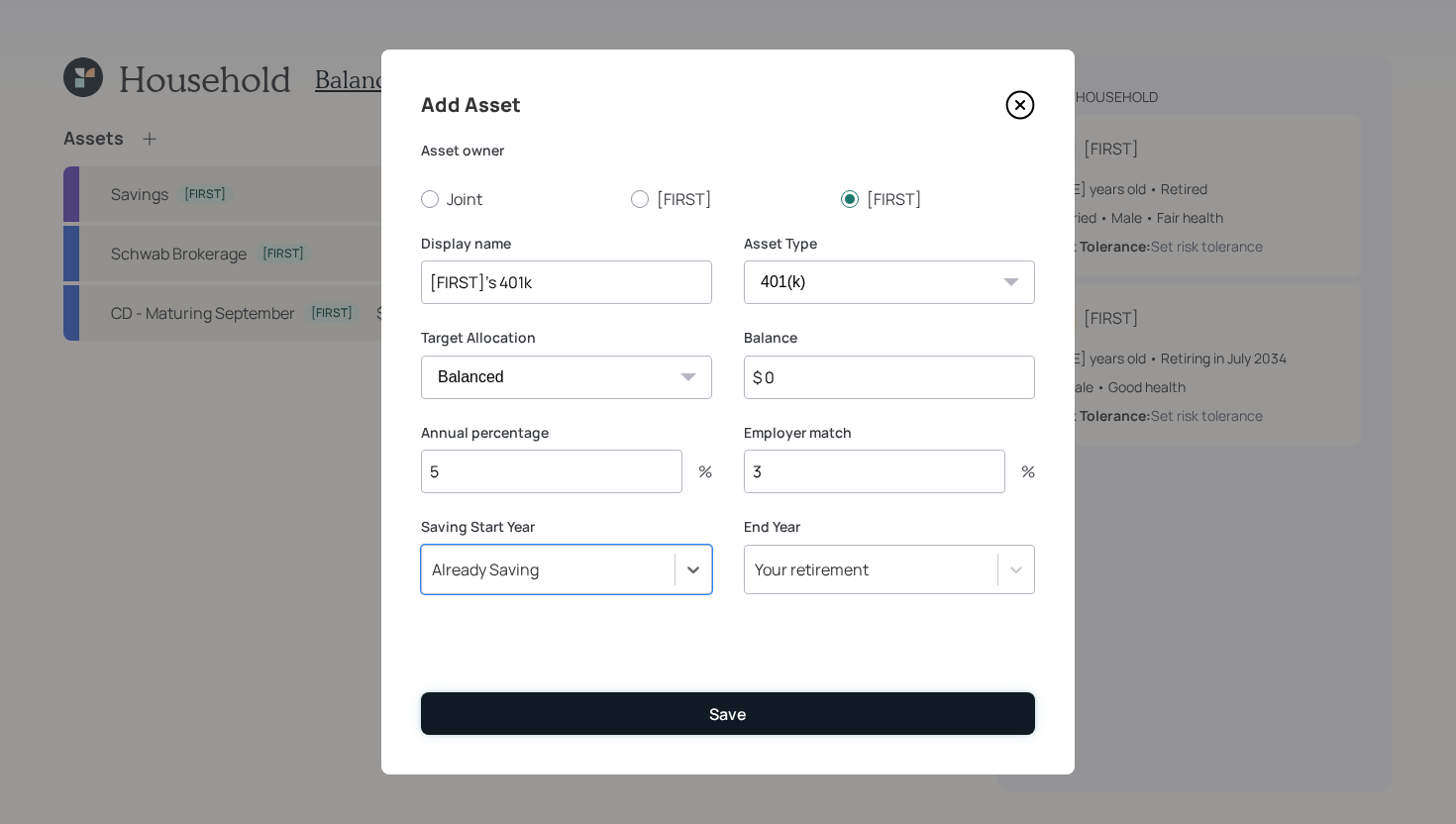click on "Save" at bounding box center (728, 713) 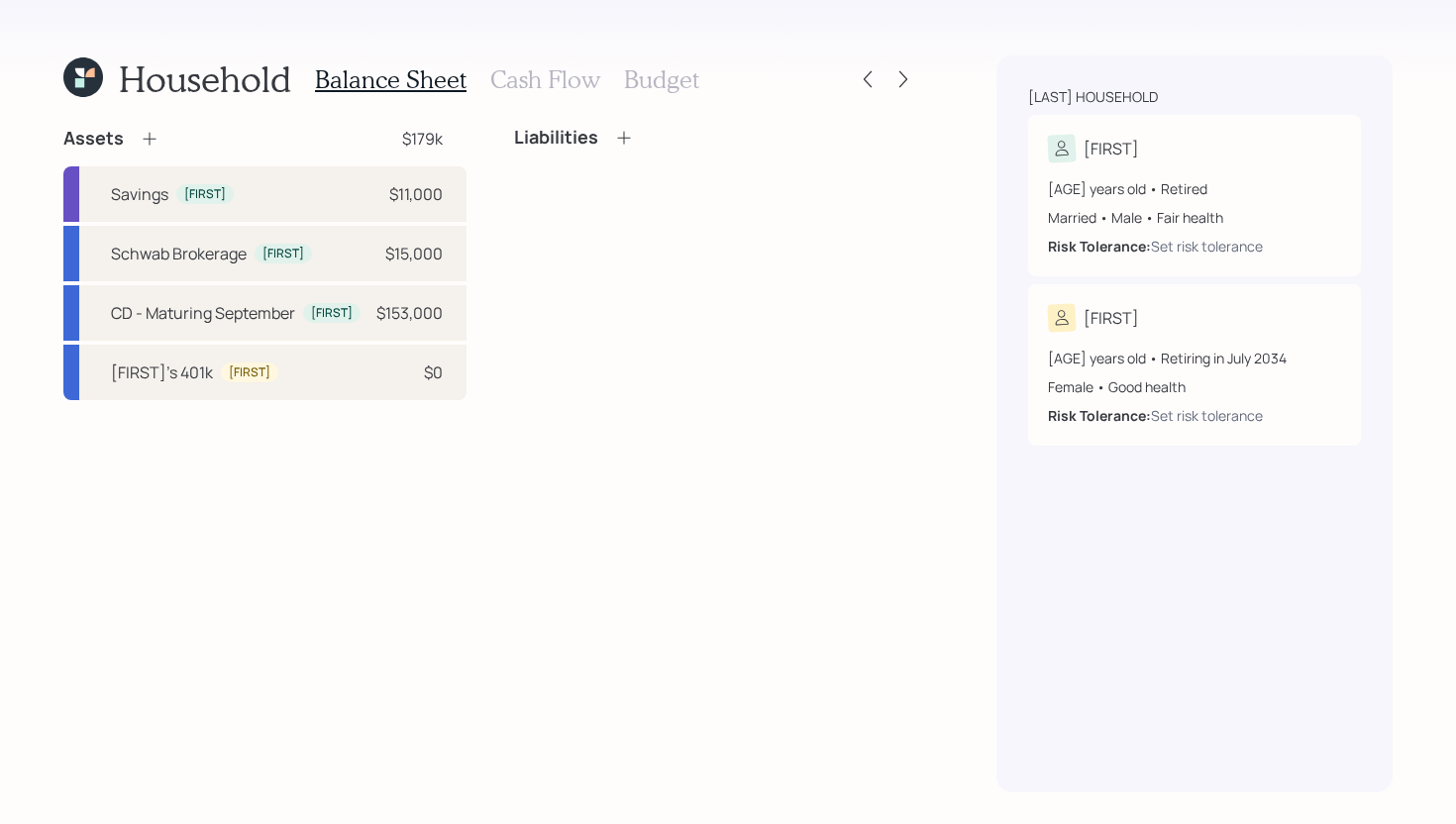click 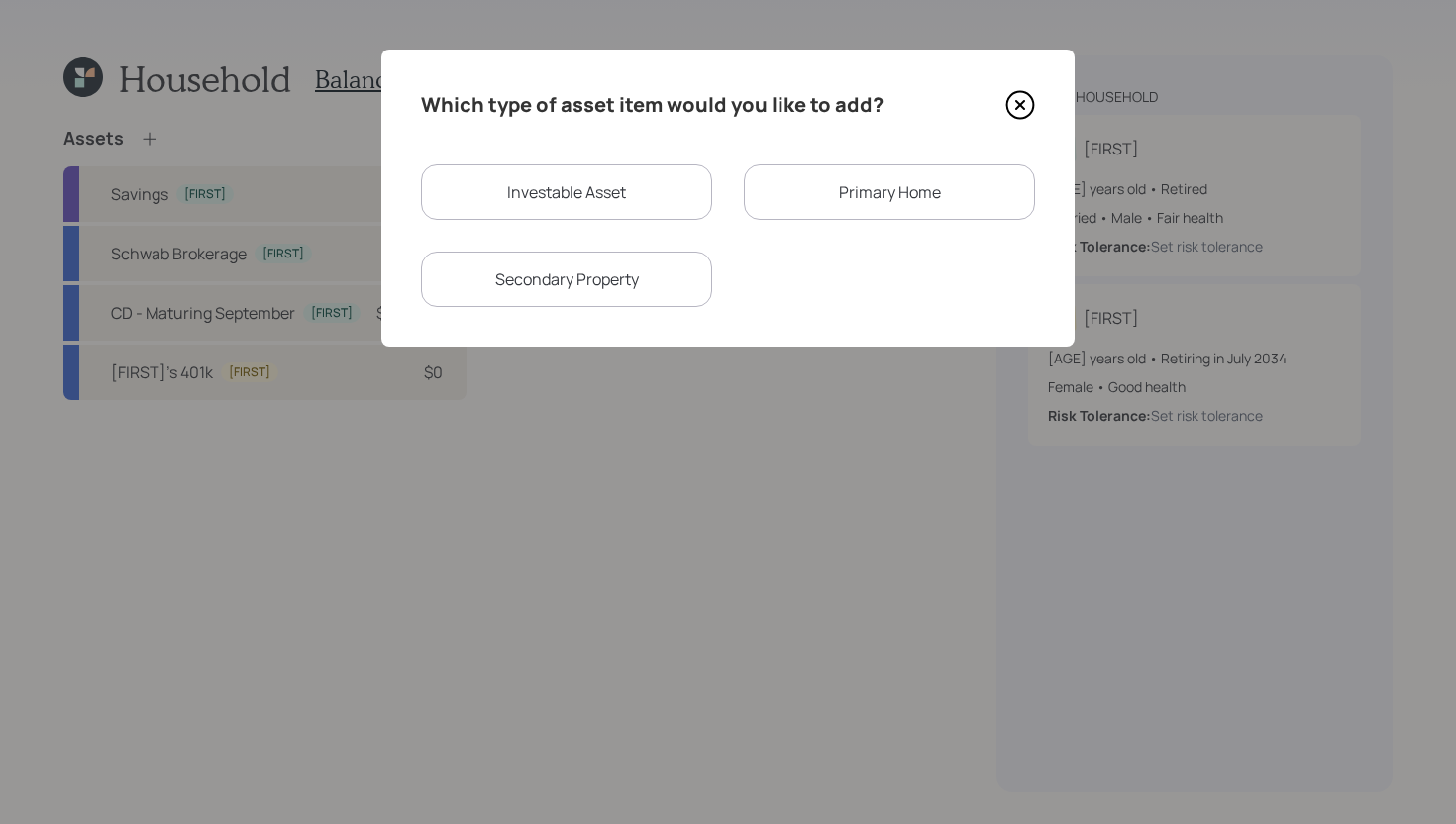 click on "Primary Home" at bounding box center (889, 192) 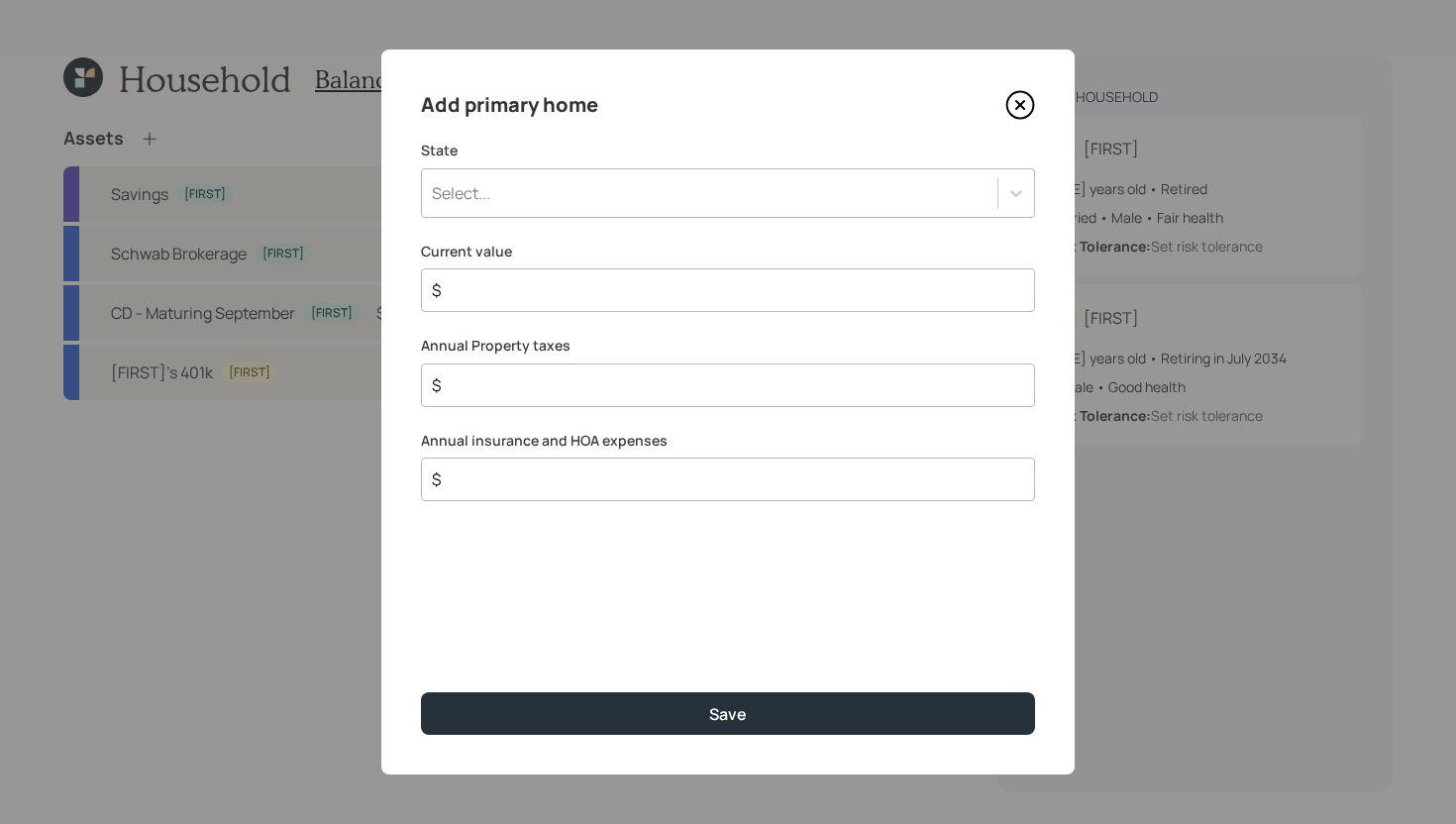 click on "Select..." at bounding box center (709, 193) 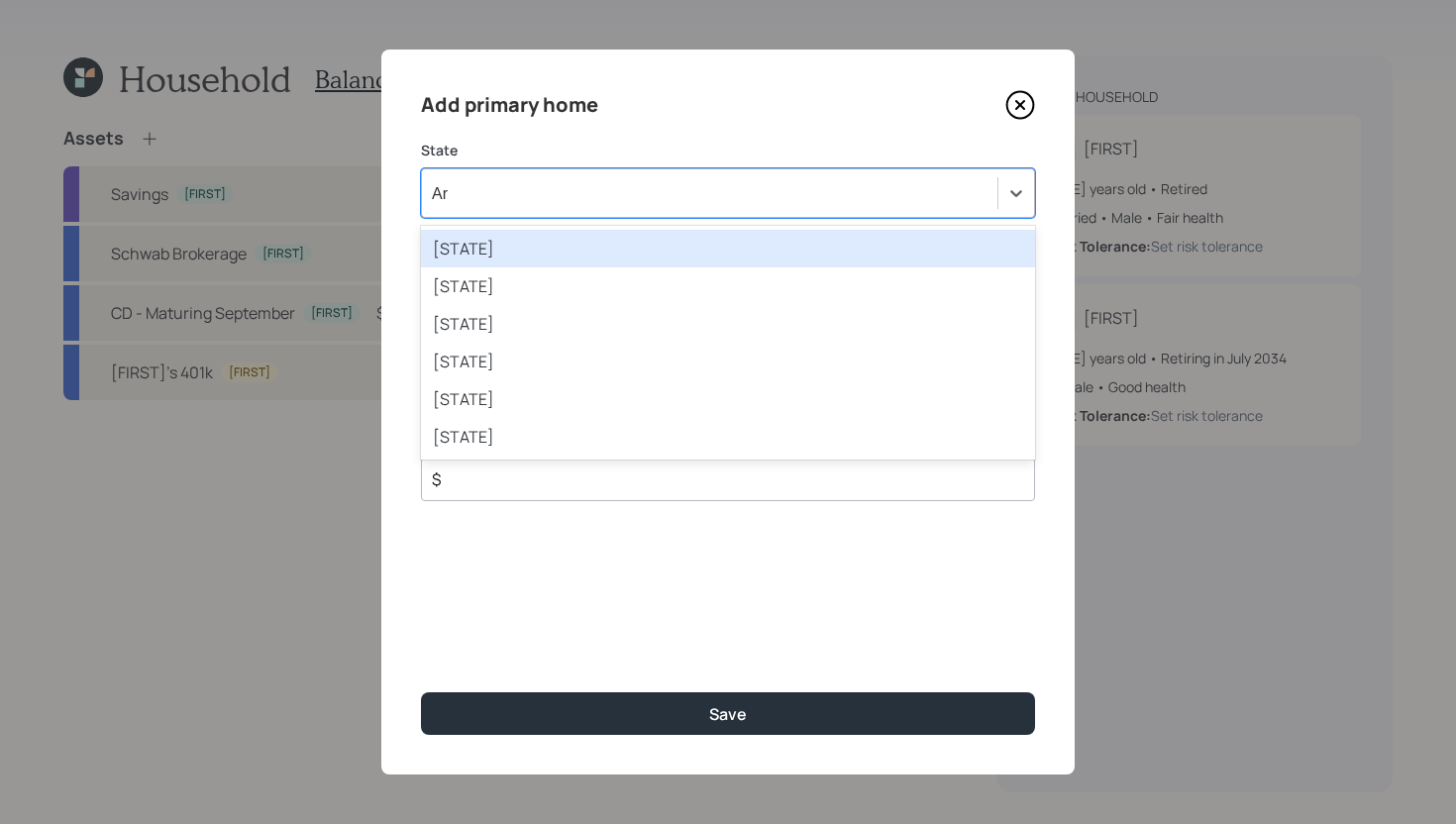 type on "Ari" 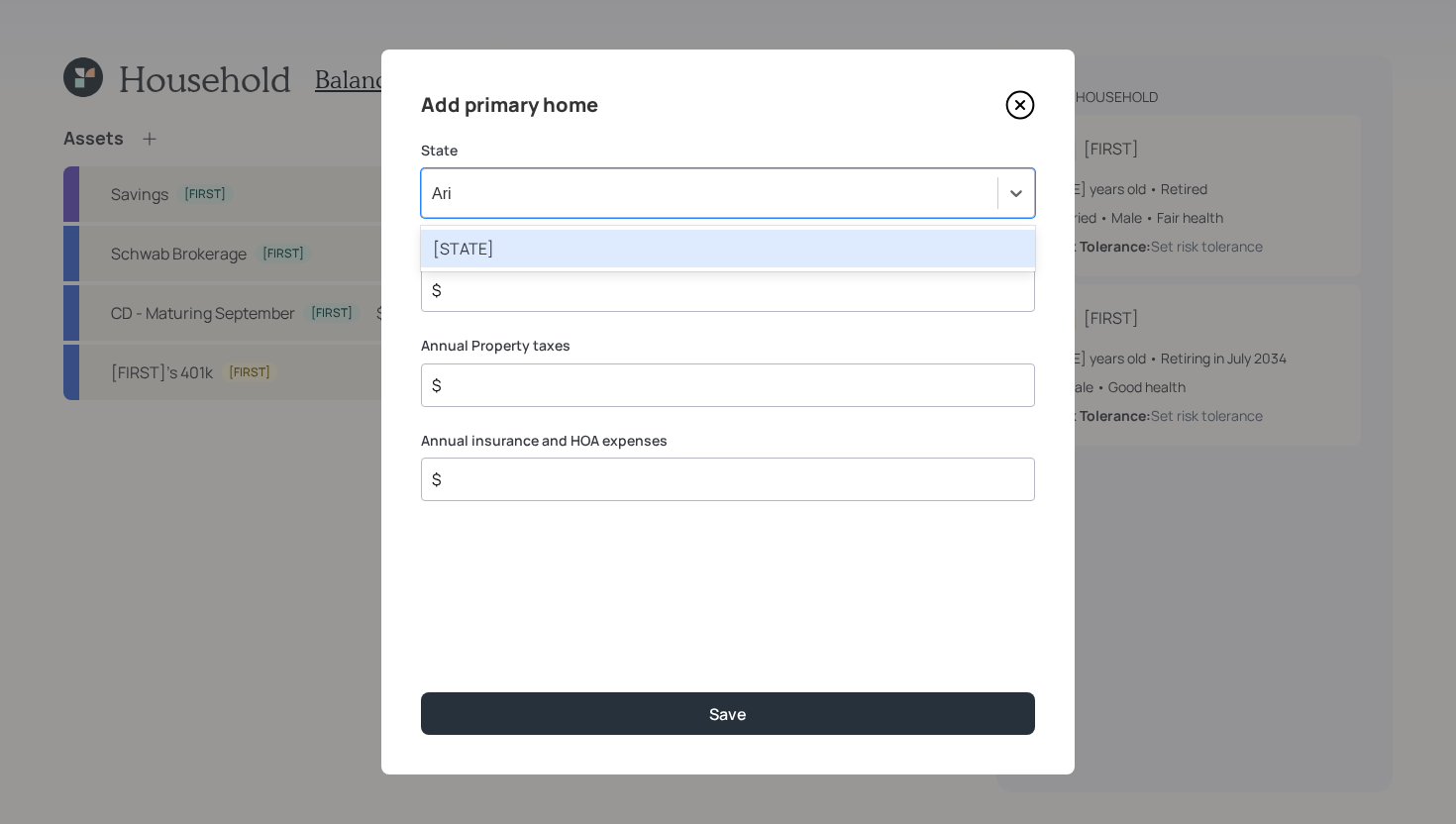 click on "Arizona" at bounding box center [728, 249] 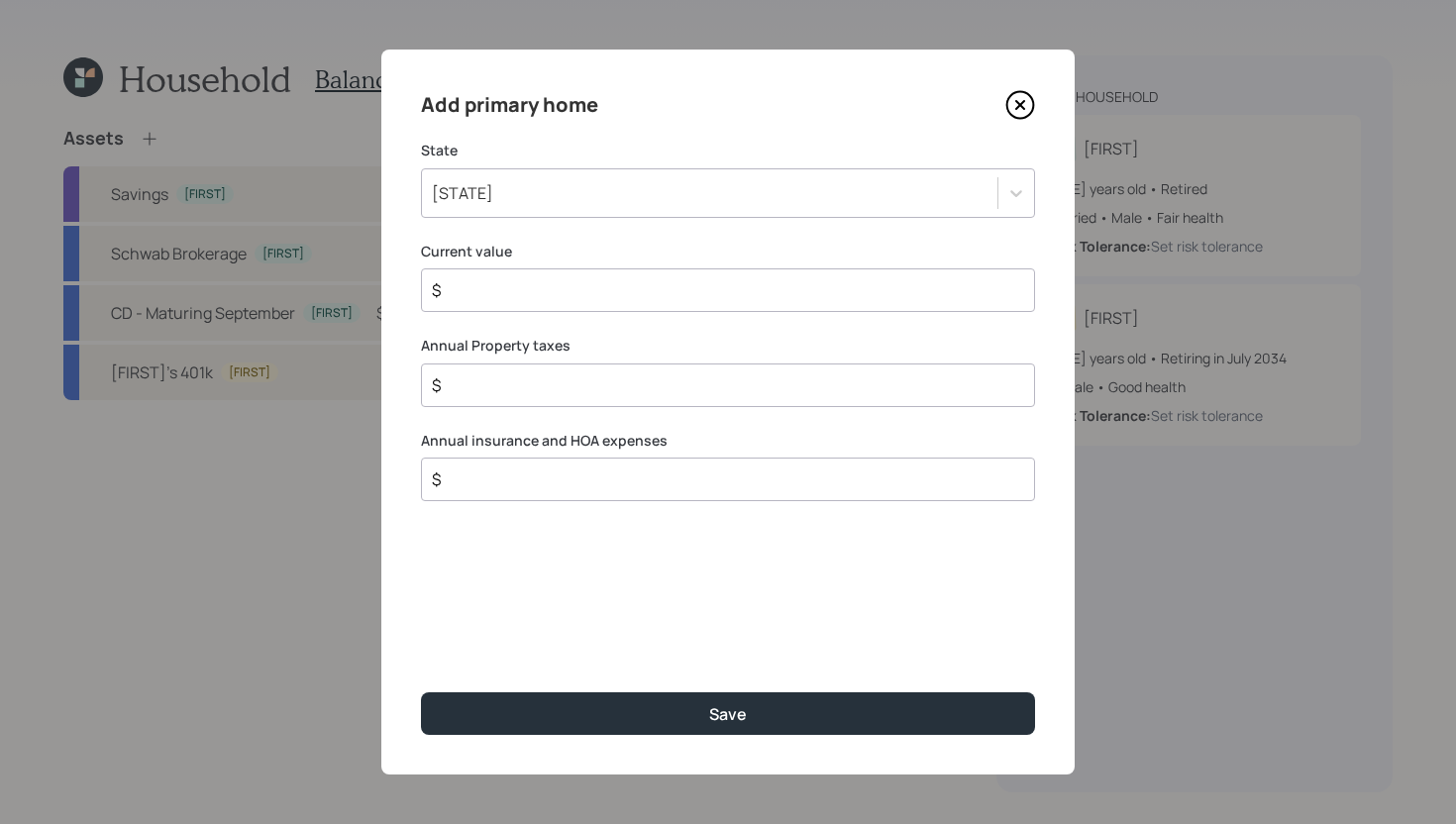 click on "$" at bounding box center (720, 290) 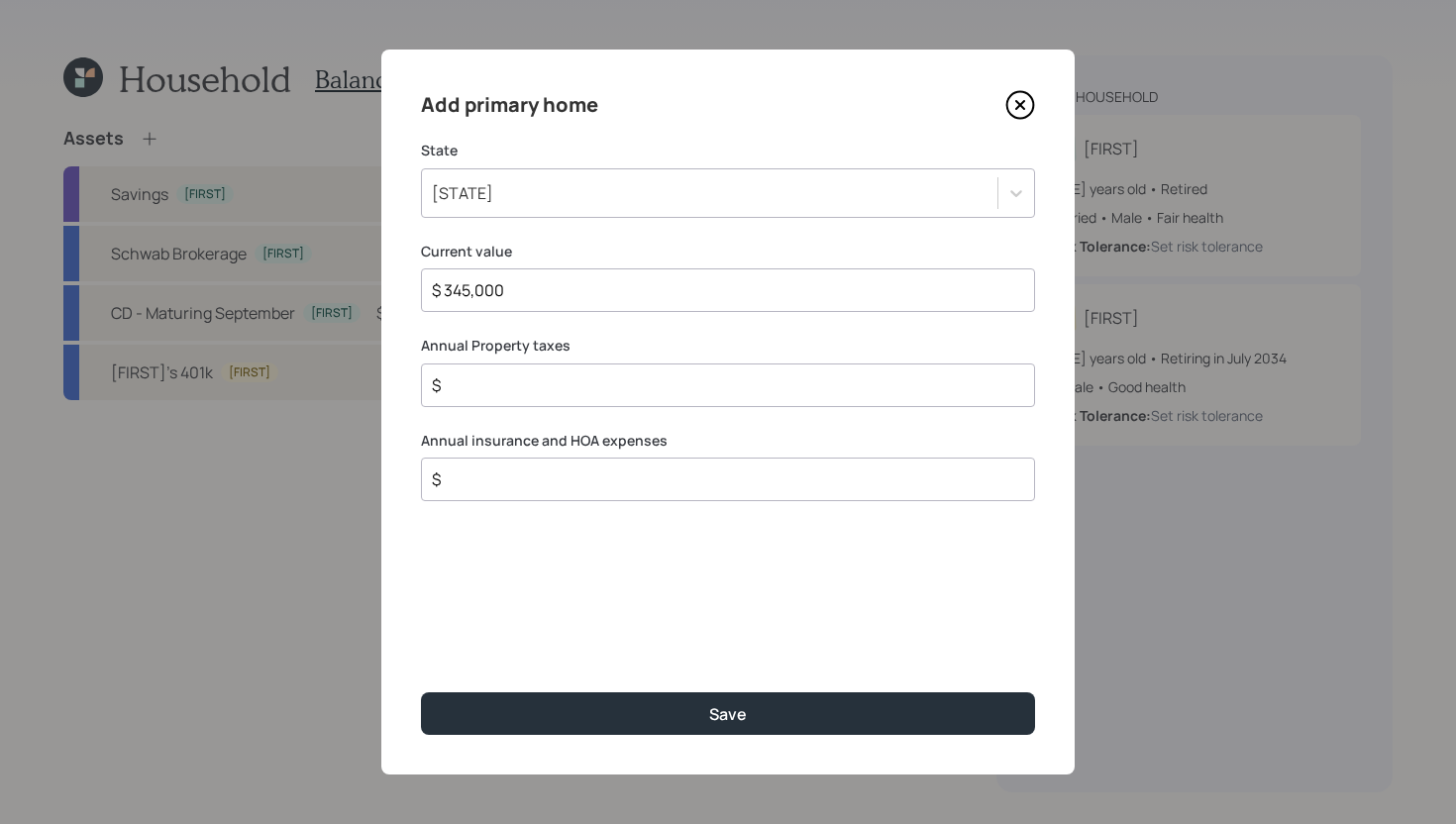 type on "$ 345,000" 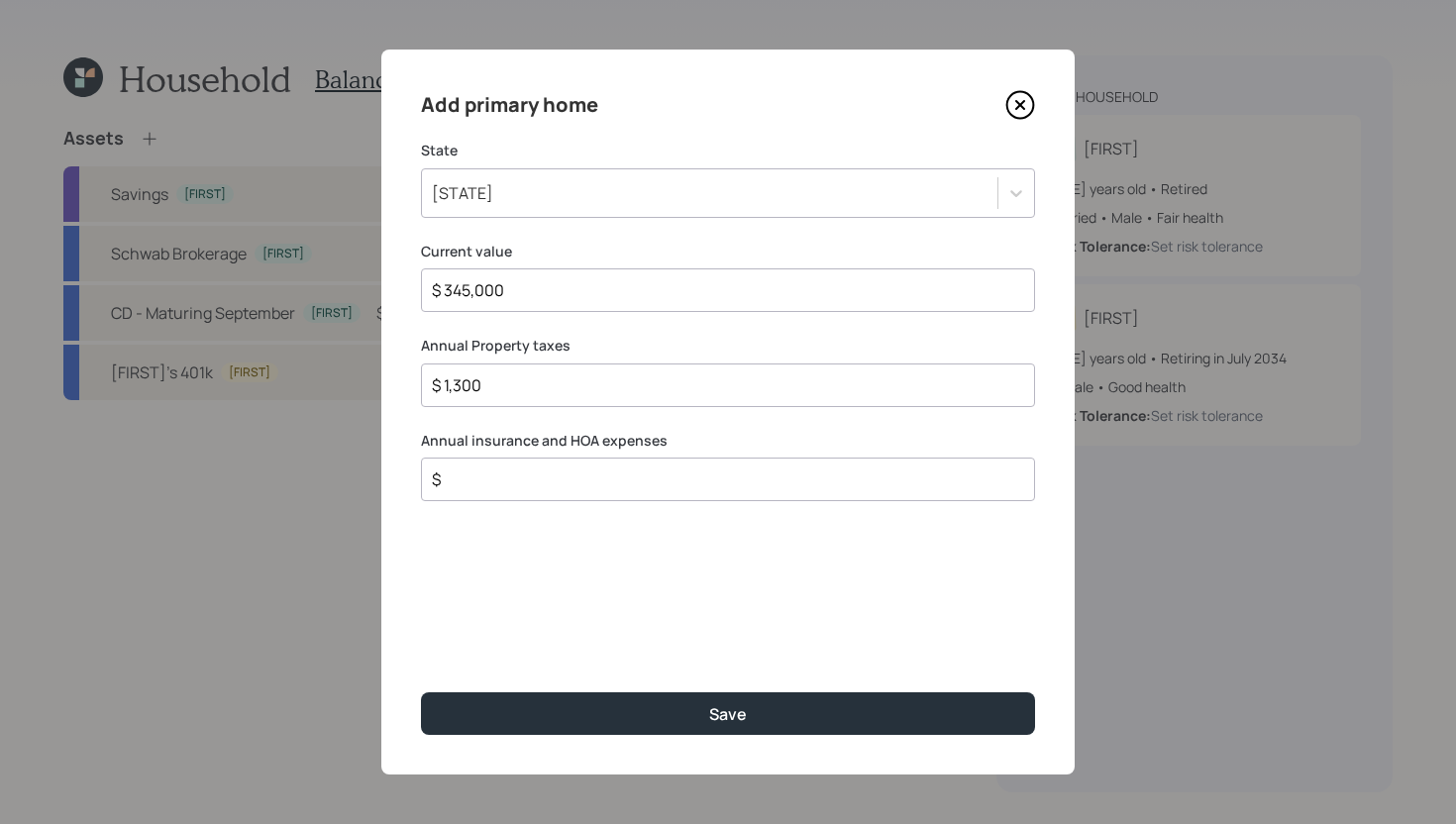 type on "$ 1,300" 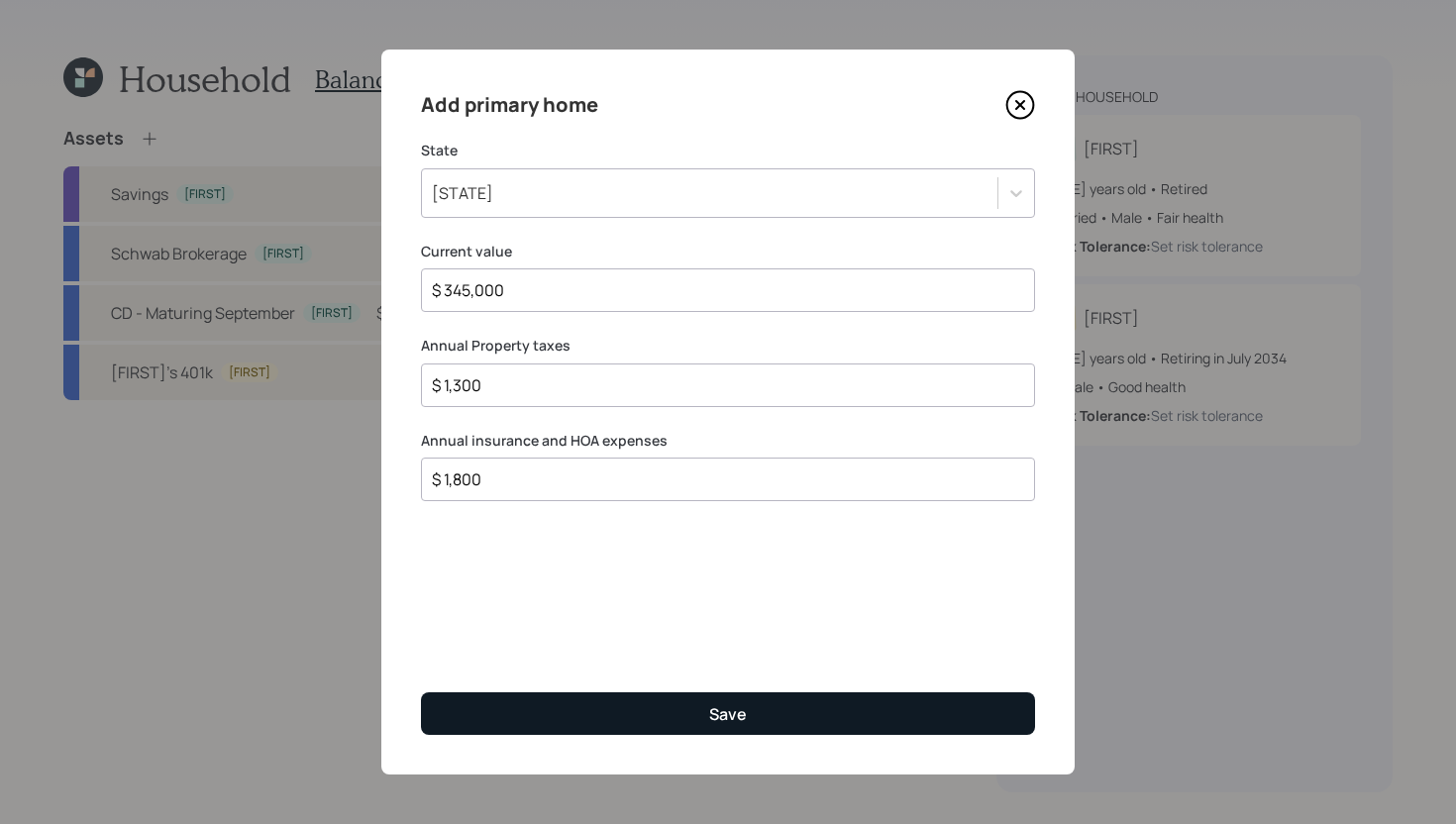 type on "$ 1,800" 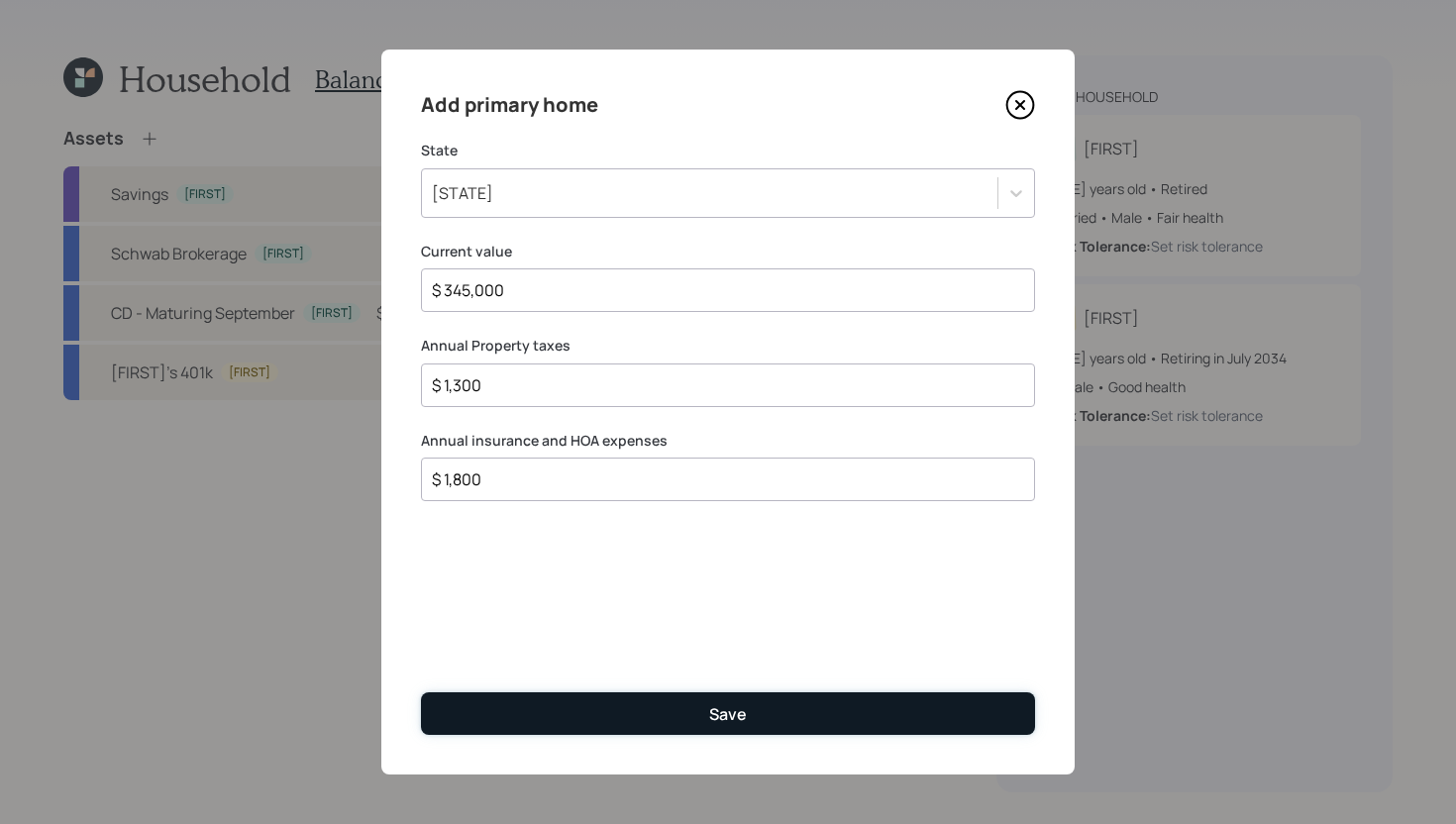 click on "Save" at bounding box center (728, 713) 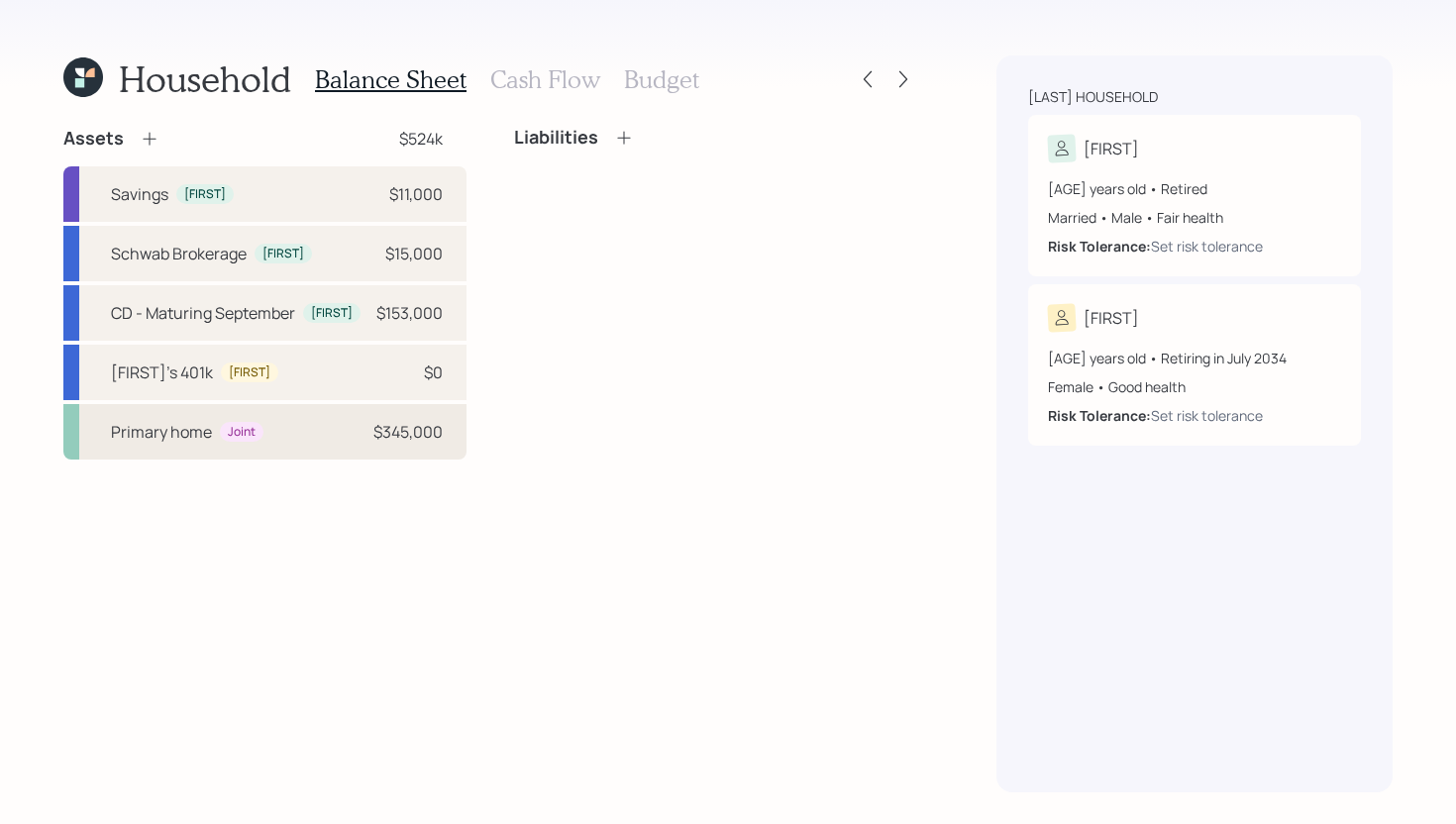 click on "Primary home" at bounding box center [161, 432] 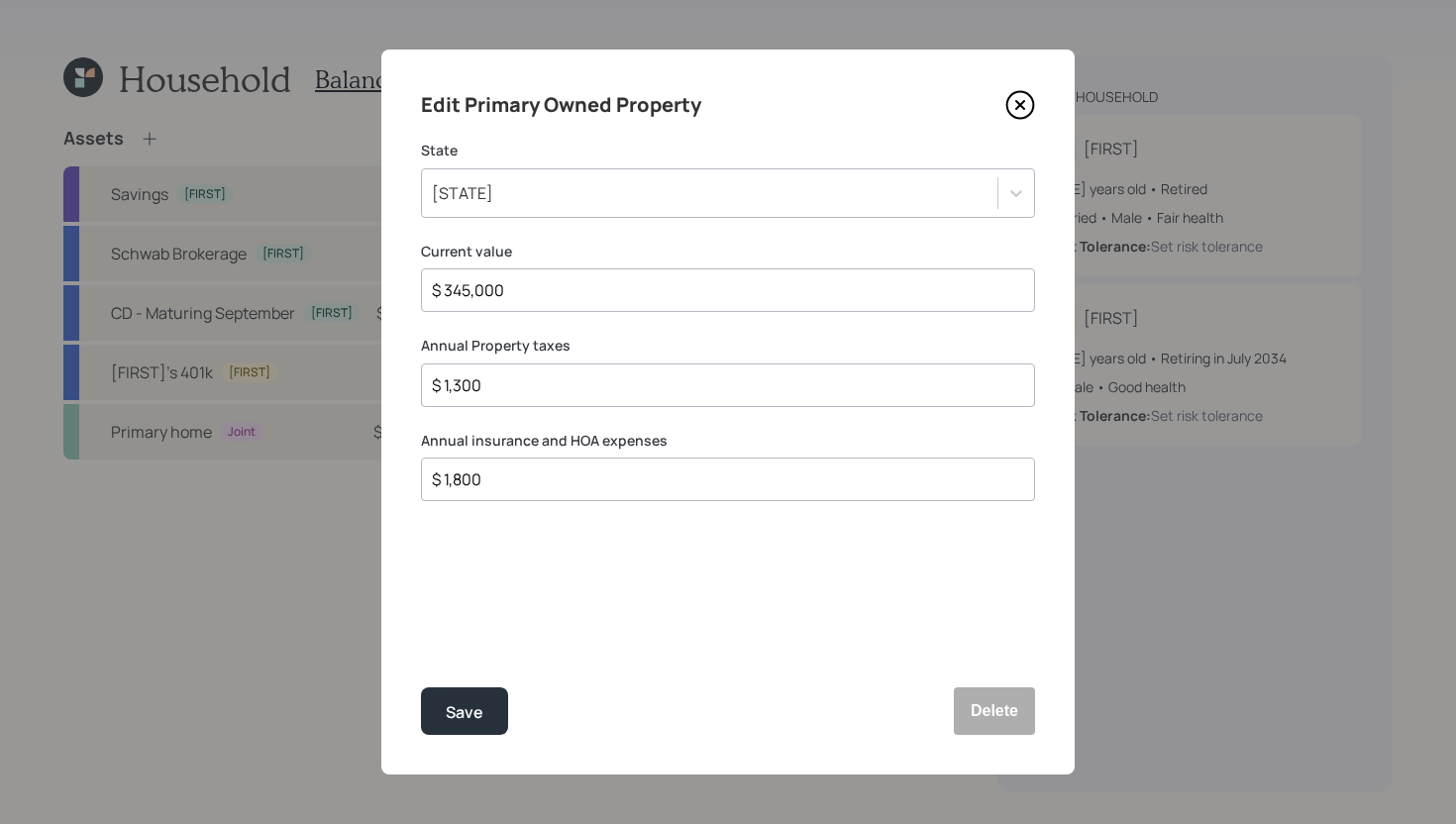 click on "$ 1,300" at bounding box center (720, 385) 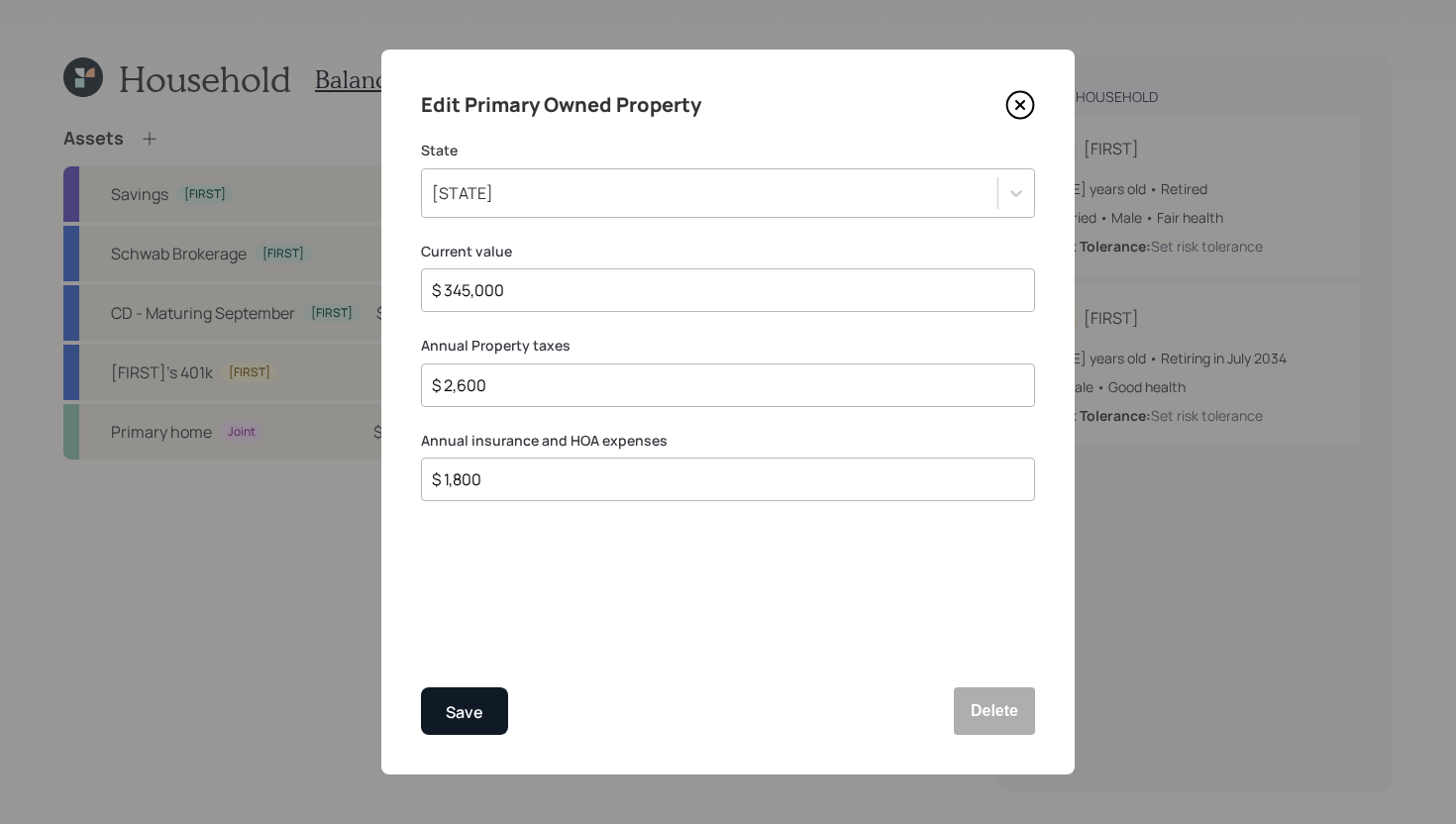 type on "$ 2,600" 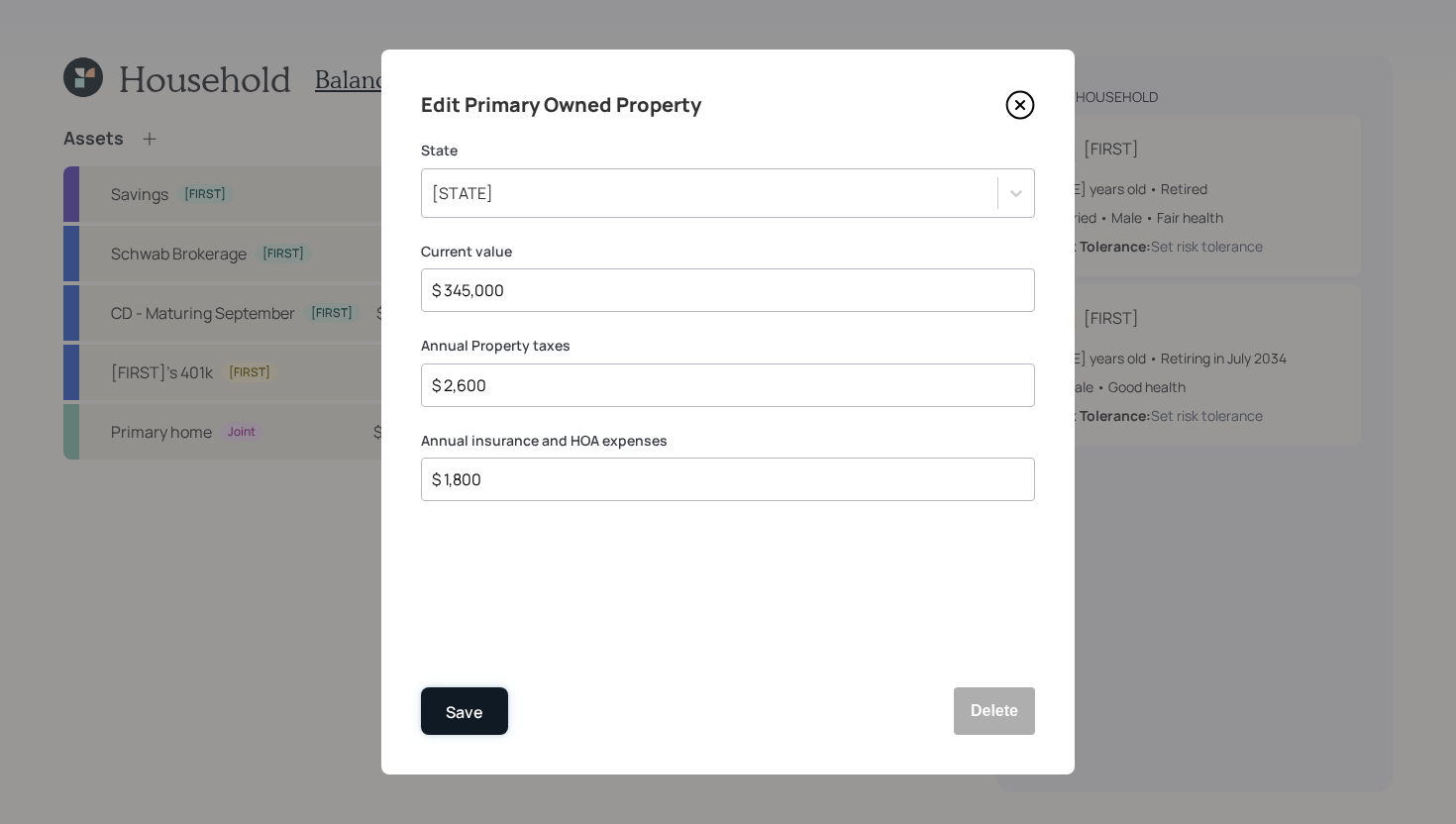 click on "Save" at bounding box center (465, 712) 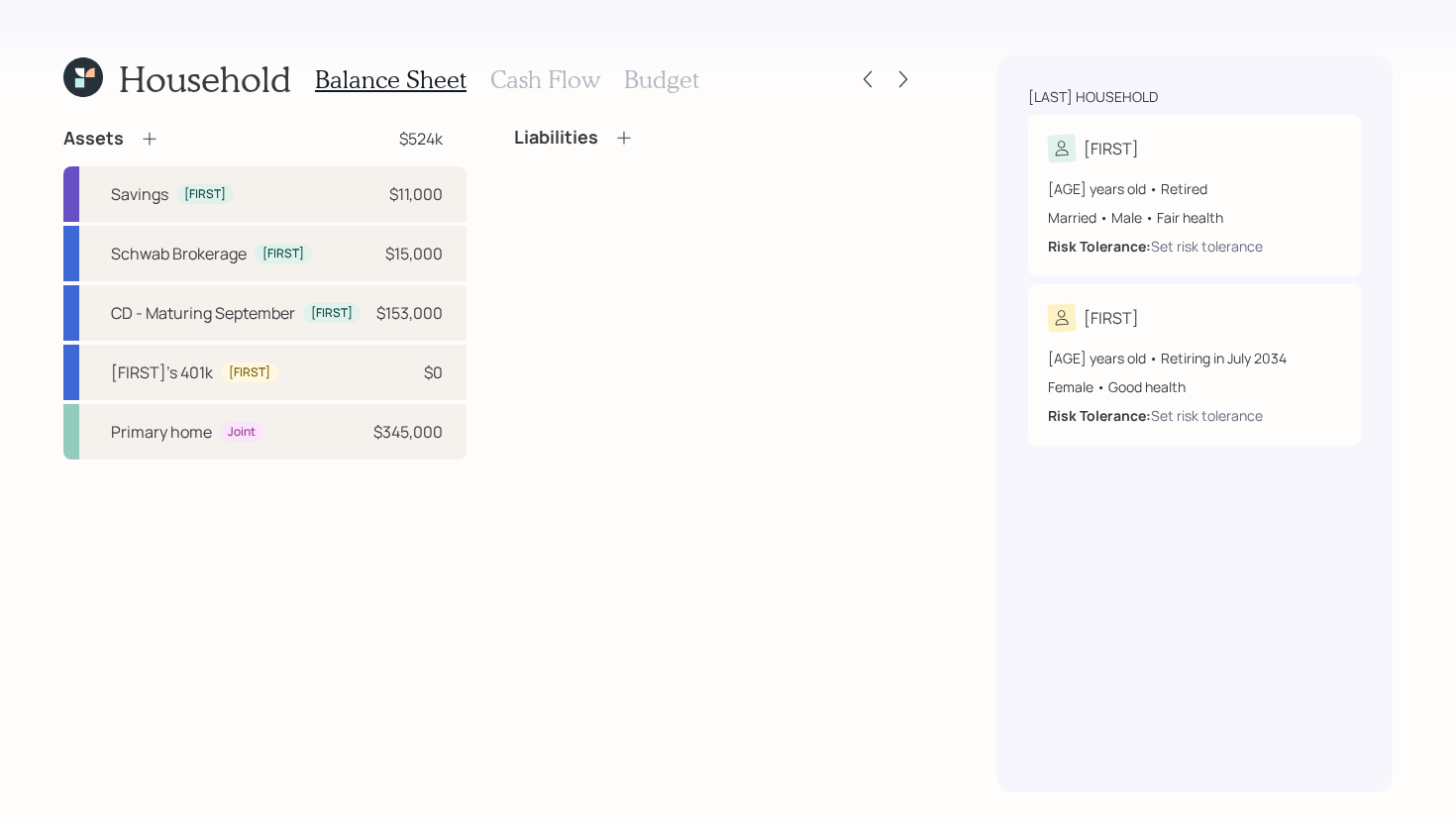 click 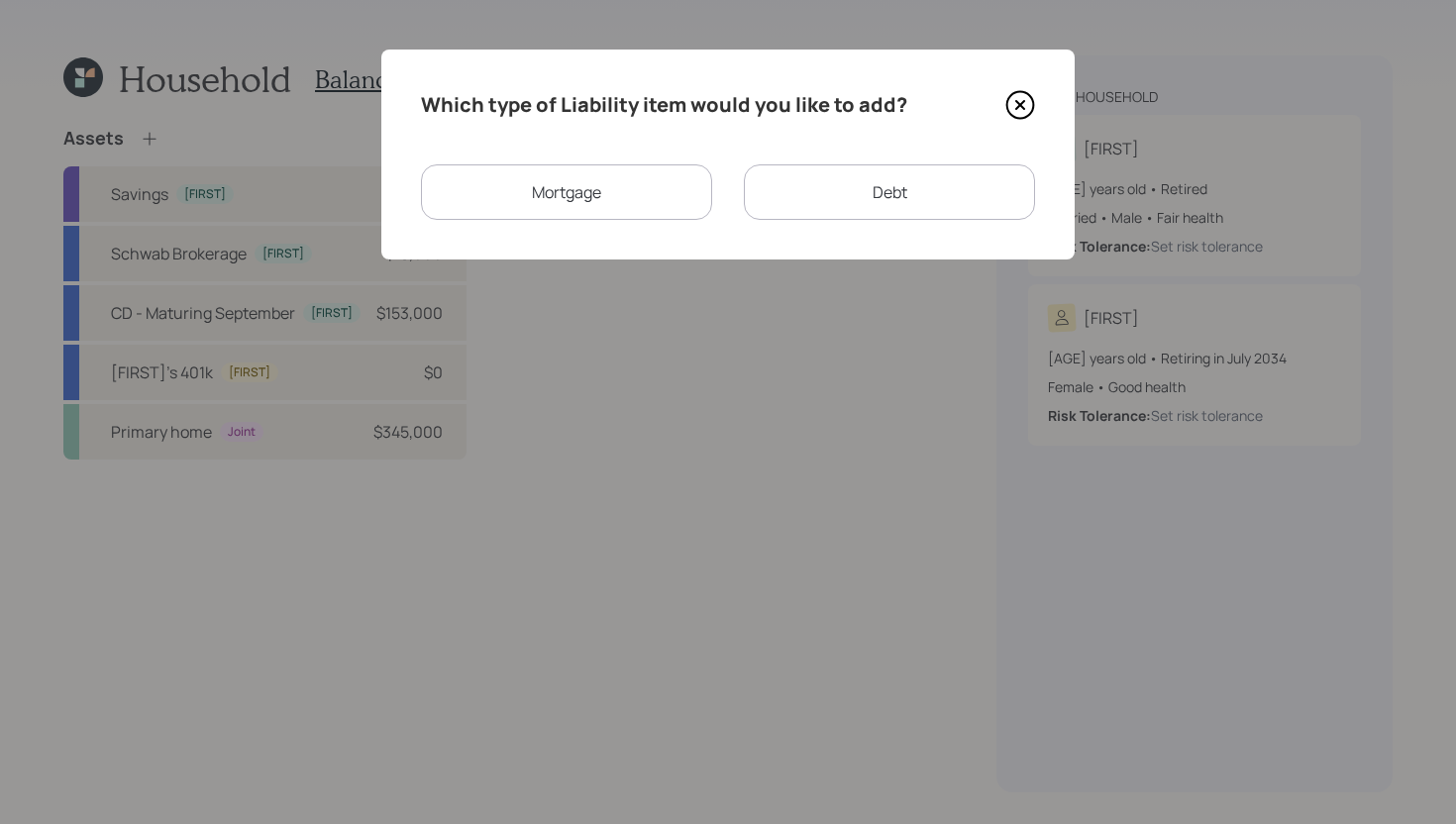 click on "Mortgage" at bounding box center [567, 192] 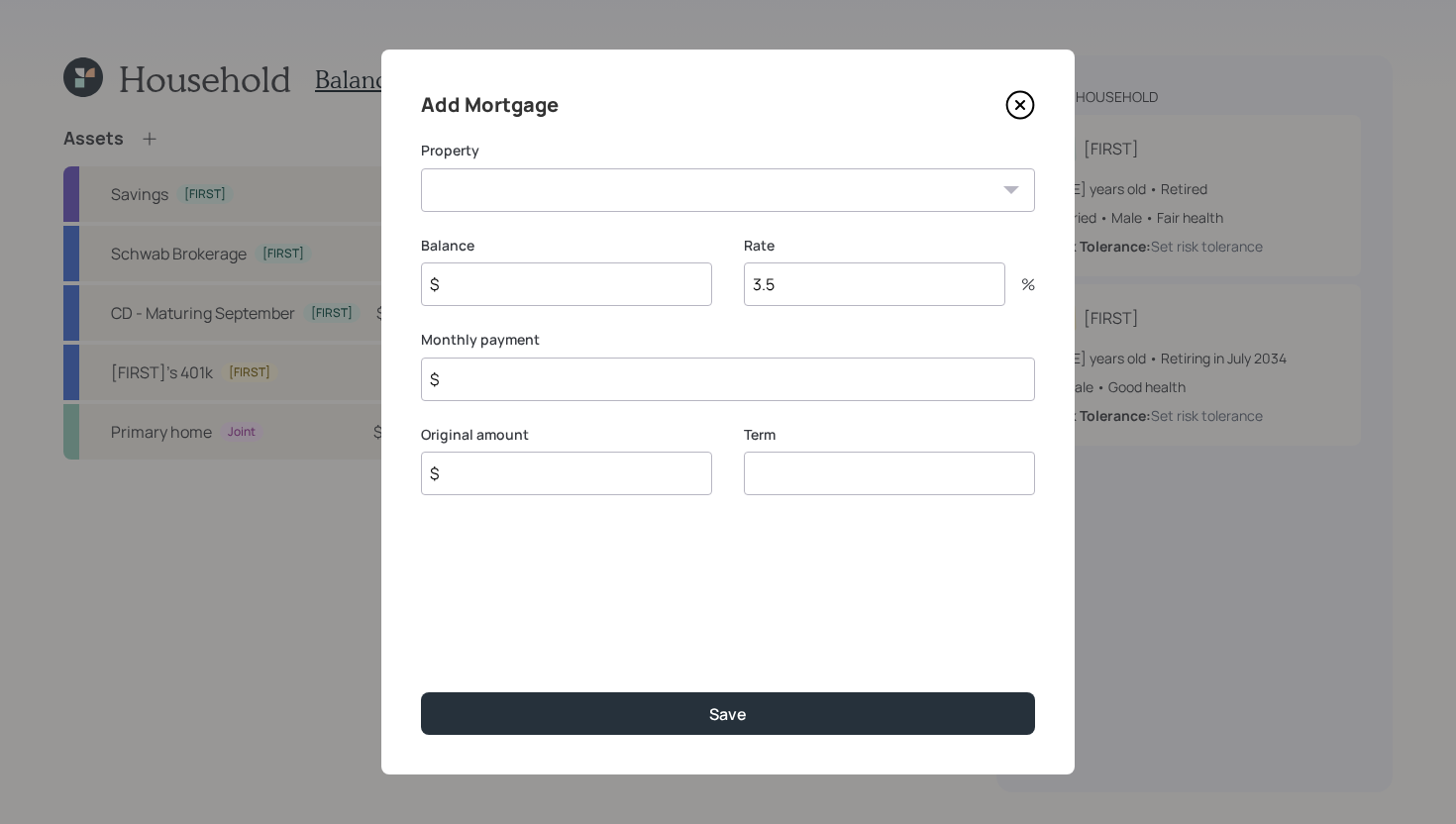 click on "AZ Primary home" at bounding box center (728, 190) 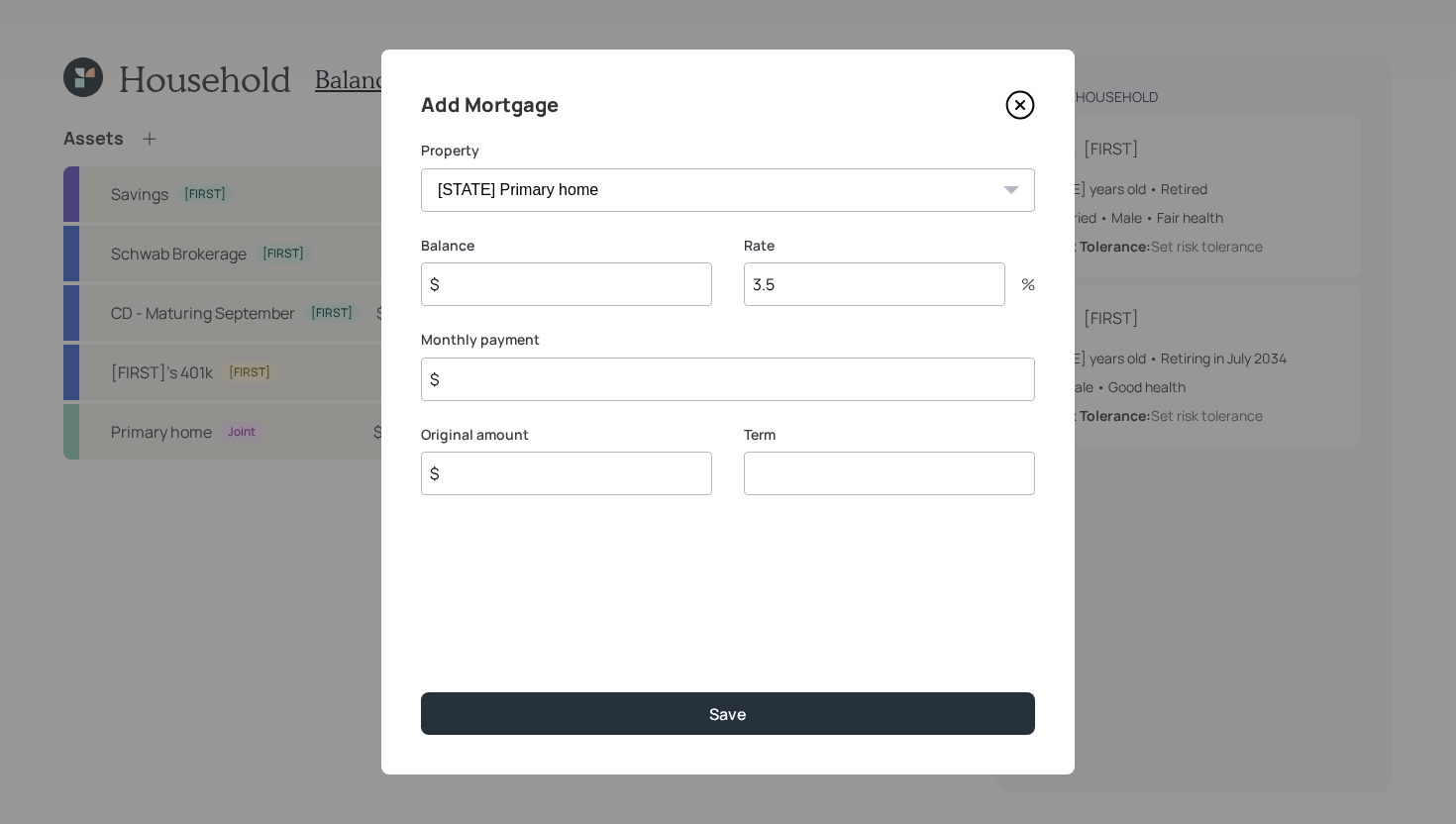 click on "$" at bounding box center (567, 284) 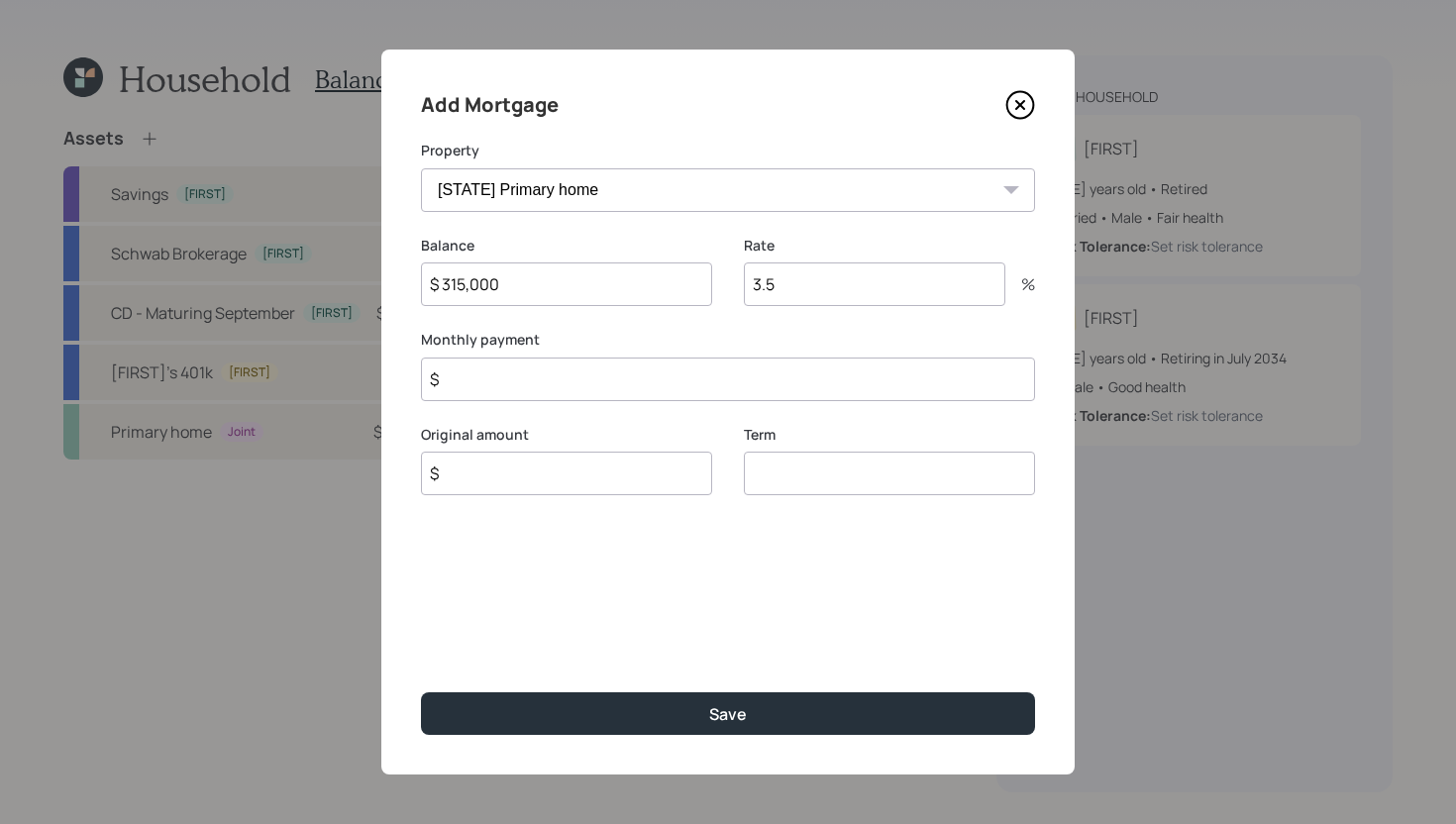 type on "$ 315,000" 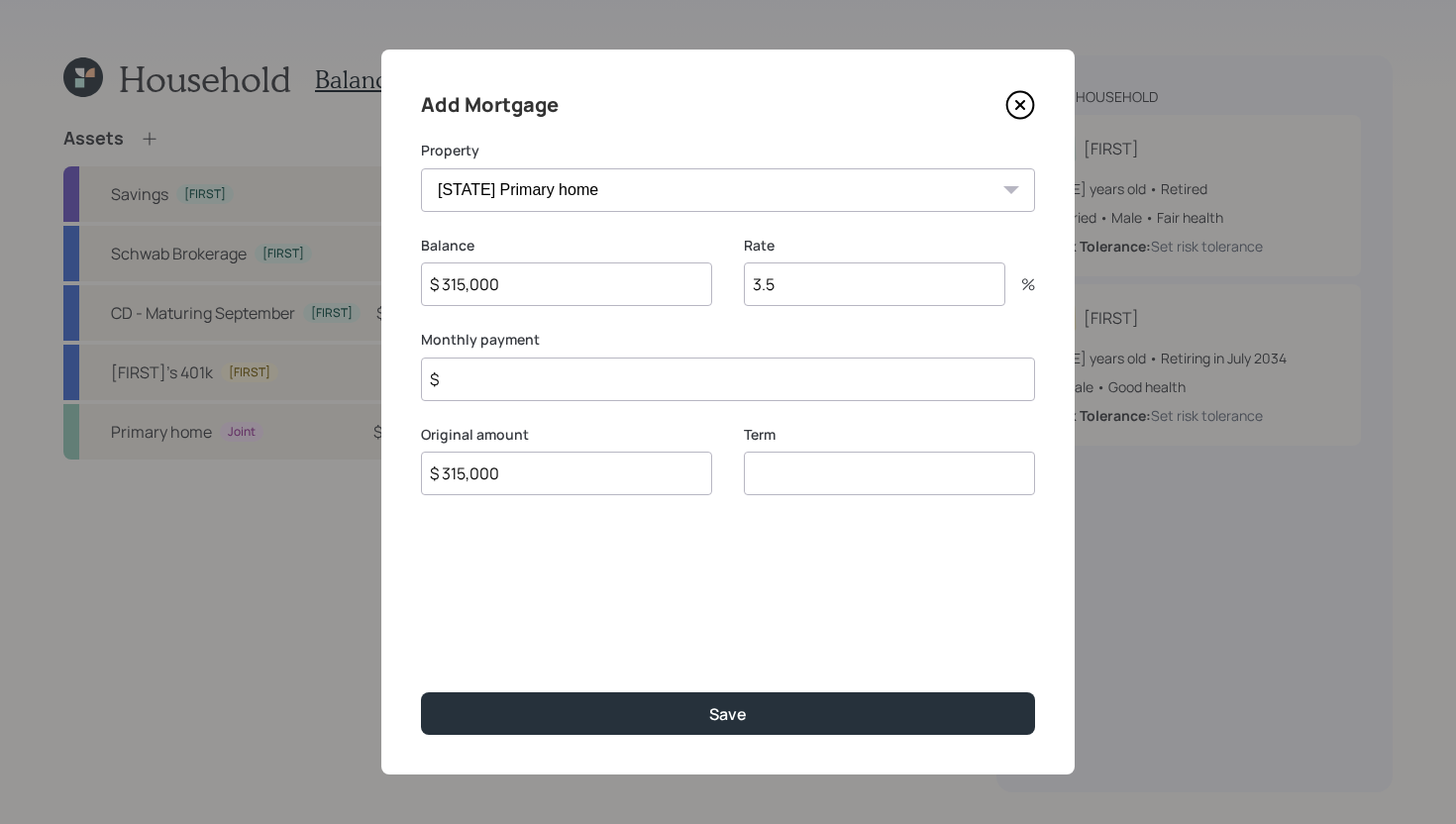 type on "$ 315,000" 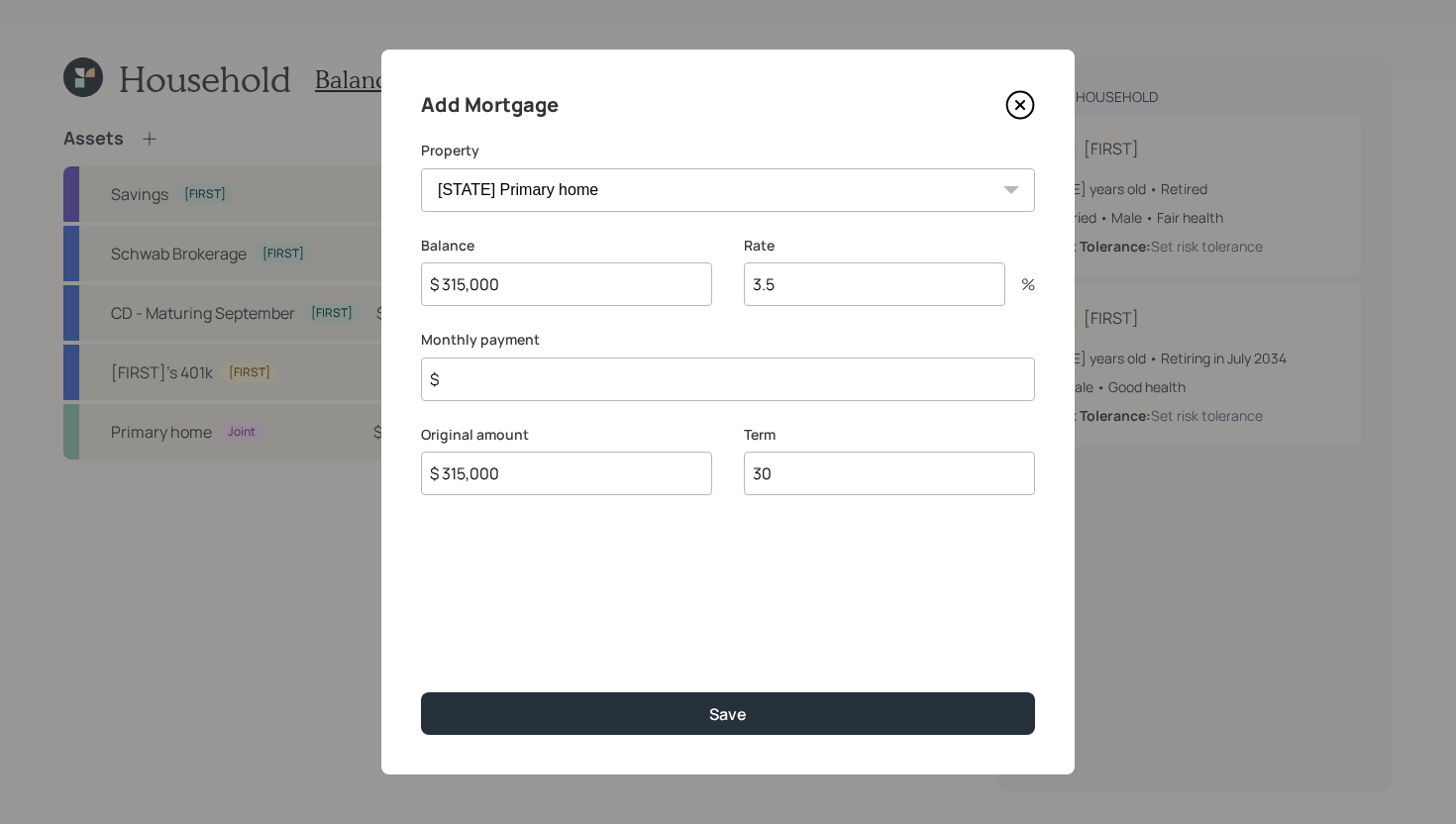 type on "30" 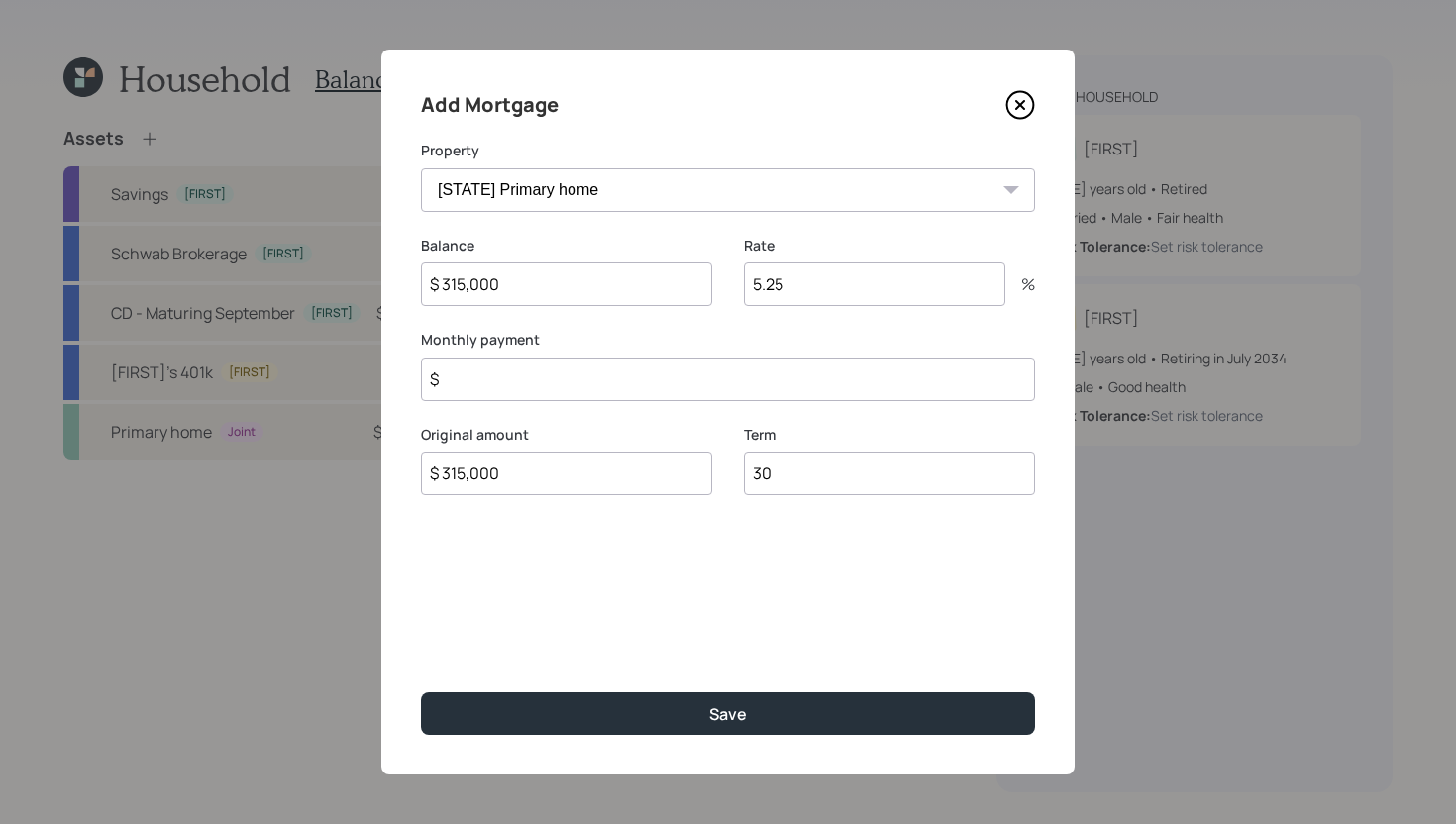 type on "5.25" 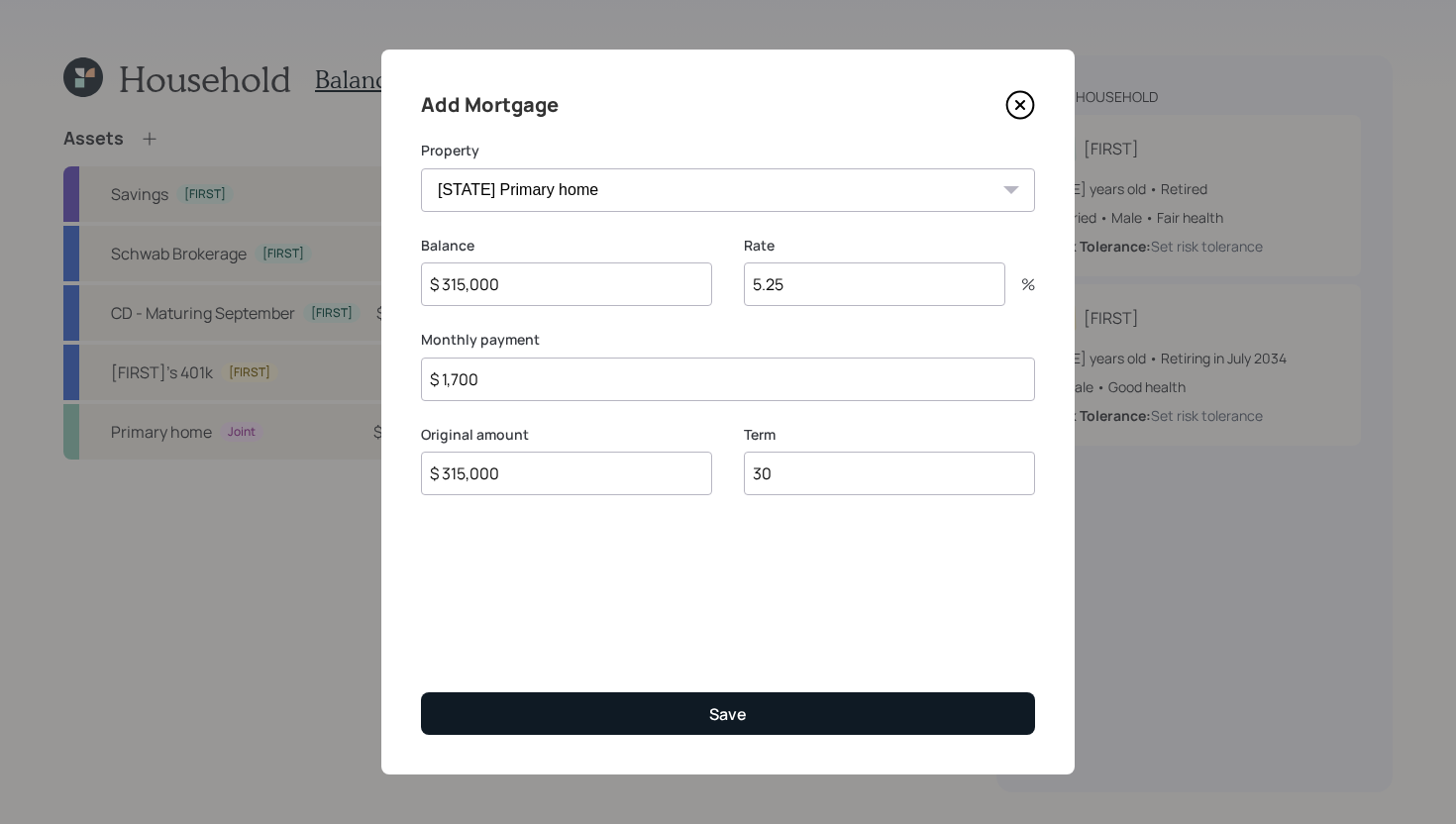 type on "$ 1,700" 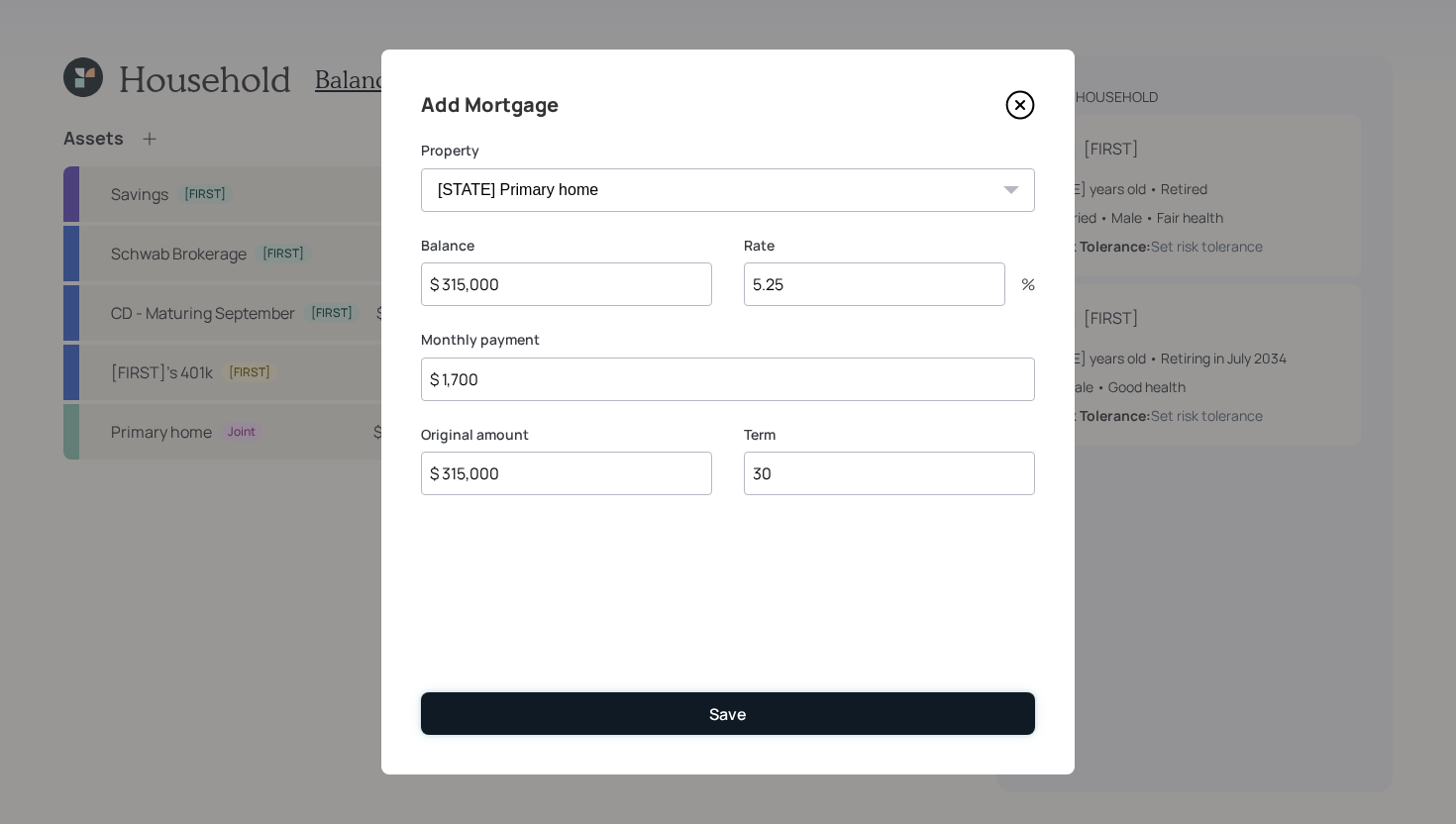 click on "Save" at bounding box center (728, 713) 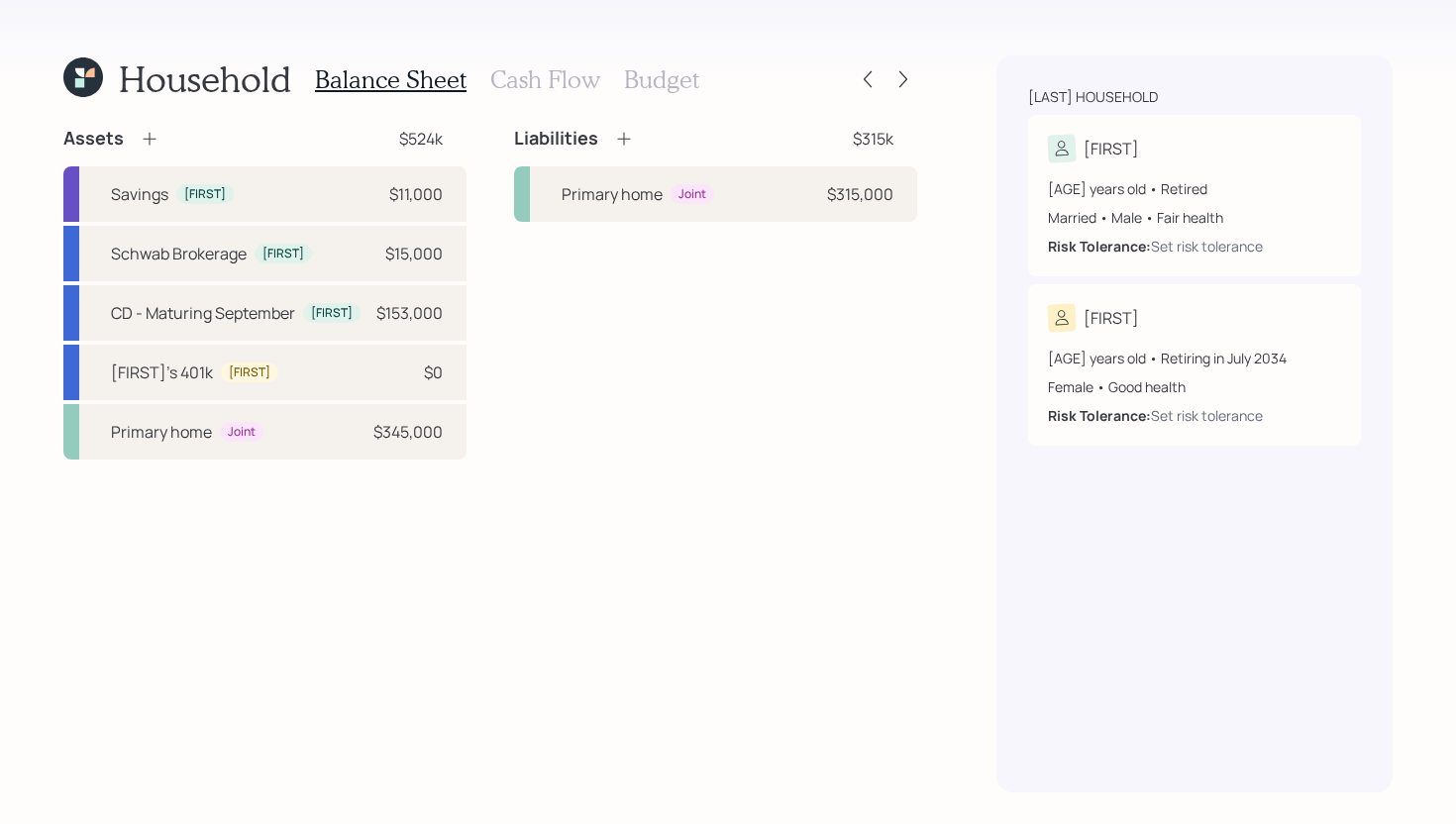 click 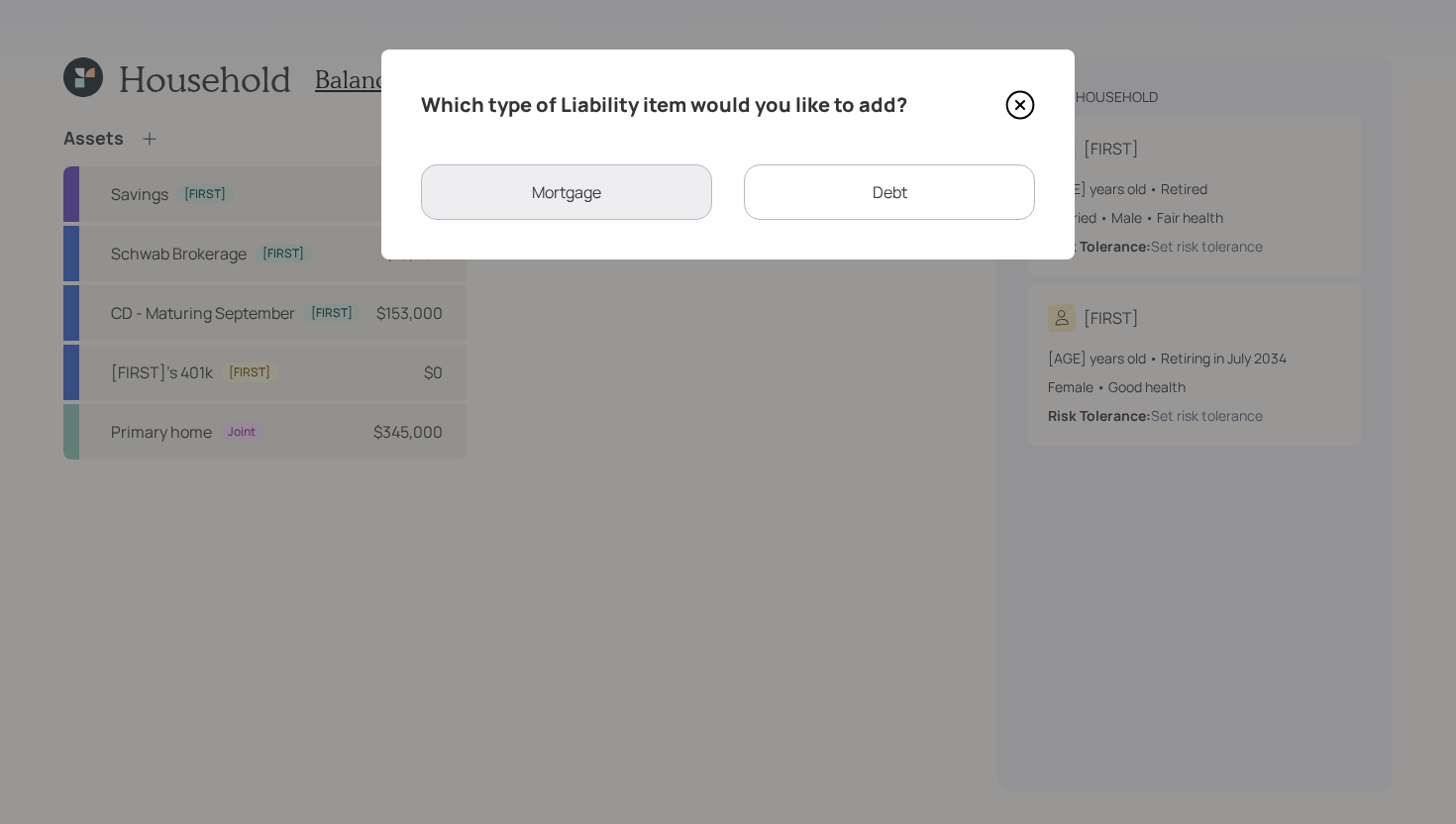 click on "Debt" at bounding box center (889, 192) 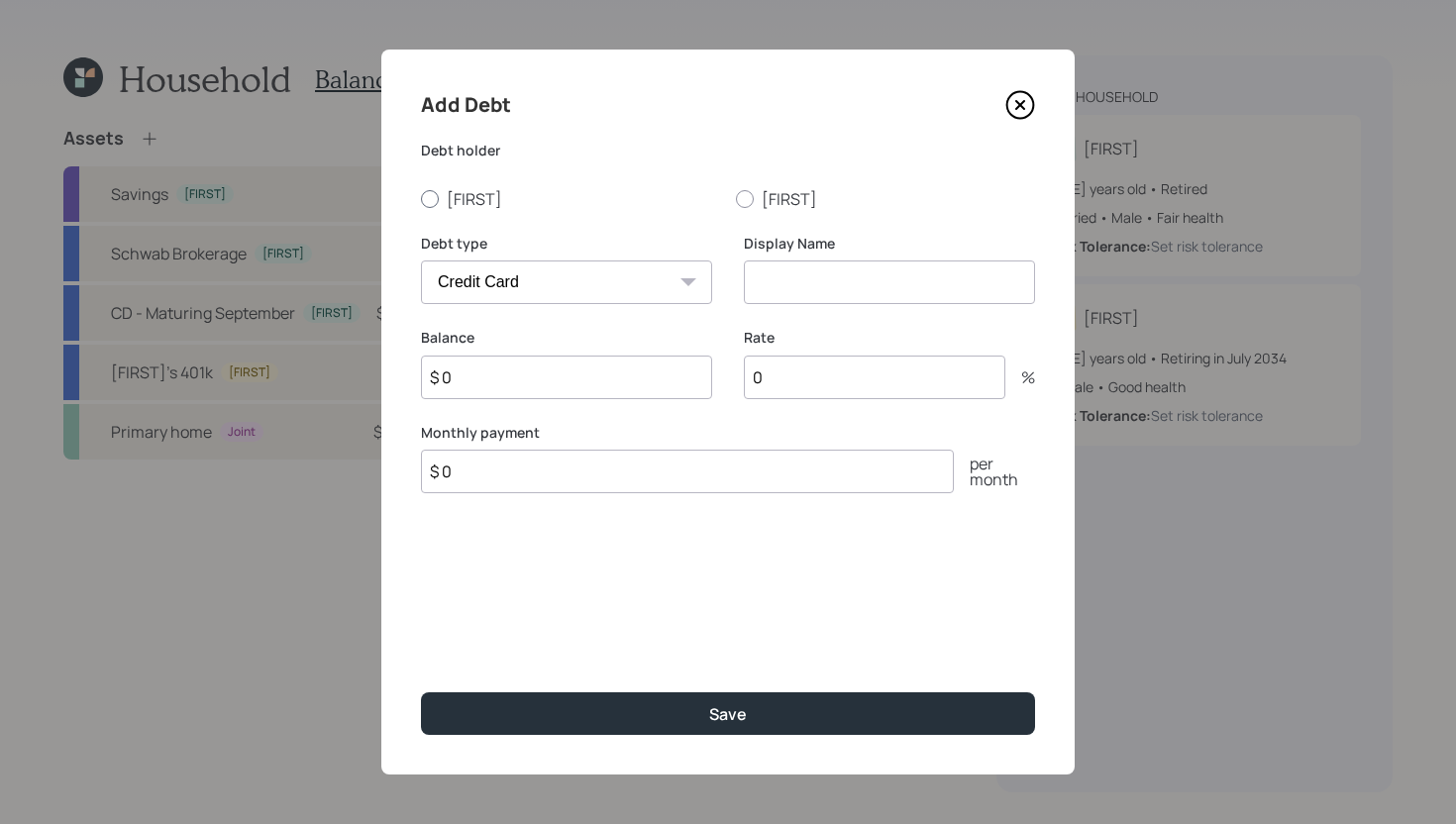 click on "Michael" at bounding box center [571, 199] 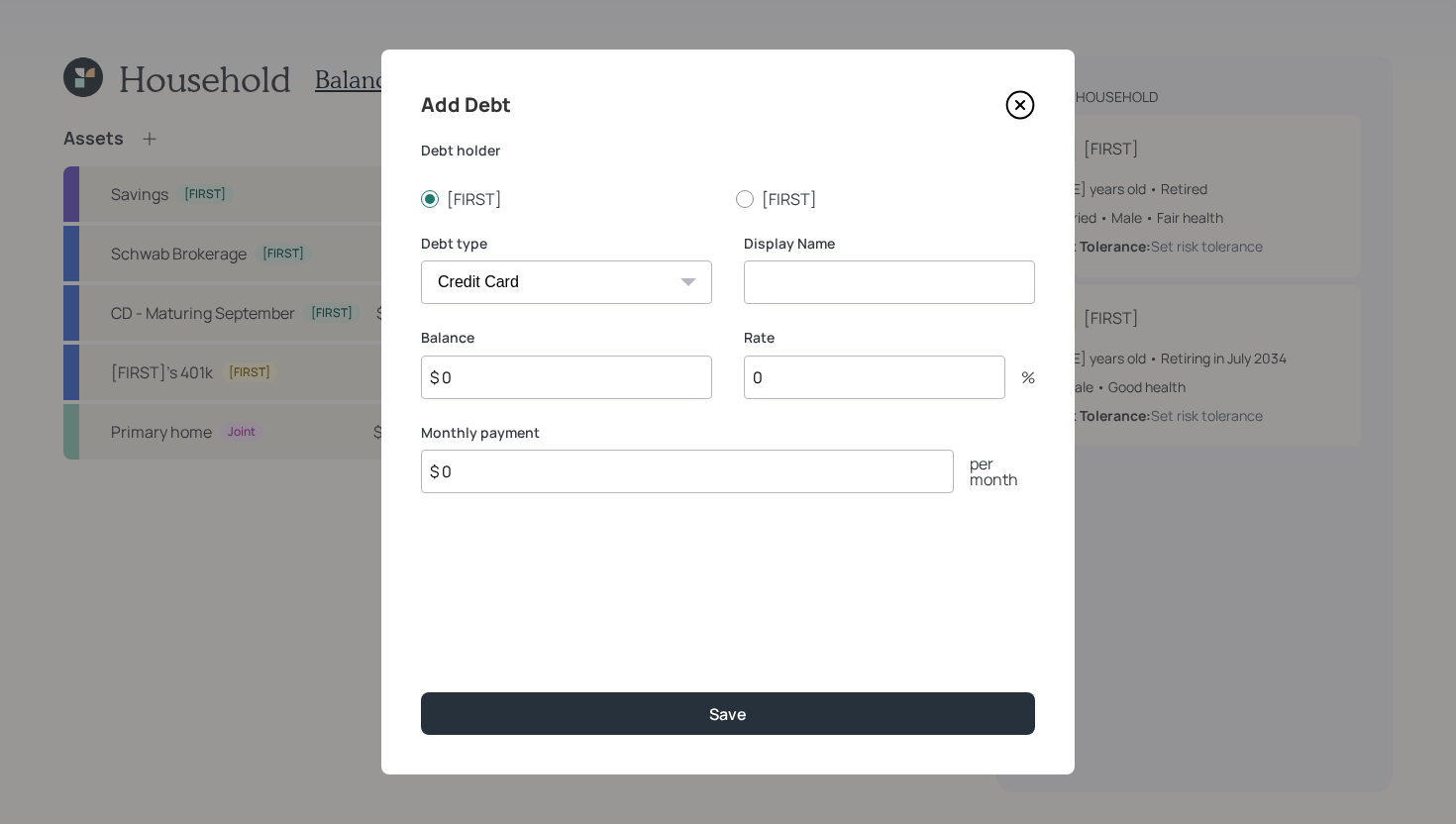 click on "Car Credit Card Medical Student Other" at bounding box center (567, 282) 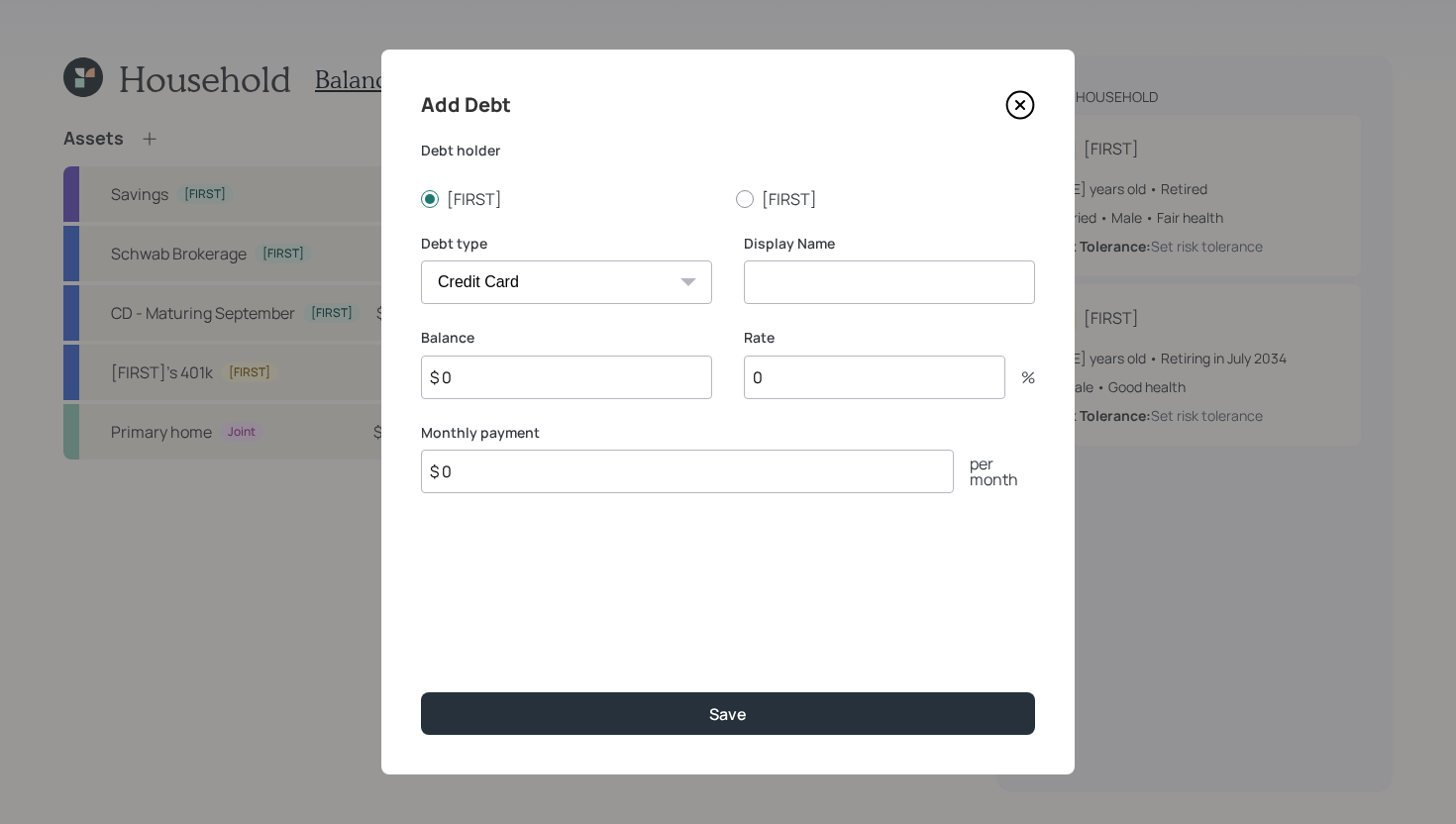 select on "car" 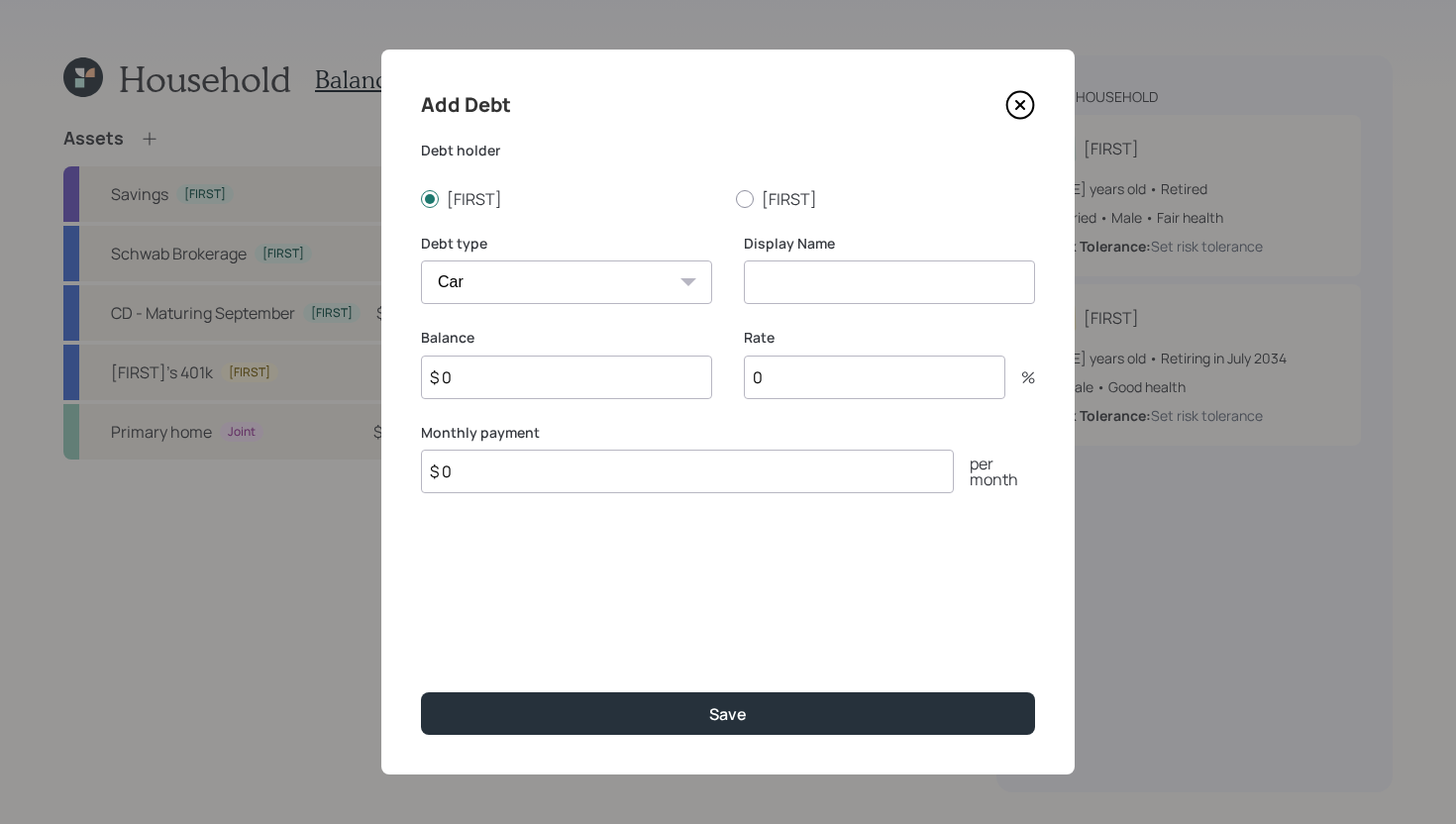 click on "$ 0" at bounding box center [687, 471] 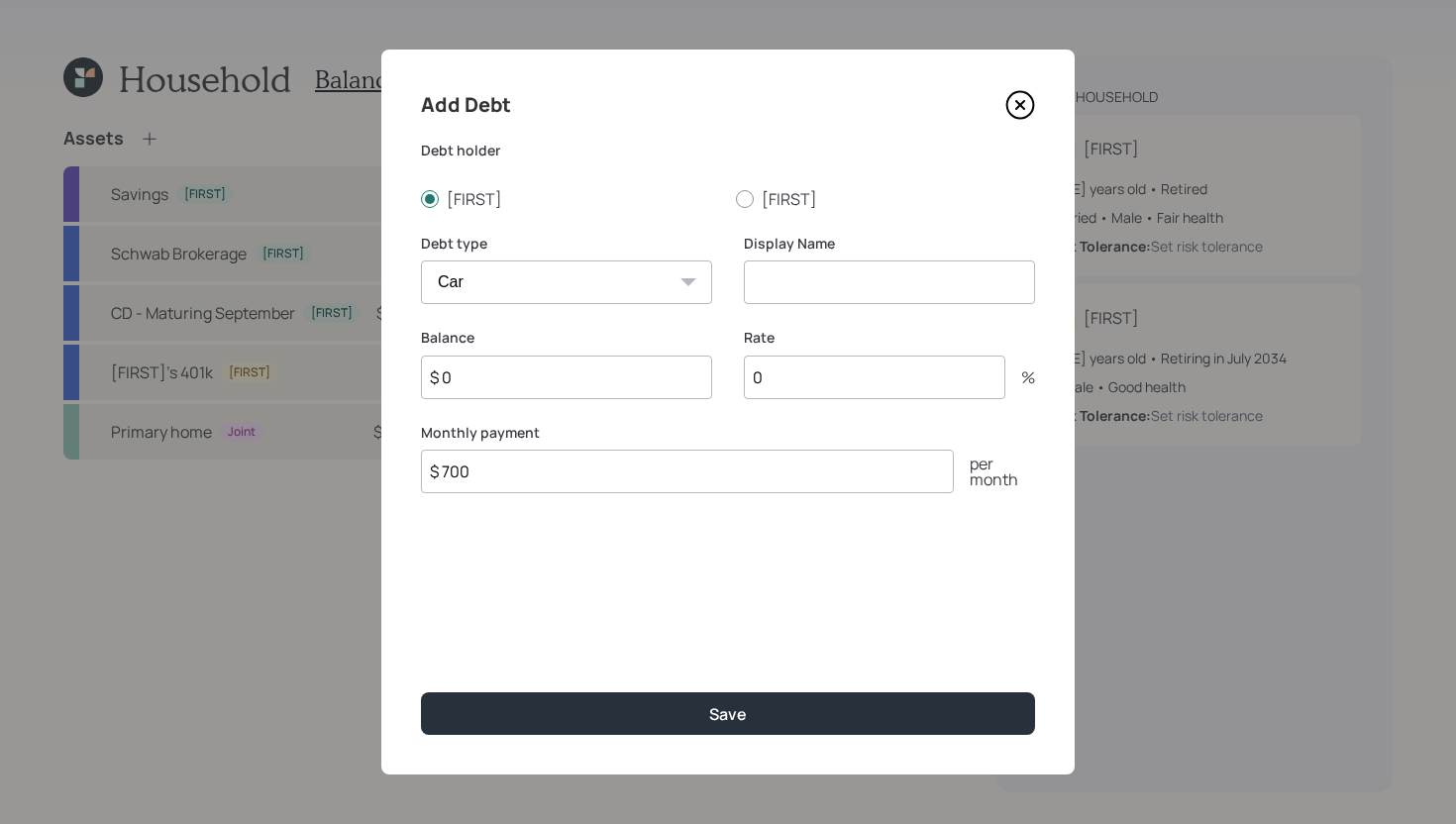type on "$ 700" 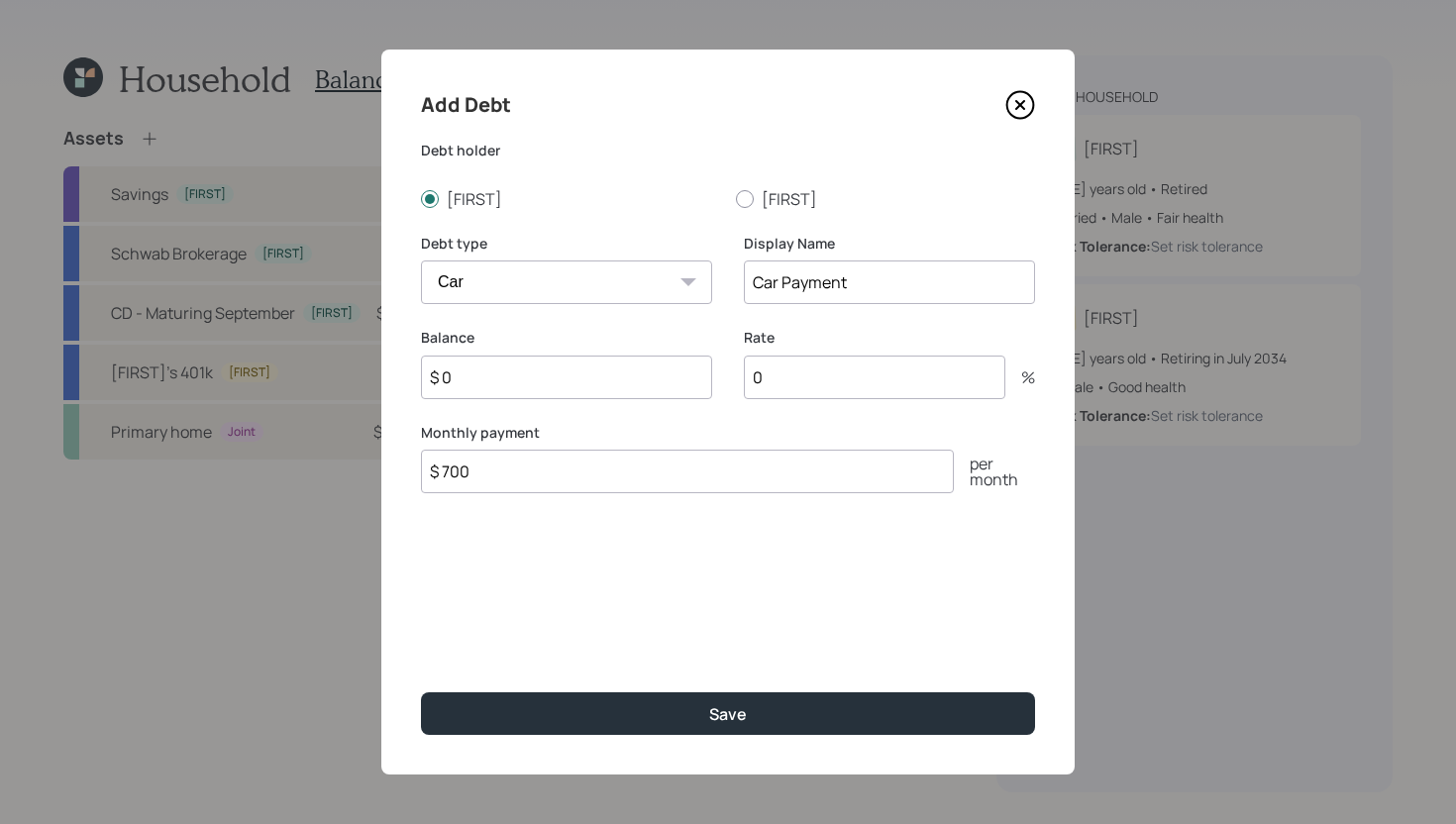 type on "Car Payment" 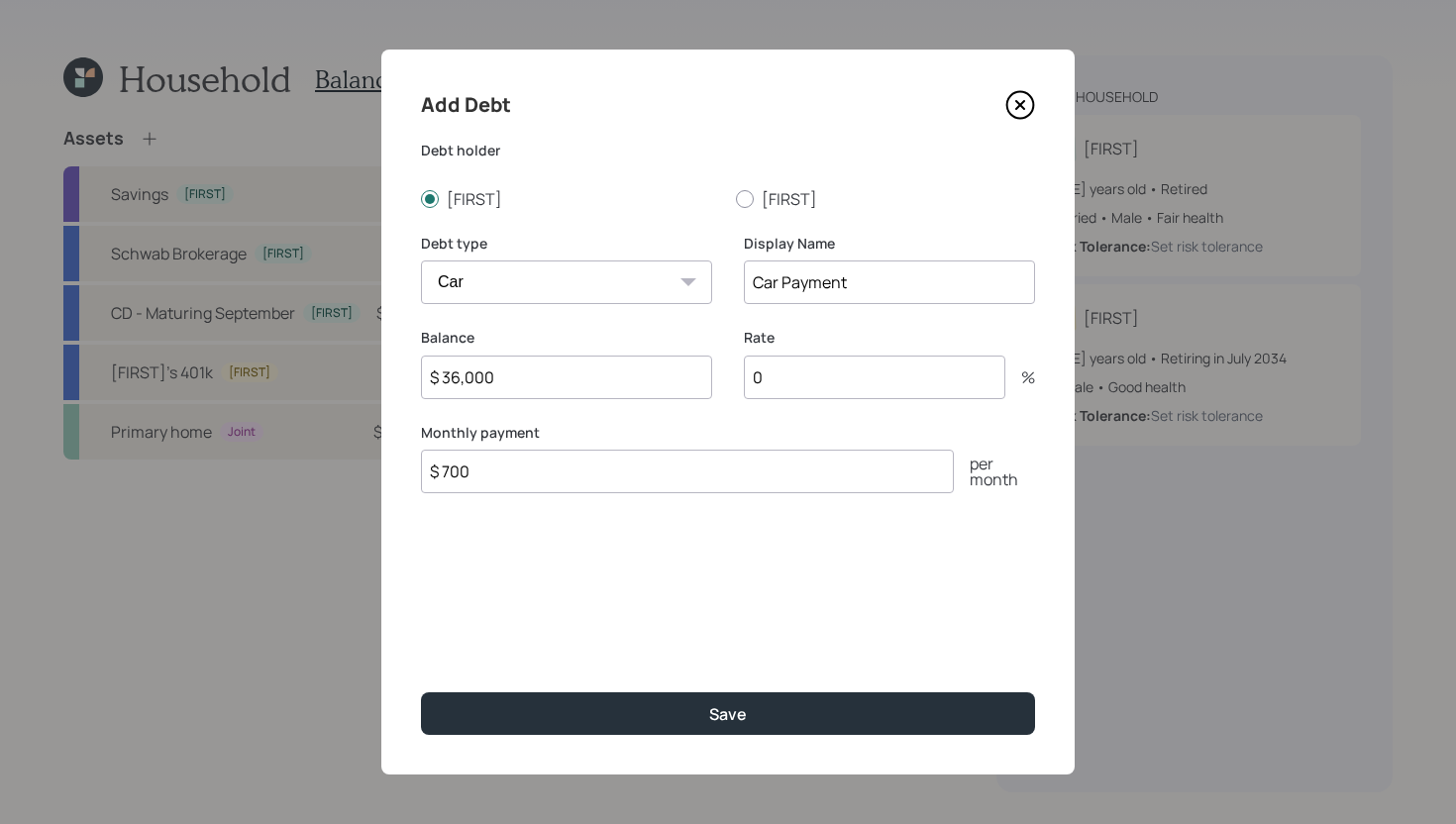 type on "$ 36,000" 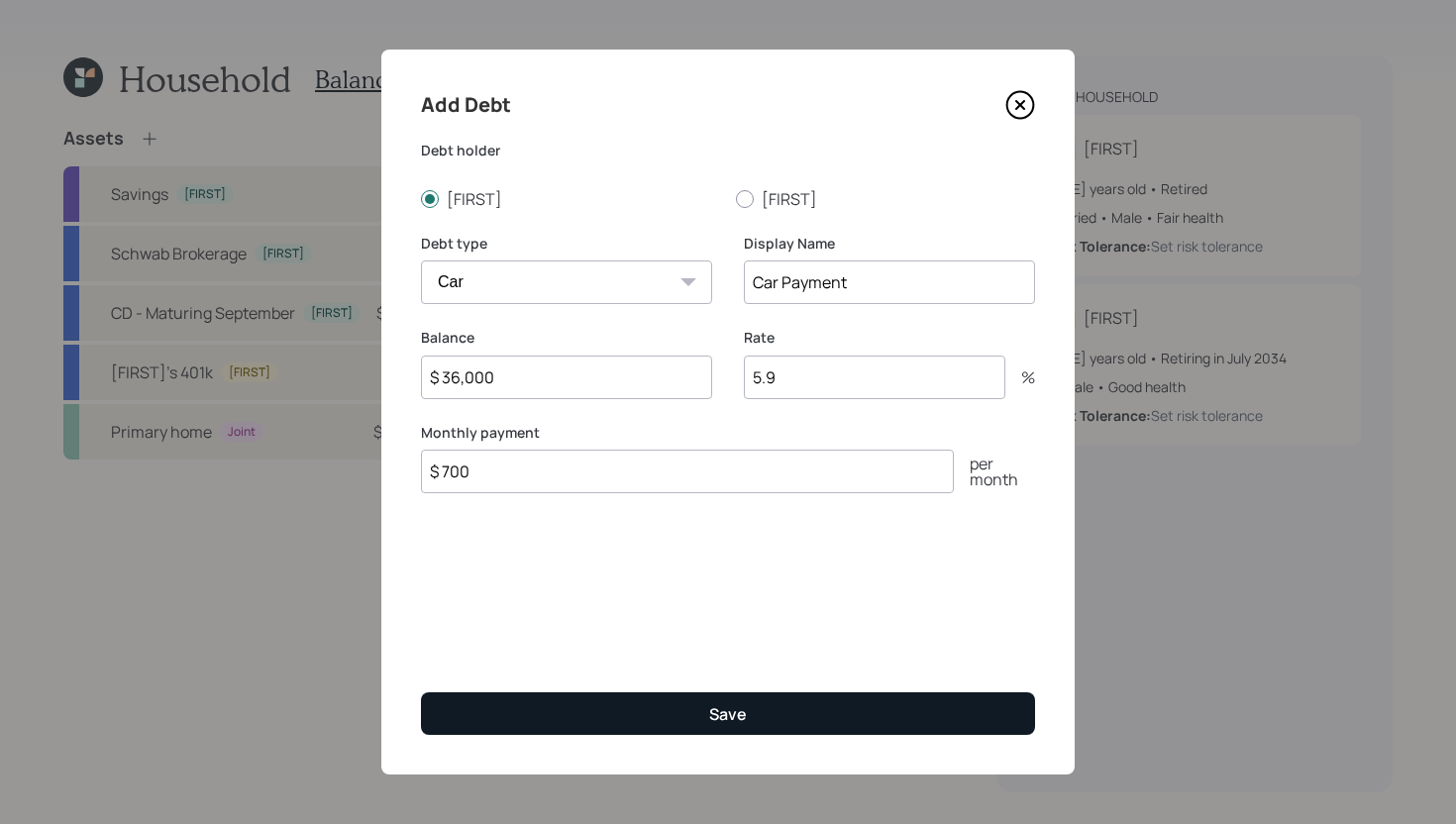 type on "5.9" 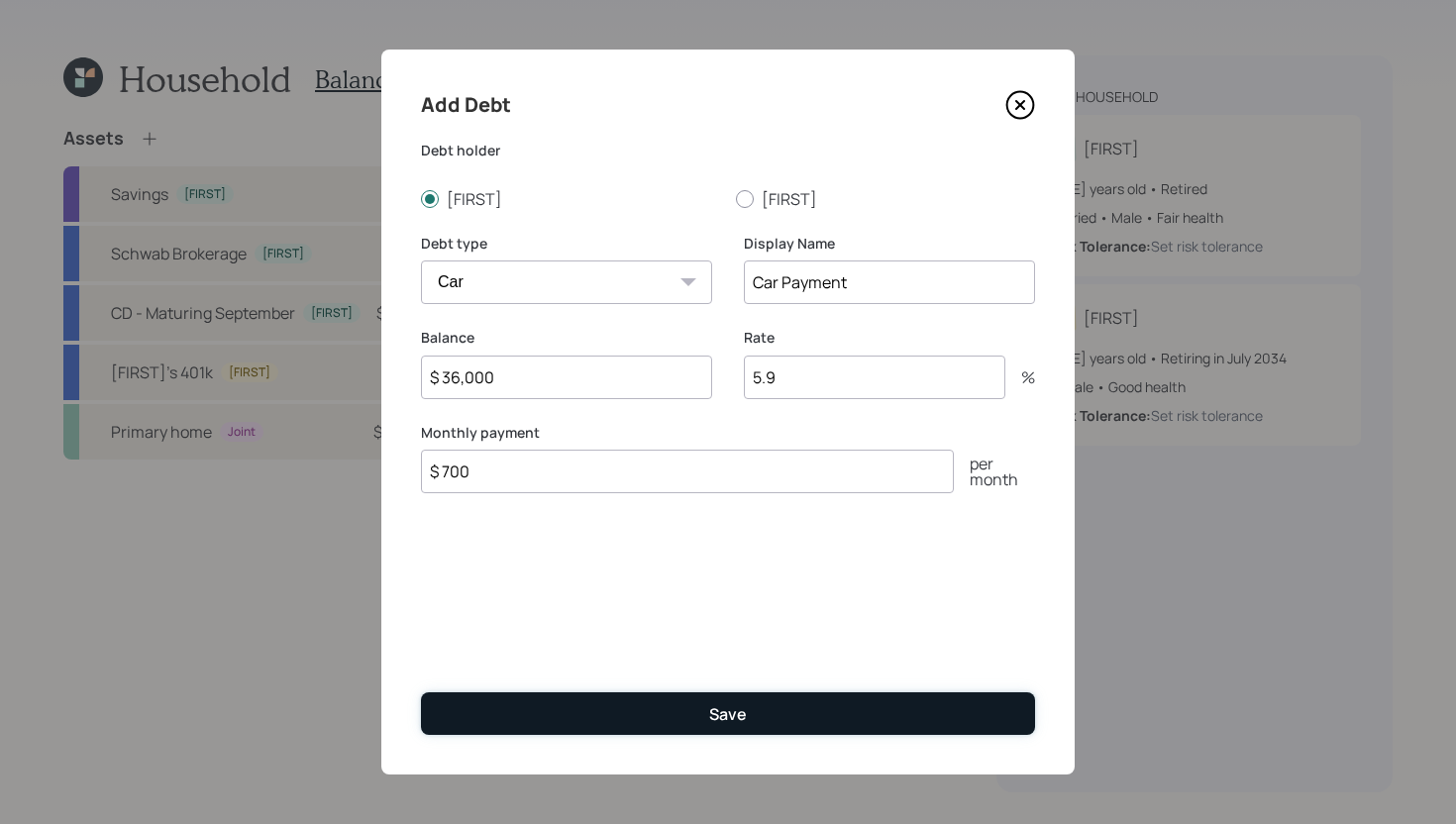 click on "Save" at bounding box center [728, 713] 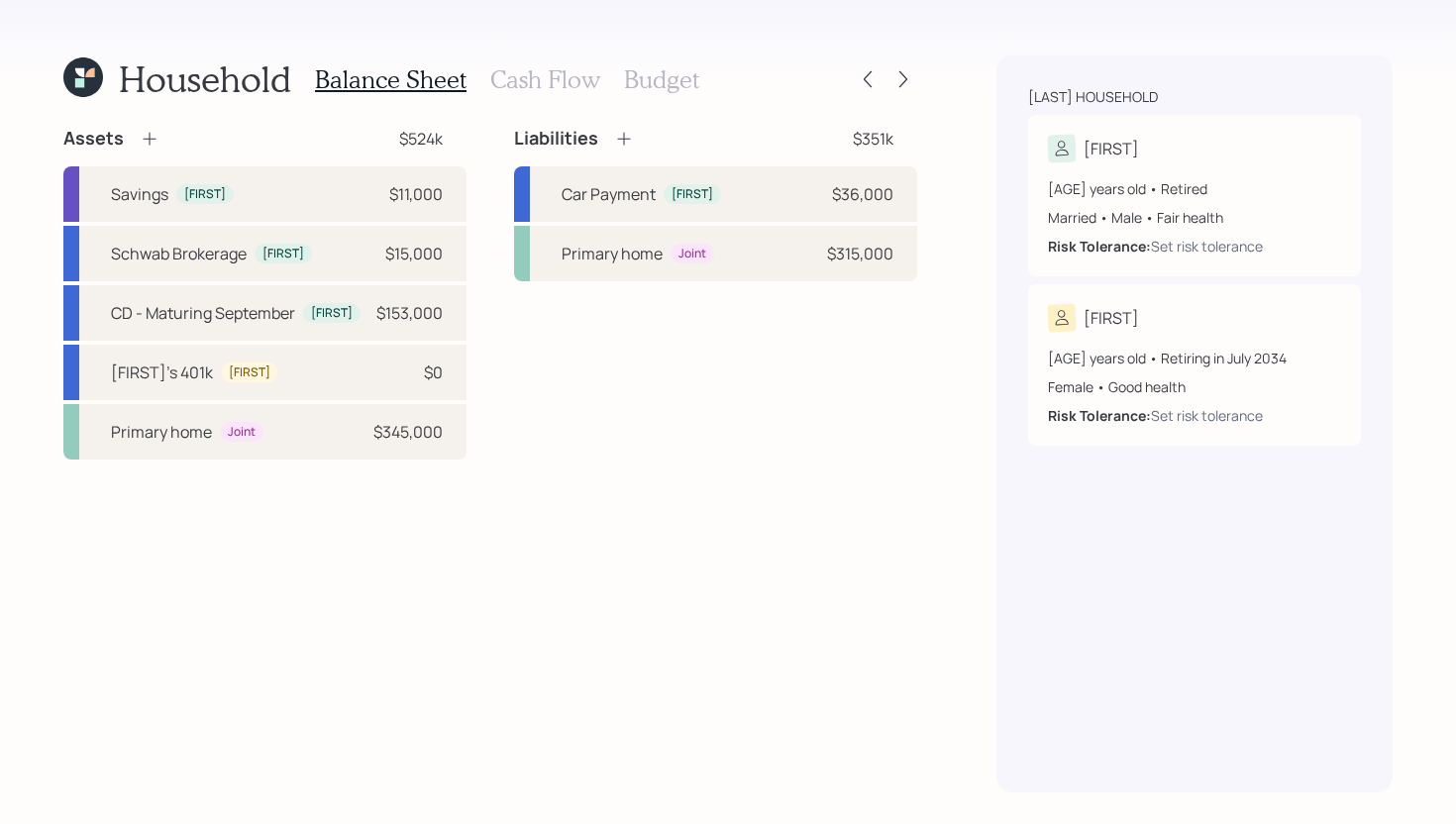 click on "Cash Flow" at bounding box center (545, 79) 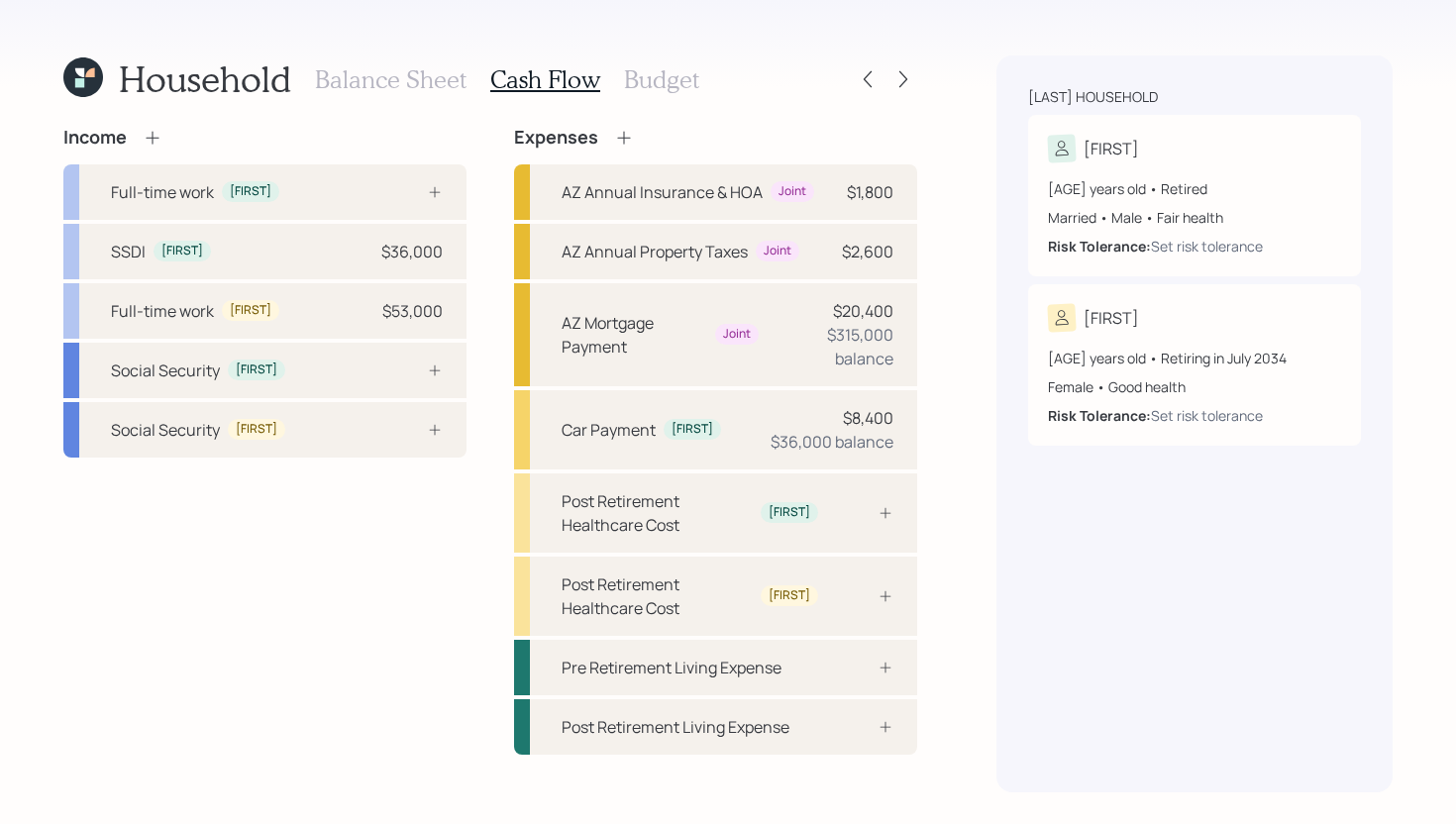 click on "Balance Sheet" at bounding box center [390, 79] 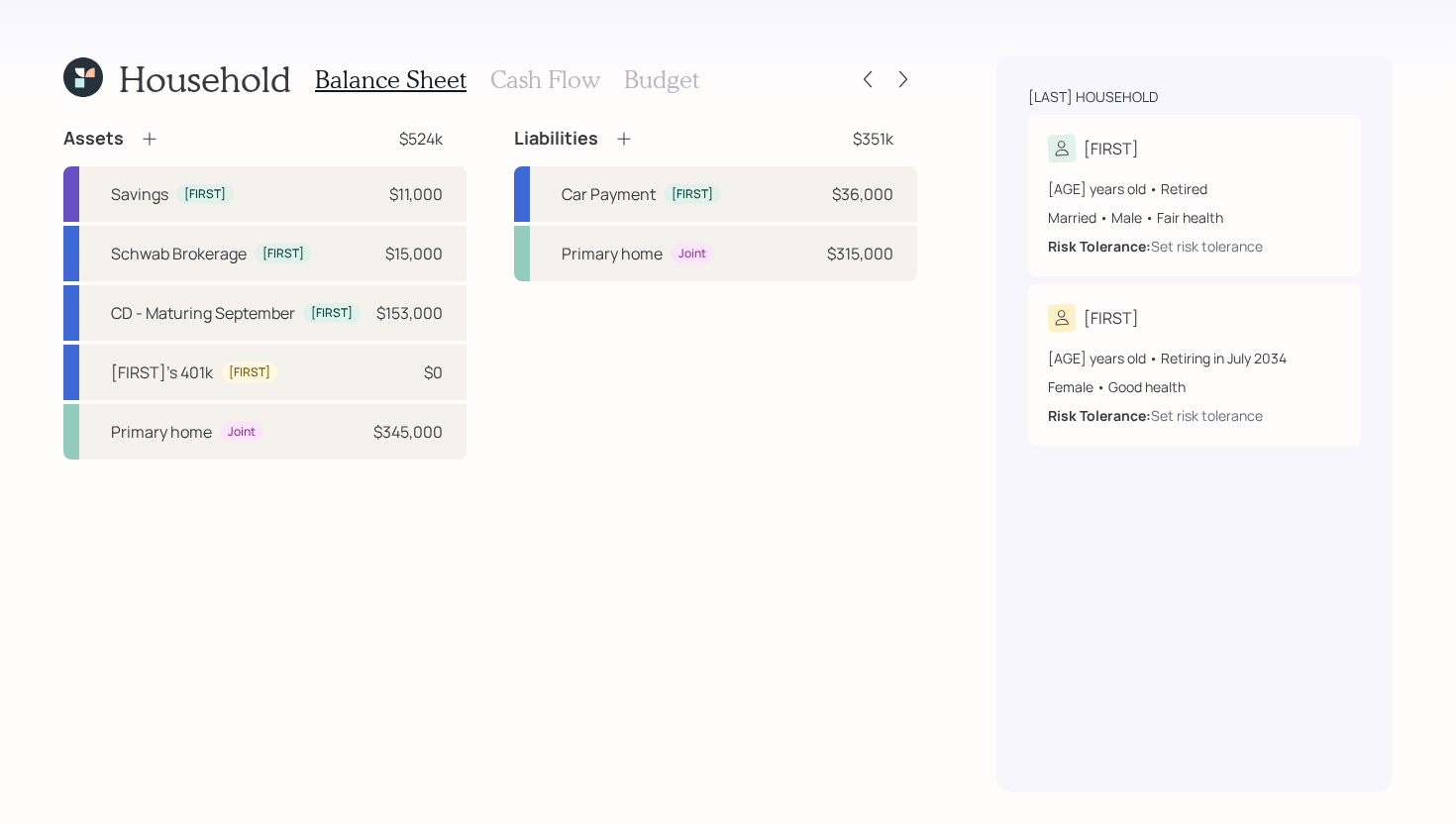 click on "Cash Flow" at bounding box center [545, 79] 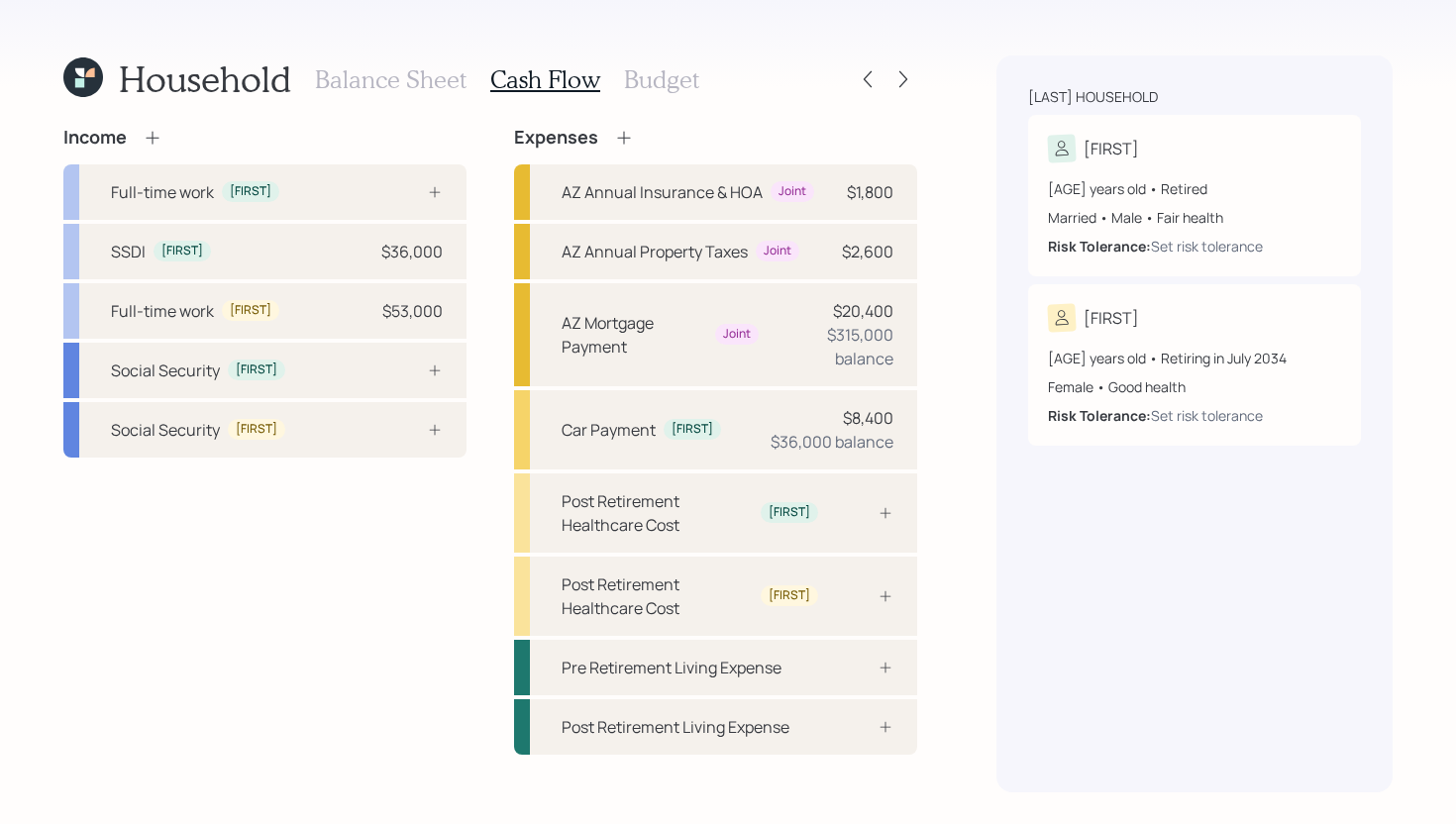 click on "Balance Sheet" at bounding box center [390, 79] 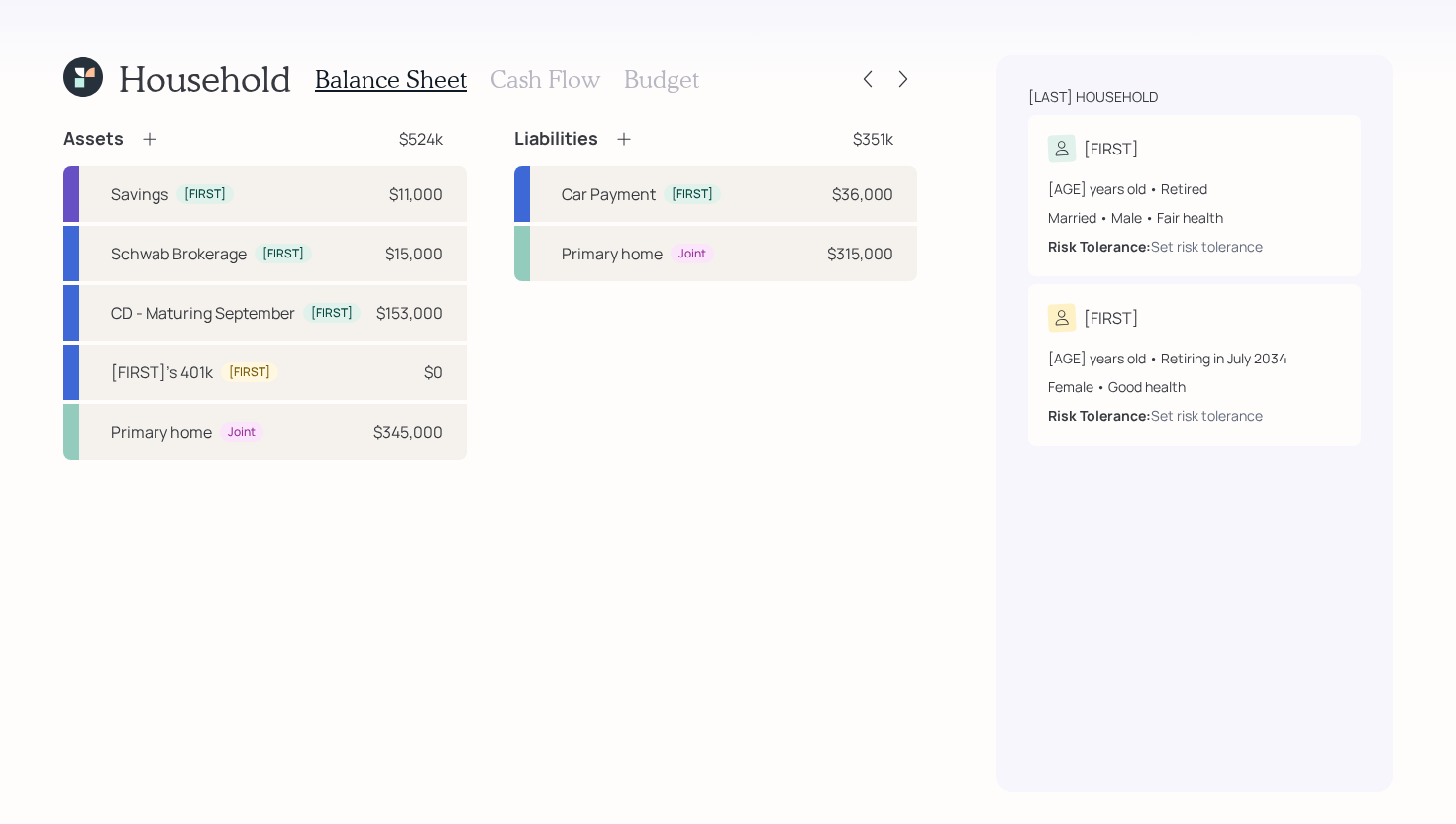 click on "Cash Flow" at bounding box center (545, 79) 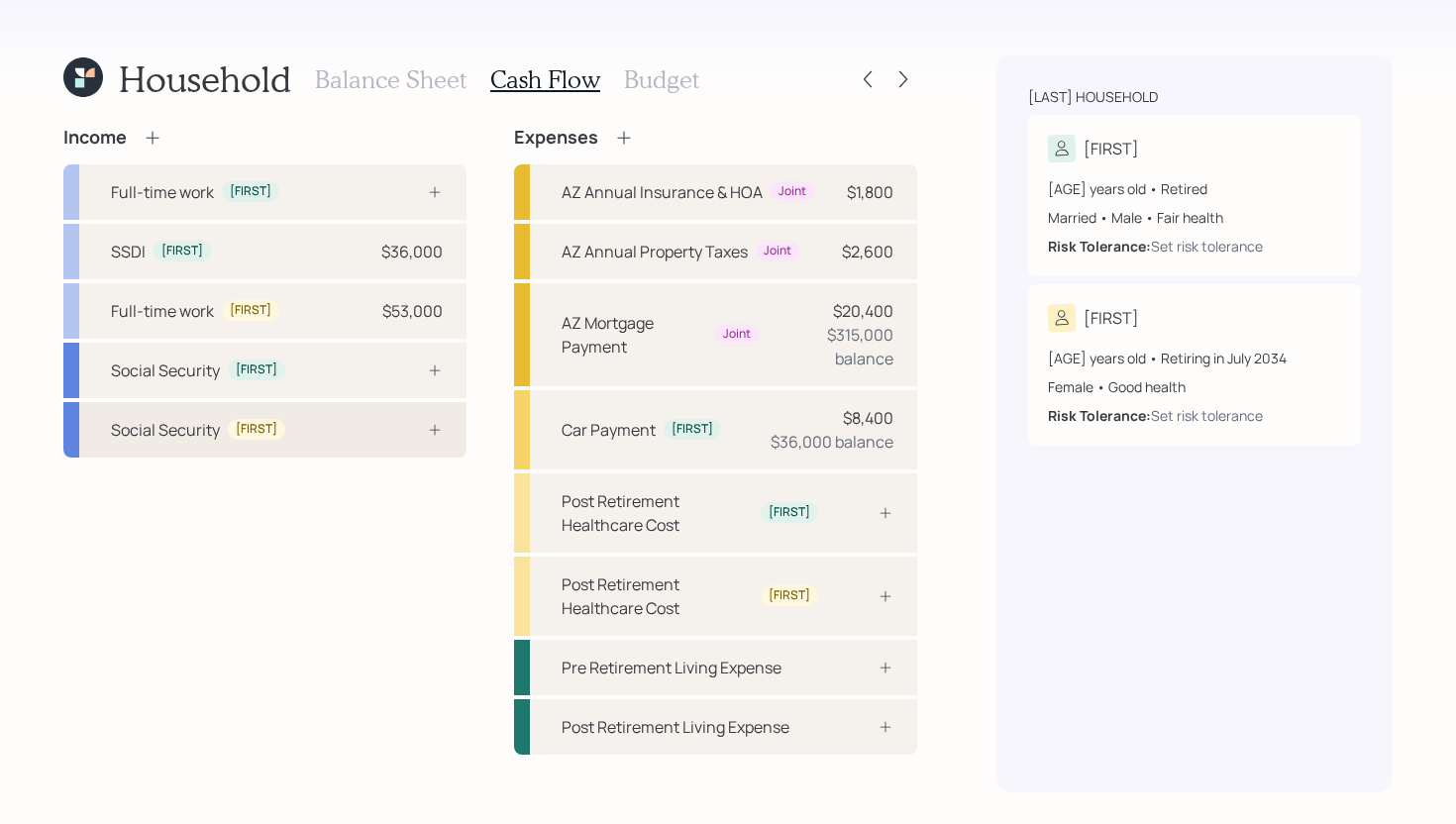 click on "Social Security Claudia" at bounding box center [264, 430] 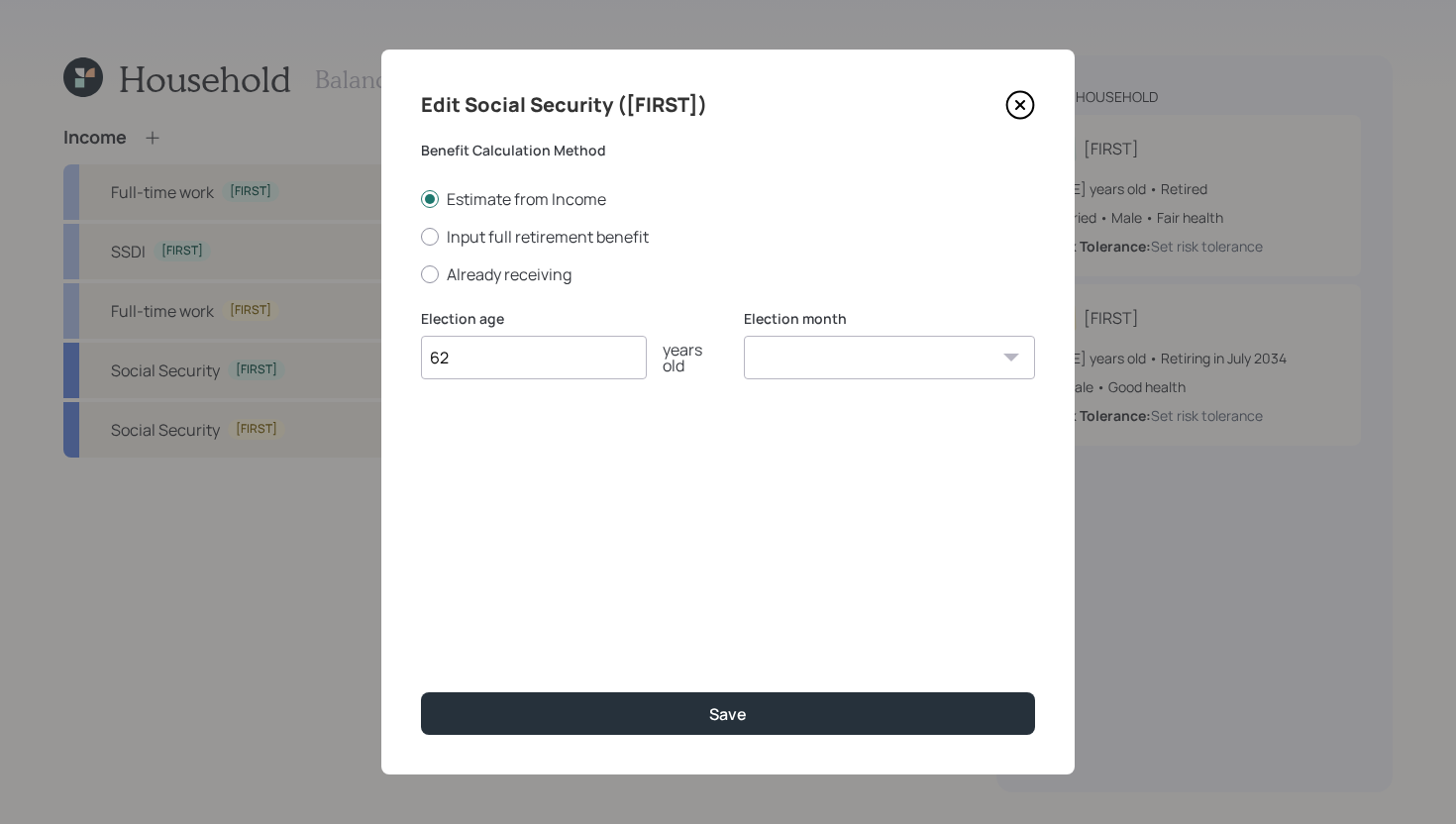 type on "62" 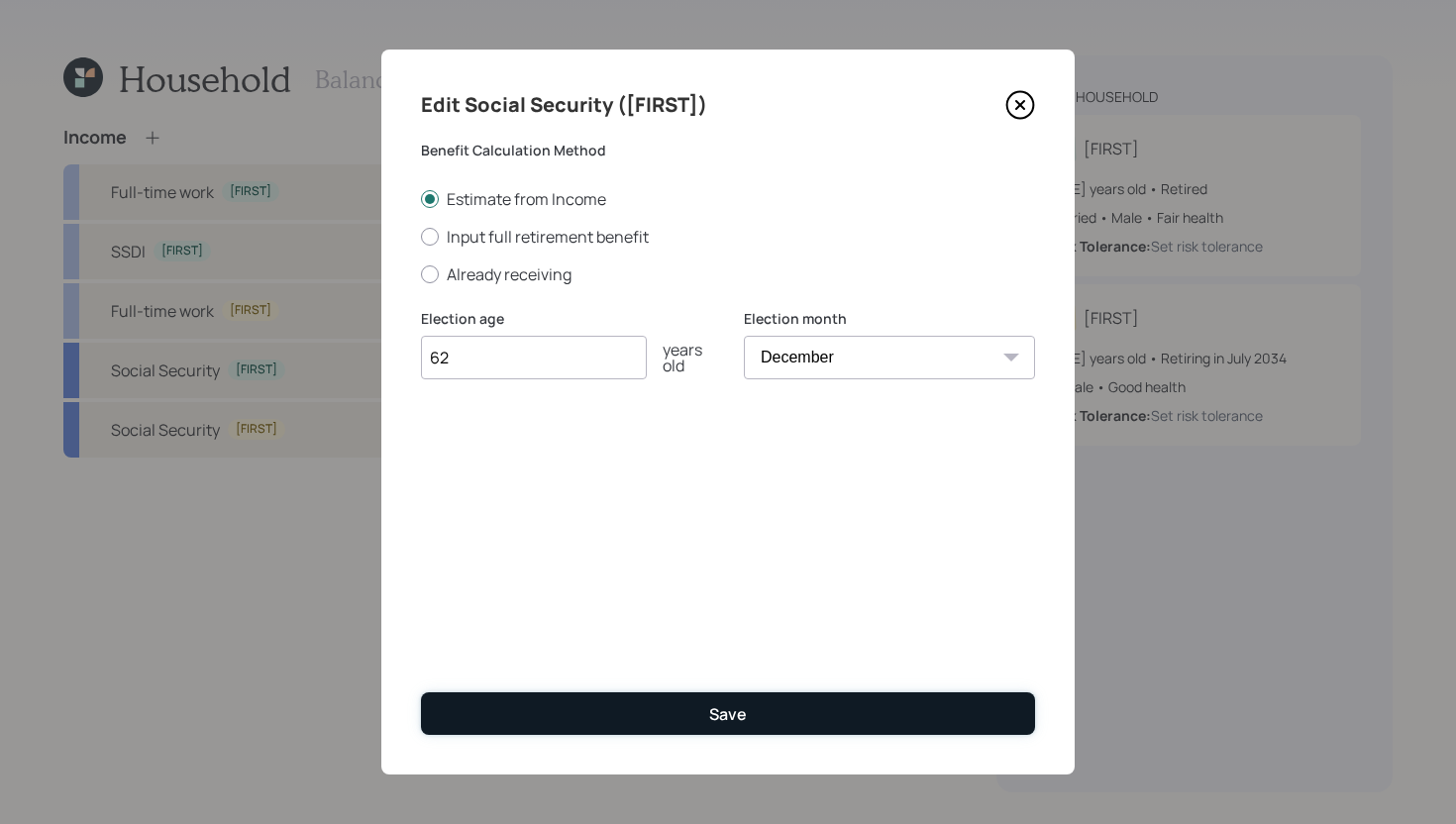 click on "Save" at bounding box center (728, 714) 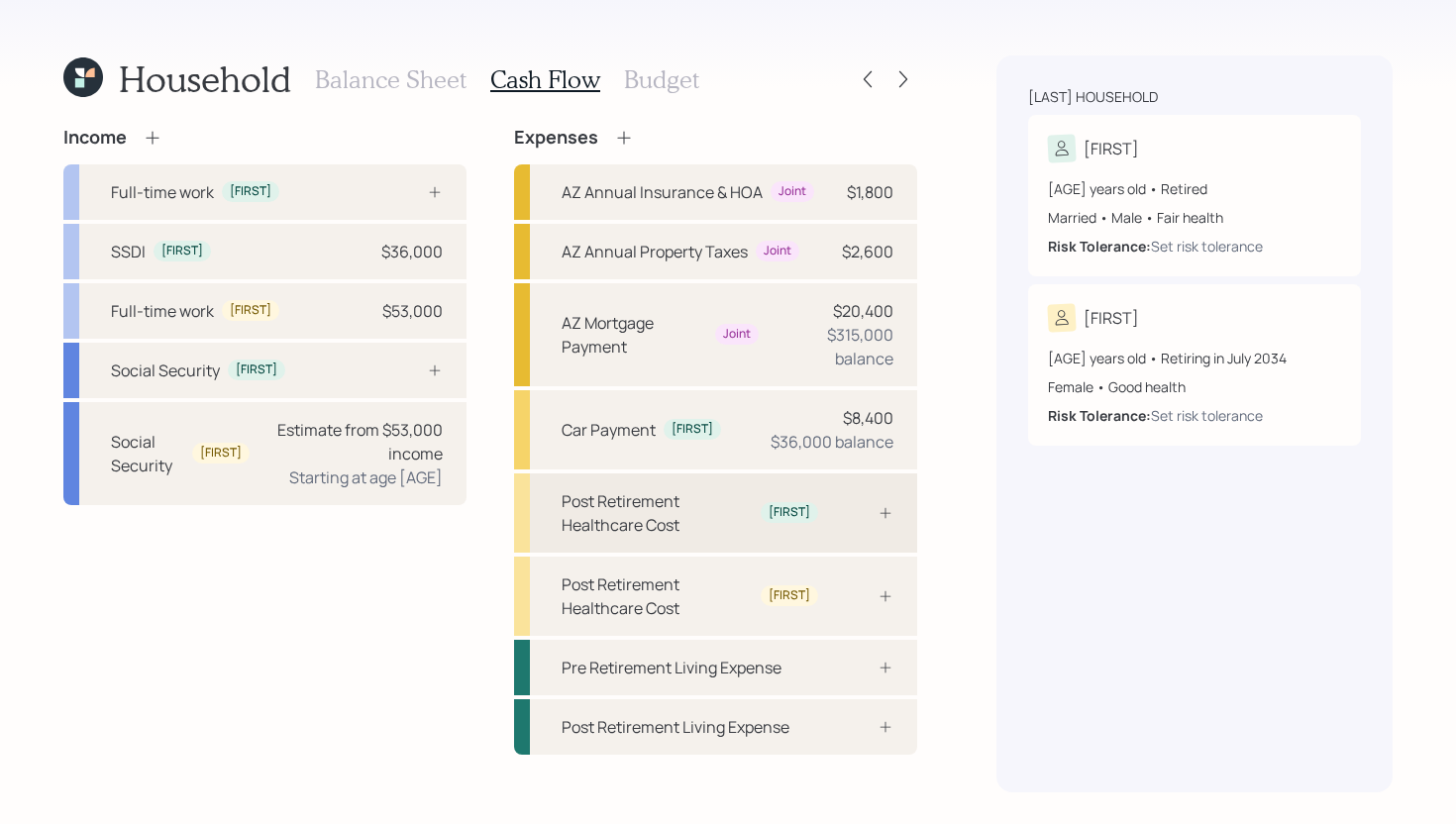 click on "Post Retirement Healthcare Cost Michael" at bounding box center (715, 513) 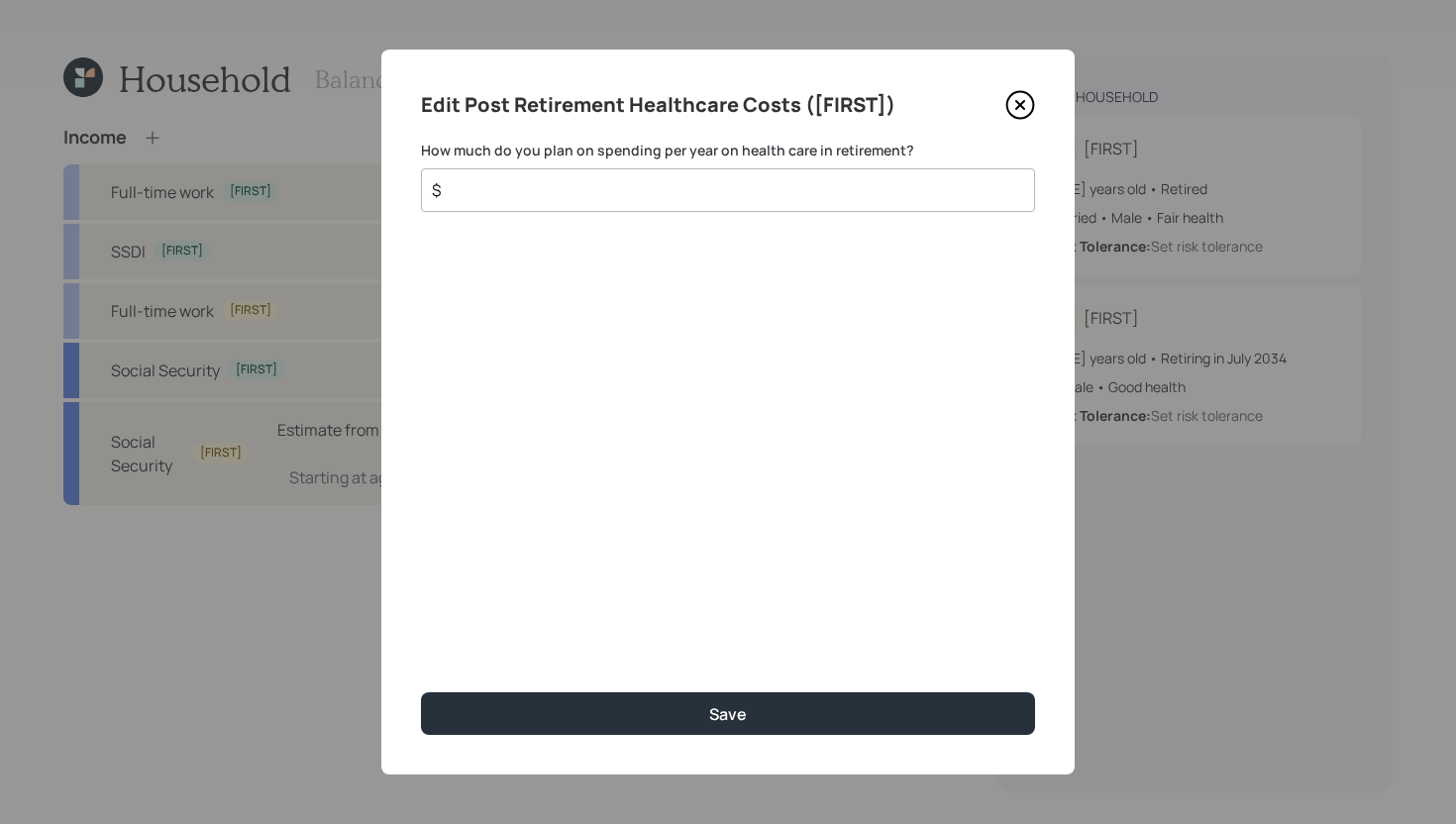 click on "$" at bounding box center (720, 190) 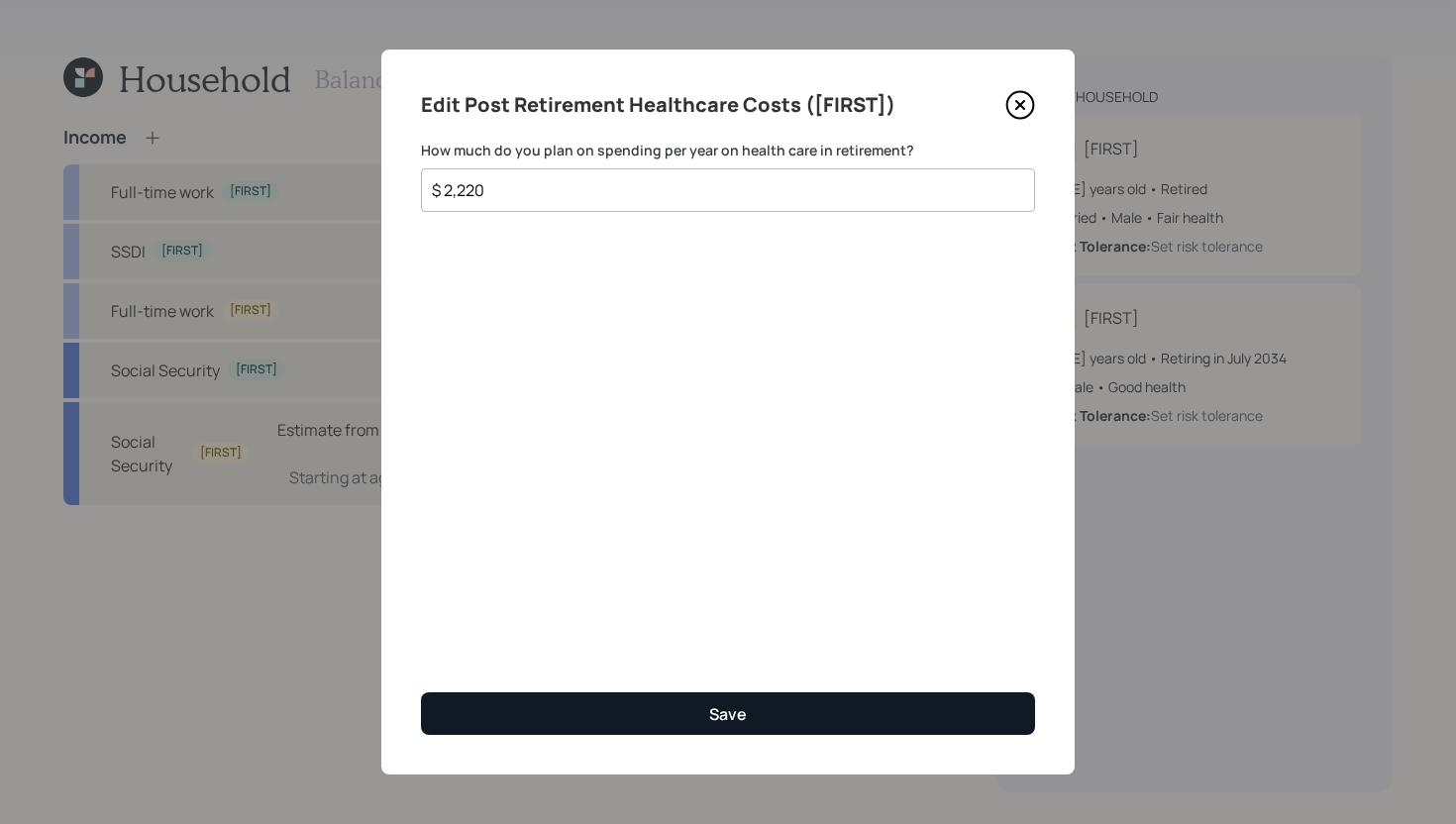type on "$ 2,220" 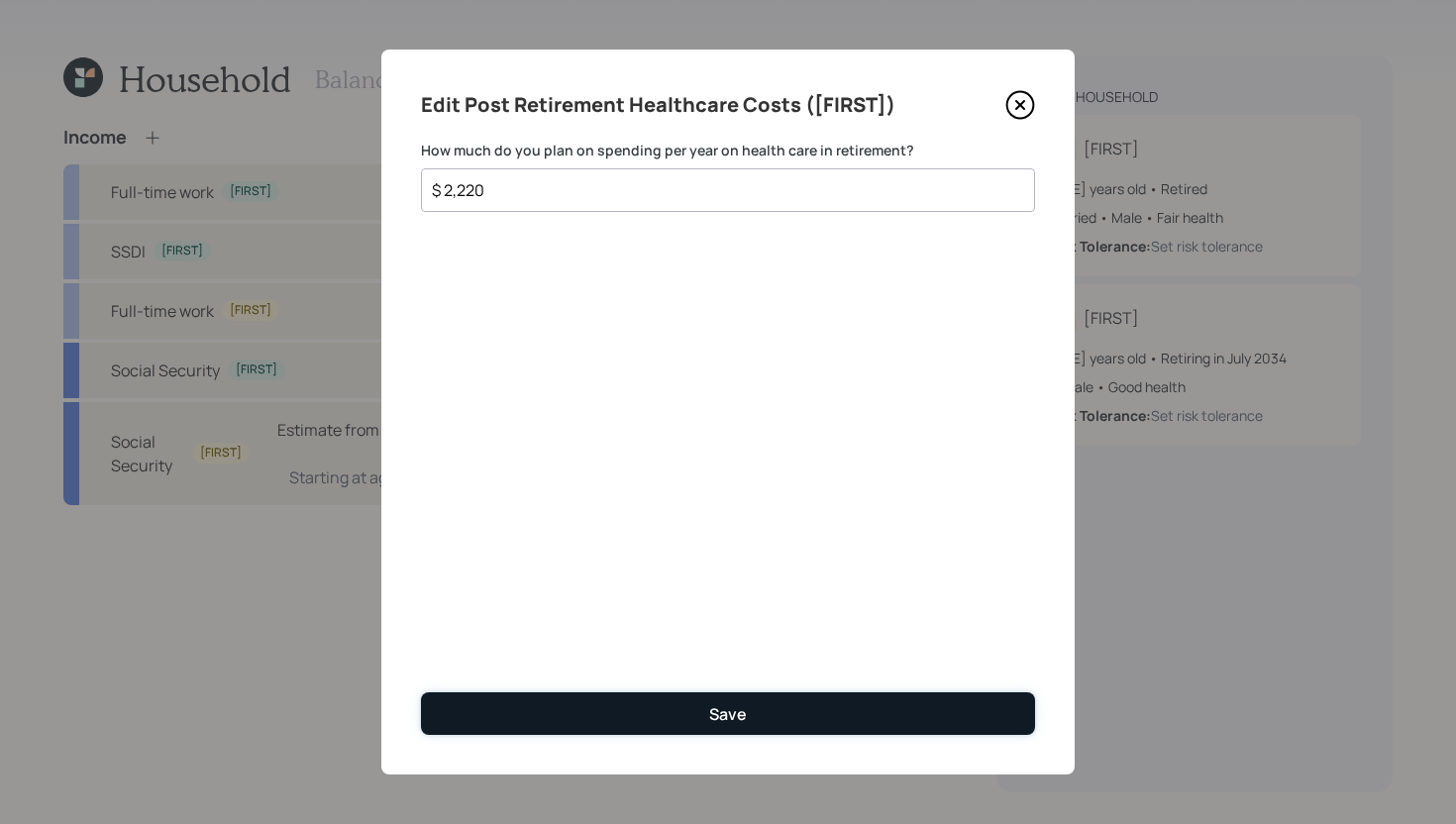 click on "Save" at bounding box center (728, 713) 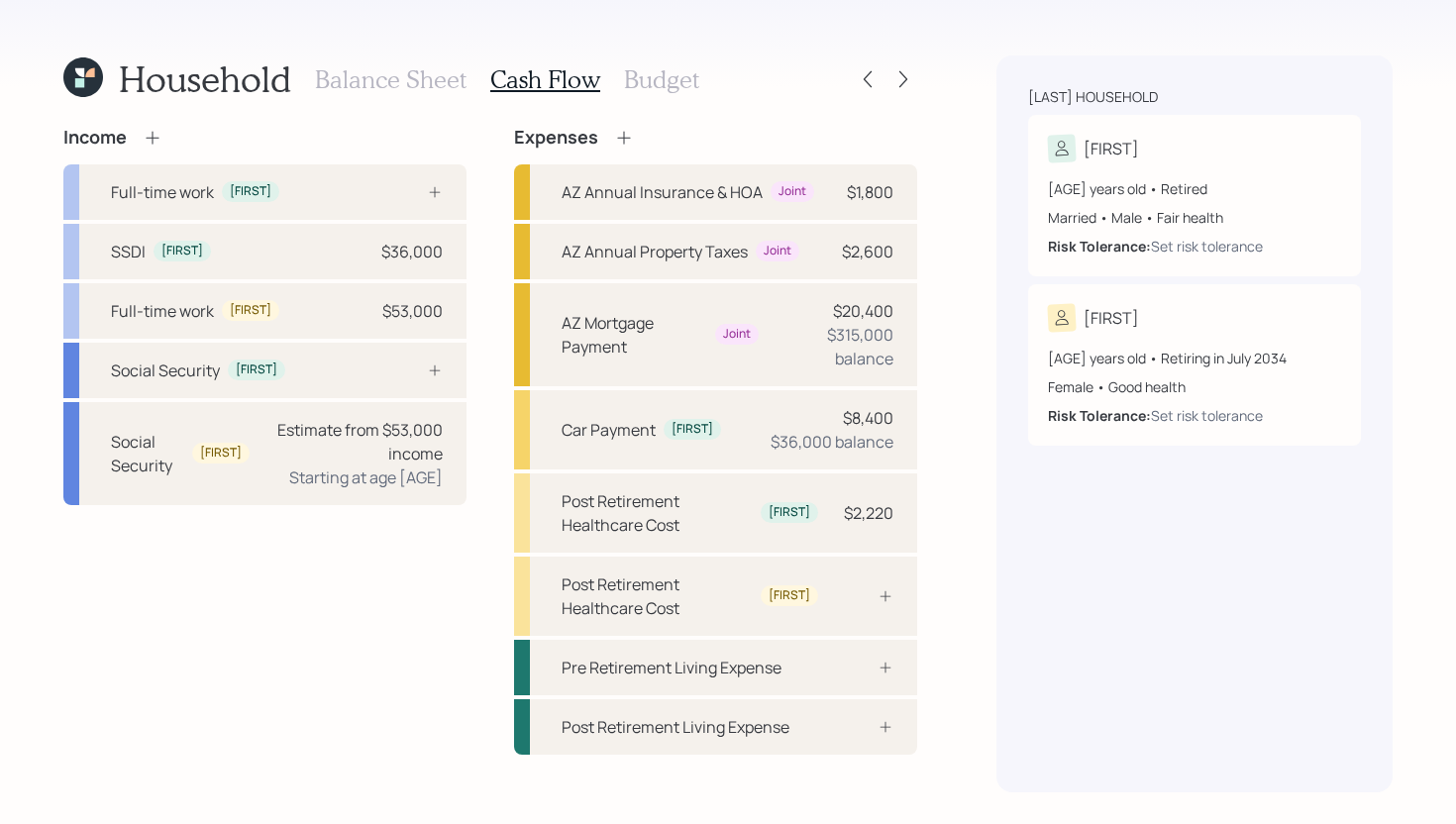 click 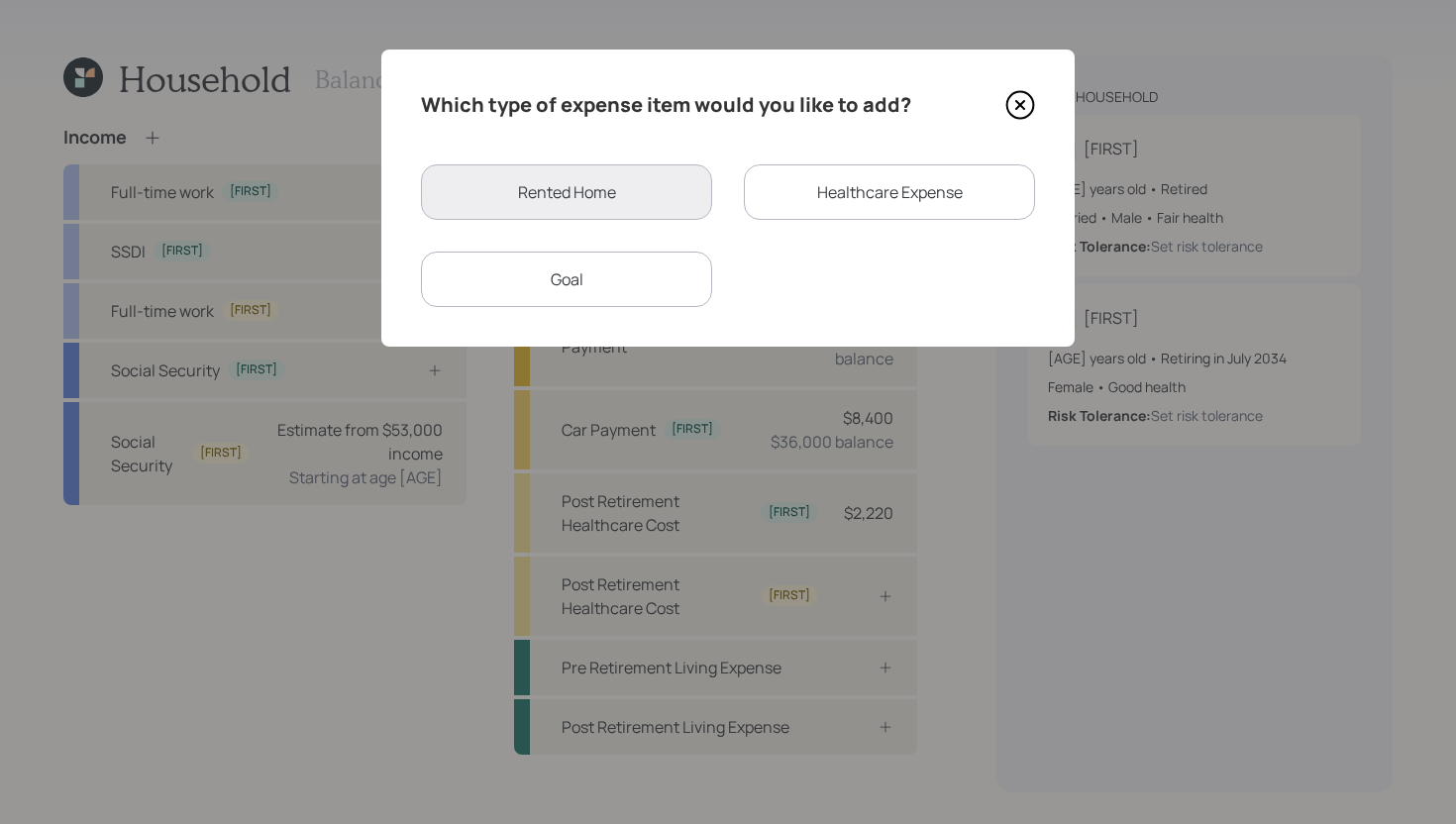click on "Healthcare Expense" at bounding box center (889, 192) 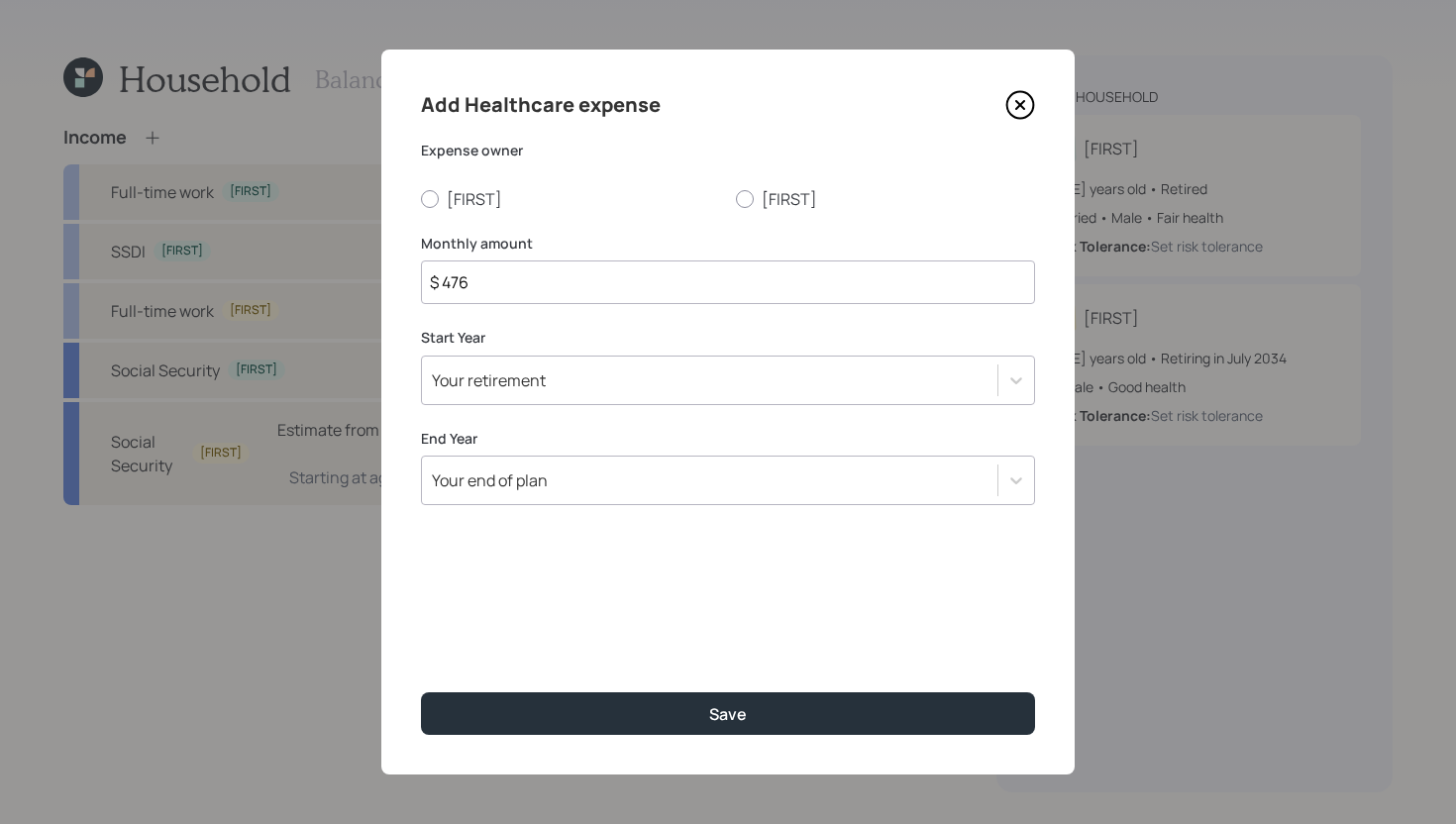 click on "Add Healthcare expense Expense owner Michael Claudia Monthly amount $ 476 Start Year Your retirement End Year Your end of plan Save" at bounding box center (728, 412) 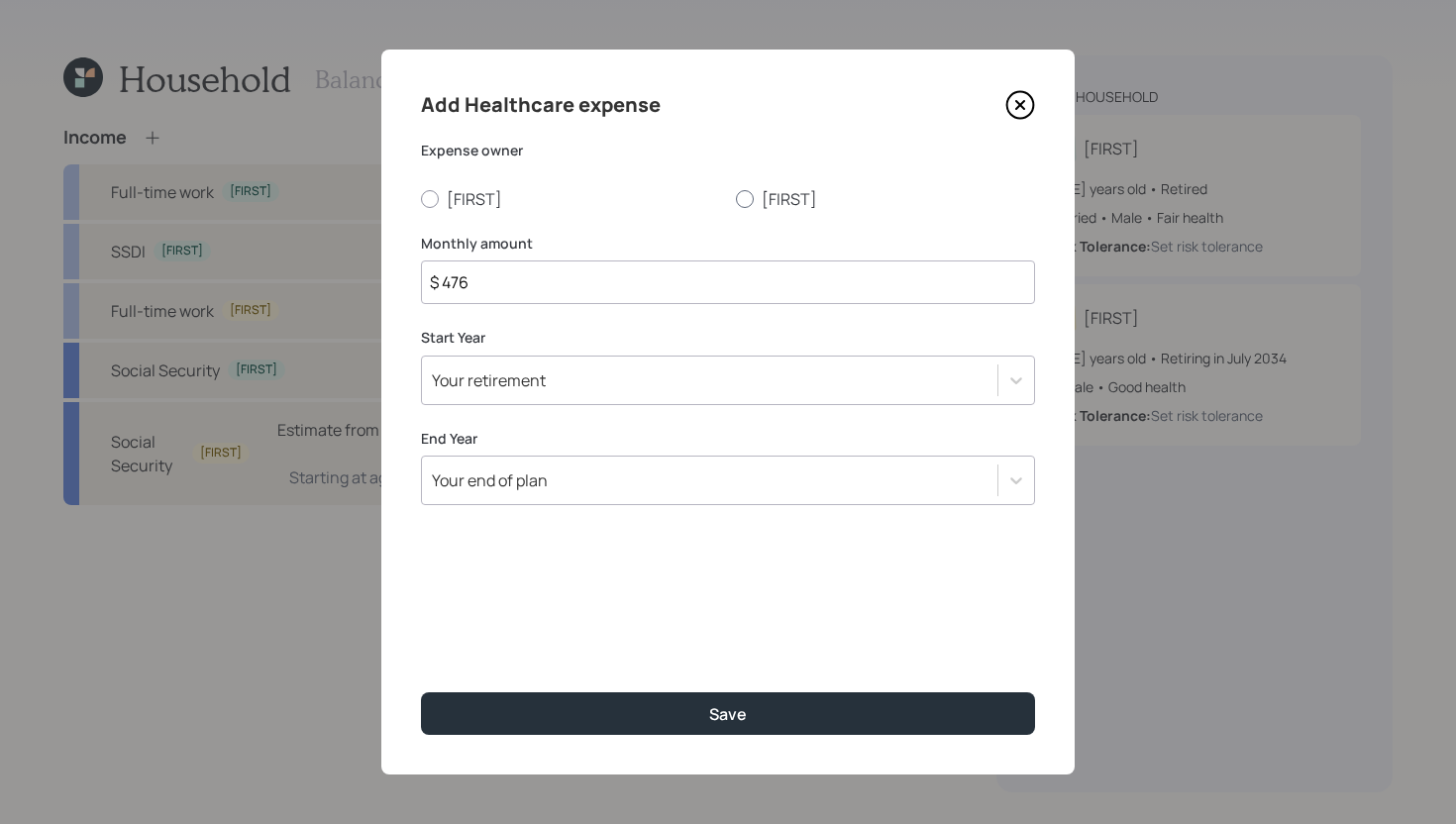 click on "Claudia" at bounding box center [885, 199] 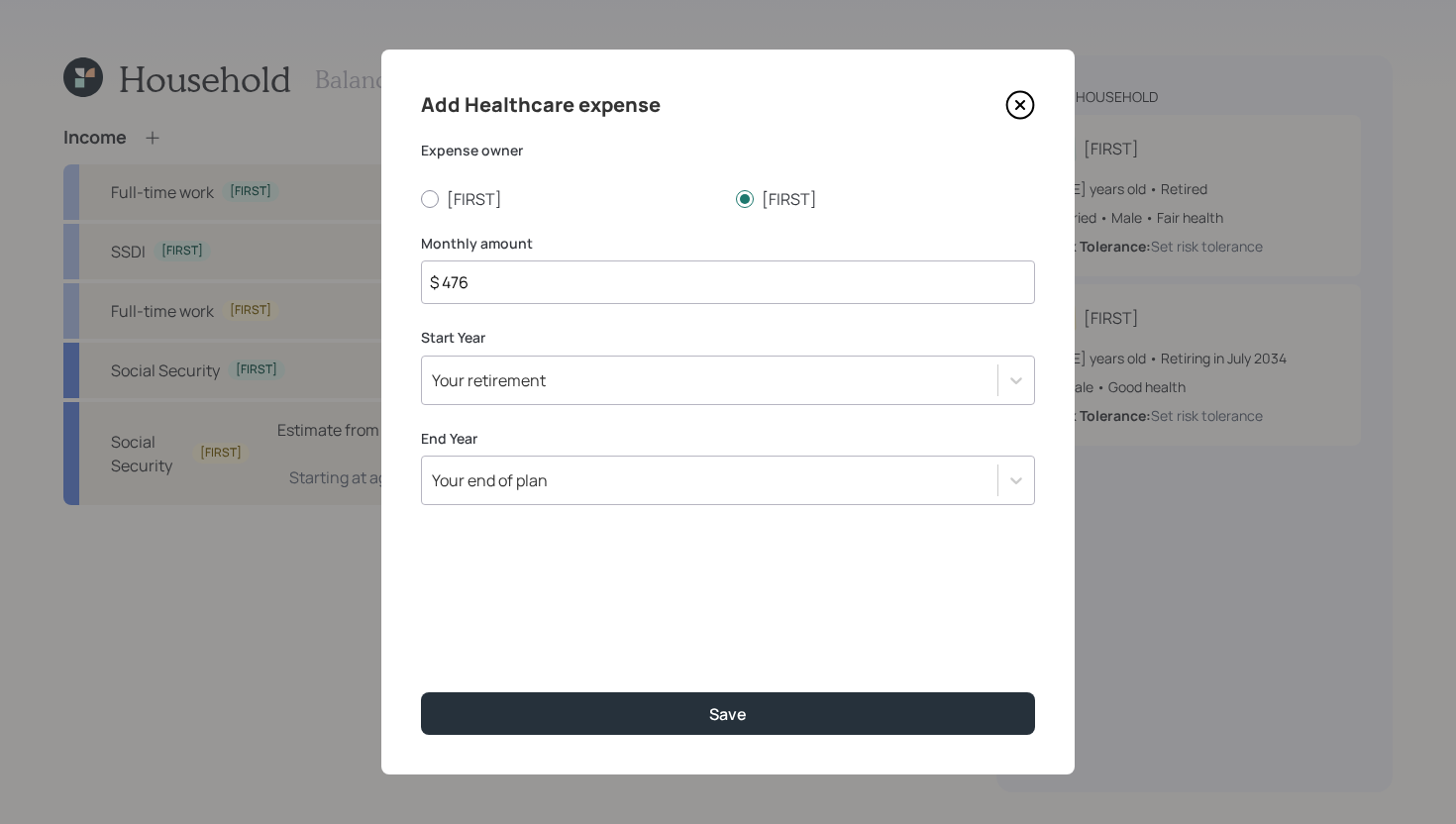 click on "$ 476" at bounding box center [728, 282] 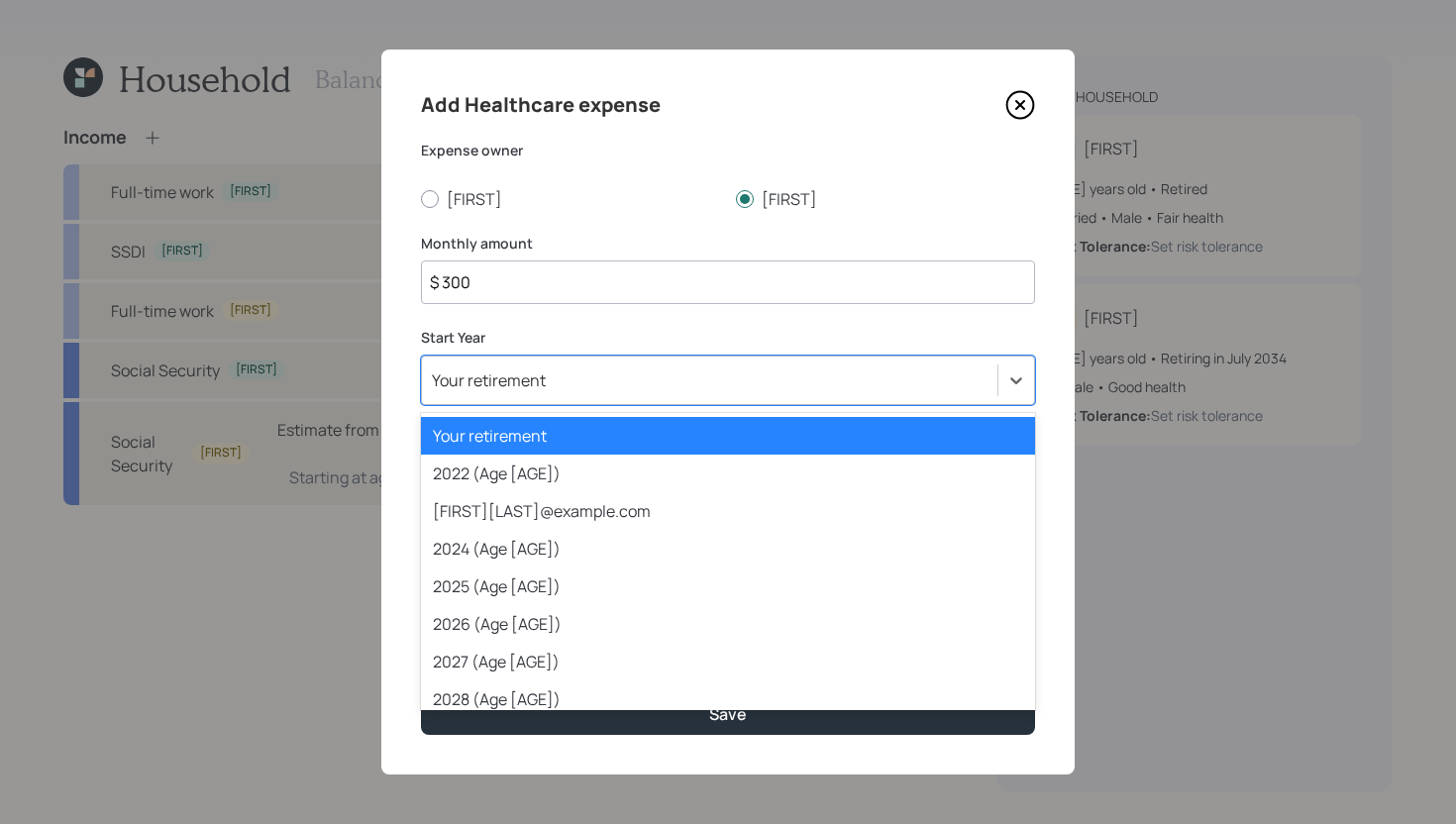 click on "Your retirement" at bounding box center (709, 380) 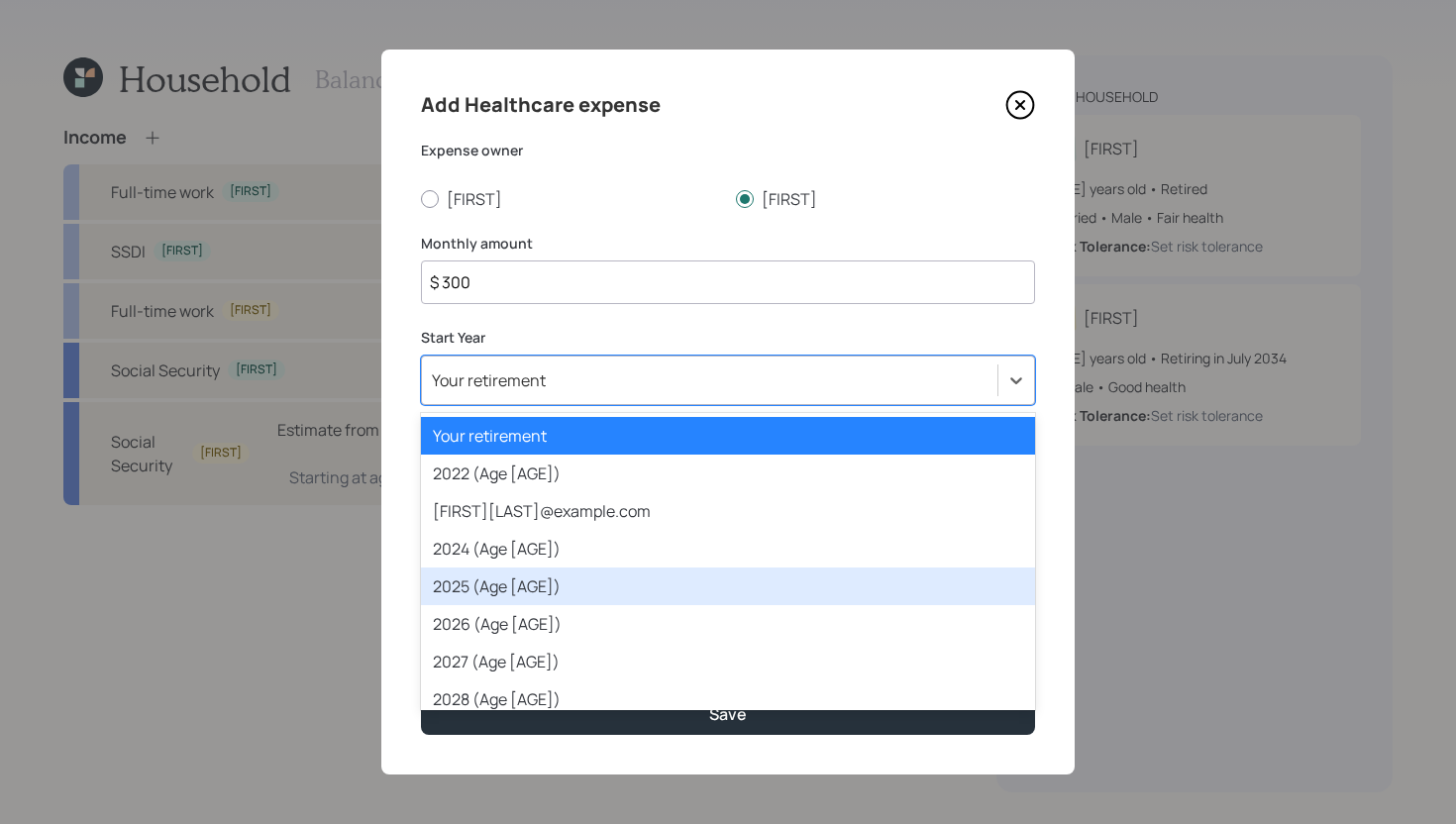 click on "2025 (Age 60)" at bounding box center (728, 586) 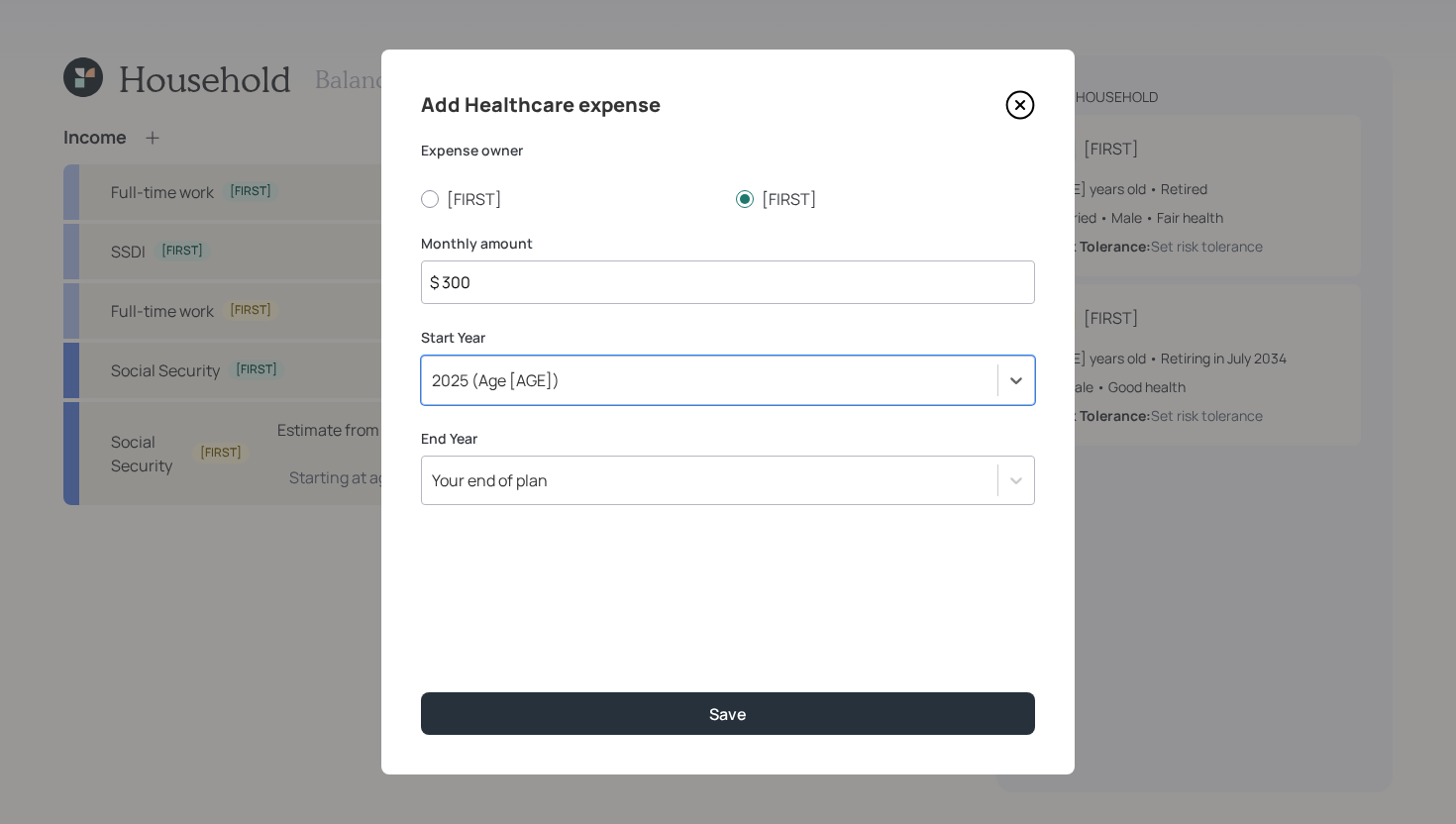 click on "$ 300" at bounding box center (728, 282) 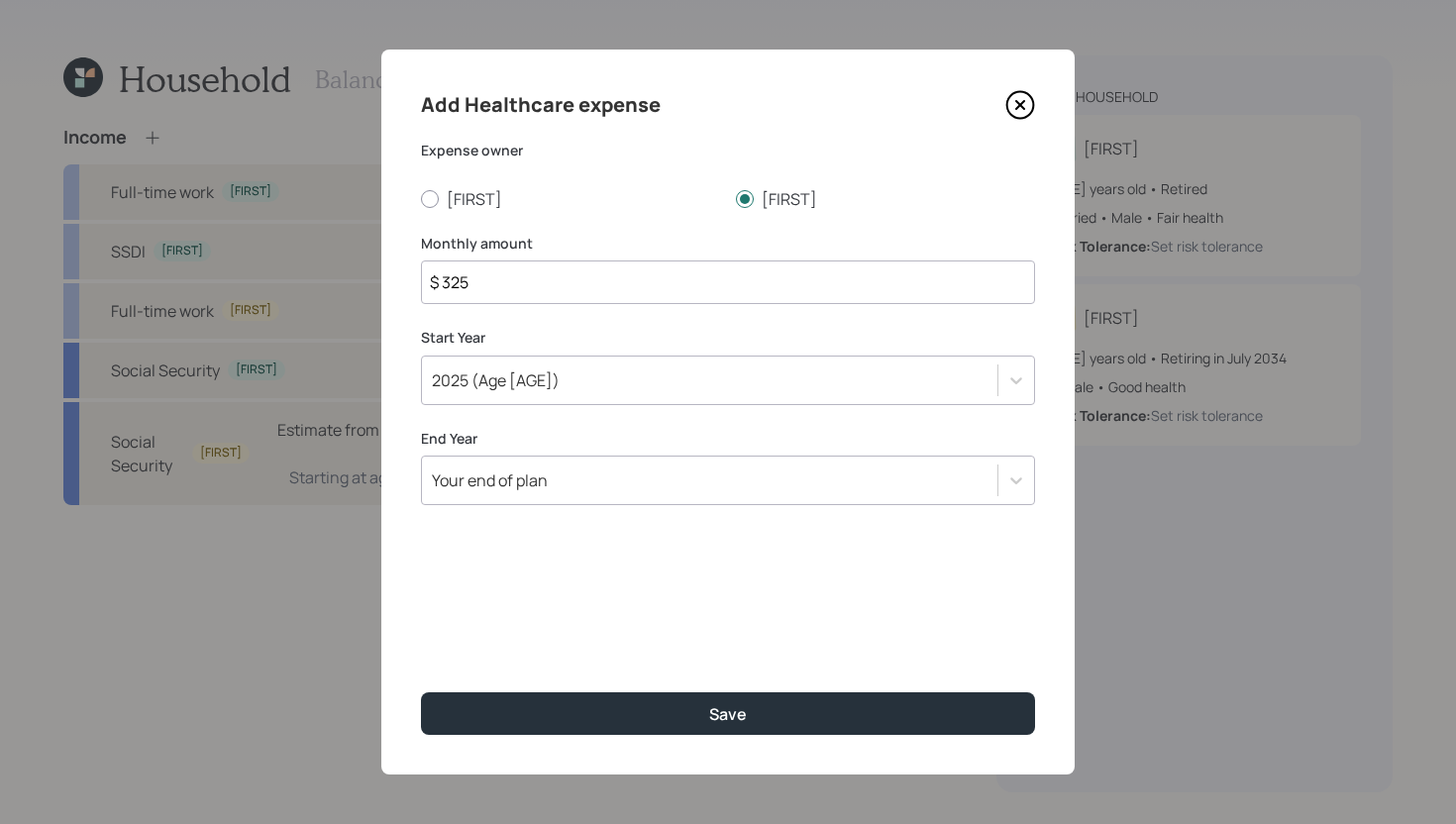 type on "$ 325" 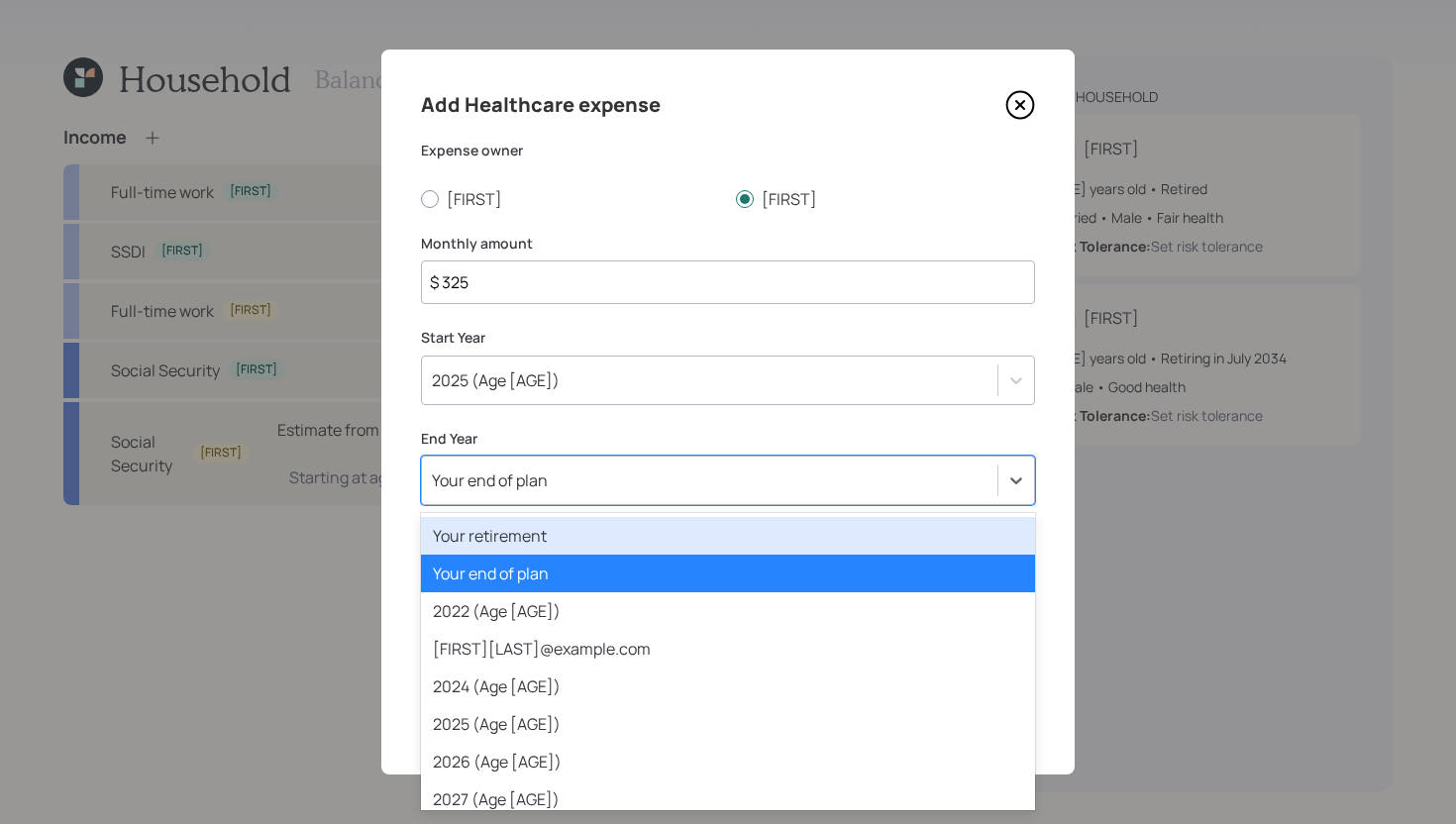 click on "Add Healthcare expense Expense owner Michael Claudia Monthly amount $ 325 Start Year 2025 (Age 60) End Year option Your retirement focused, 1 of 80. 80 results available. Use Up and Down to choose options, press Enter to select the currently focused option, press Escape to exit the menu, press Tab to select the option and exit the menu. Your end of plan Your retirement Your end of plan 2022 (Age 57) 2023 (Age 58) 2024 (Age 59) 2025 (Age 60) 2026 (Age 61) 2027 (Age 62) 2028 (Age 63) 2029 (Age 64) 2030 (Age 65) 2031 (Age 66) 2032 (Age 67) 2033 (Age 68) 2034 (Age 69) 2035 (Age 70) 2036 (Age 71) 2037 (Age 72) 2038 (Age 73) 2039 (Age 74) 2040 (Age 75) 2041 (Age 76) 2042 (Age 77) 2043 (Age 78) 2044 (Age 79) 2045 (Age 80) 2046 (Age 81) 2047 (Age 82) 2048 (Age 83) 2049 (Age 84) 2050 (Age 85) 2051 (Age 86) 2052 (Age 87) 2053 (Age 88) 2054 (Age 89) 2055 (Age 90) 2056 (Age 91) 2057 (Age 92) 2058 (Age 93) 2059 (Age 94) 2060 (Age 95) 2061 (Age 96) 2062 (Age 97) 2063 (Age 98) 2064 (Age 99) 2065 (Age 100) 2066 (Age 101)" at bounding box center [728, 412] 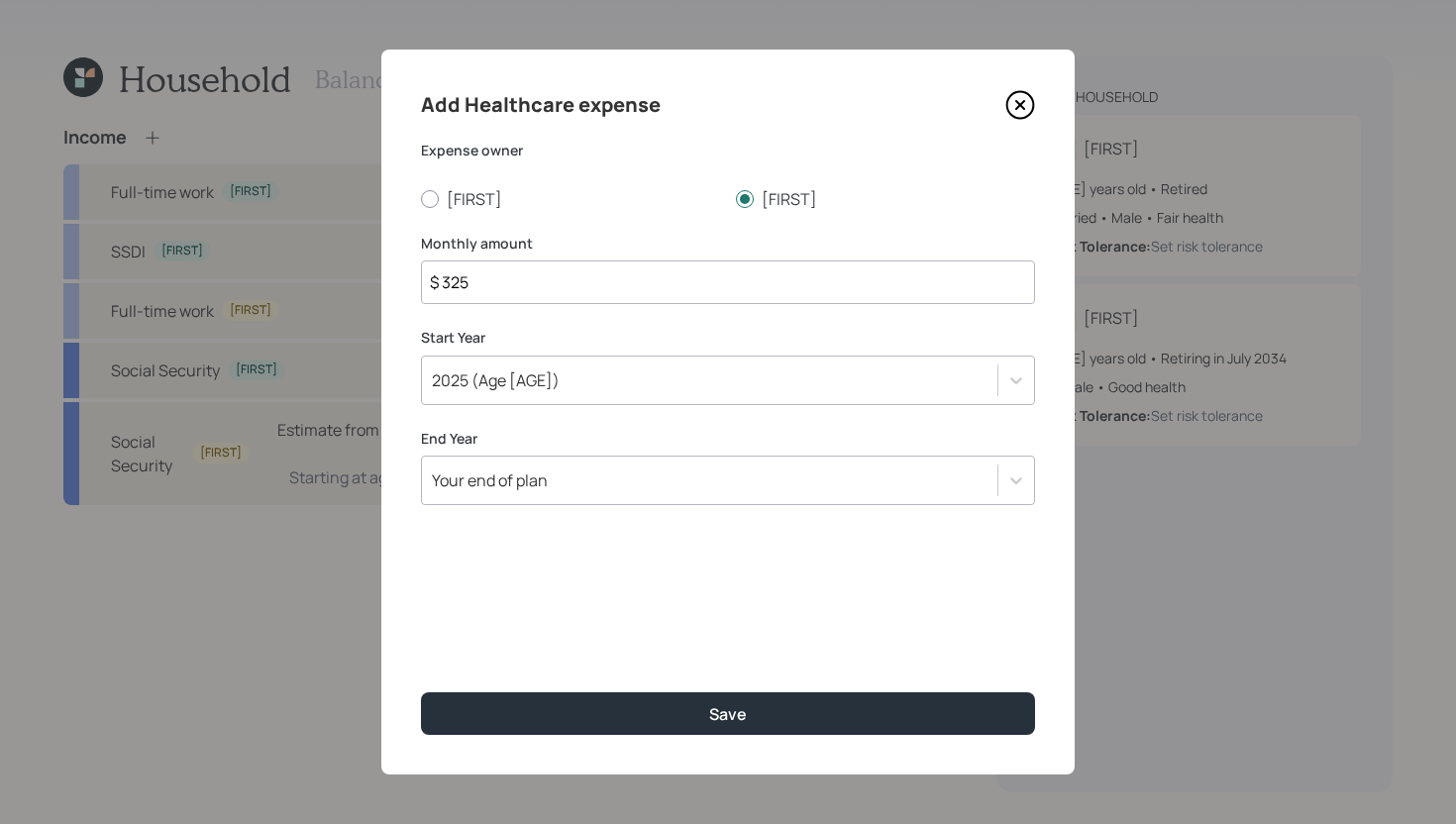 click on "Your end of plan" at bounding box center [709, 480] 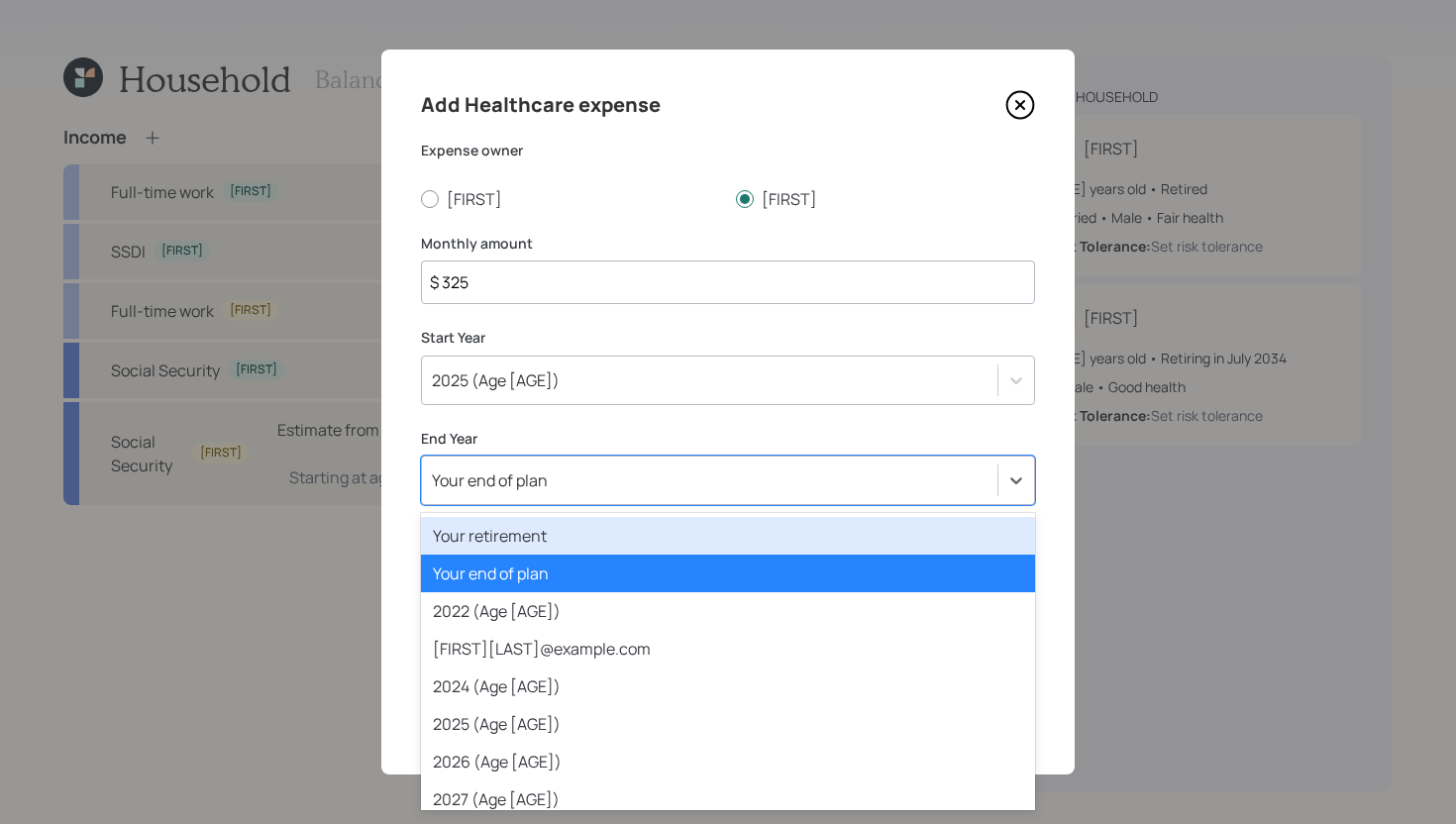 click on "Your retirement" at bounding box center [728, 536] 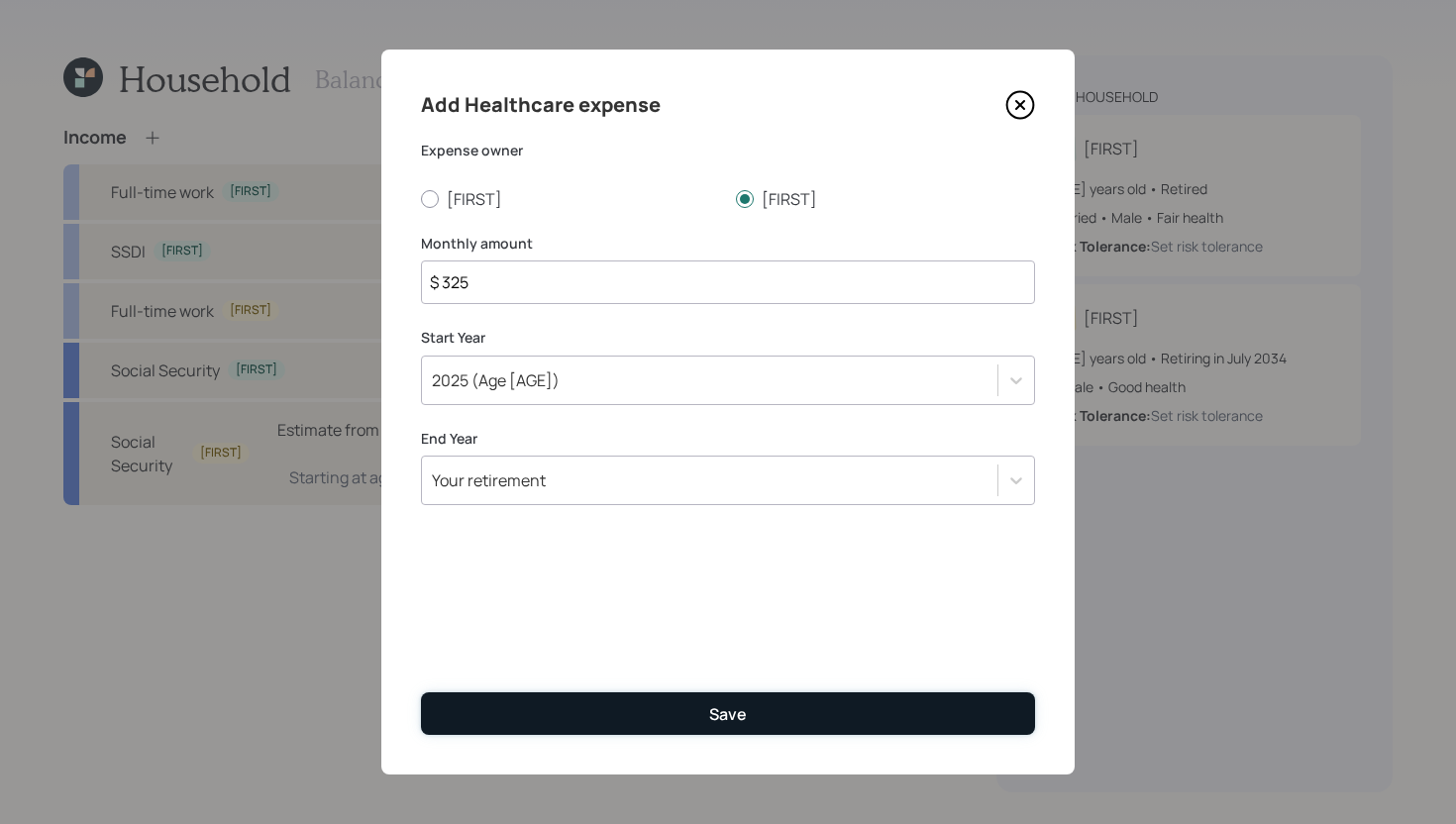 click on "Save" at bounding box center [728, 713] 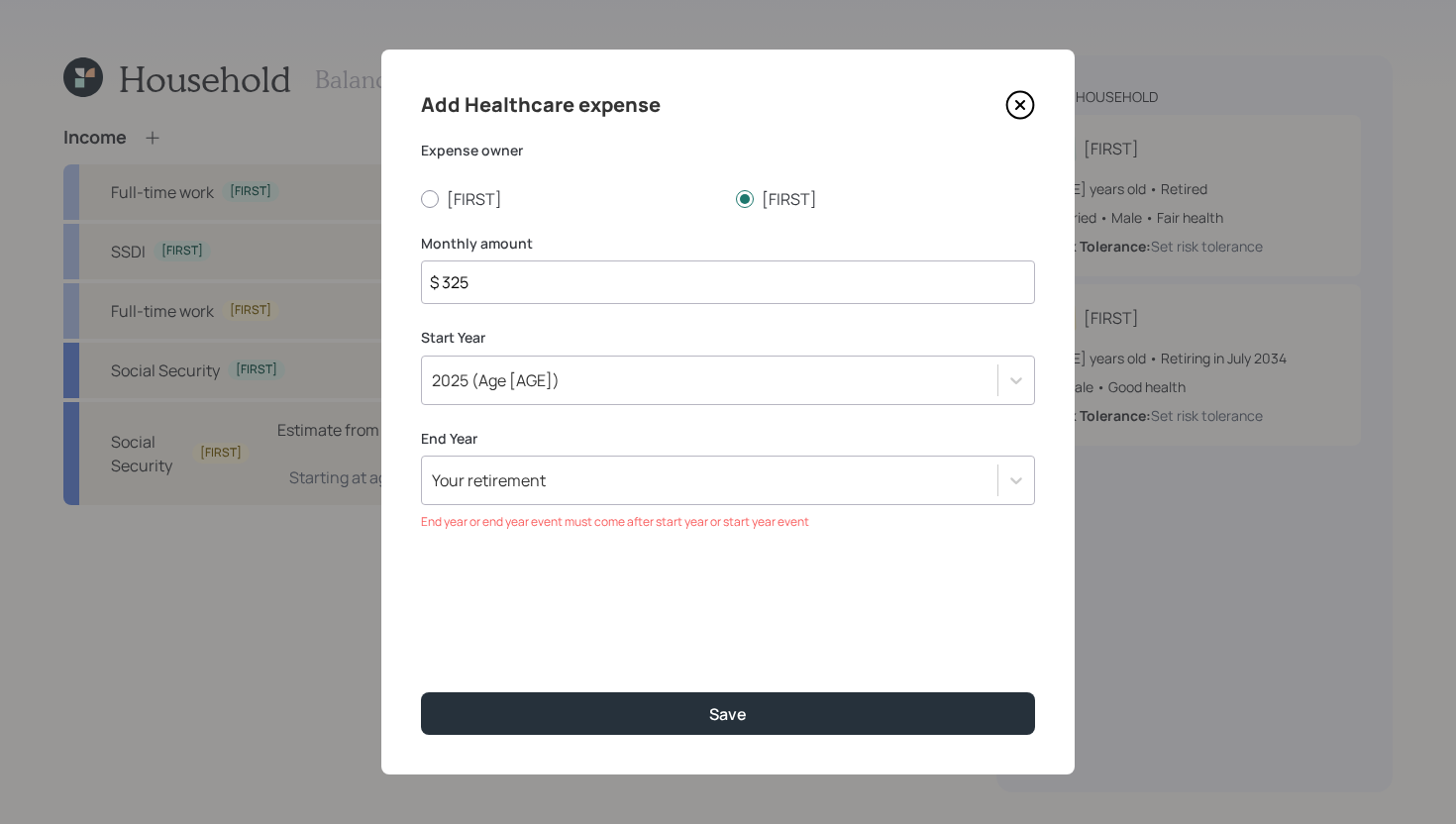 click on "Your retirement" at bounding box center (728, 480) 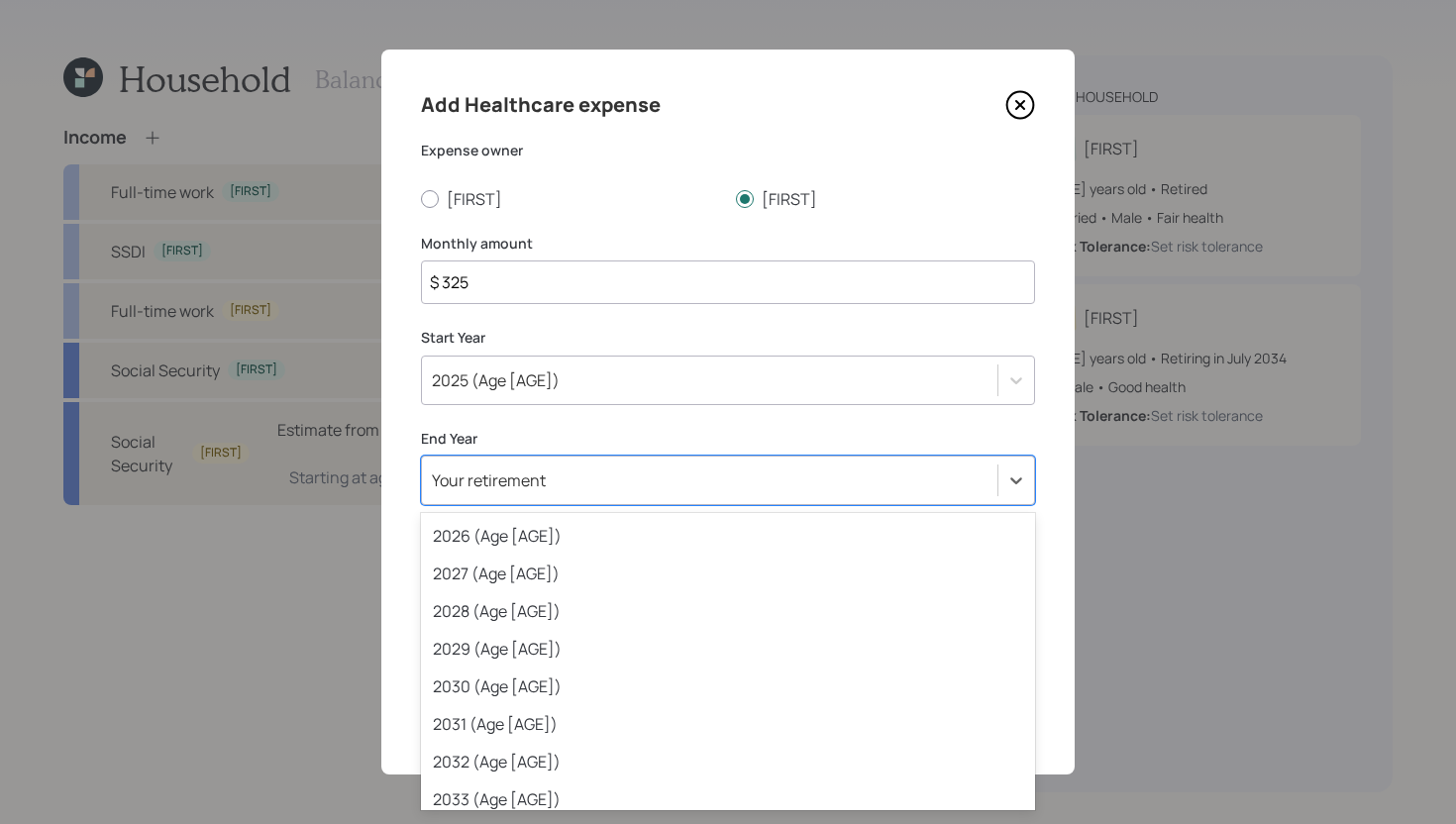 scroll, scrollTop: 0, scrollLeft: 0, axis: both 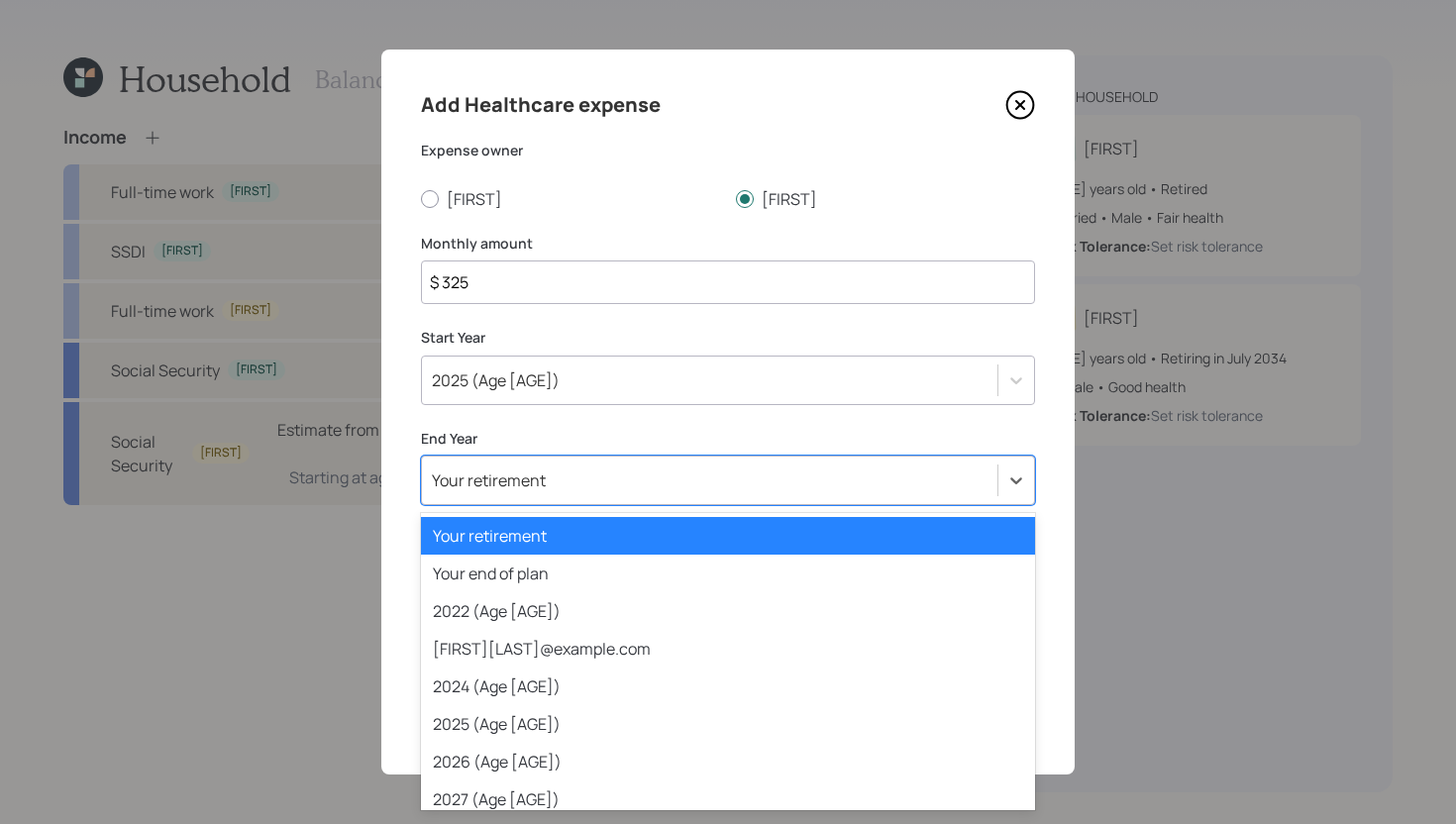 click 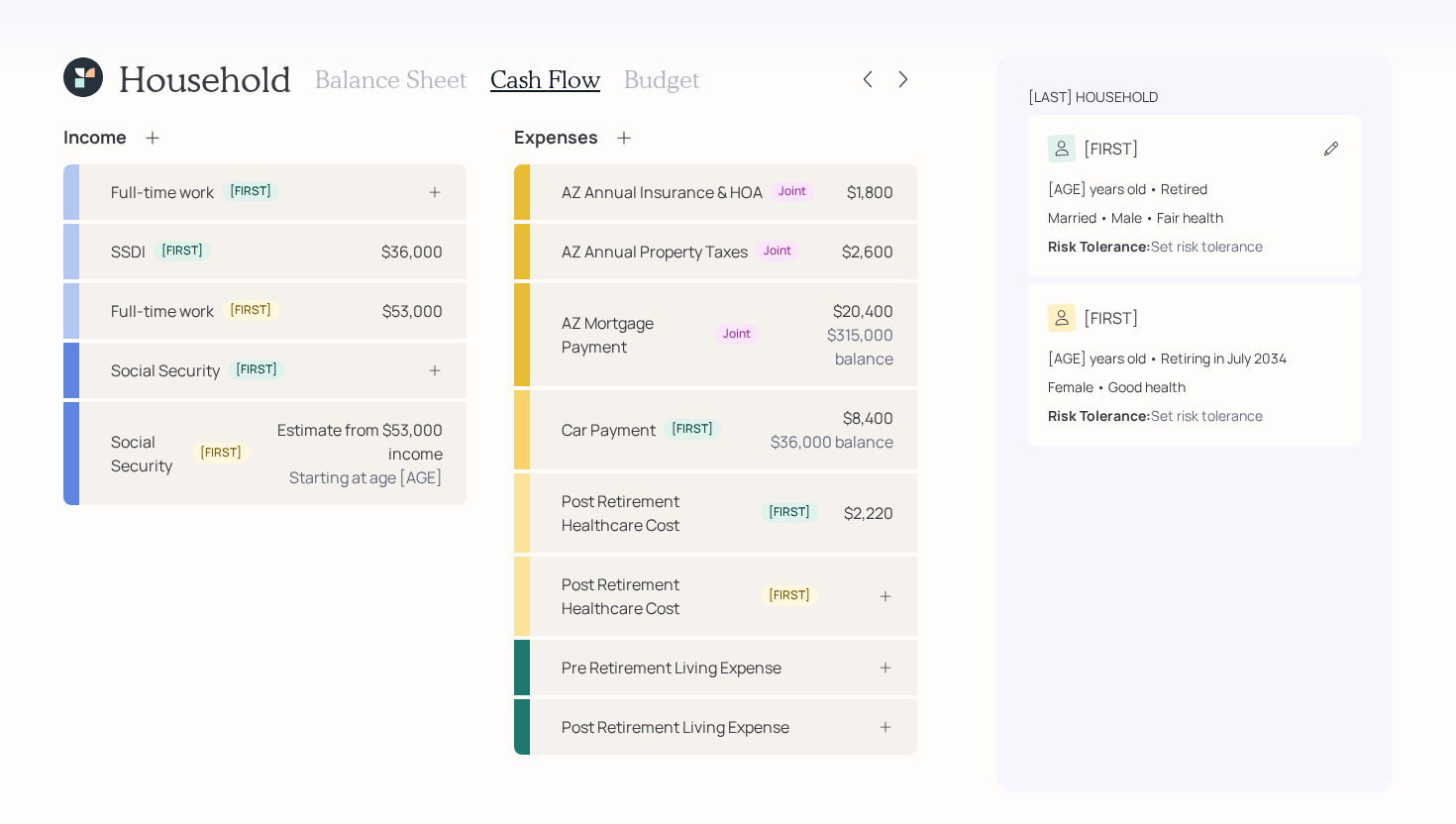 click on "Michael 59 years old • Retired Married • Male • Fair health Risk Tolerance:  Set risk tolerance" at bounding box center [1195, 195] 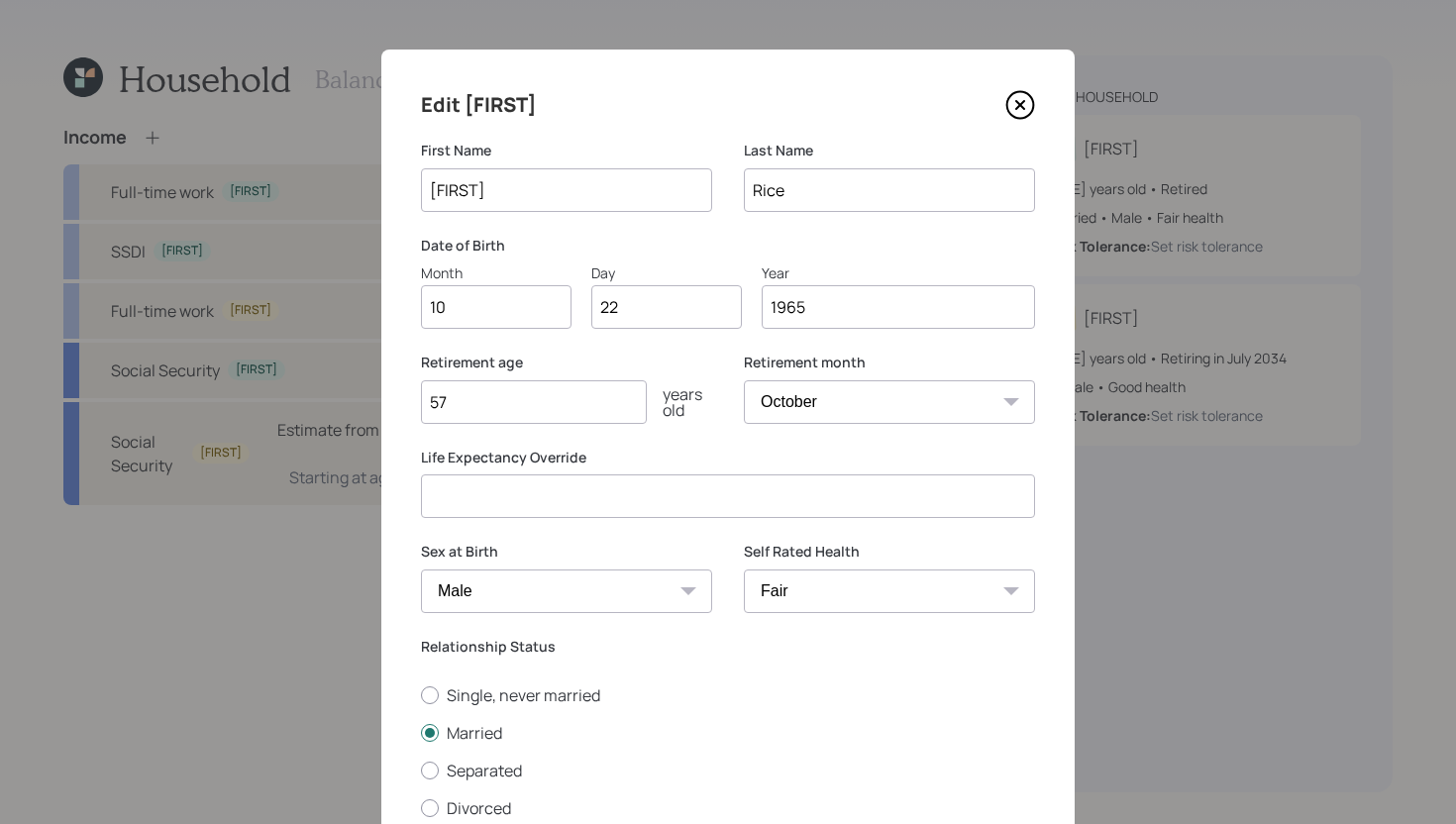 click 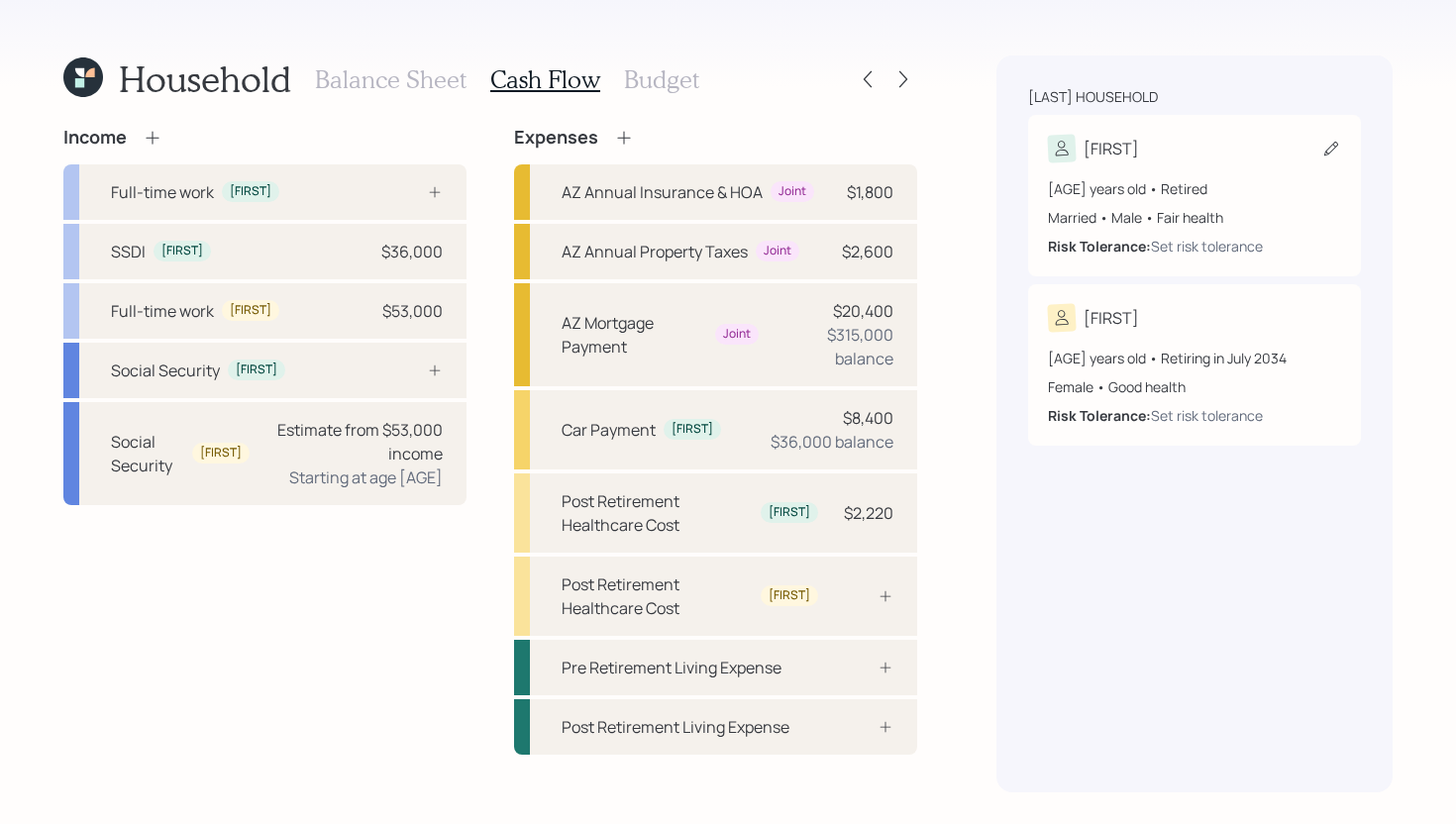 click on "Michael" at bounding box center (1195, 149) 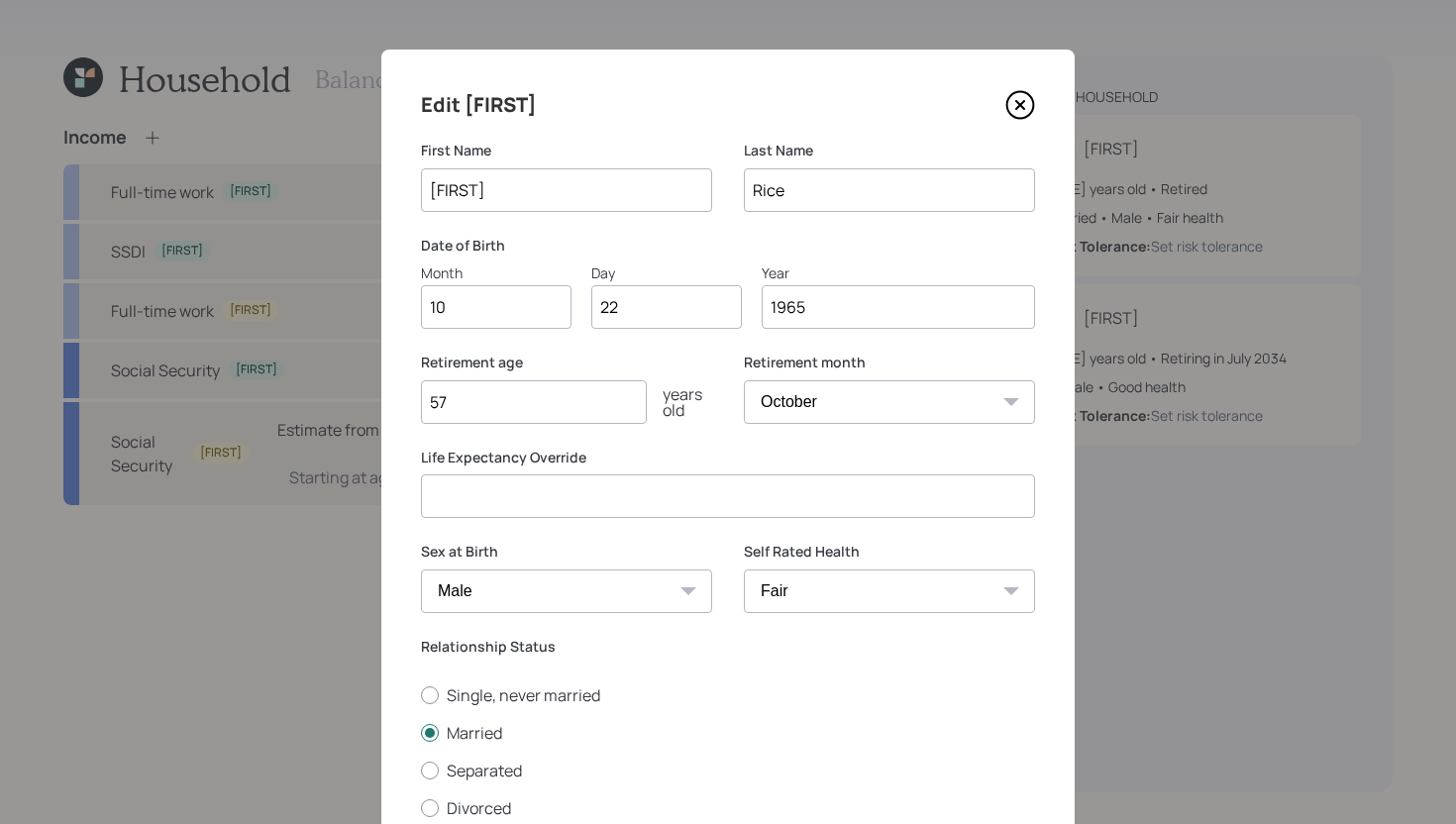 click 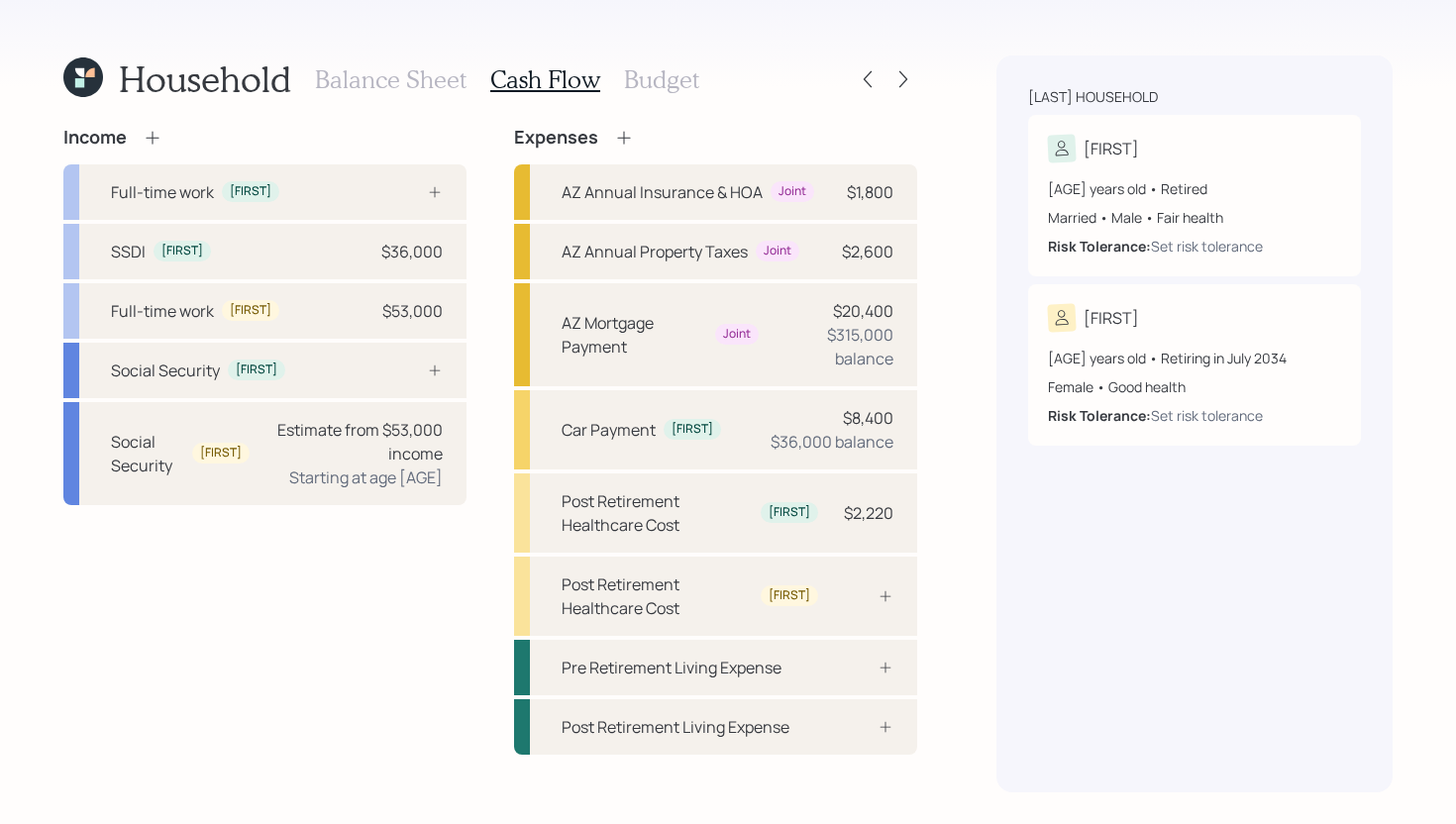 click 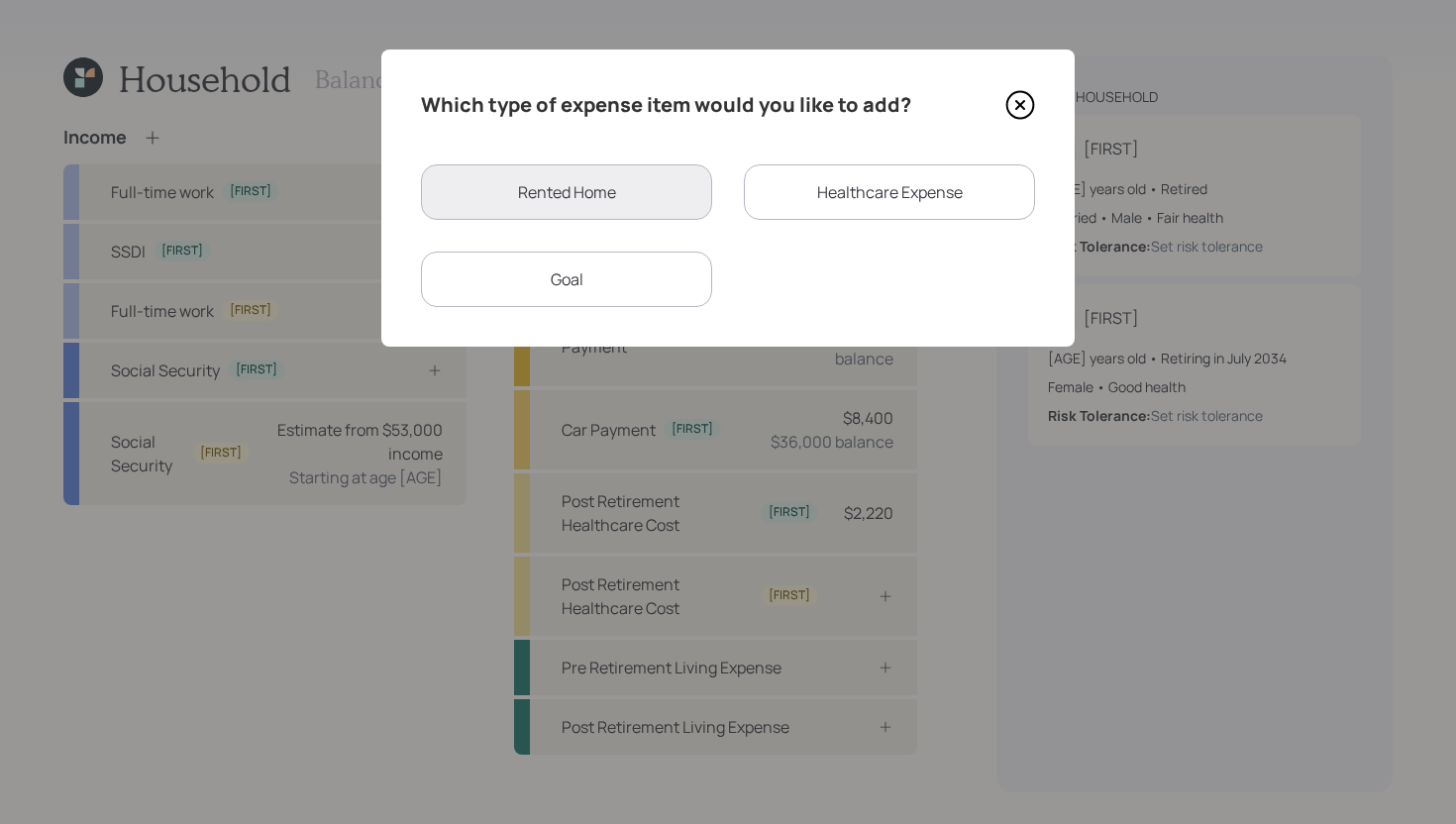 click on "Healthcare Expense" at bounding box center [889, 192] 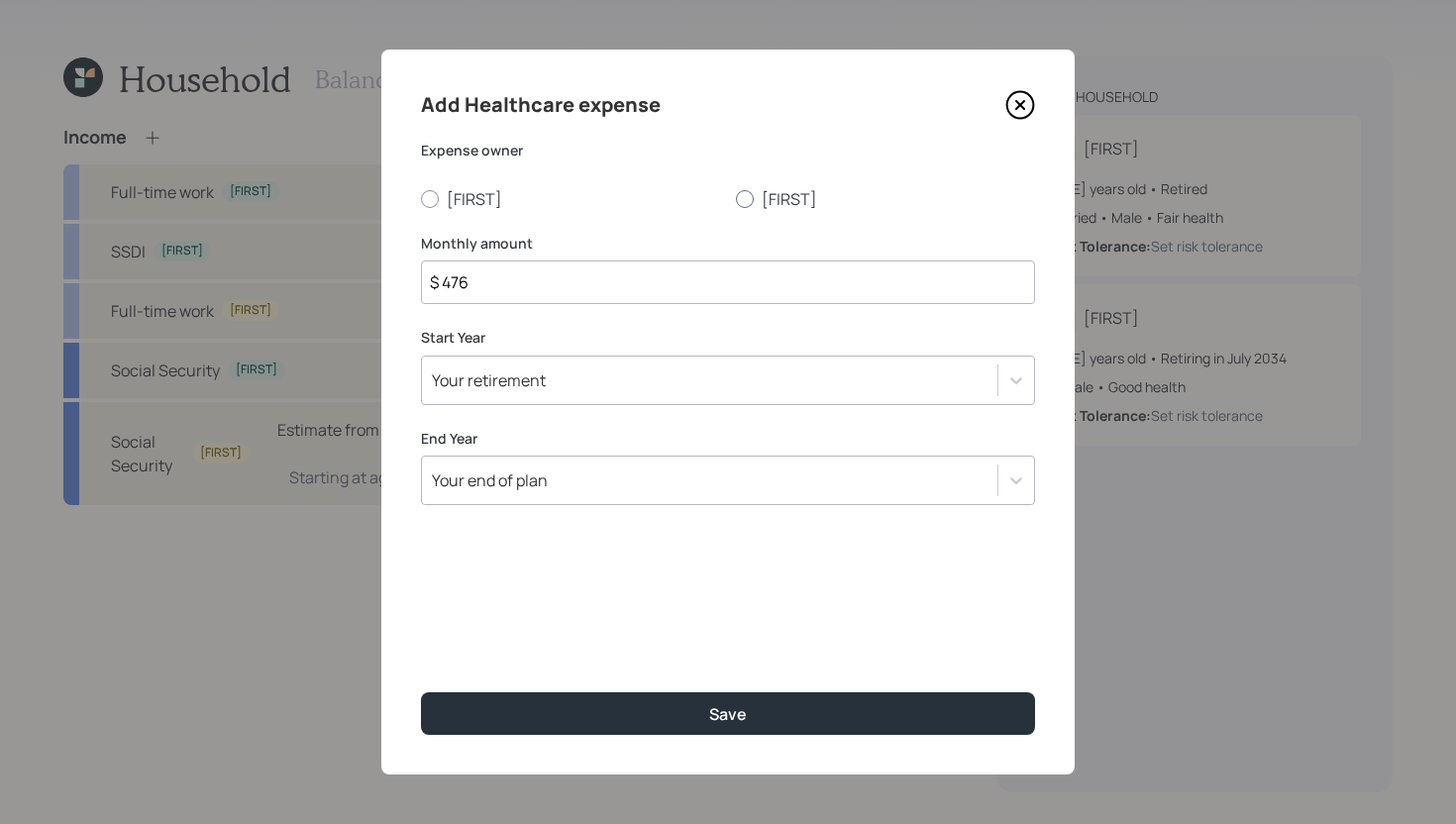 click at bounding box center [745, 199] 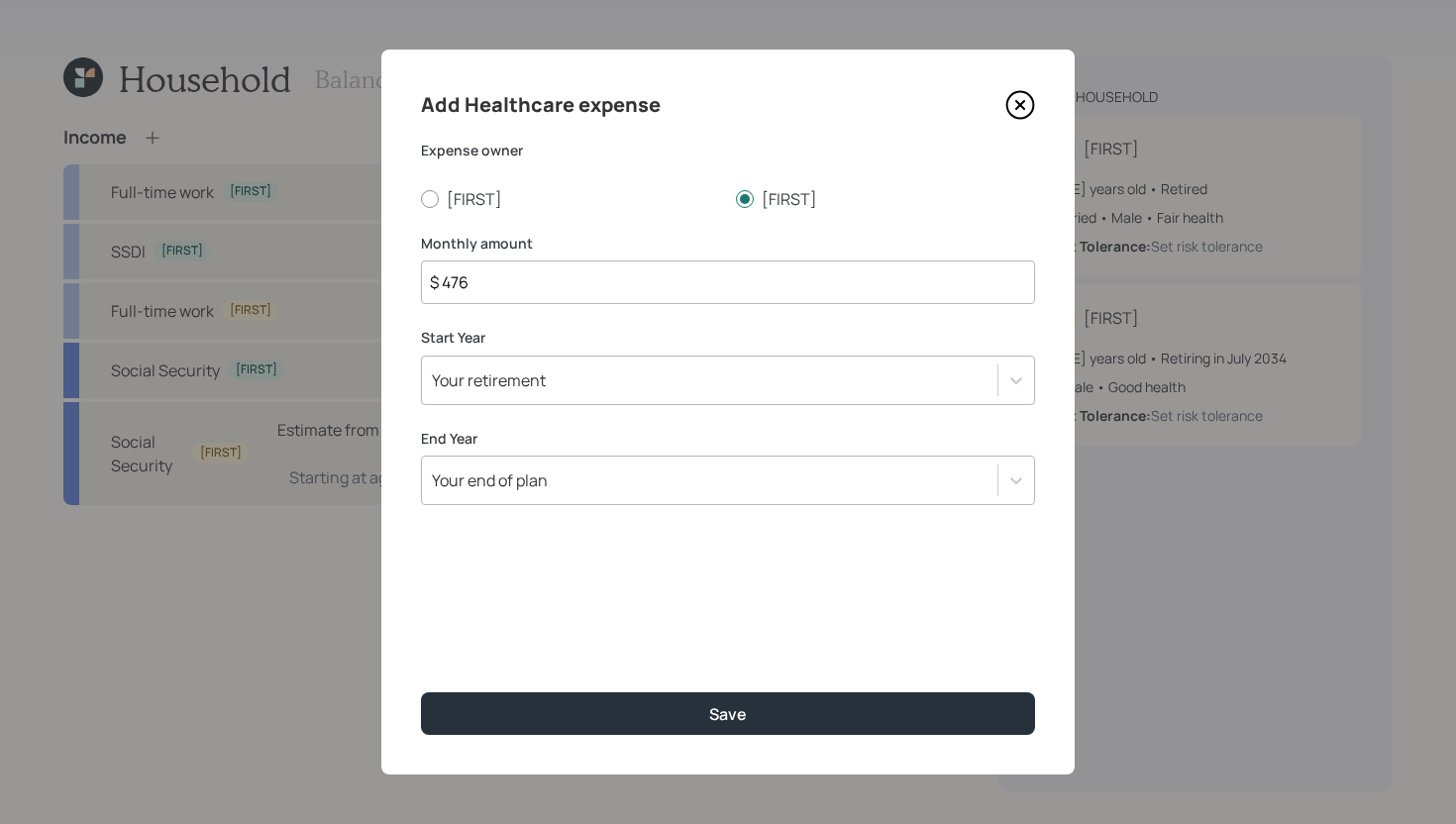 click on "$ 476" at bounding box center (728, 282) 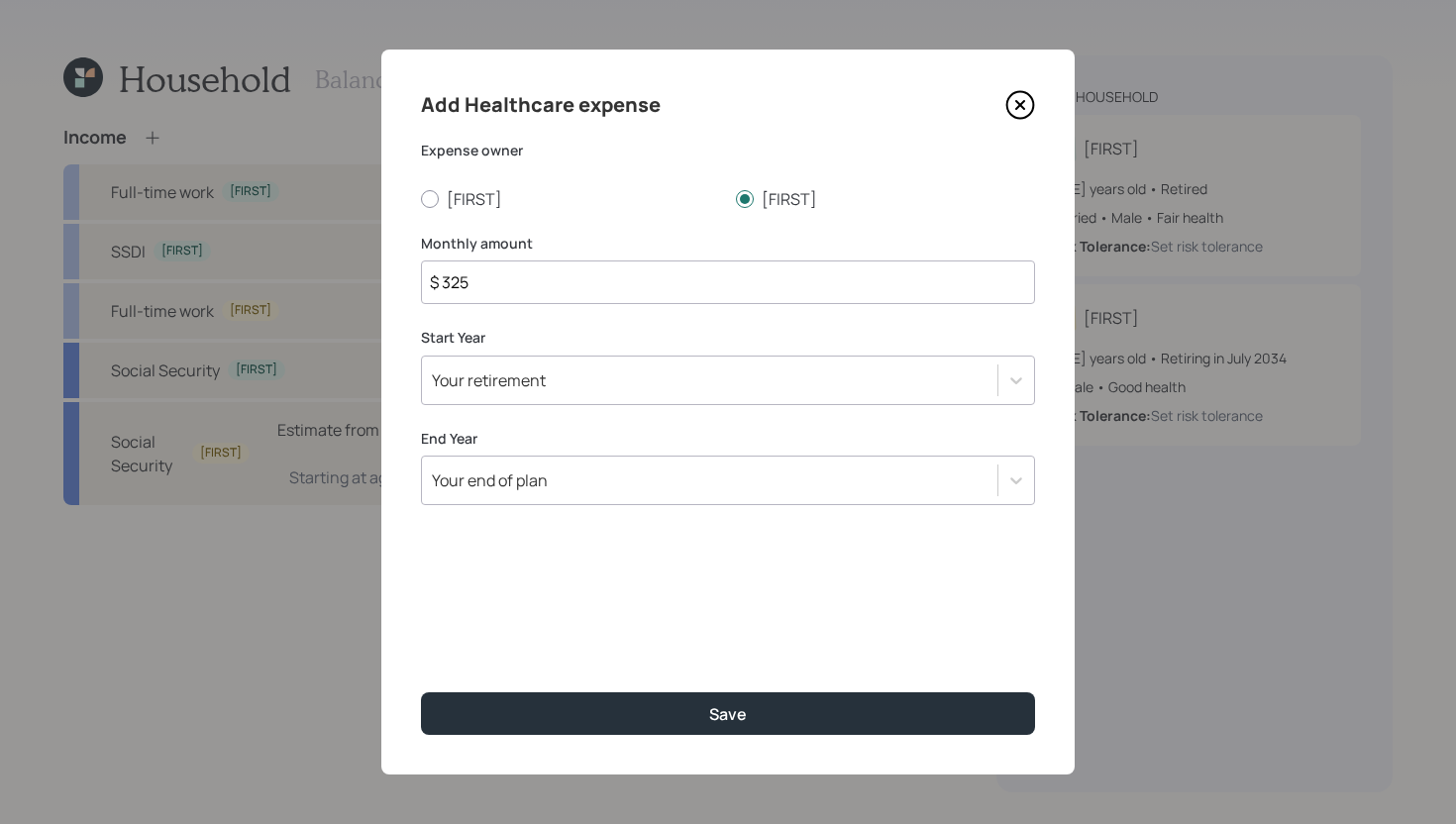 type on "$ 325" 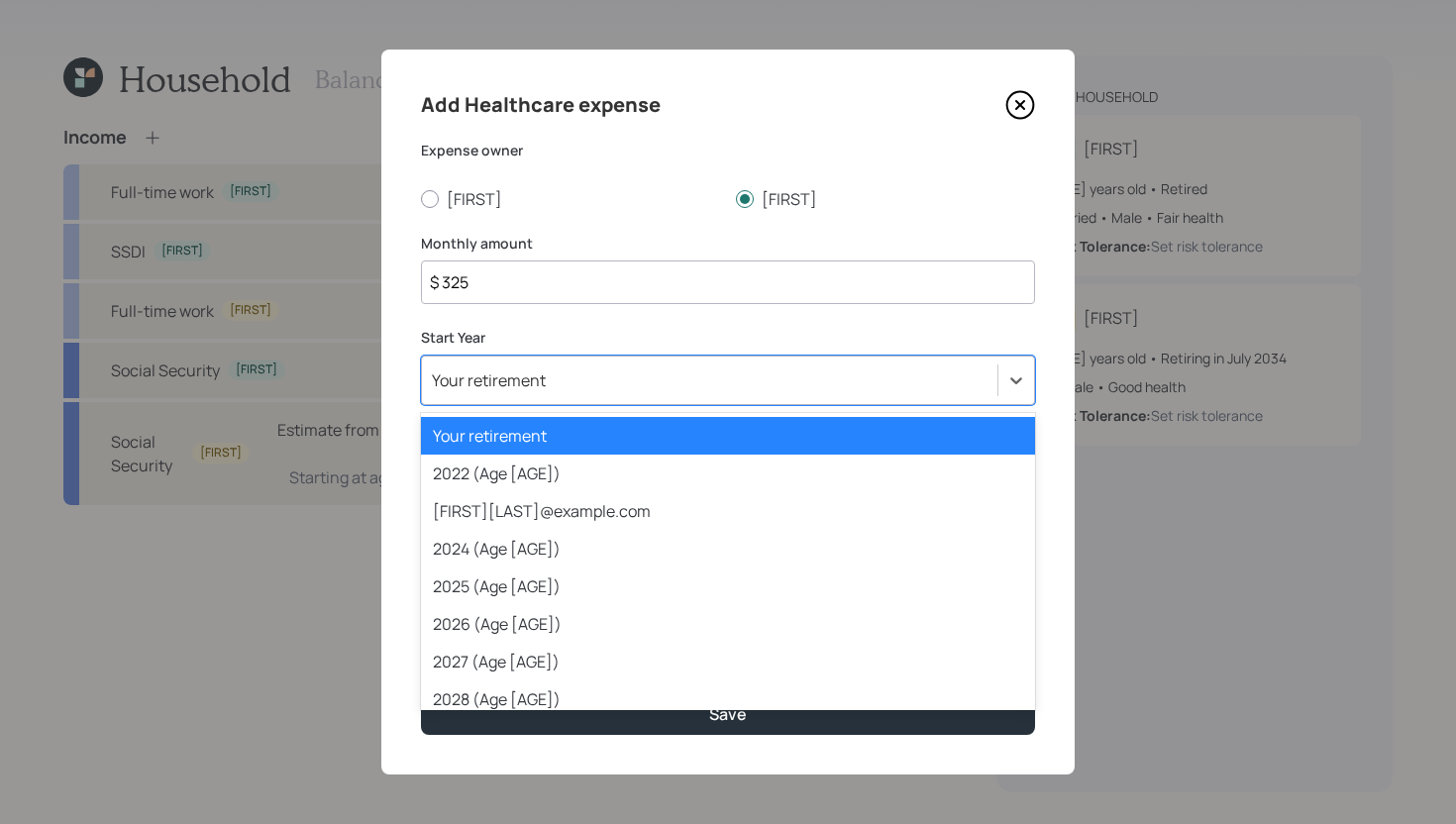 click on "Your retirement" at bounding box center (709, 380) 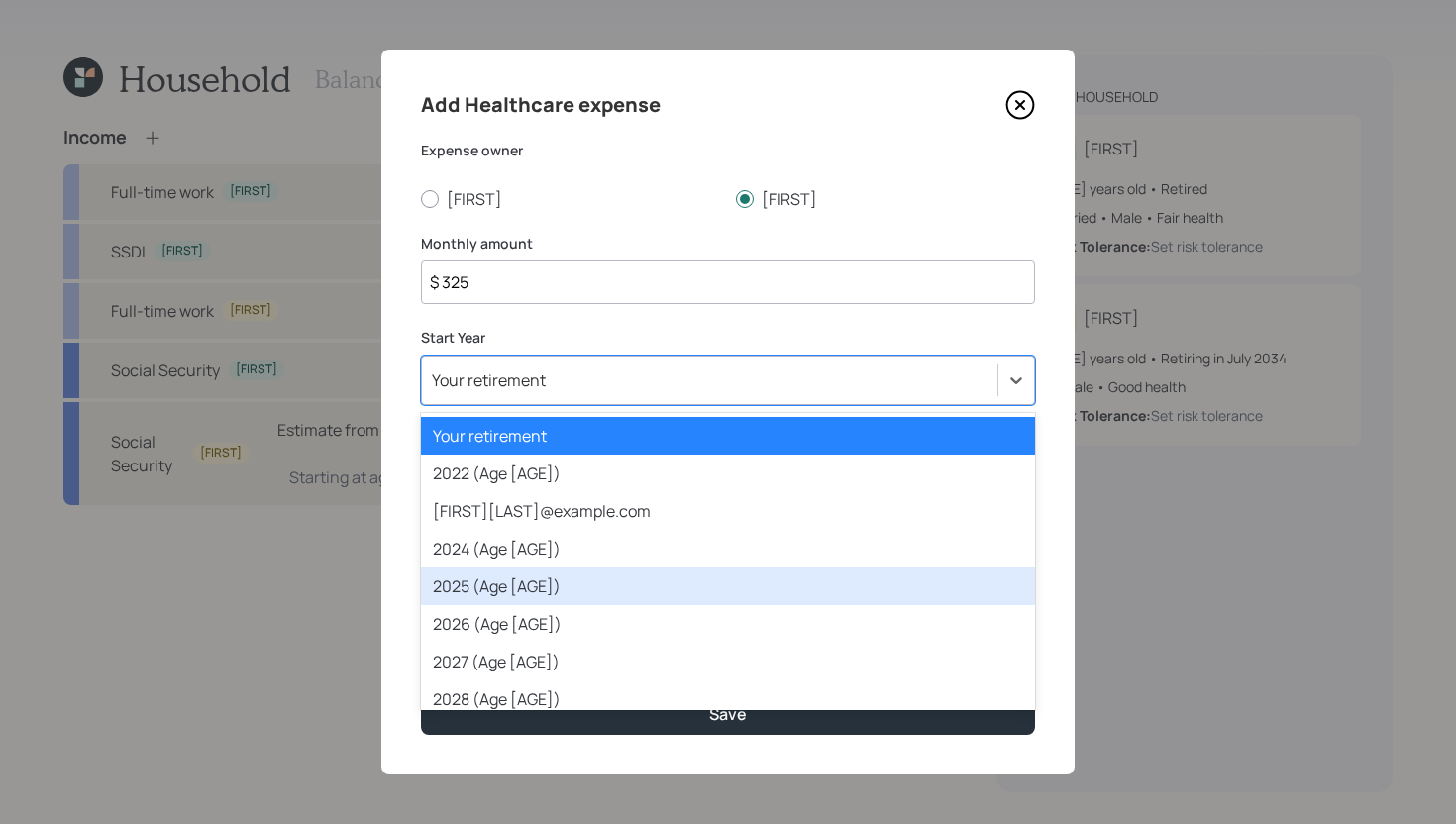 click on "2025 (Age 60)" at bounding box center [728, 586] 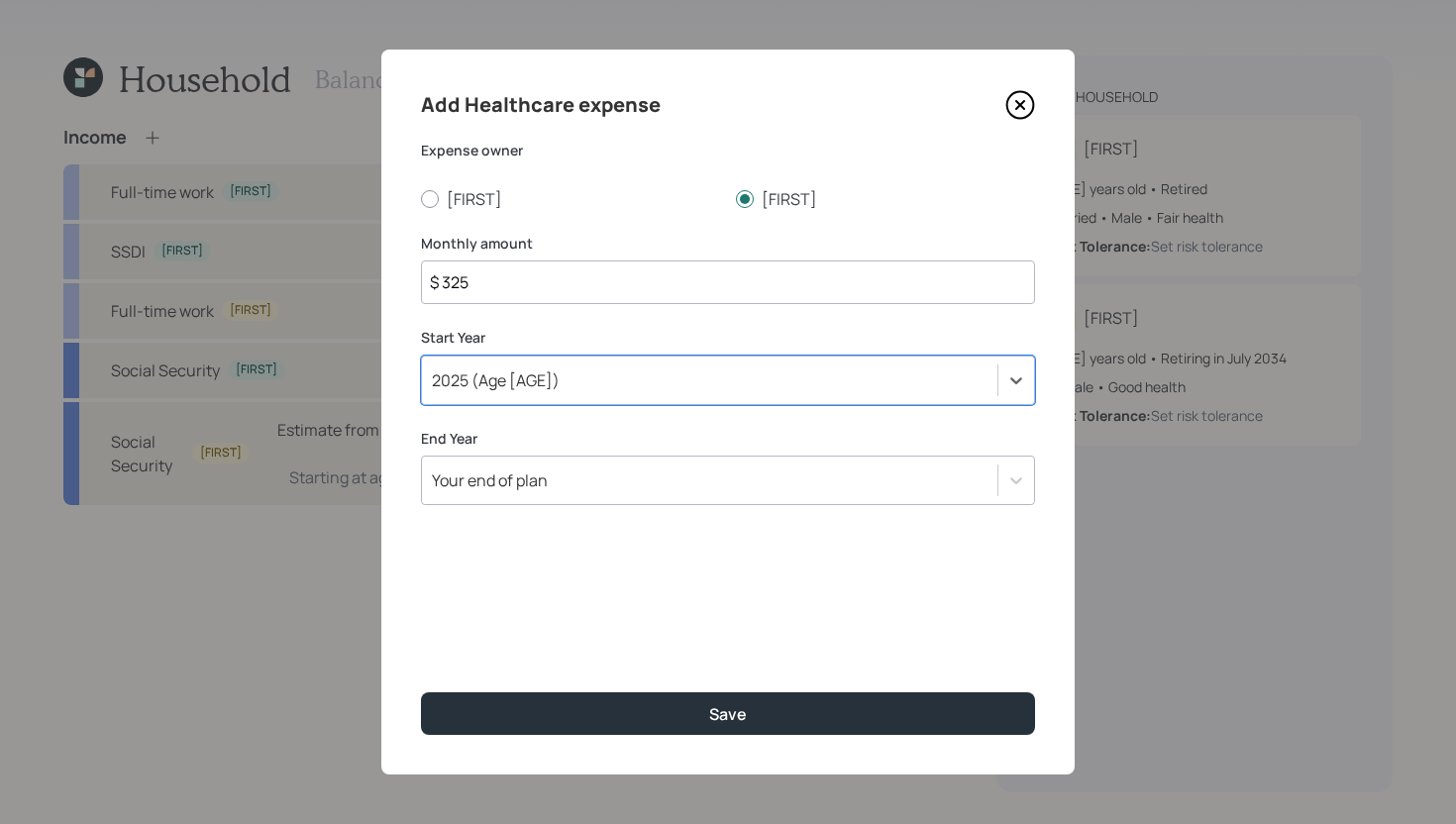 click on "Your end of plan" at bounding box center (709, 480) 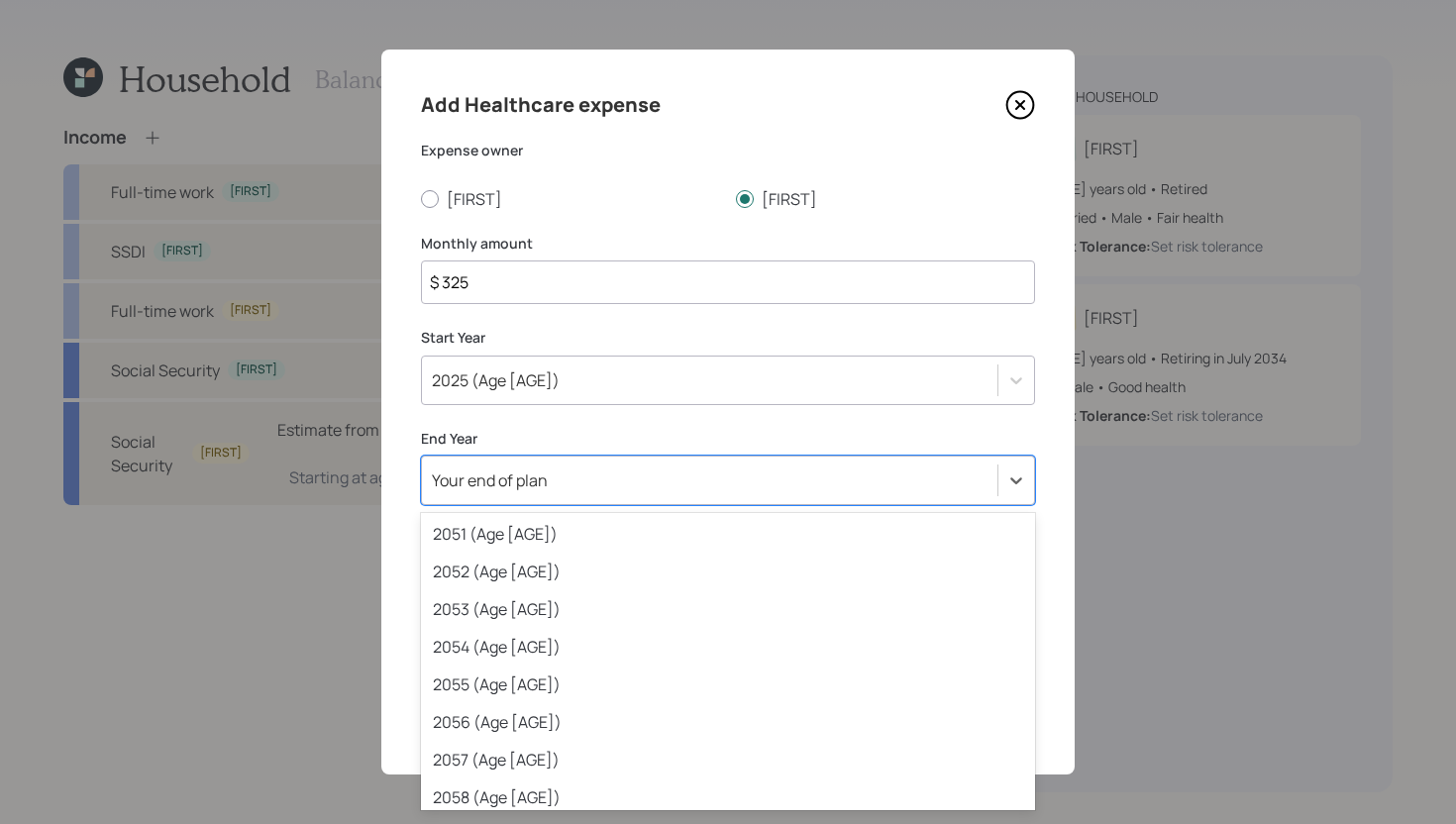 scroll, scrollTop: 1174, scrollLeft: 0, axis: vertical 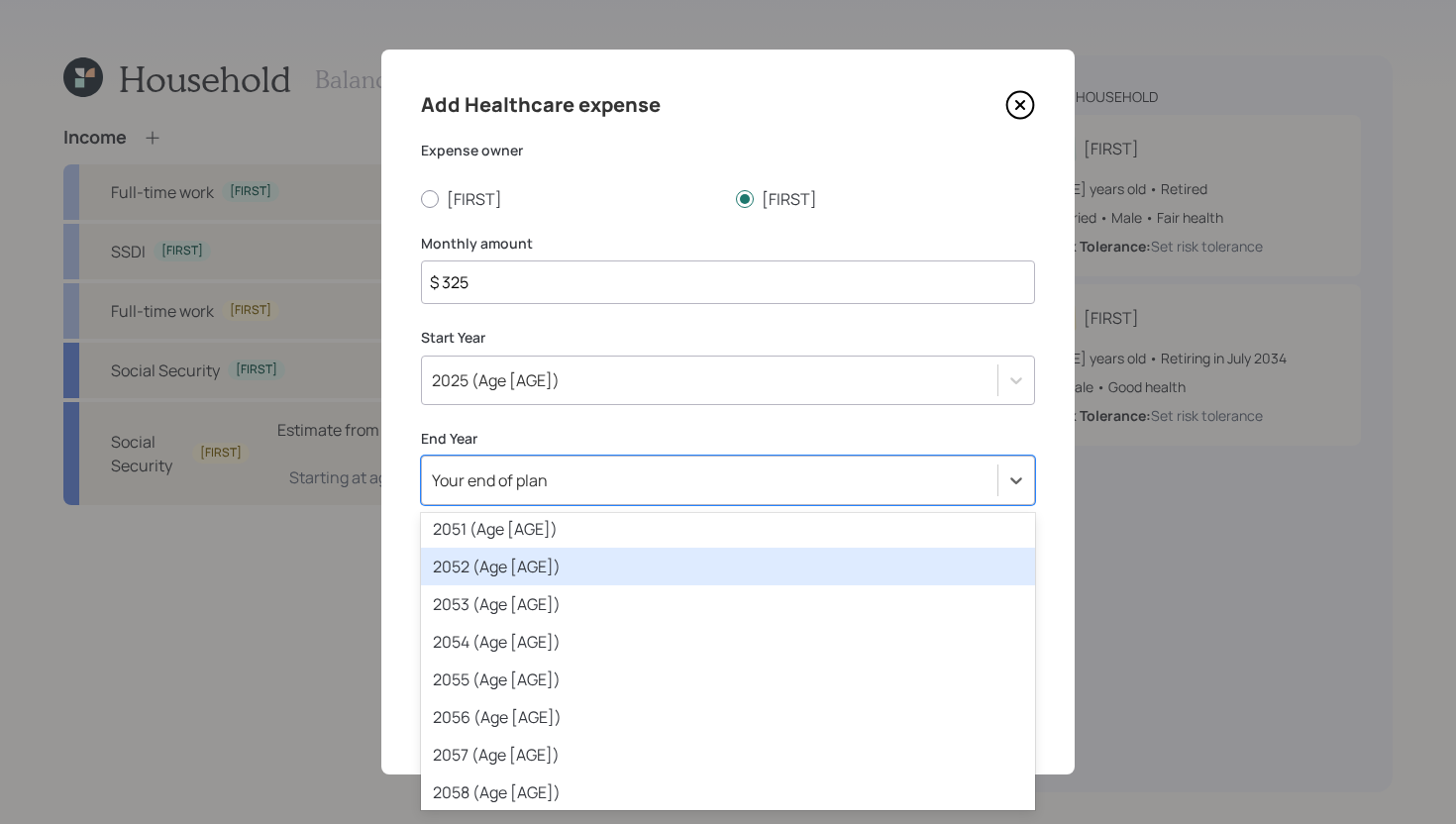 click 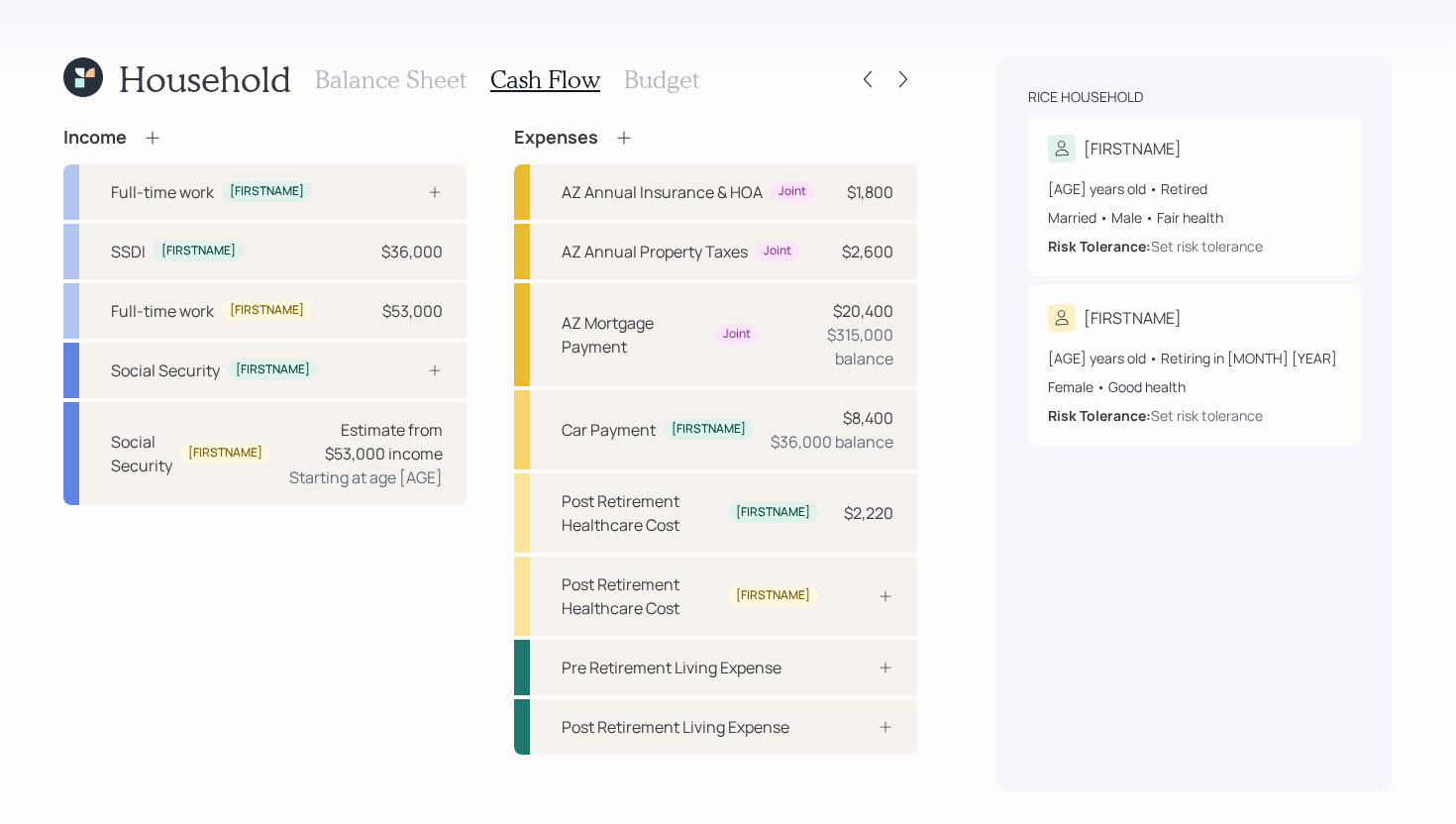 scroll, scrollTop: 0, scrollLeft: 0, axis: both 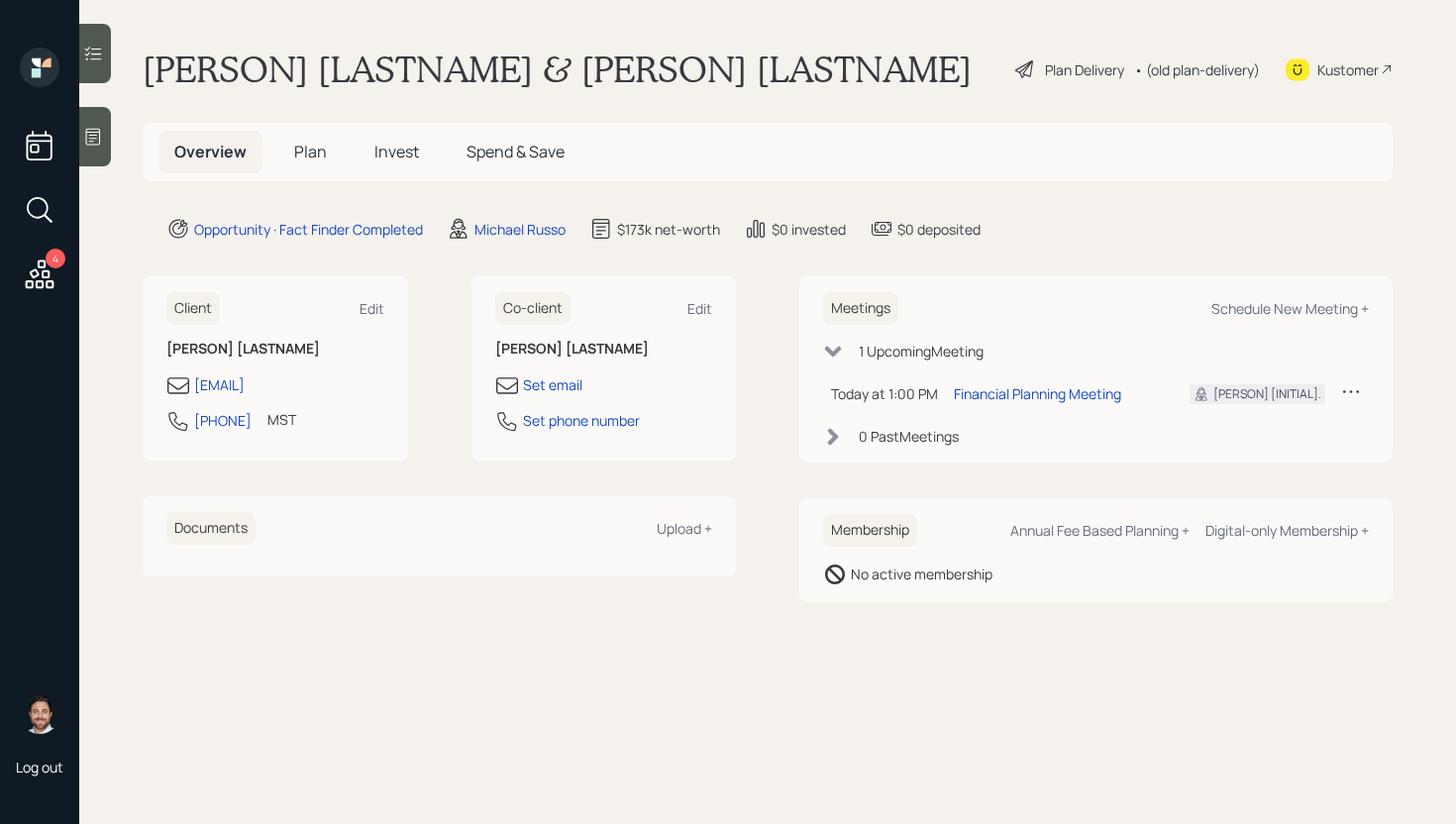 click on "Plan" at bounding box center (310, 152) 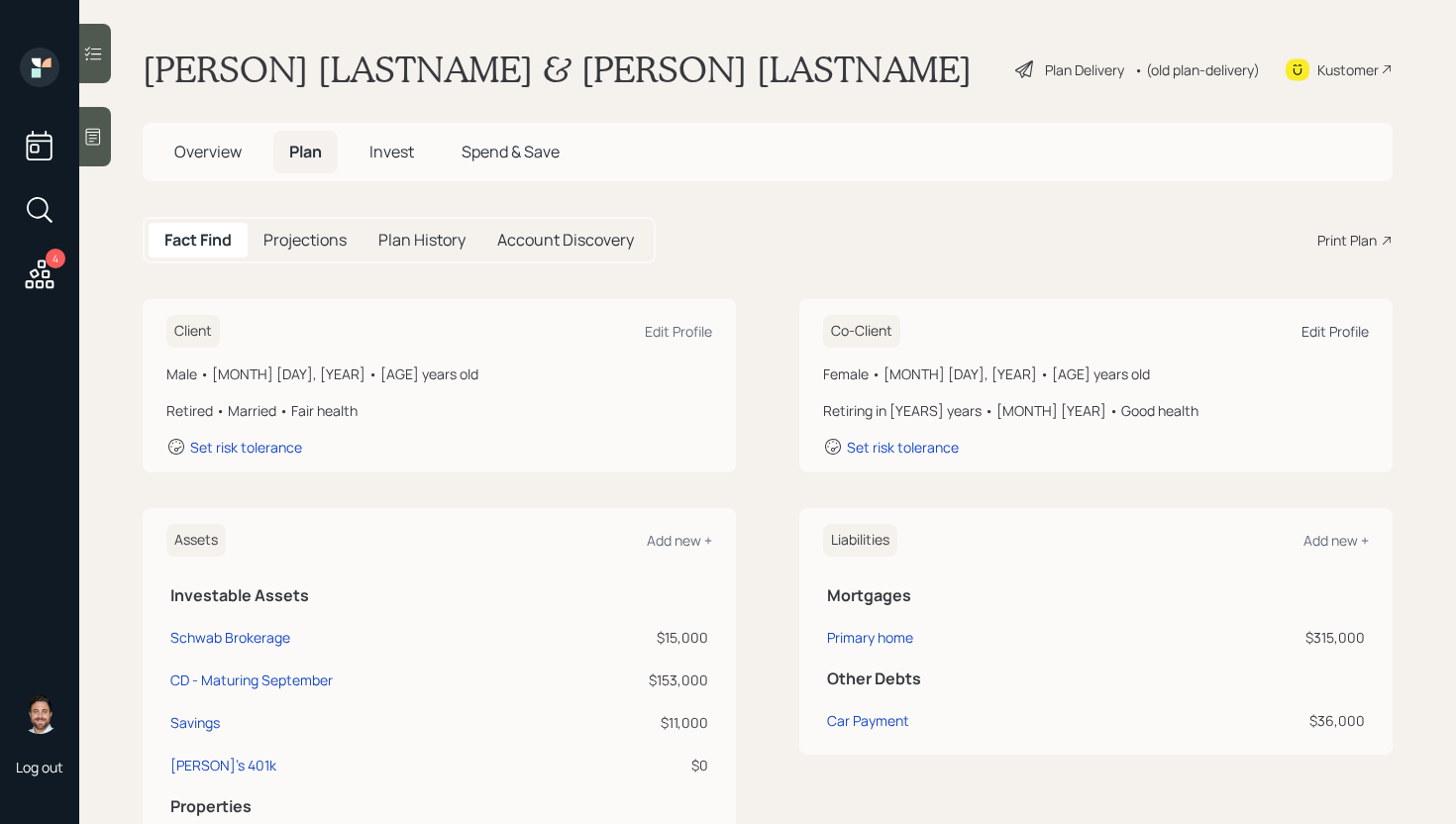 click on "Edit Profile" at bounding box center [1335, 331] 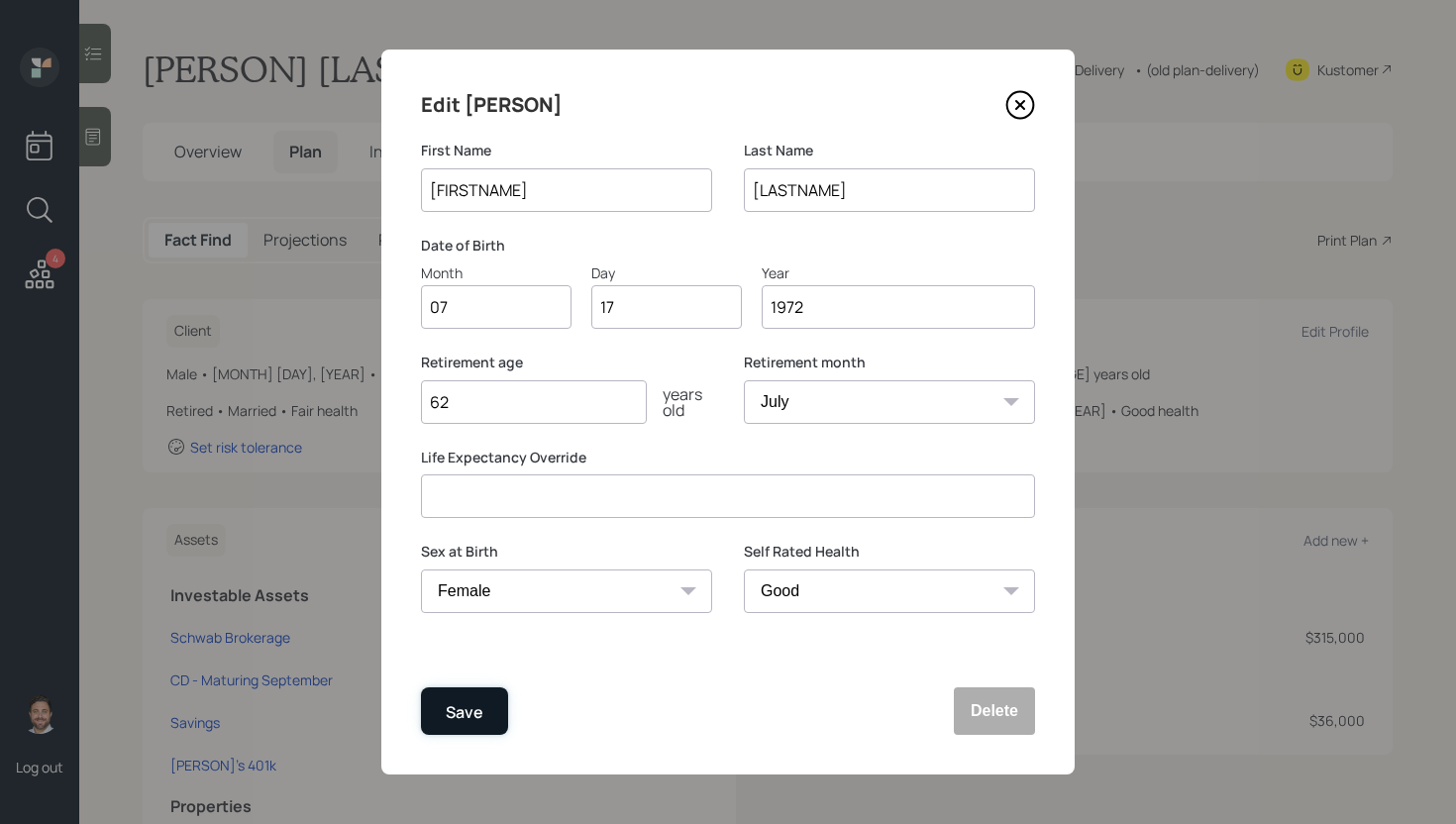 click on "Save" at bounding box center (465, 712) 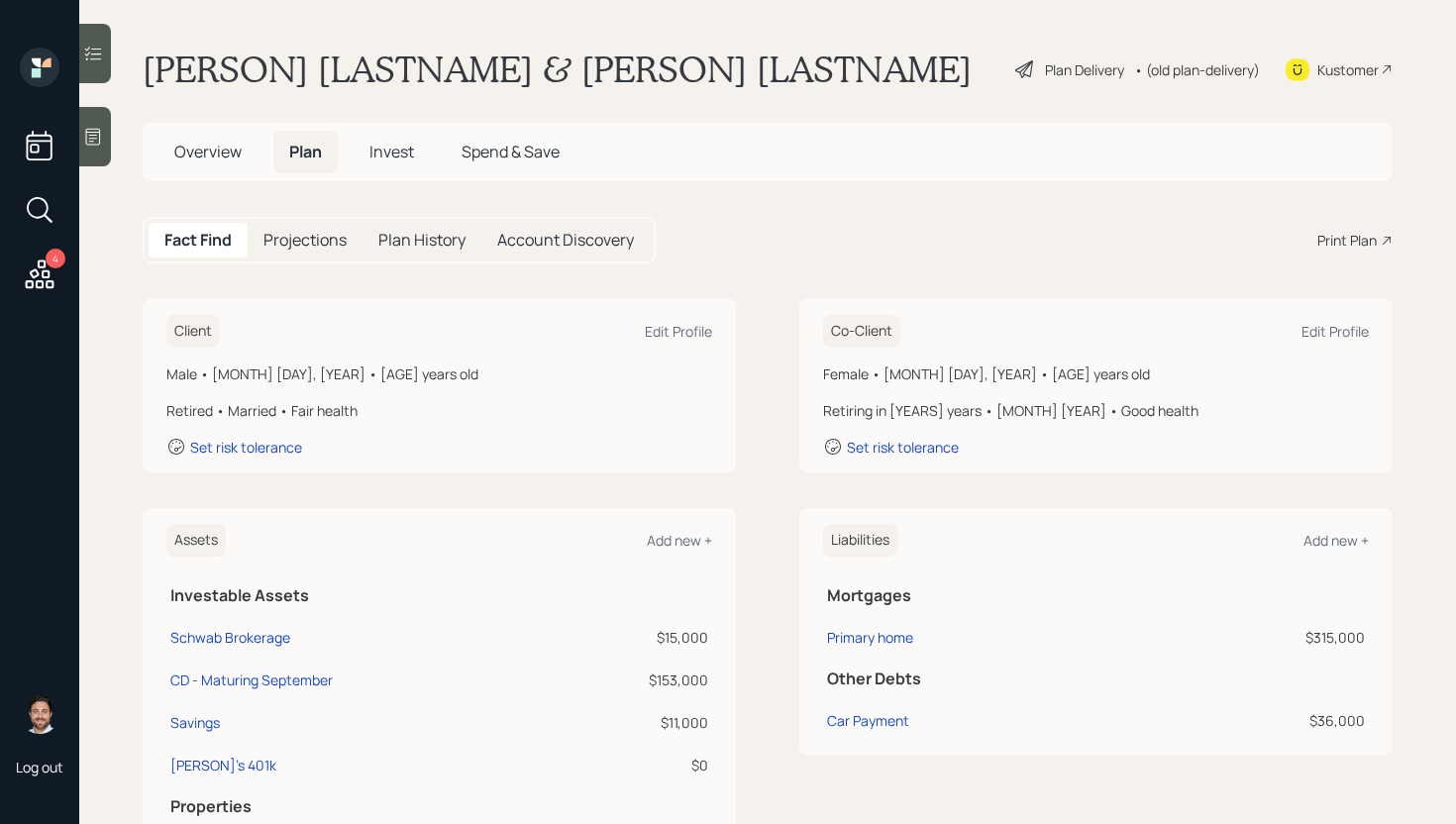 click on "Plan Delivery" at bounding box center (1085, 69) 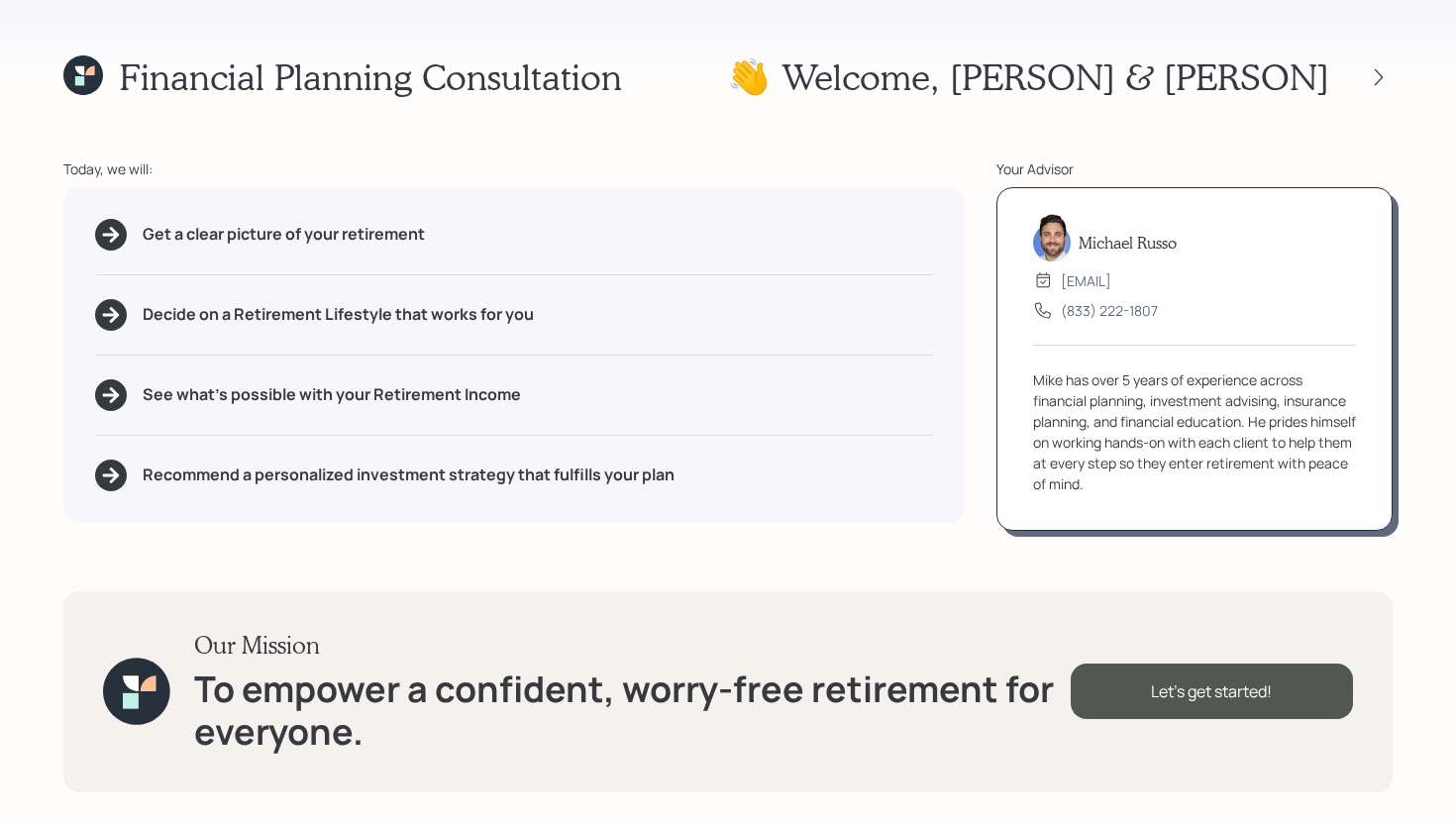 click on "Financial Planning Consultation 👋 Welcome , [PERSON] & [PERSON] Today, we will: Get a clear picture of your retirement Decide on a Retirement Lifestyle that works for you See what's possible with your Retirement Income Recommend a personalized investment strategy that fulfills your plan Your Advisor [PERSON] [PERSON] [EMAIL]
[PHONE]
[PERSON] has over 5 years of experience across financial planning, investment advising, insurance planning, and financial education. He prides himself on working hands-on with each client to help them at every step so they enter retirement with peace of mind. Our Mission To empower a confident, worry-free retirement for everyone. Let's get started!" at bounding box center [728, 412] 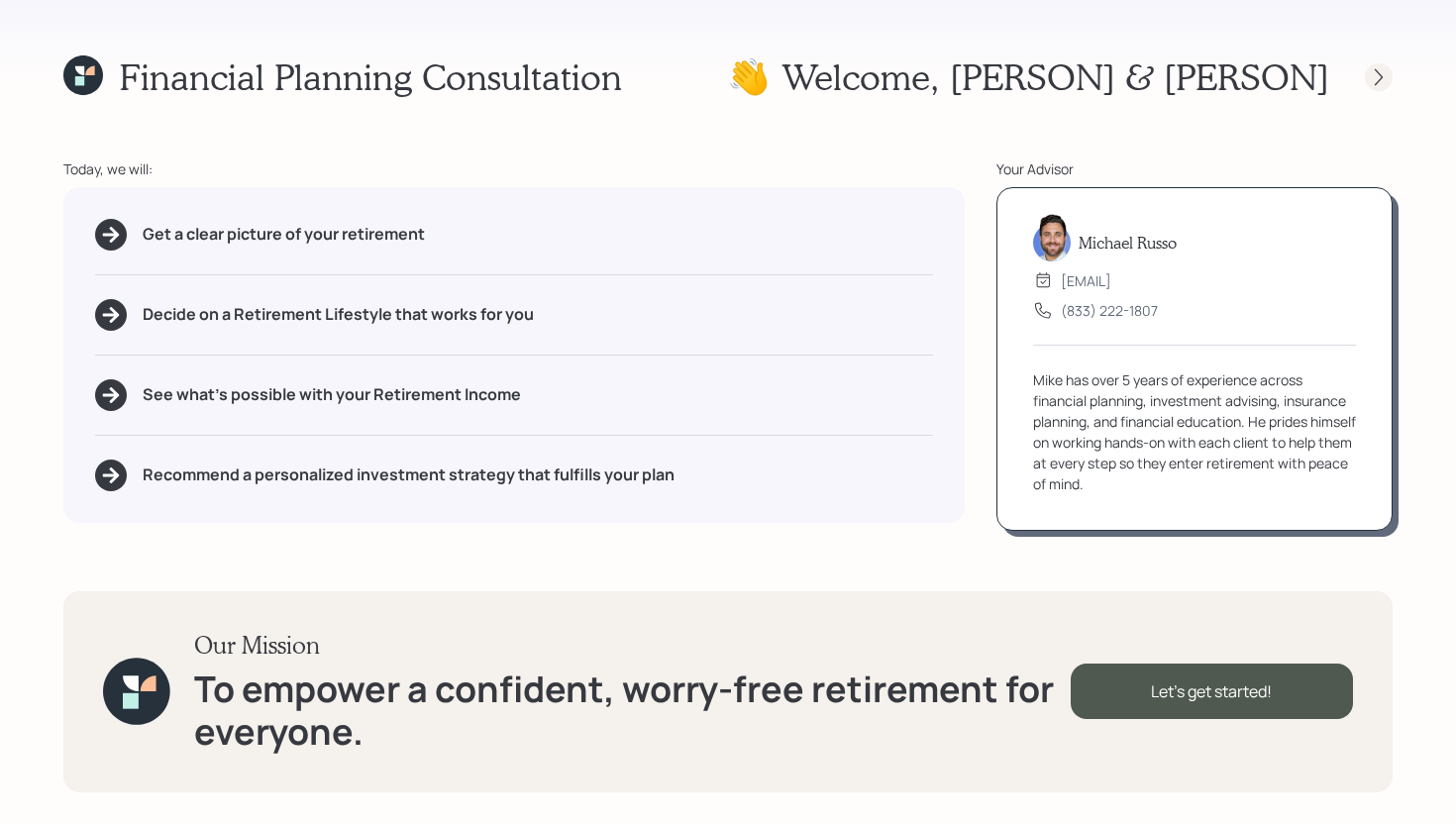 click 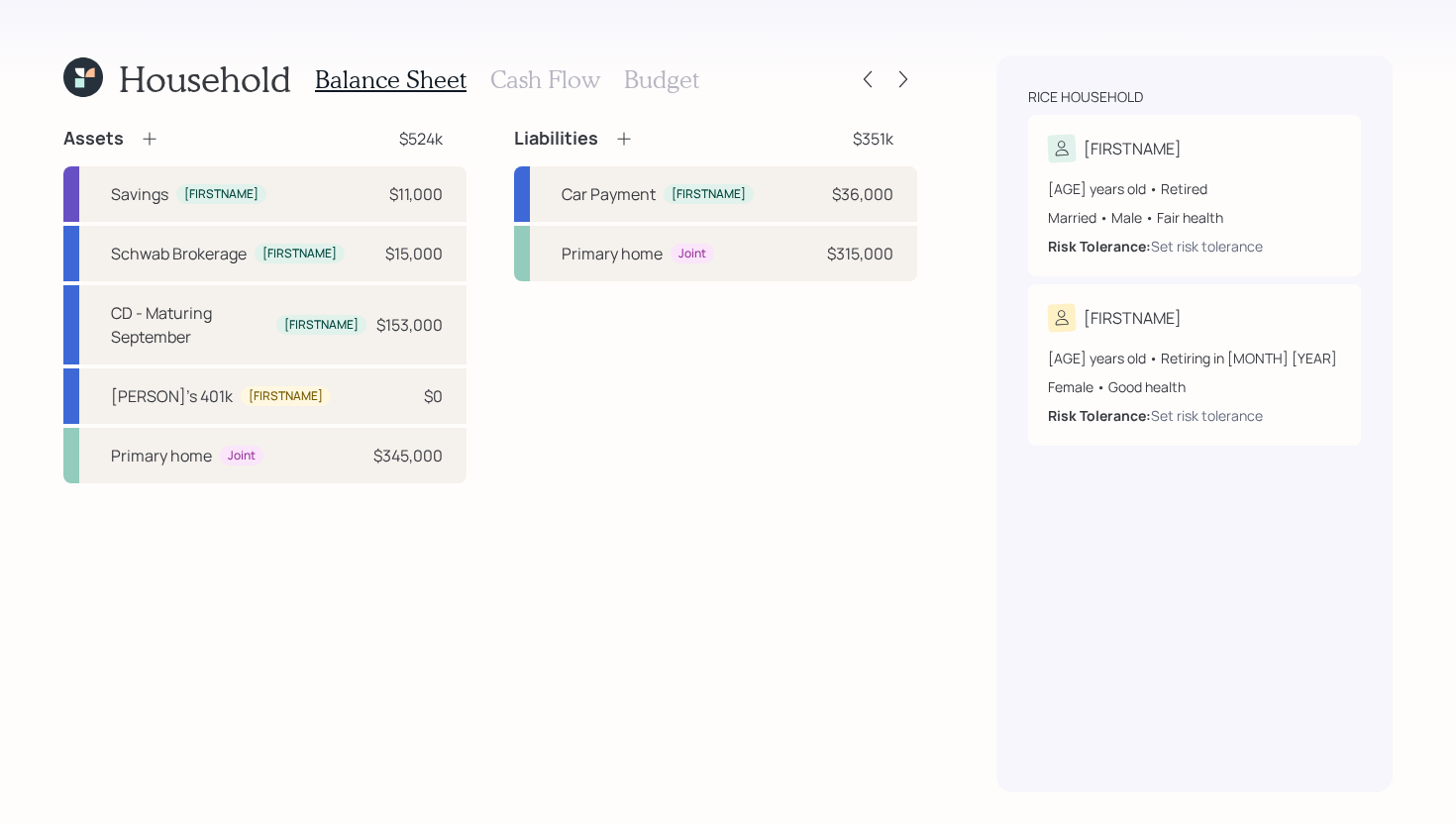 click 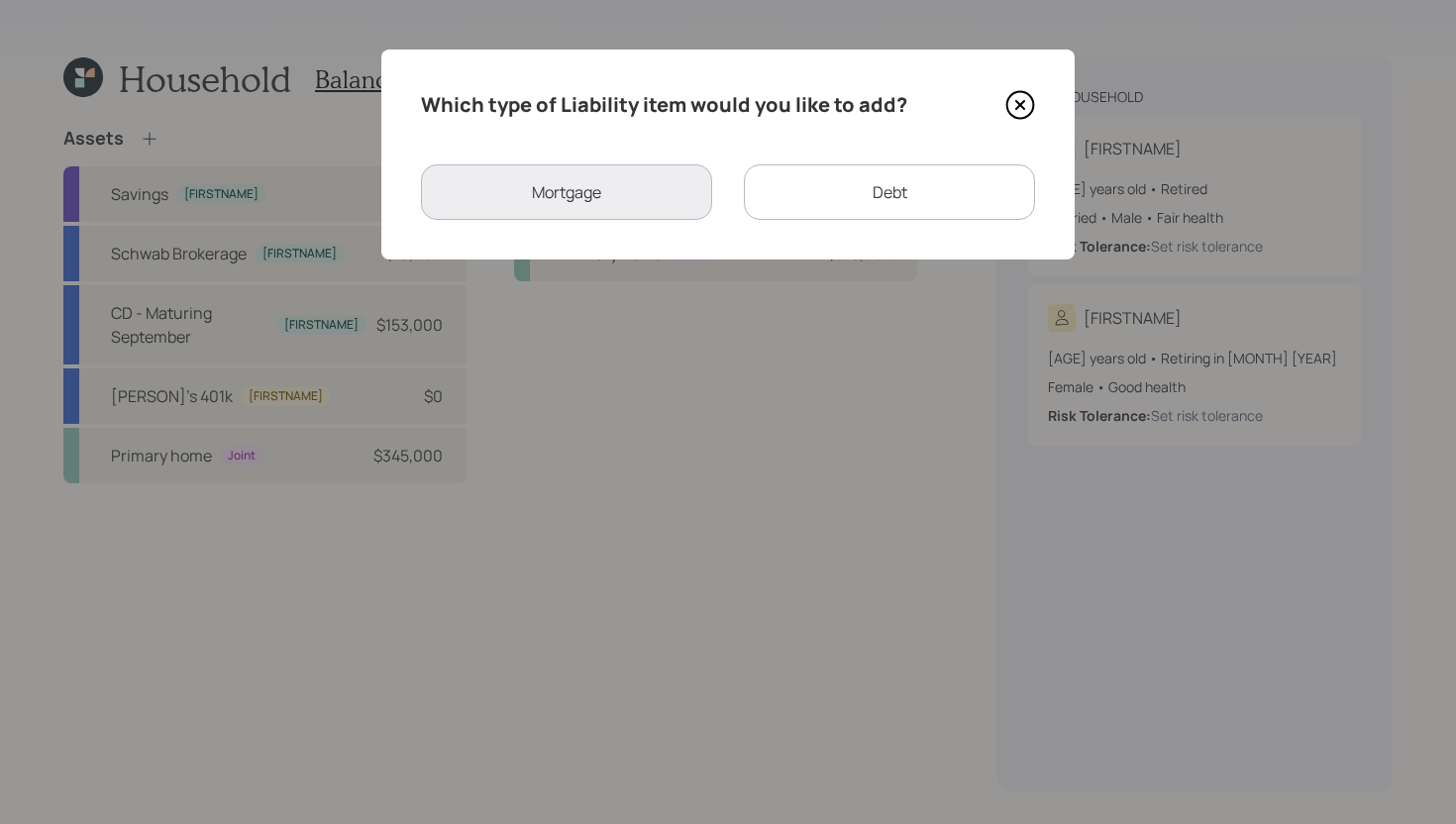 click 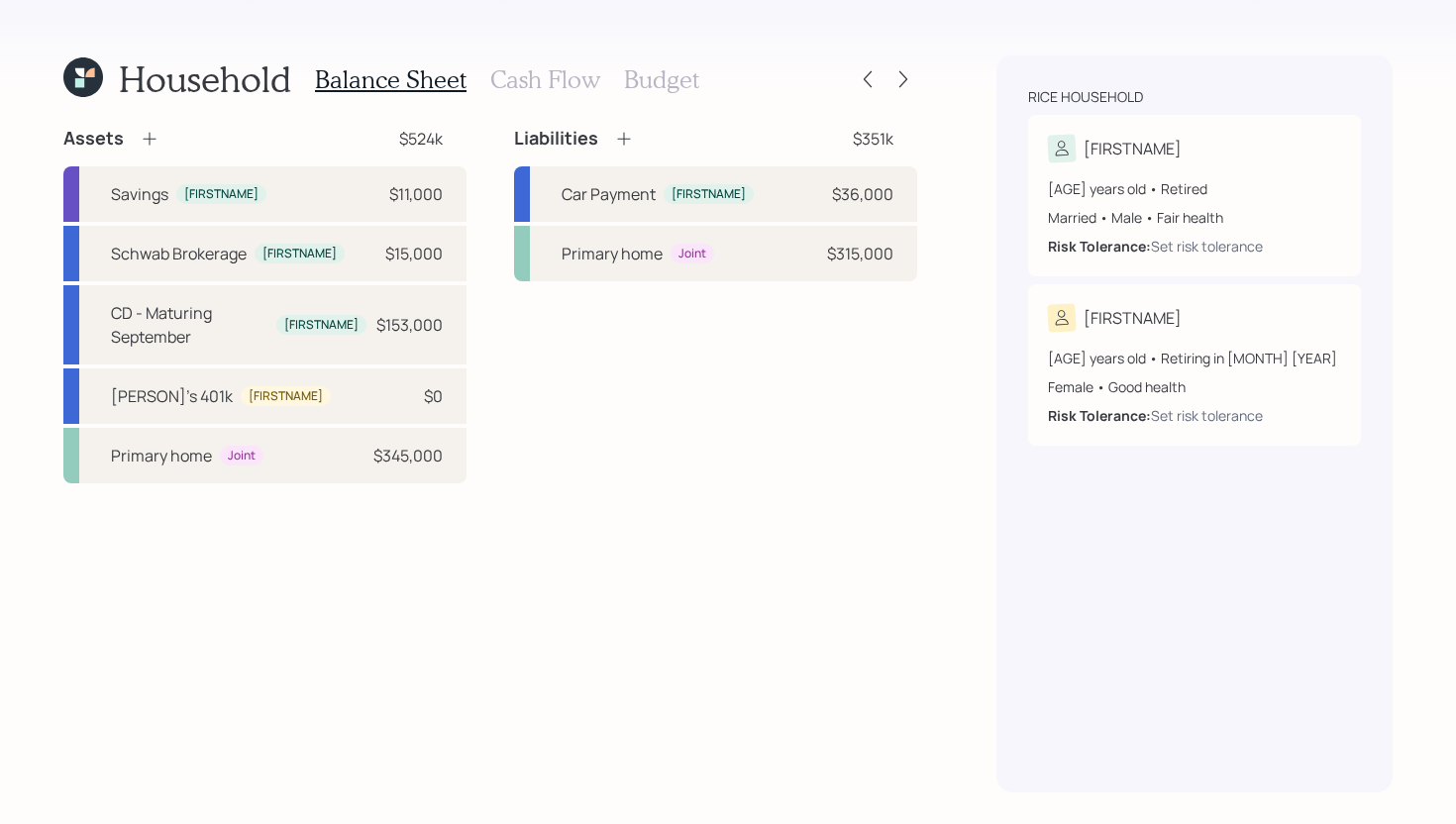 click on "Cash Flow" at bounding box center [545, 79] 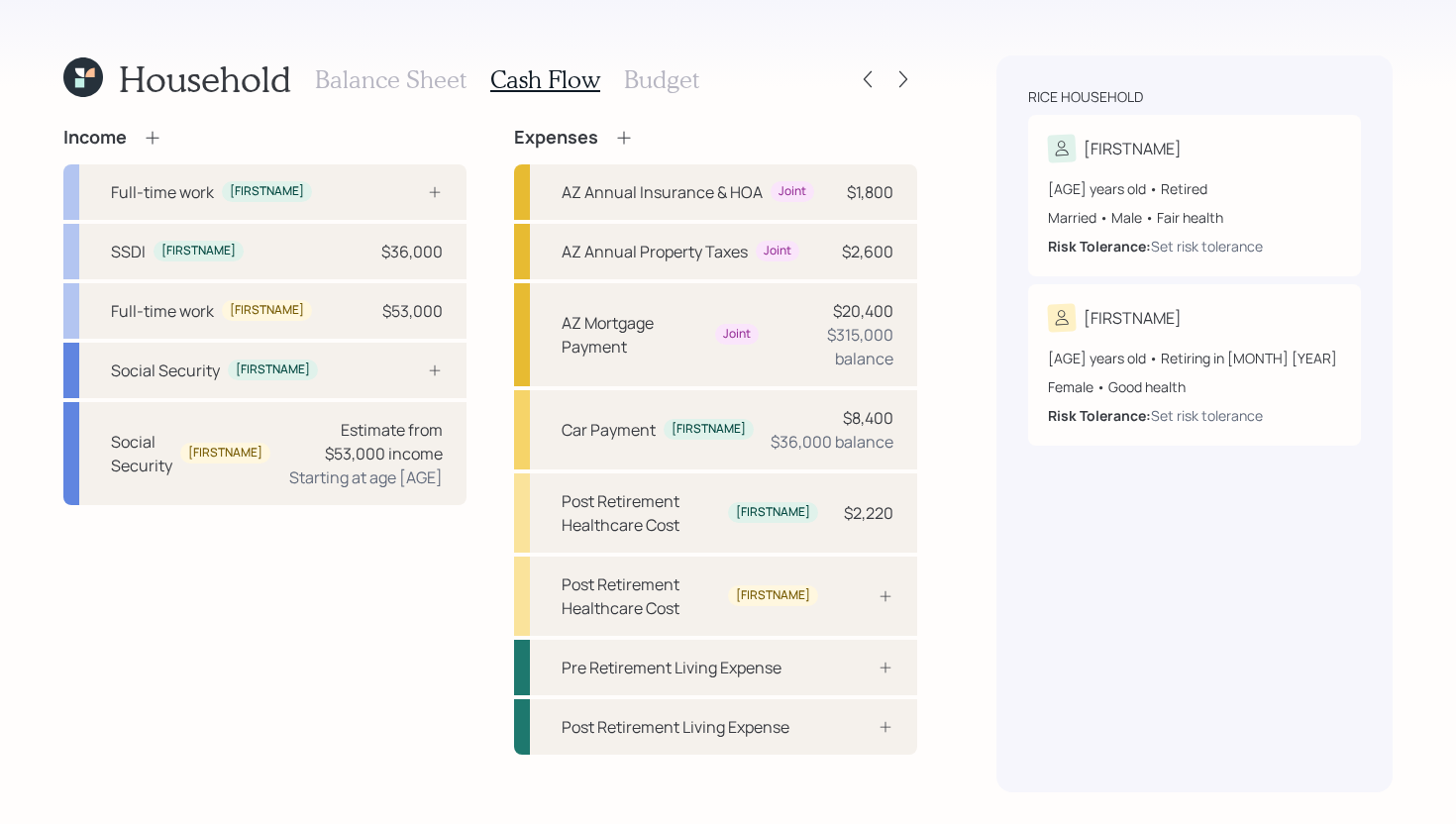 click 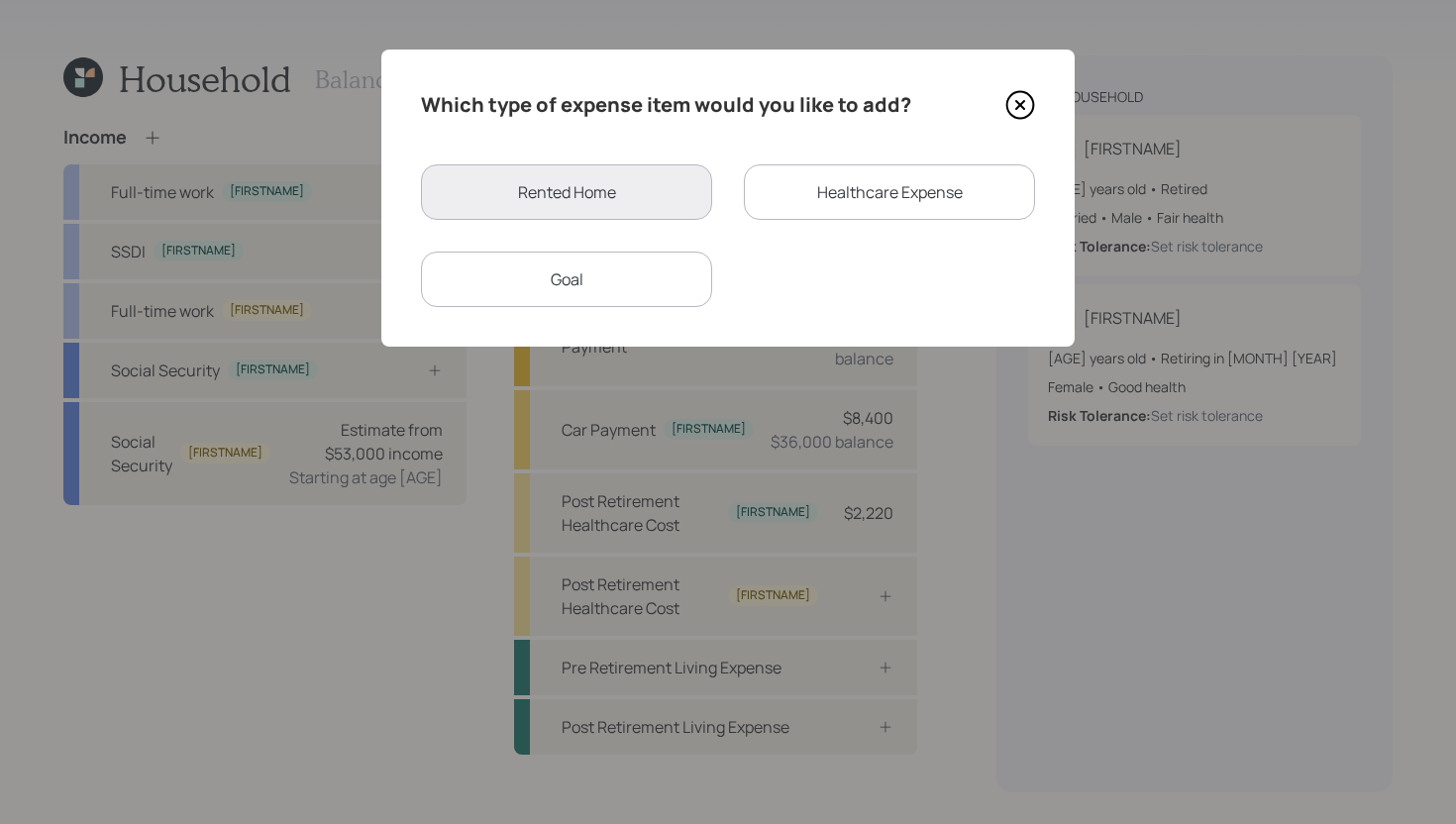 click on "Healthcare Expense" at bounding box center (889, 192) 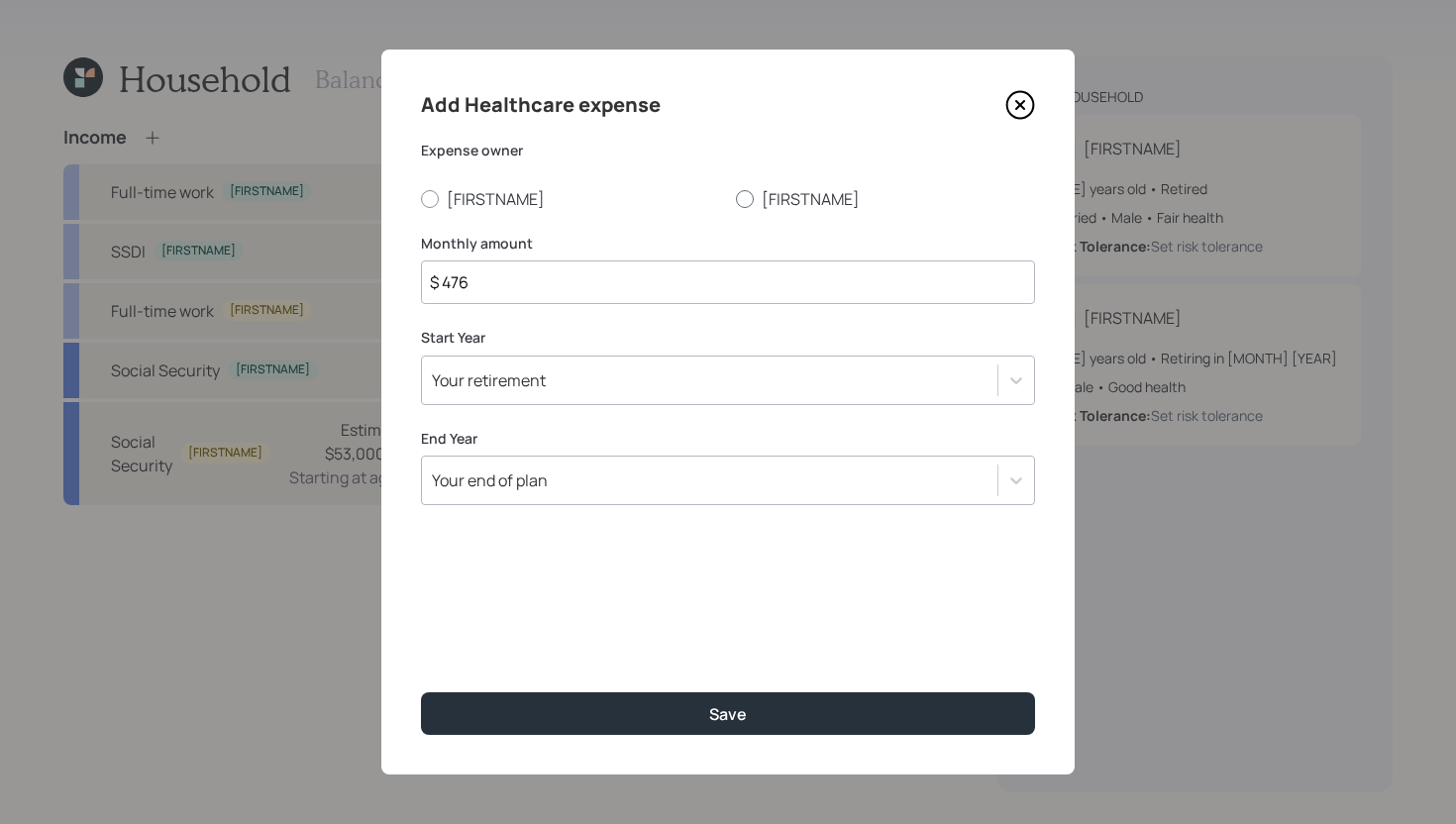 click at bounding box center (745, 199) 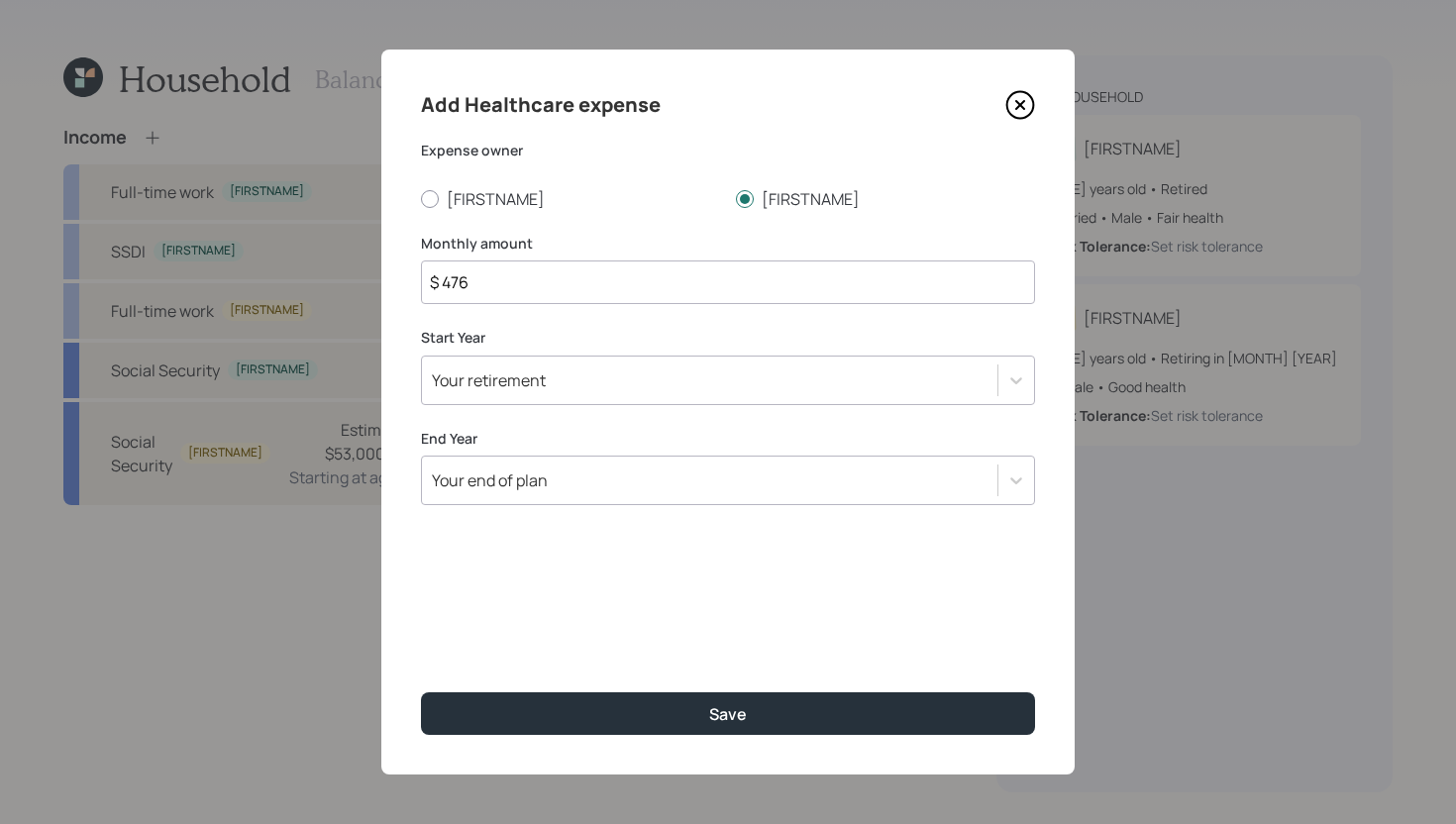 click on "Your retirement" at bounding box center (709, 380) 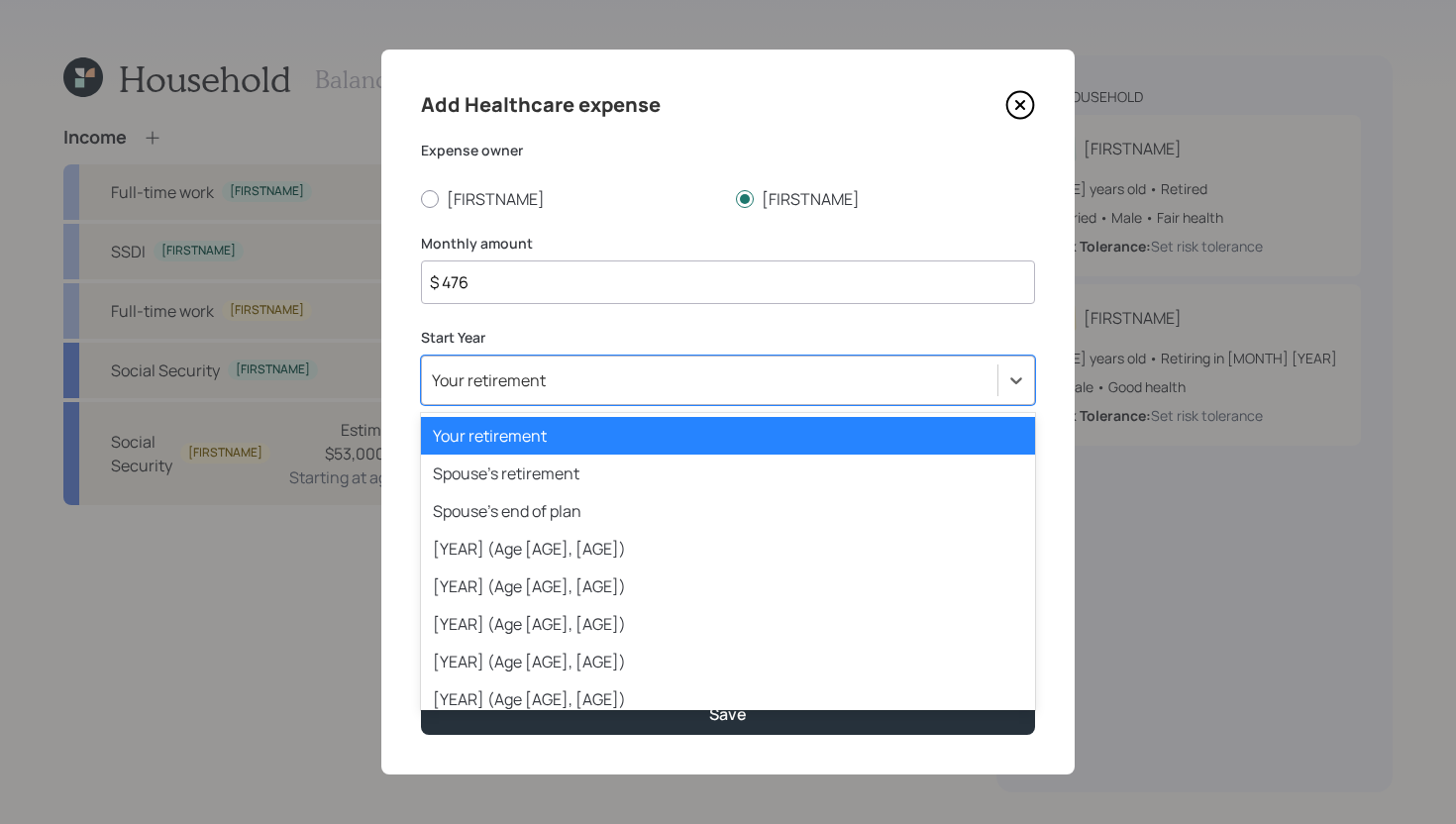 click on "$ 476" at bounding box center (728, 282) 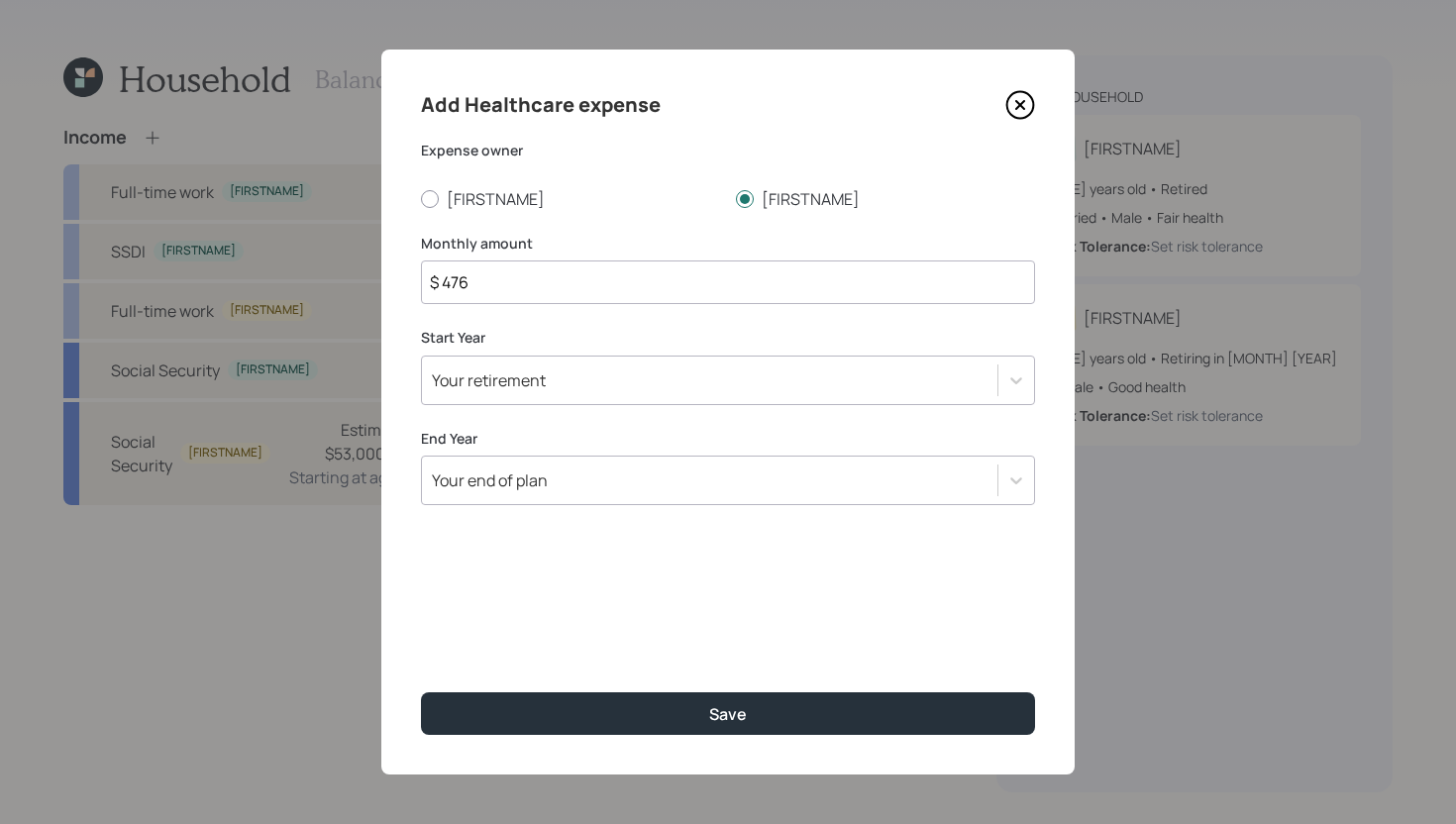click on "$ 476" at bounding box center (728, 282) 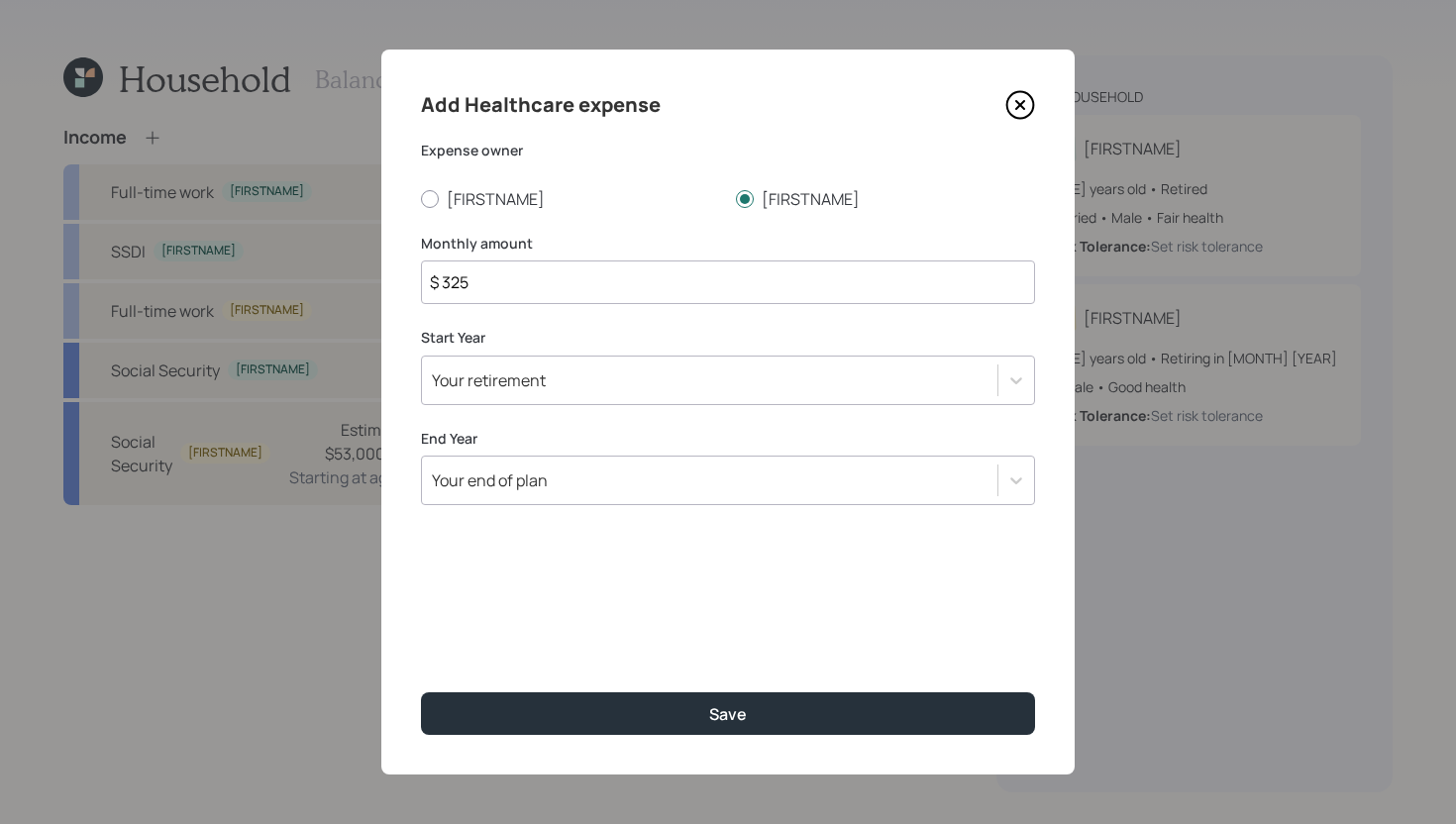 type on "$ 325" 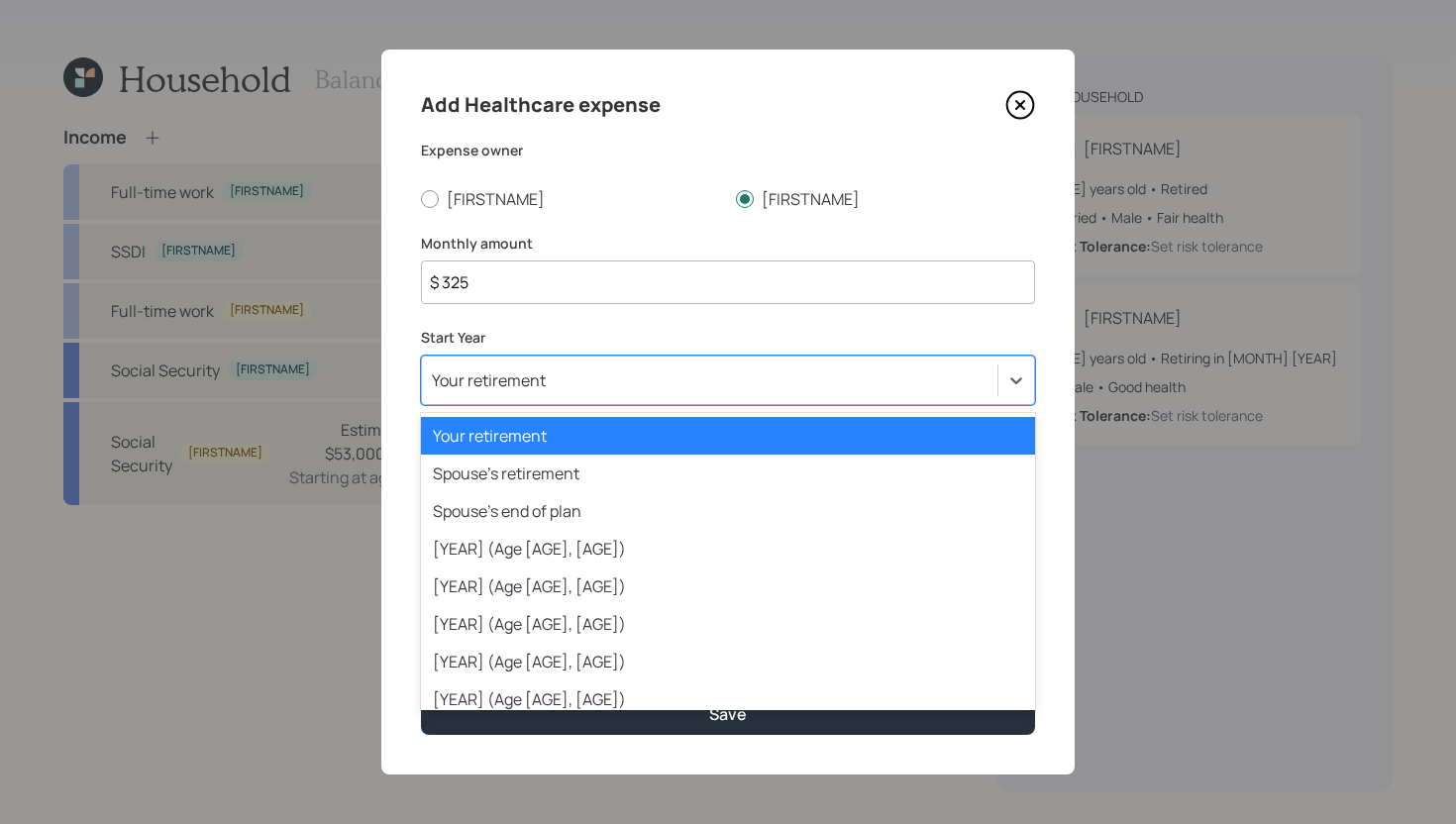 click on "Your retirement" at bounding box center (709, 380) 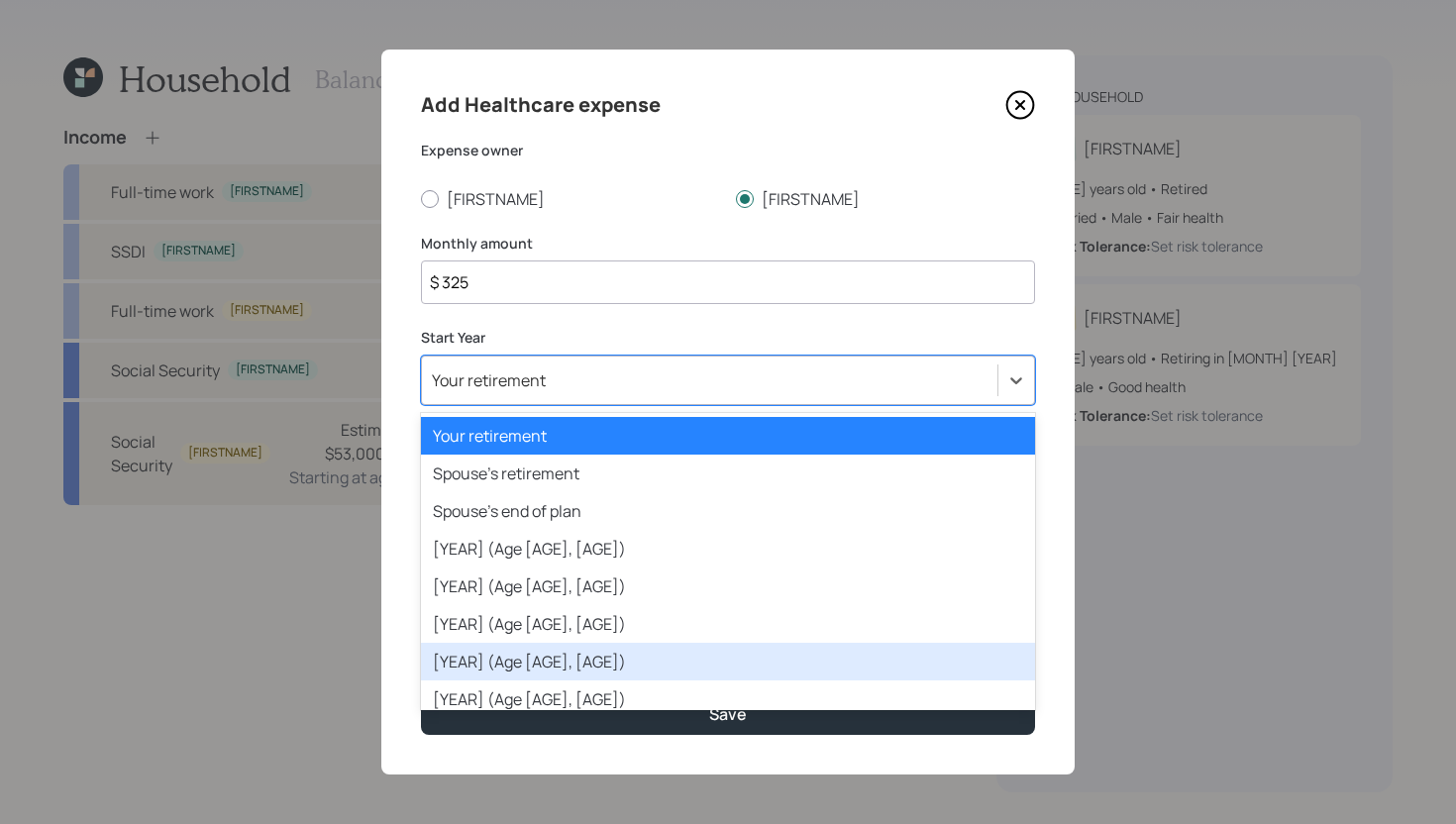 click on "2025 (Age 60, 53)" at bounding box center [728, 662] 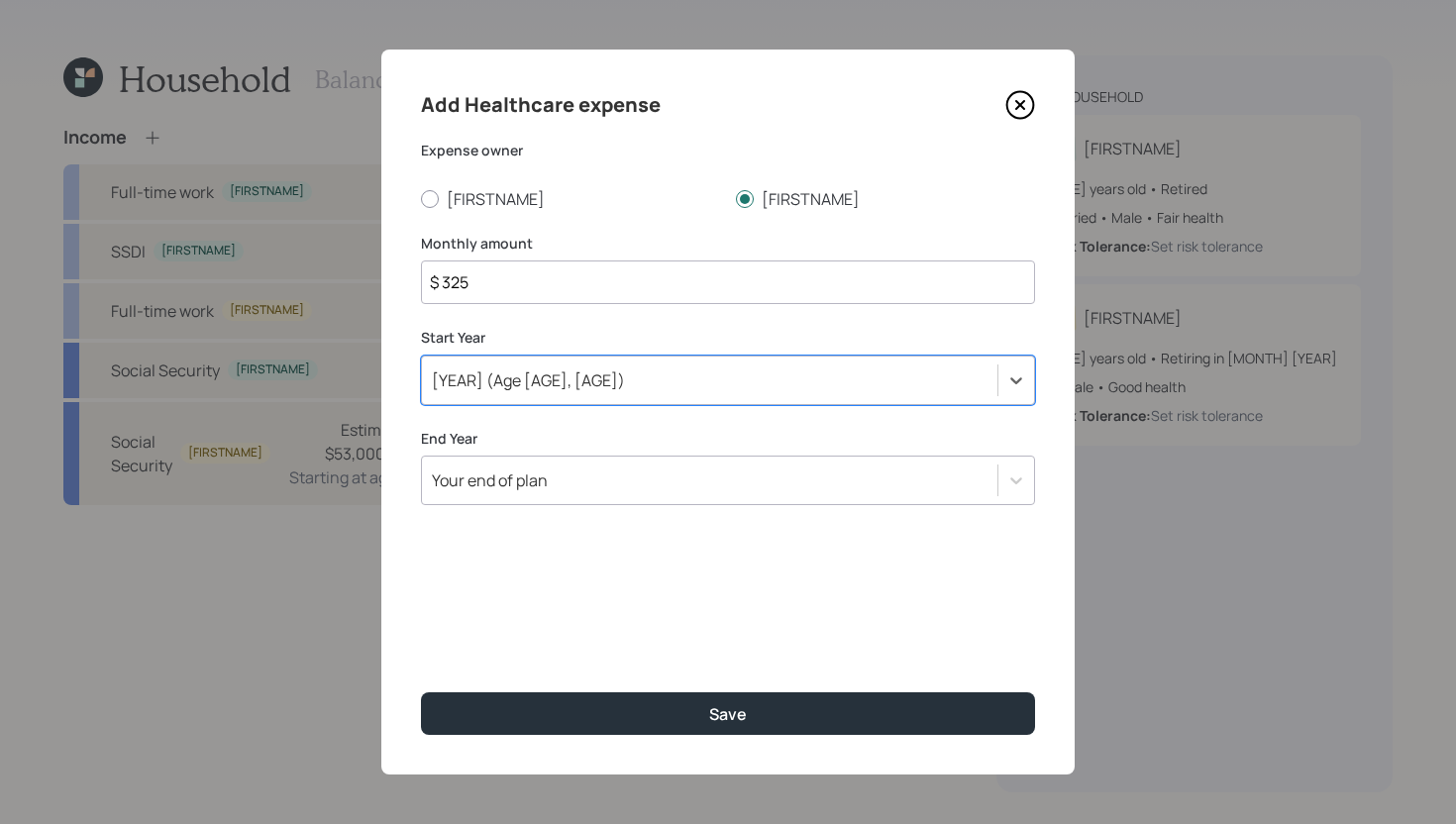 click on "Your end of plan" at bounding box center [709, 480] 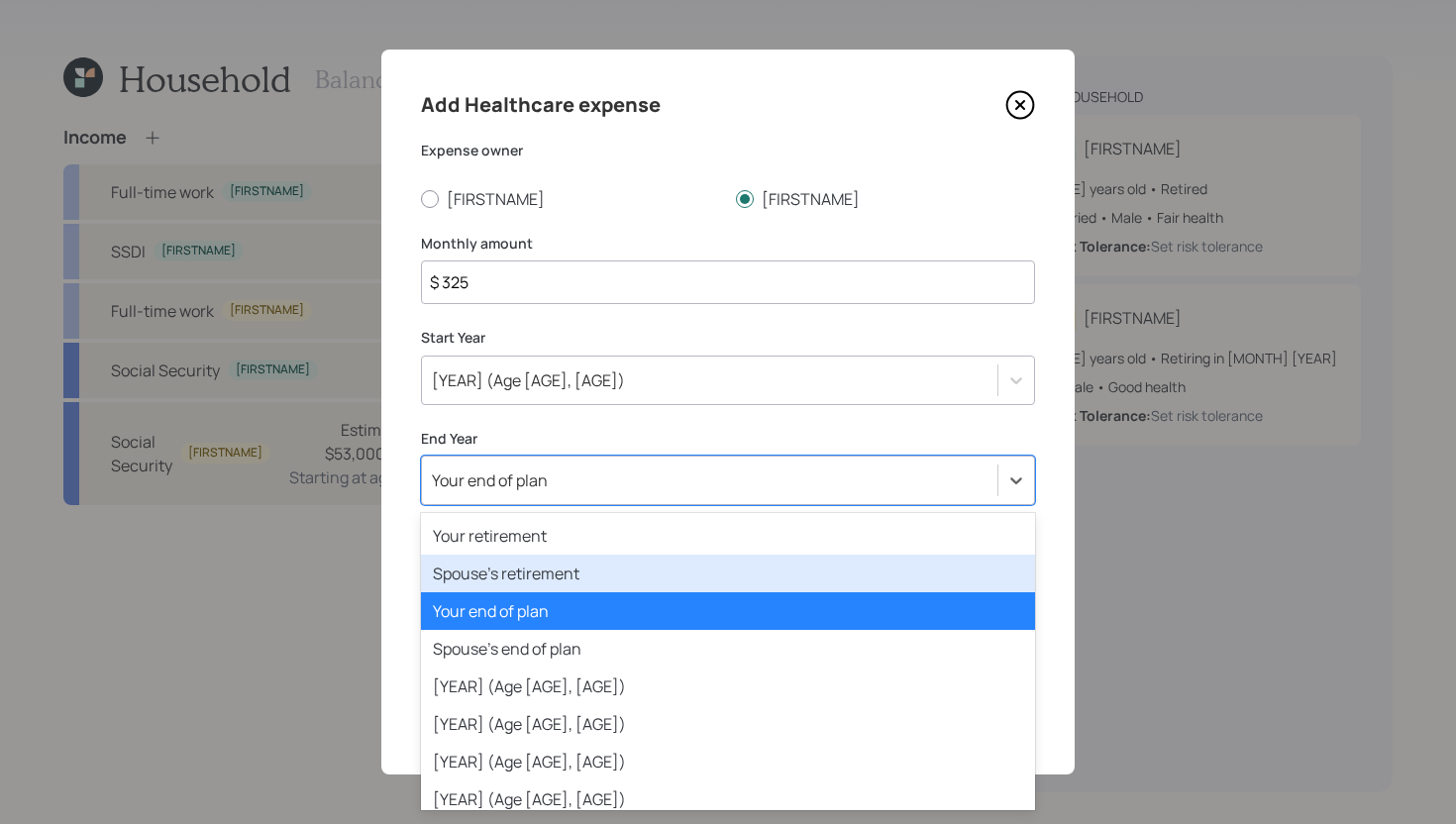 click on "Spouse's retirement" at bounding box center (728, 573) 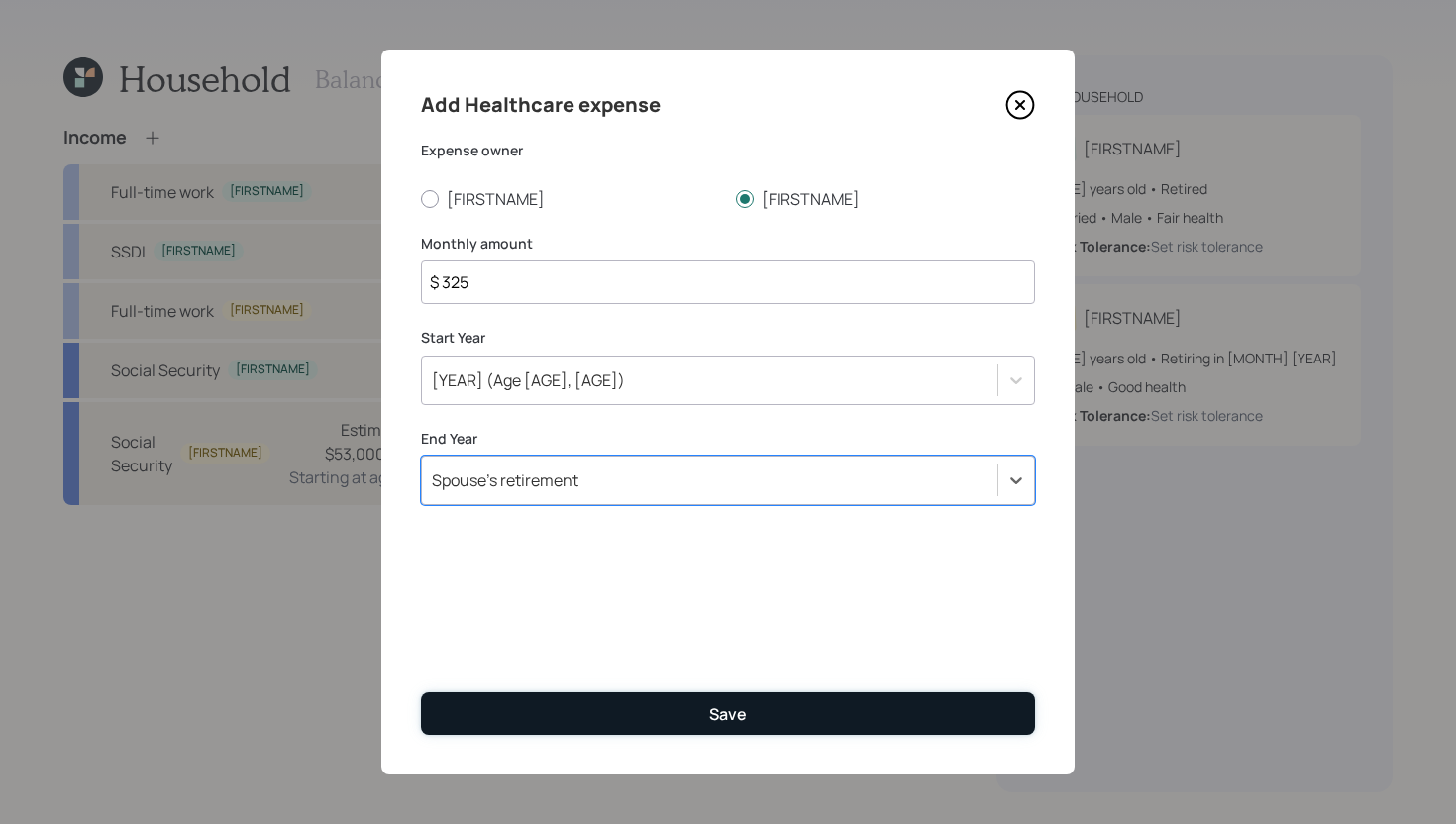 click on "Save" at bounding box center (728, 713) 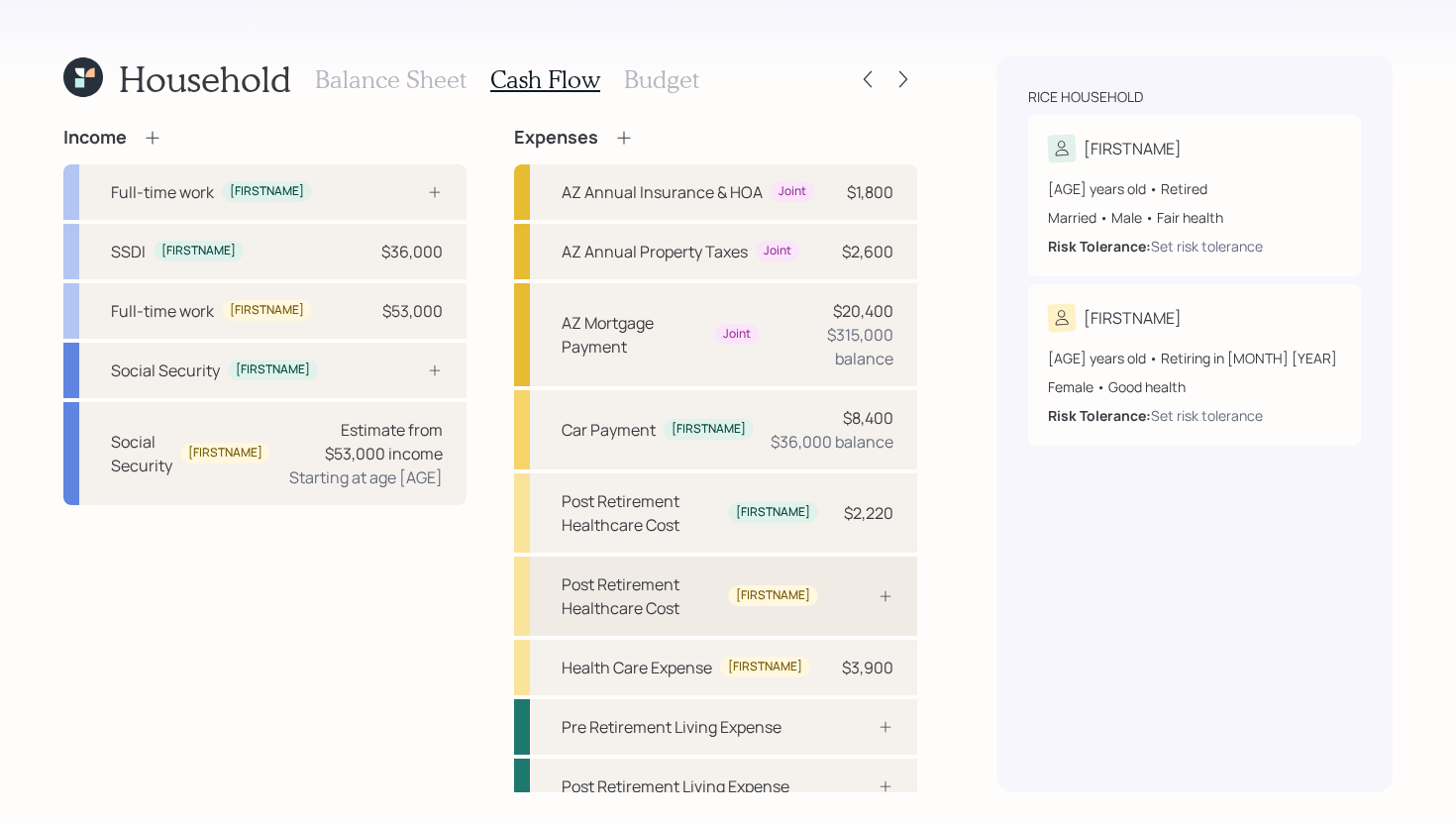 click on "Post Retirement Healthcare Cost" at bounding box center (641, 596) 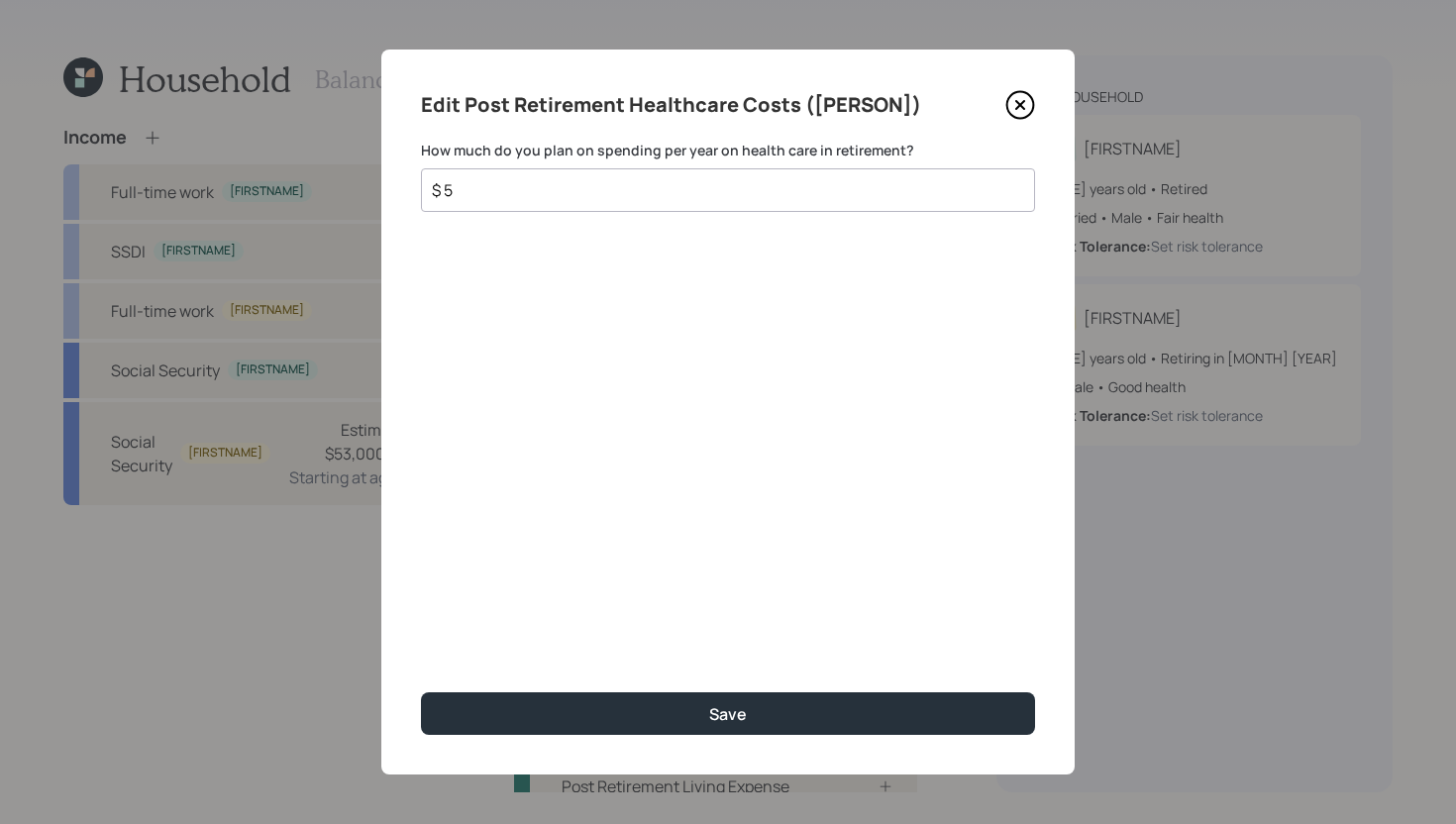 type on "$" 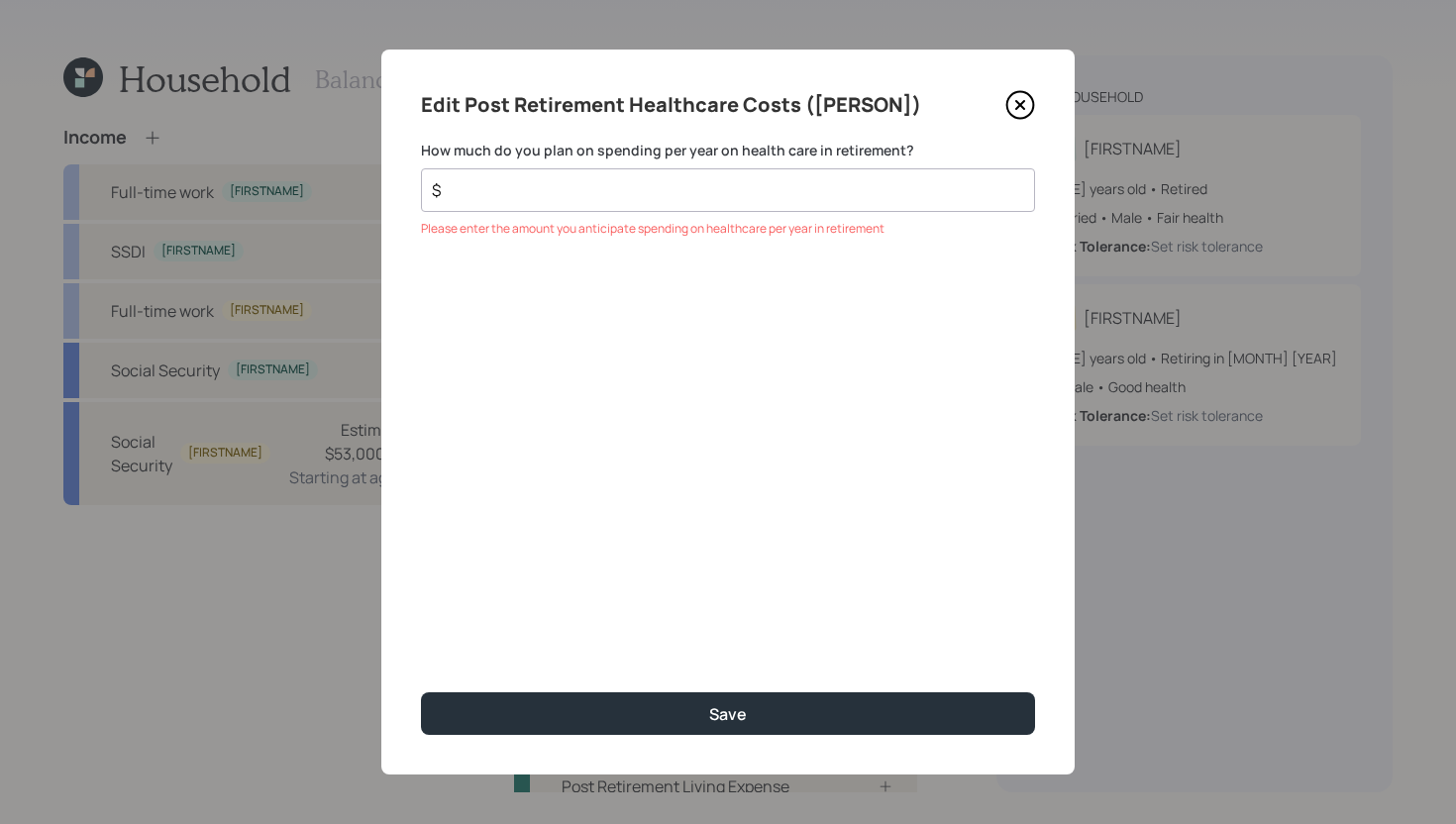click 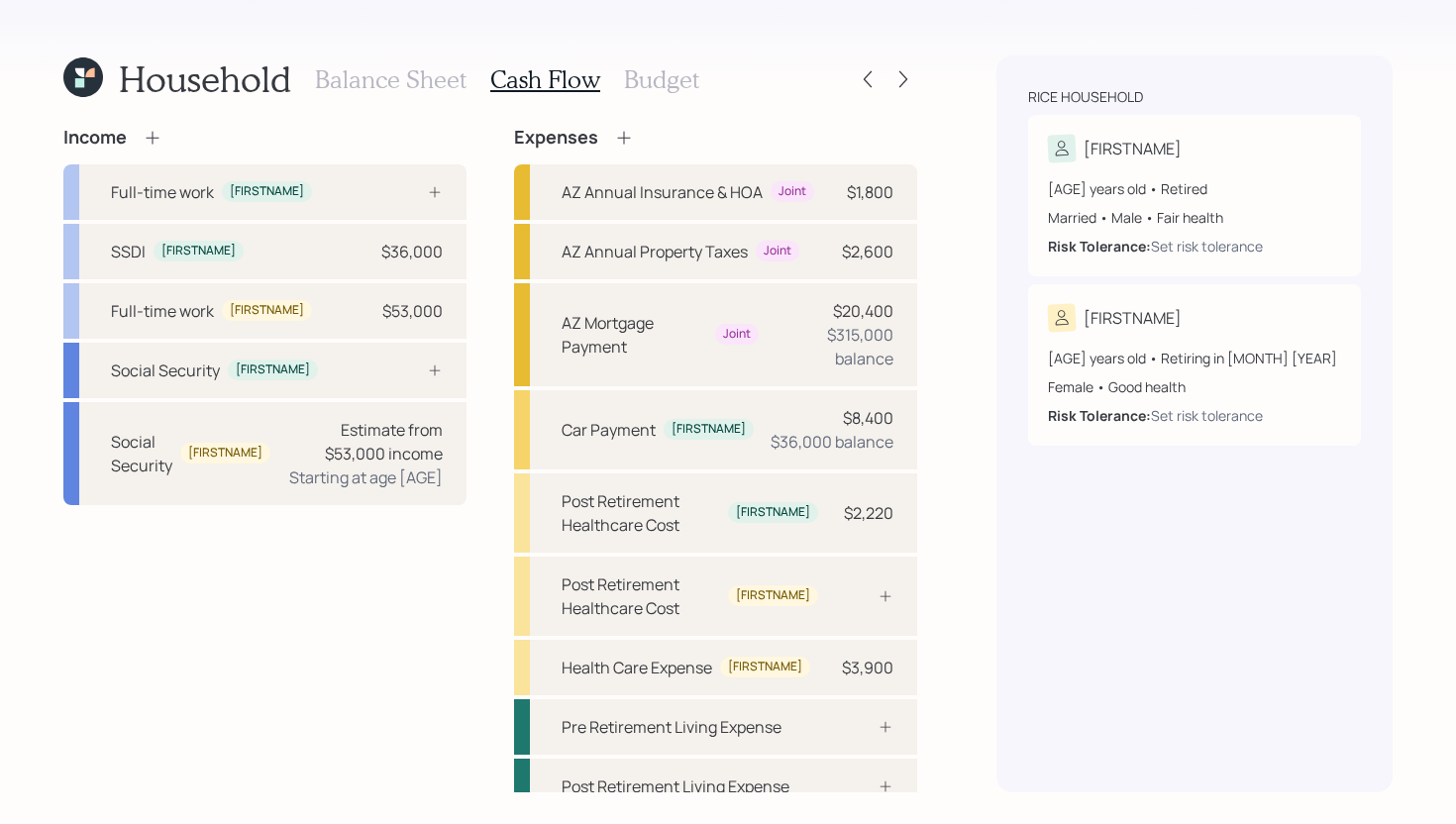 click 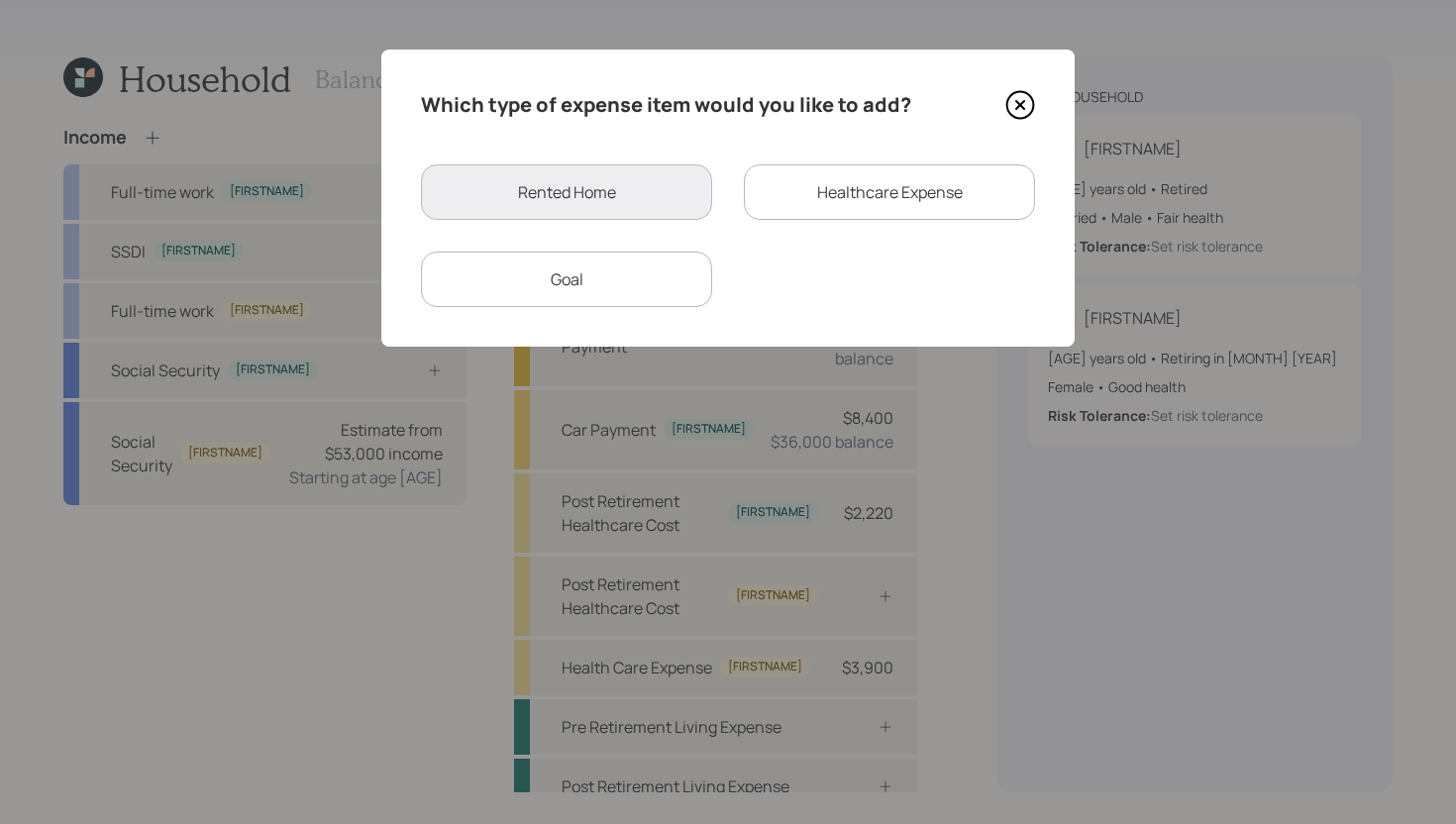 click on "Healthcare Expense" at bounding box center [889, 192] 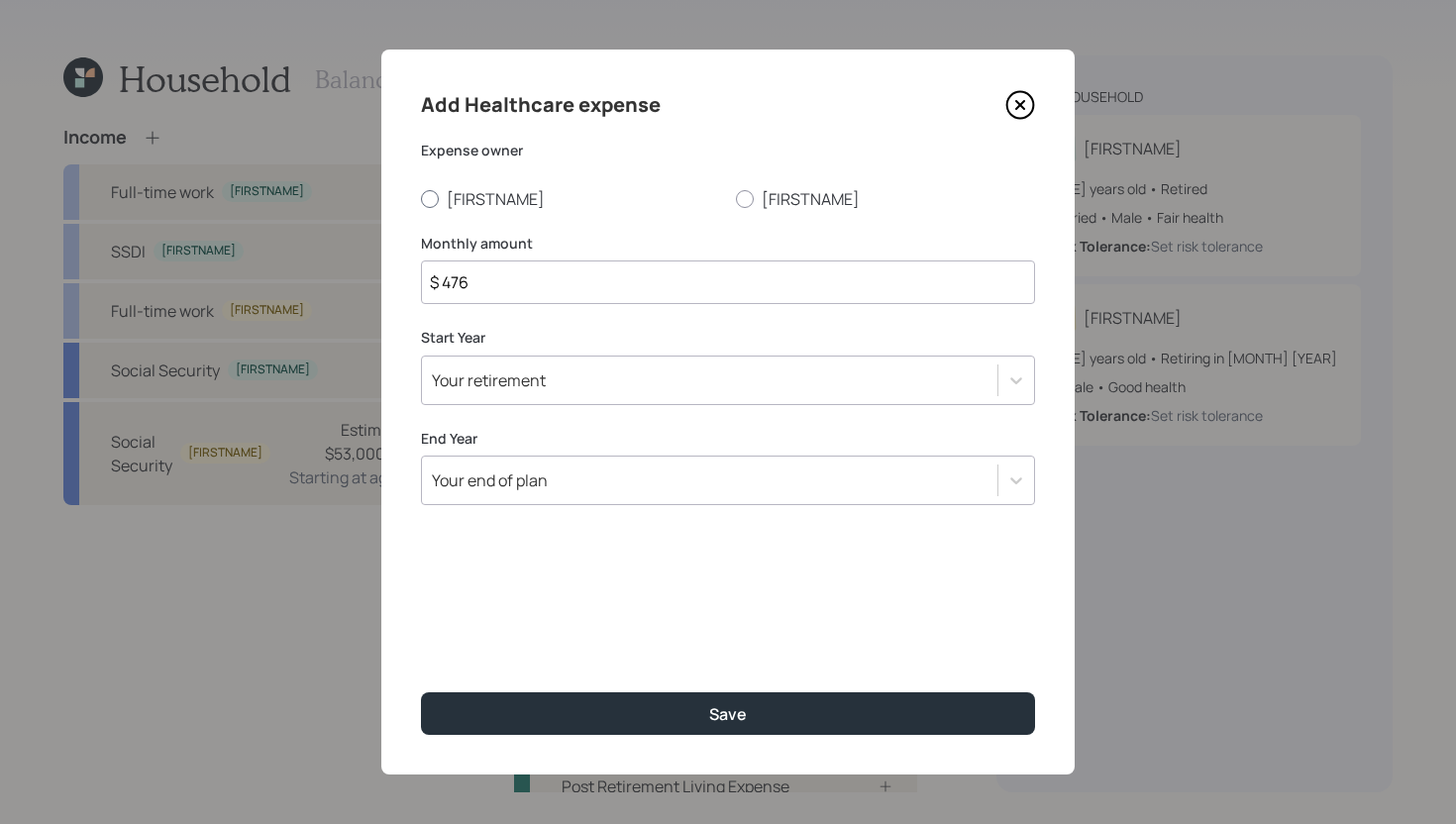 click on "[FIRST]" at bounding box center (571, 199) 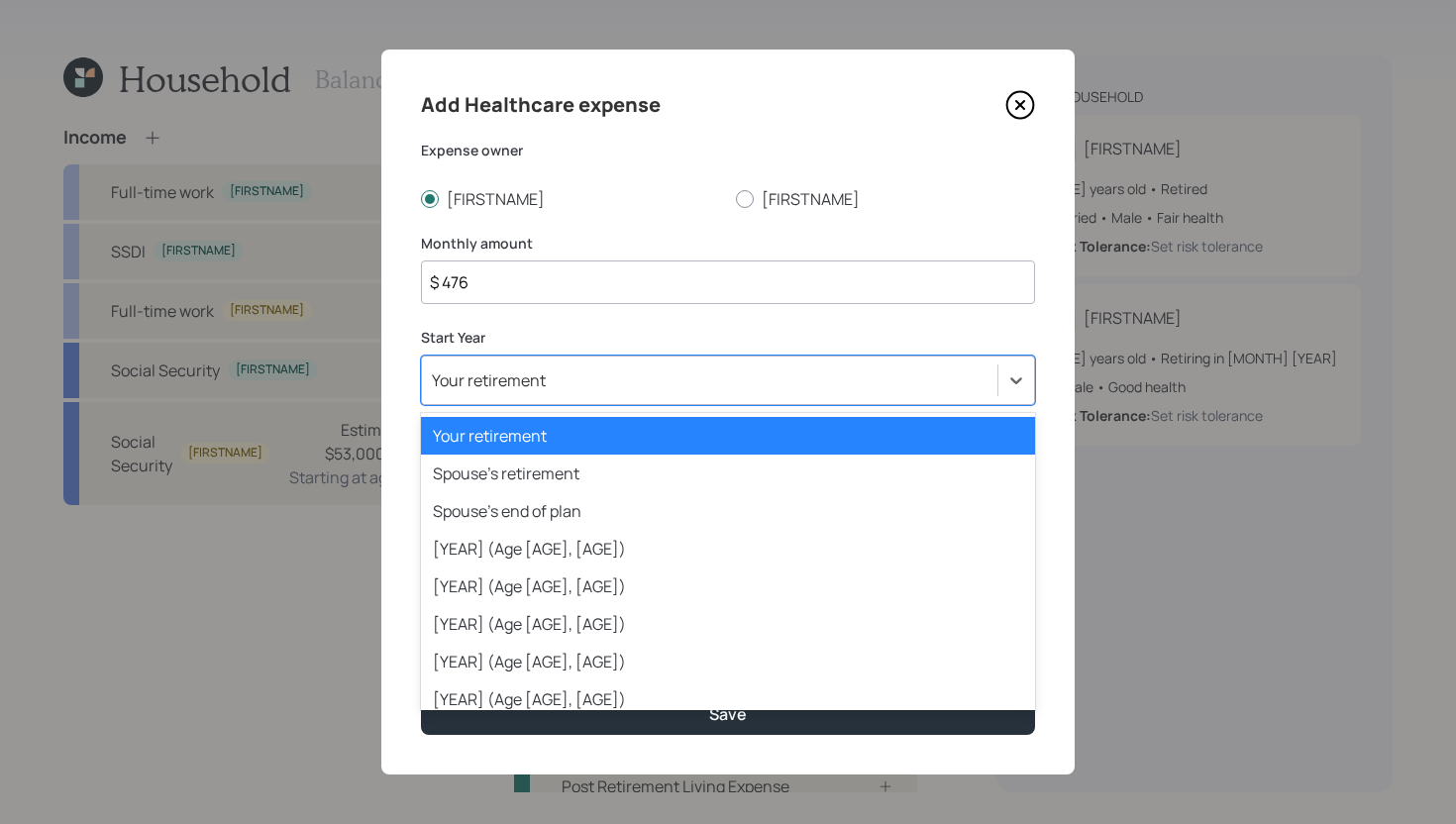 click on "Your retirement" at bounding box center (709, 380) 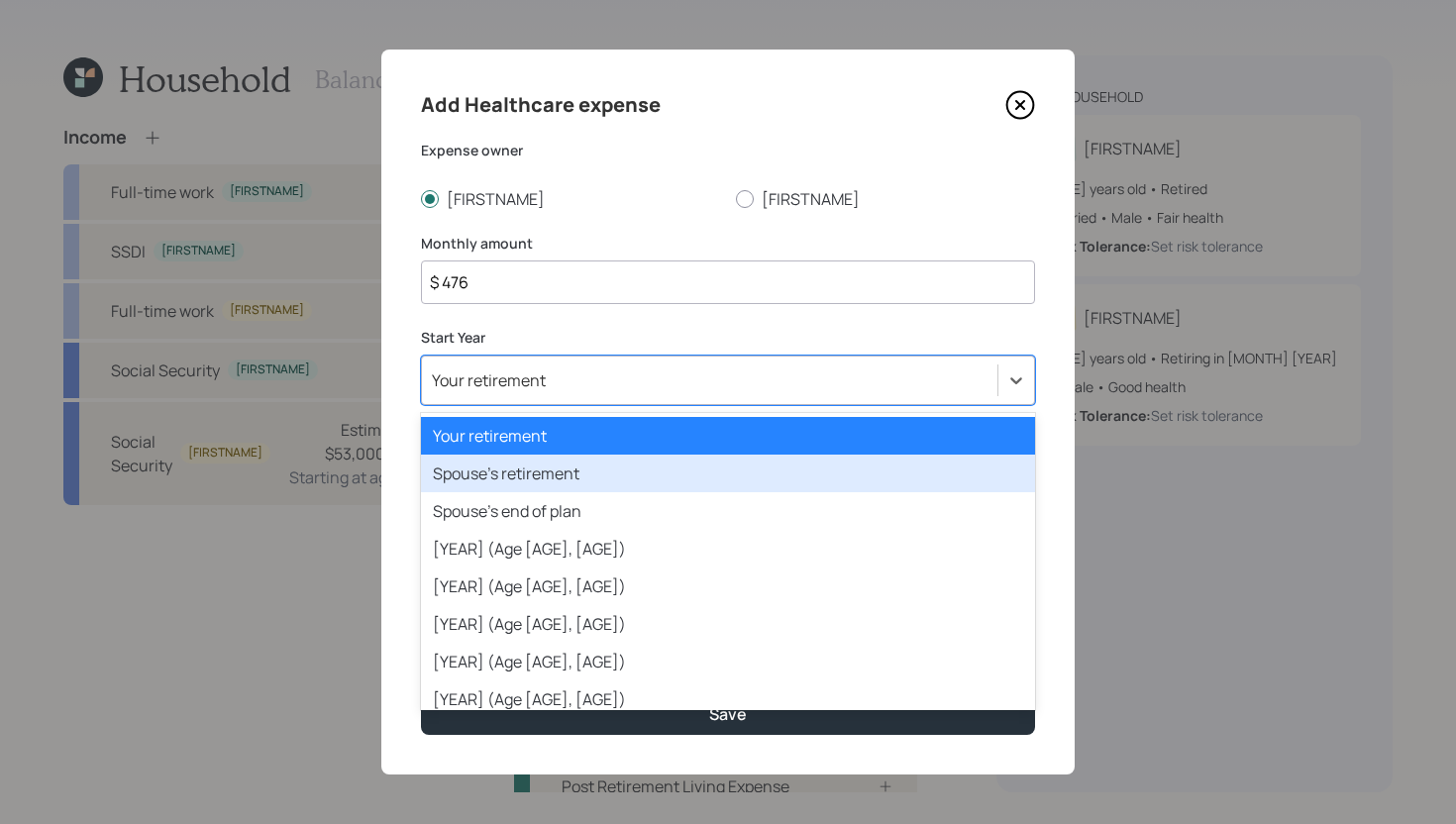 click on "Spouse's retirement" at bounding box center [728, 473] 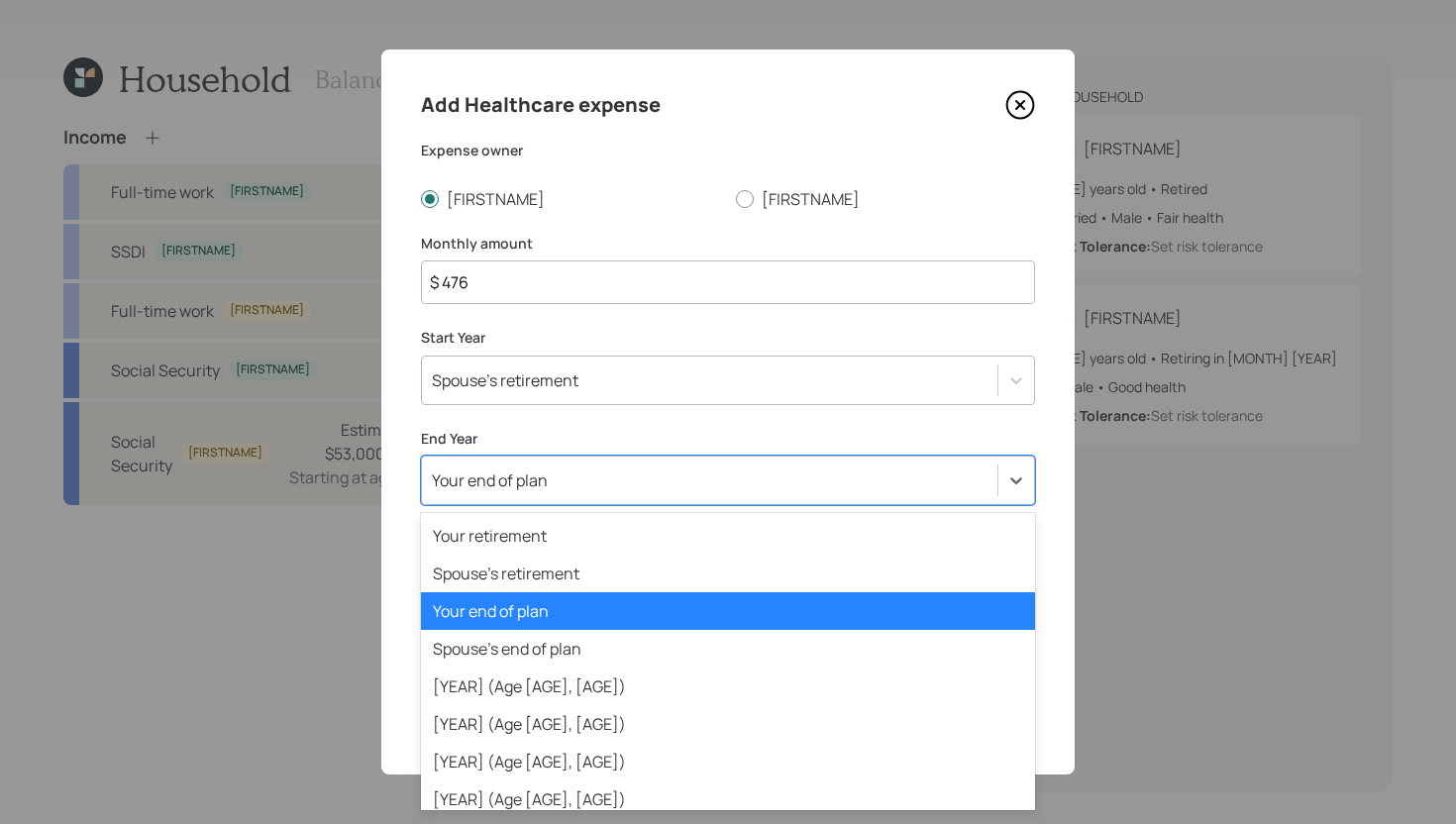 click on "Your end of plan" at bounding box center (709, 480) 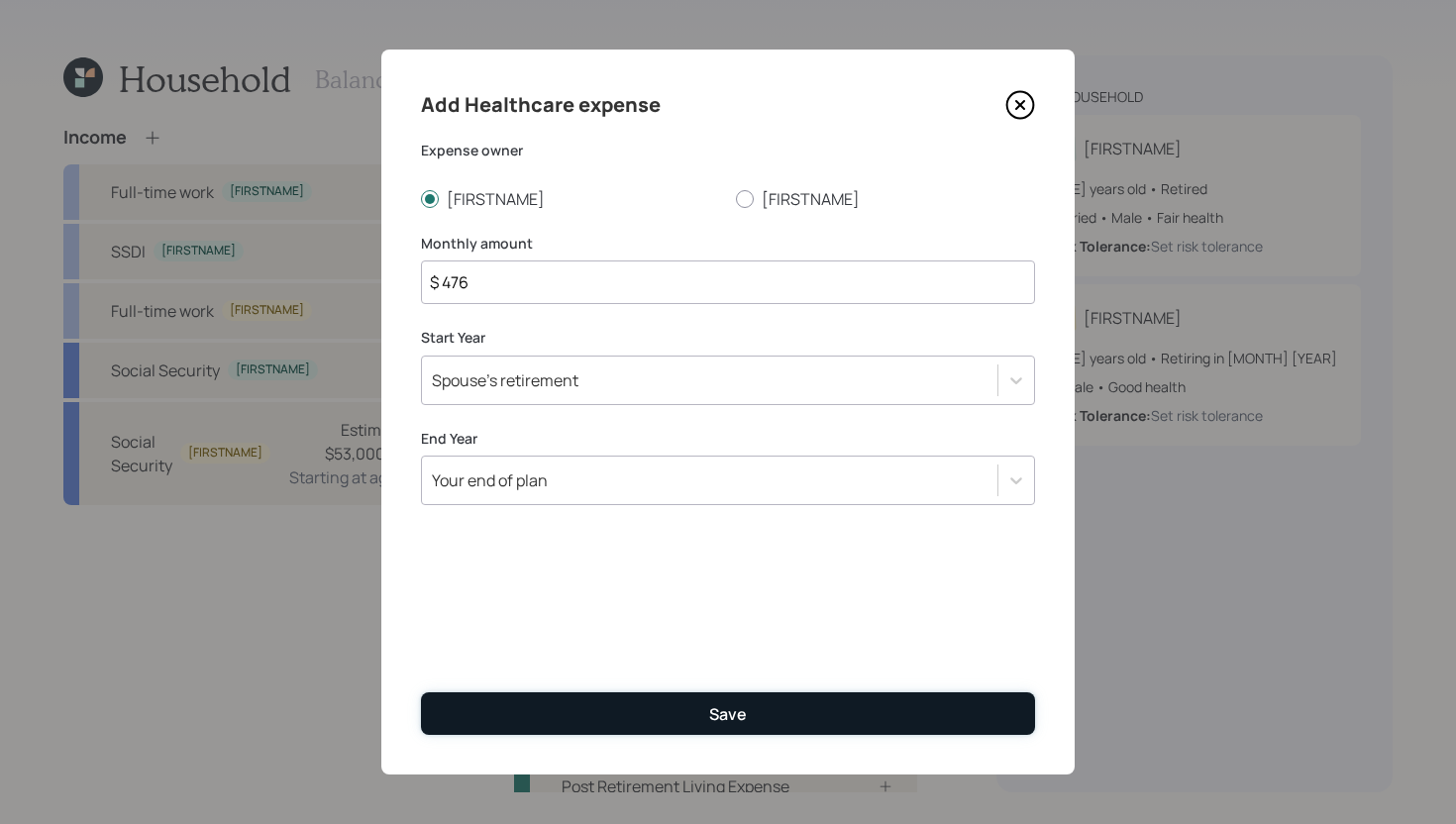 click on "Save" at bounding box center [728, 713] 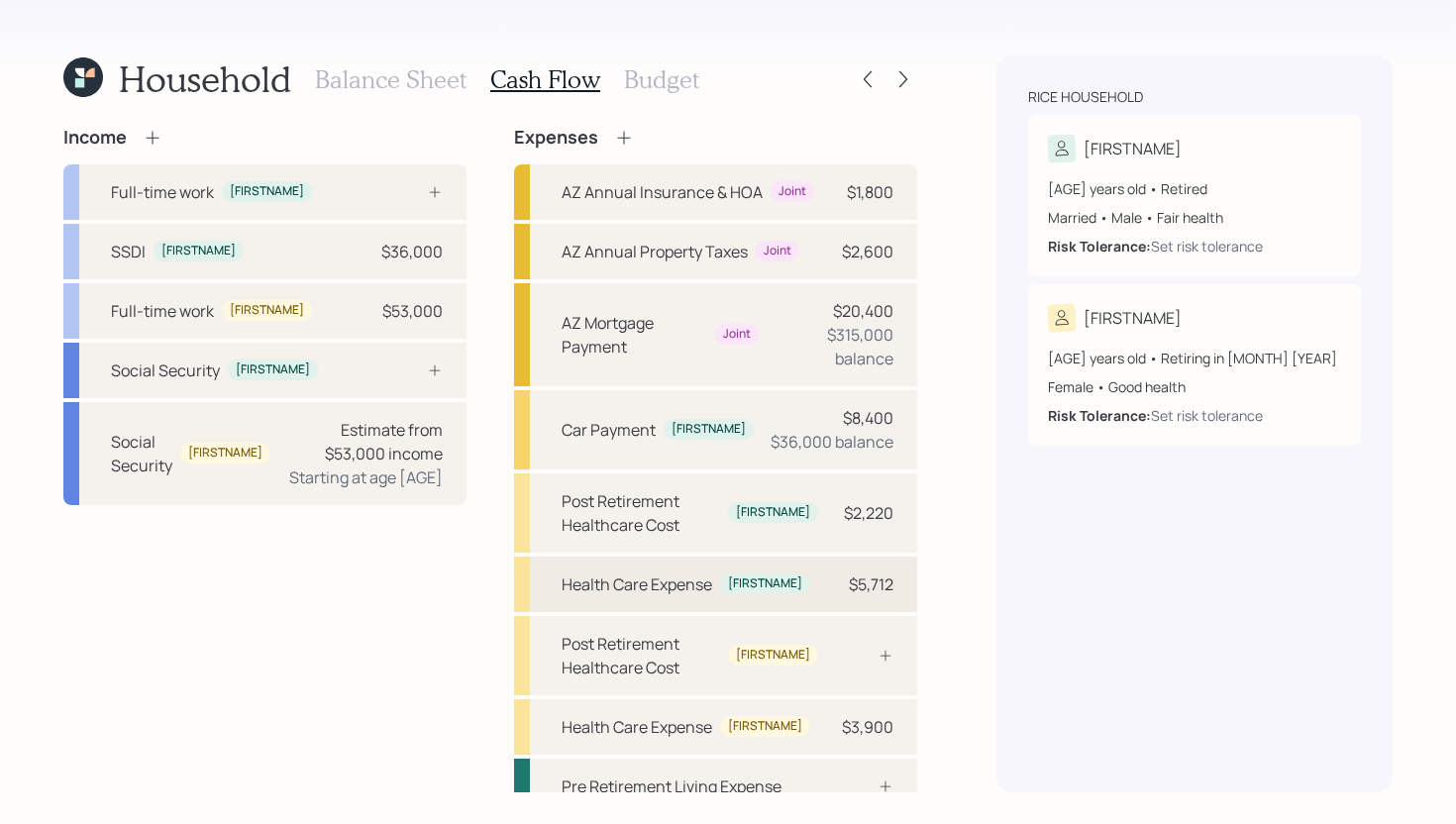 click on "Health Care Expense" at bounding box center (637, 584) 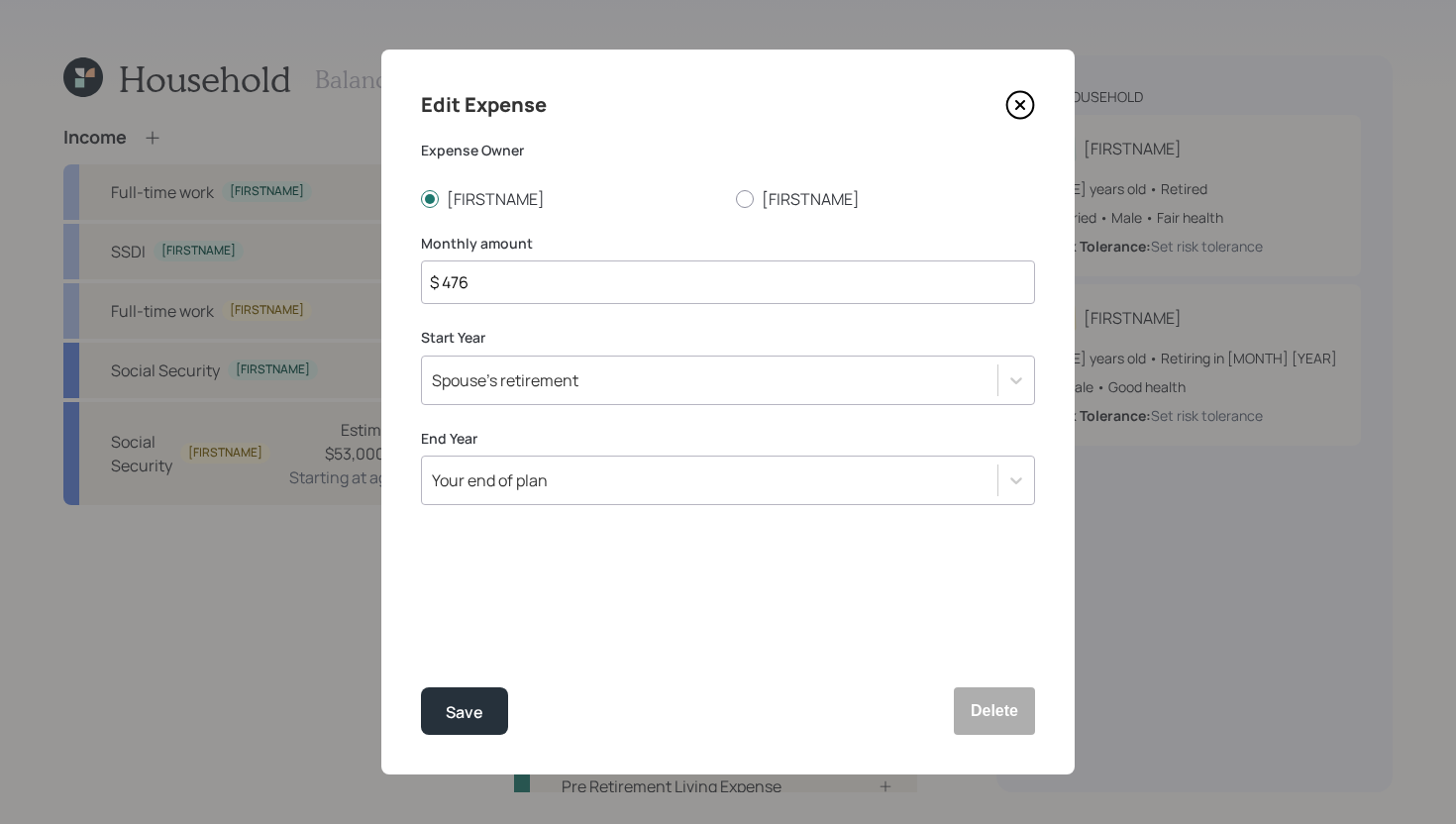 click on "$ 476" at bounding box center (728, 282) 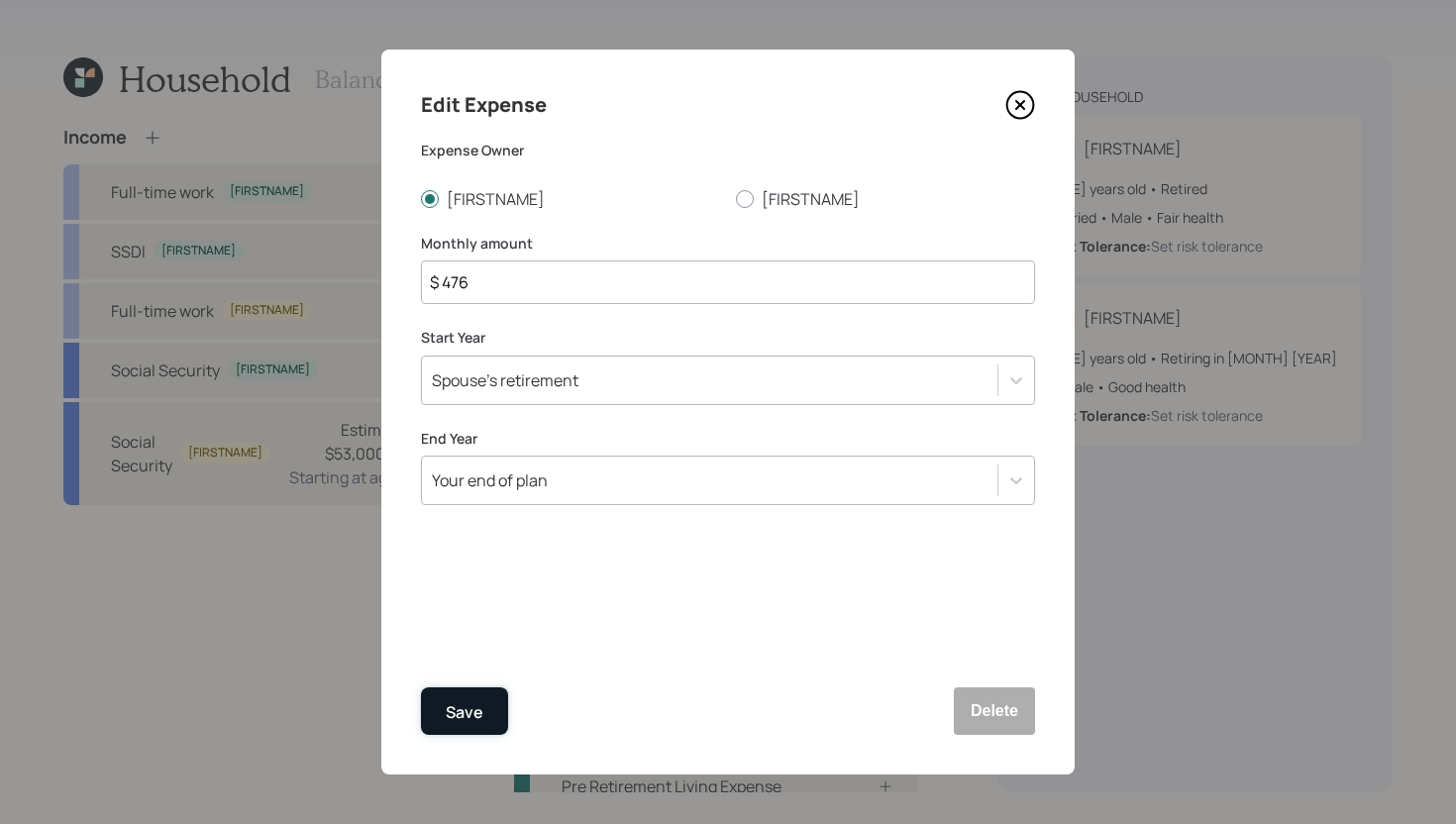click on "Save" at bounding box center [465, 711] 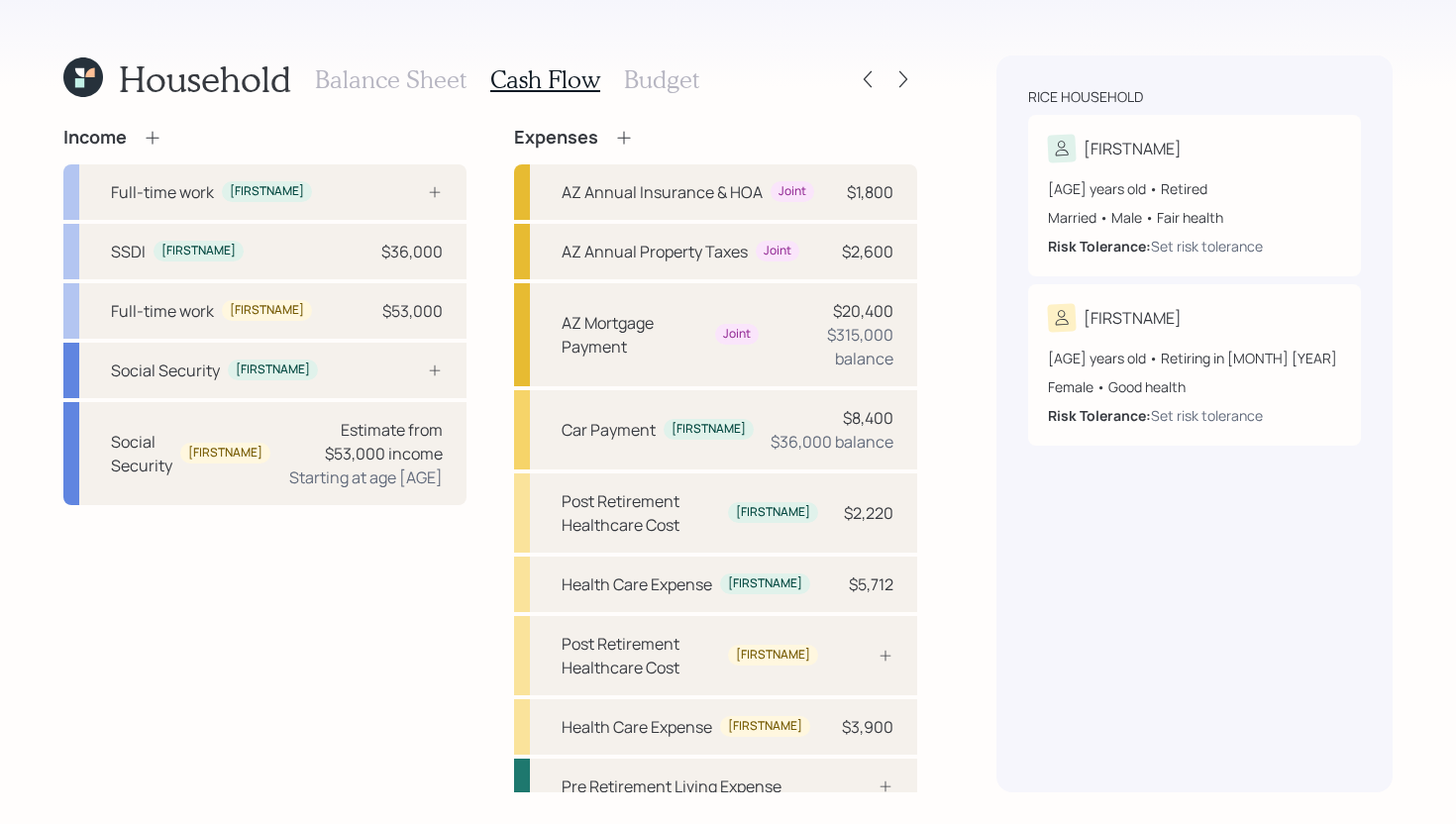 click 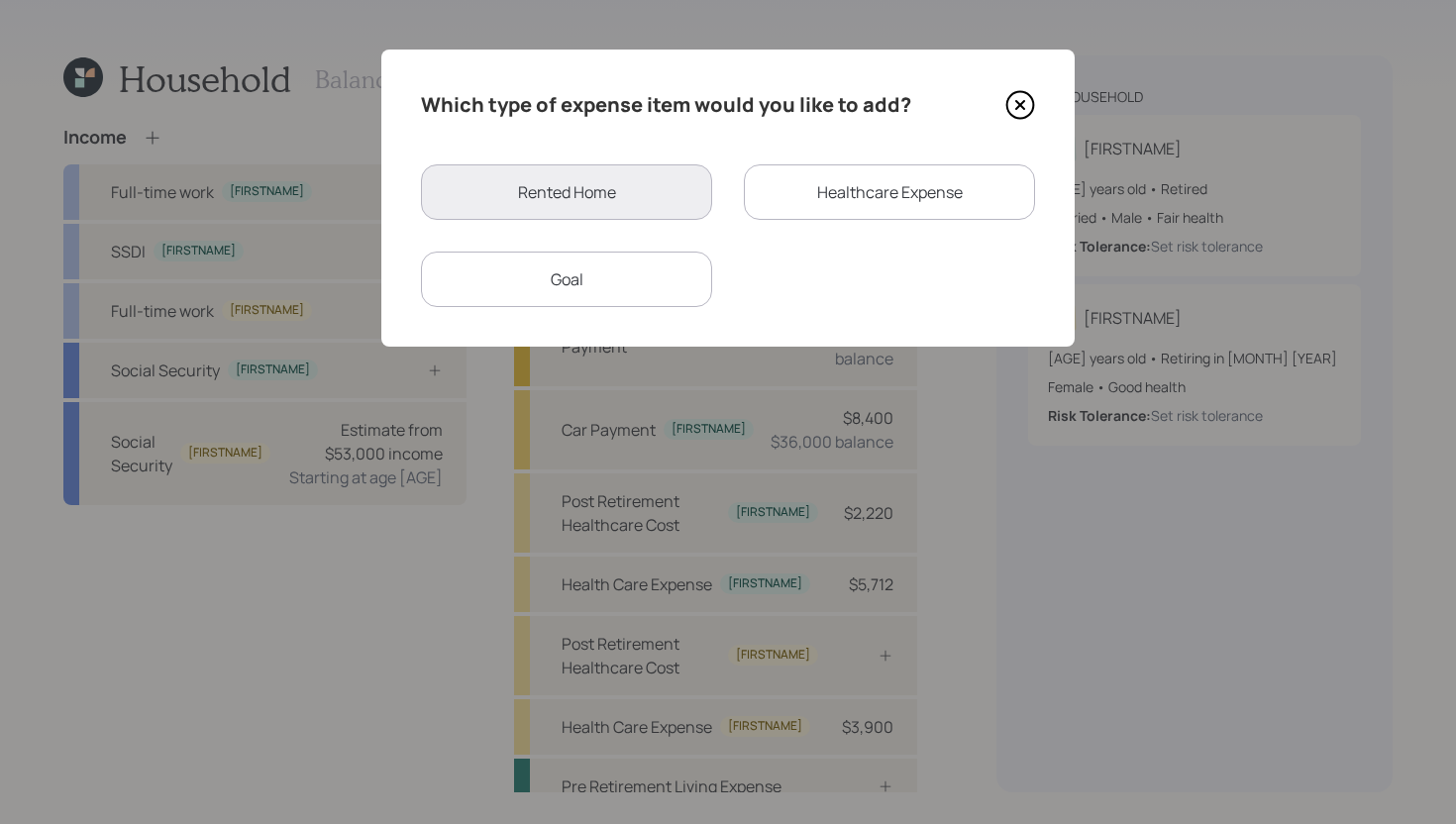 click on "Healthcare Expense" at bounding box center [889, 192] 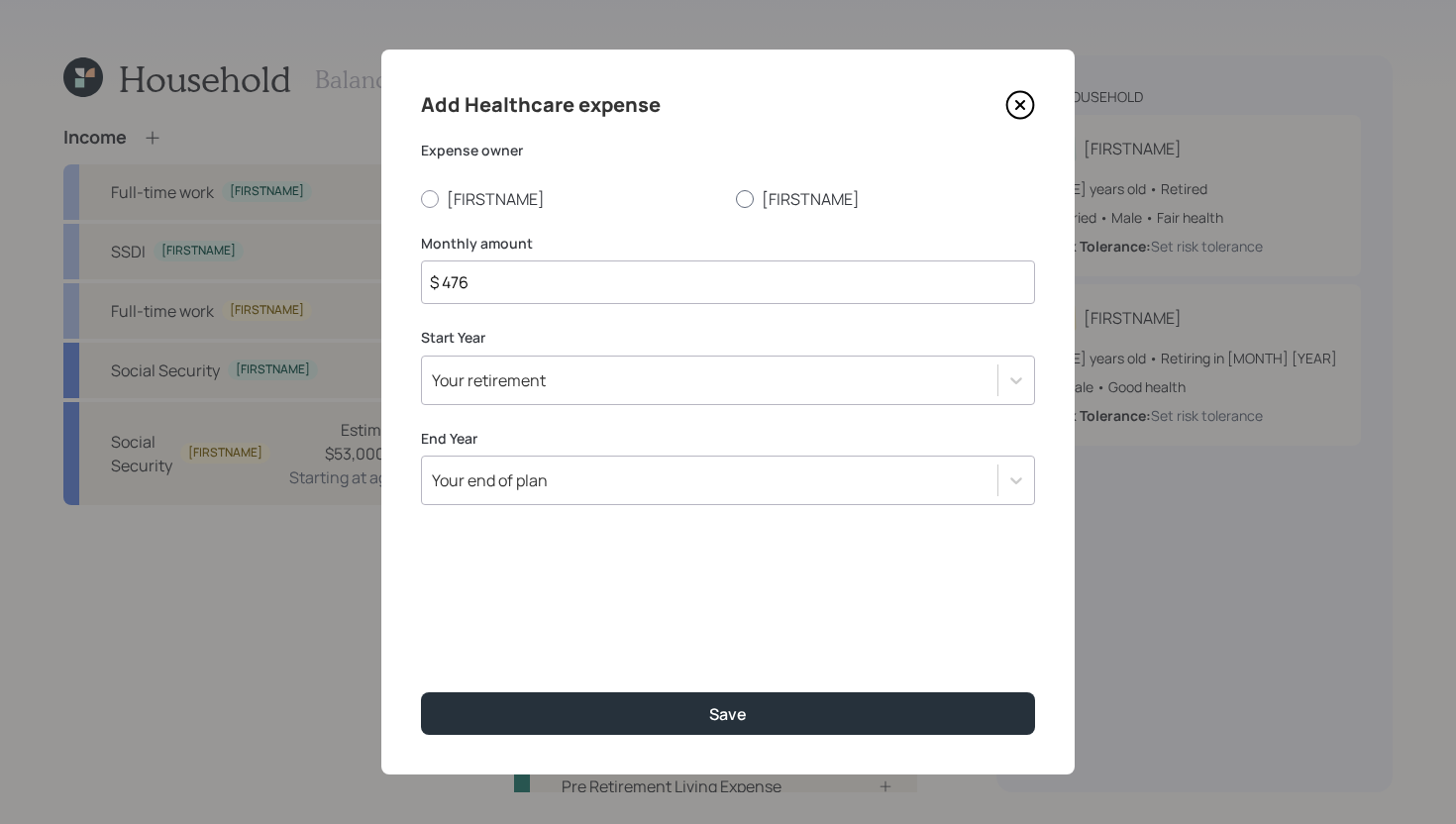 click at bounding box center (745, 199) 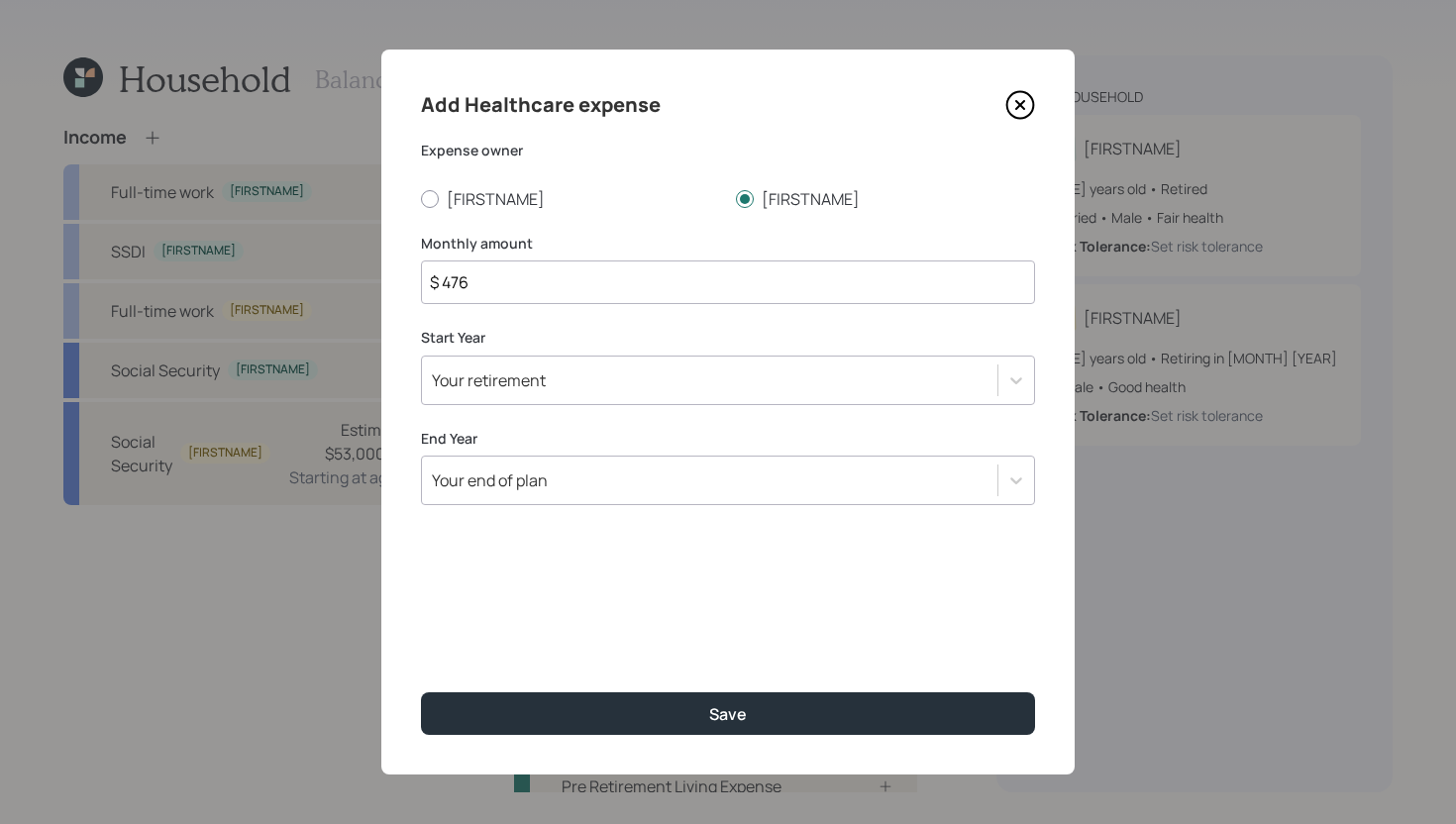 click on "Your retirement" at bounding box center (728, 380) 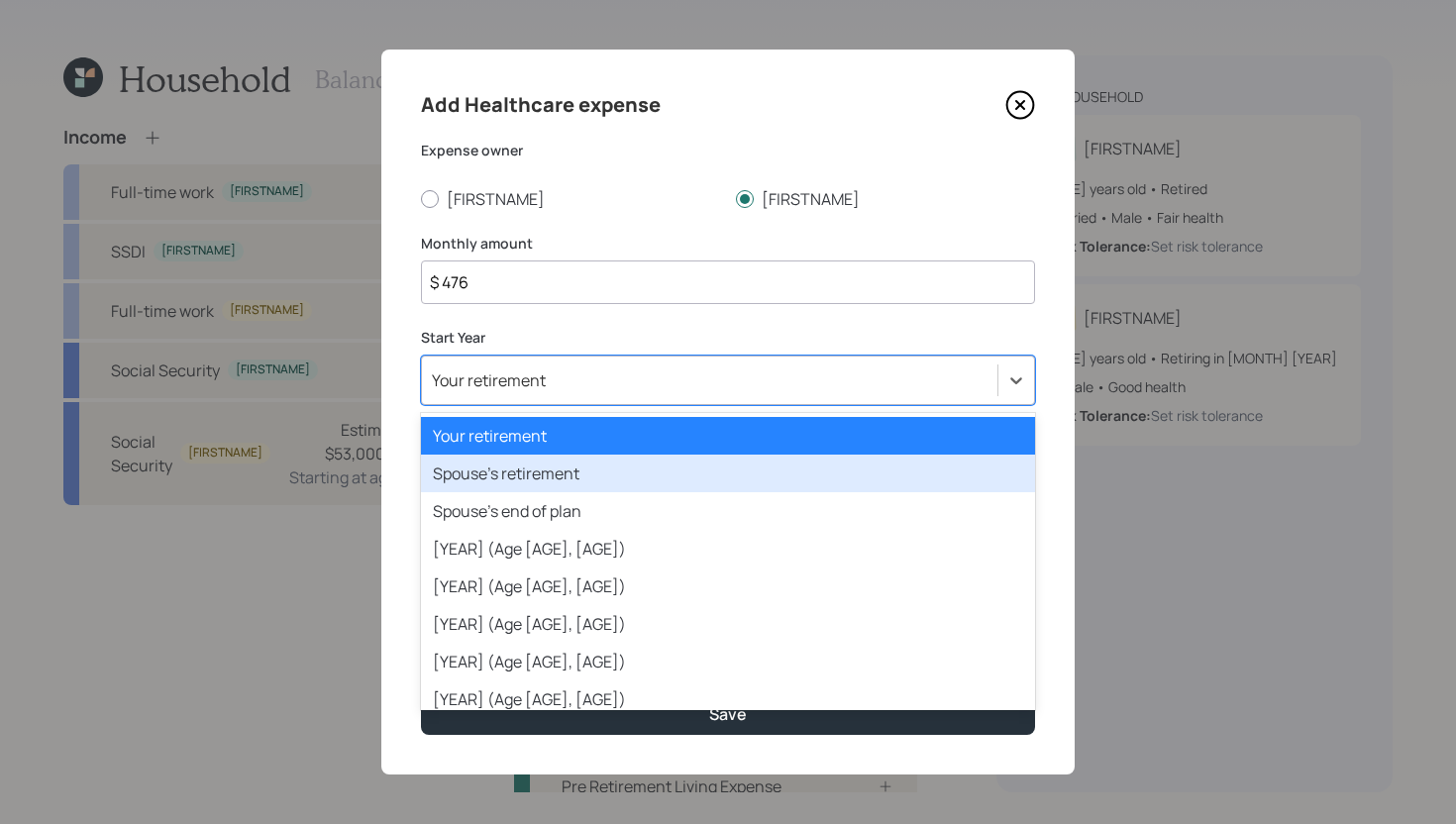 click on "Spouse's retirement" at bounding box center (728, 473) 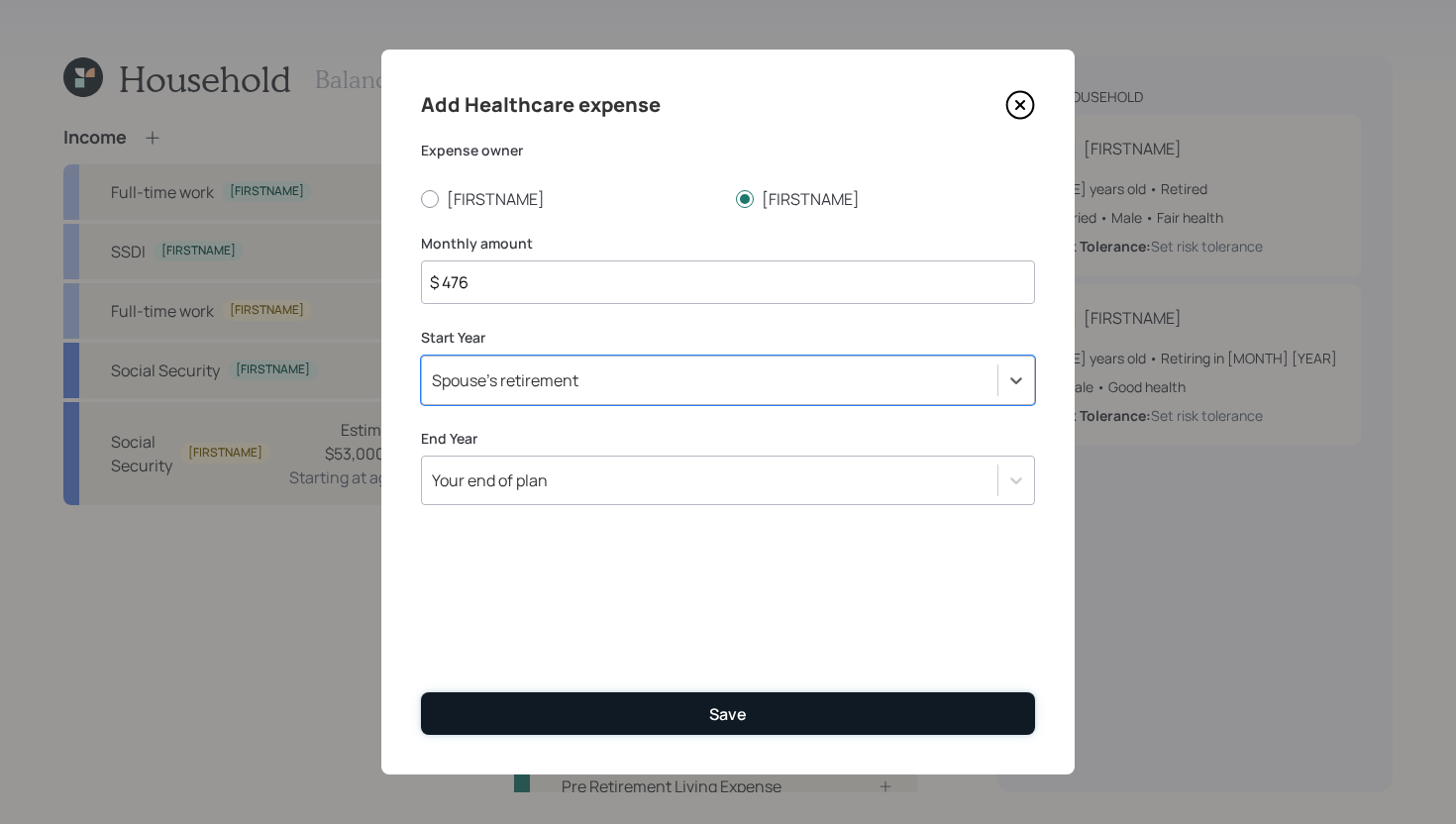 click on "Save" at bounding box center [728, 713] 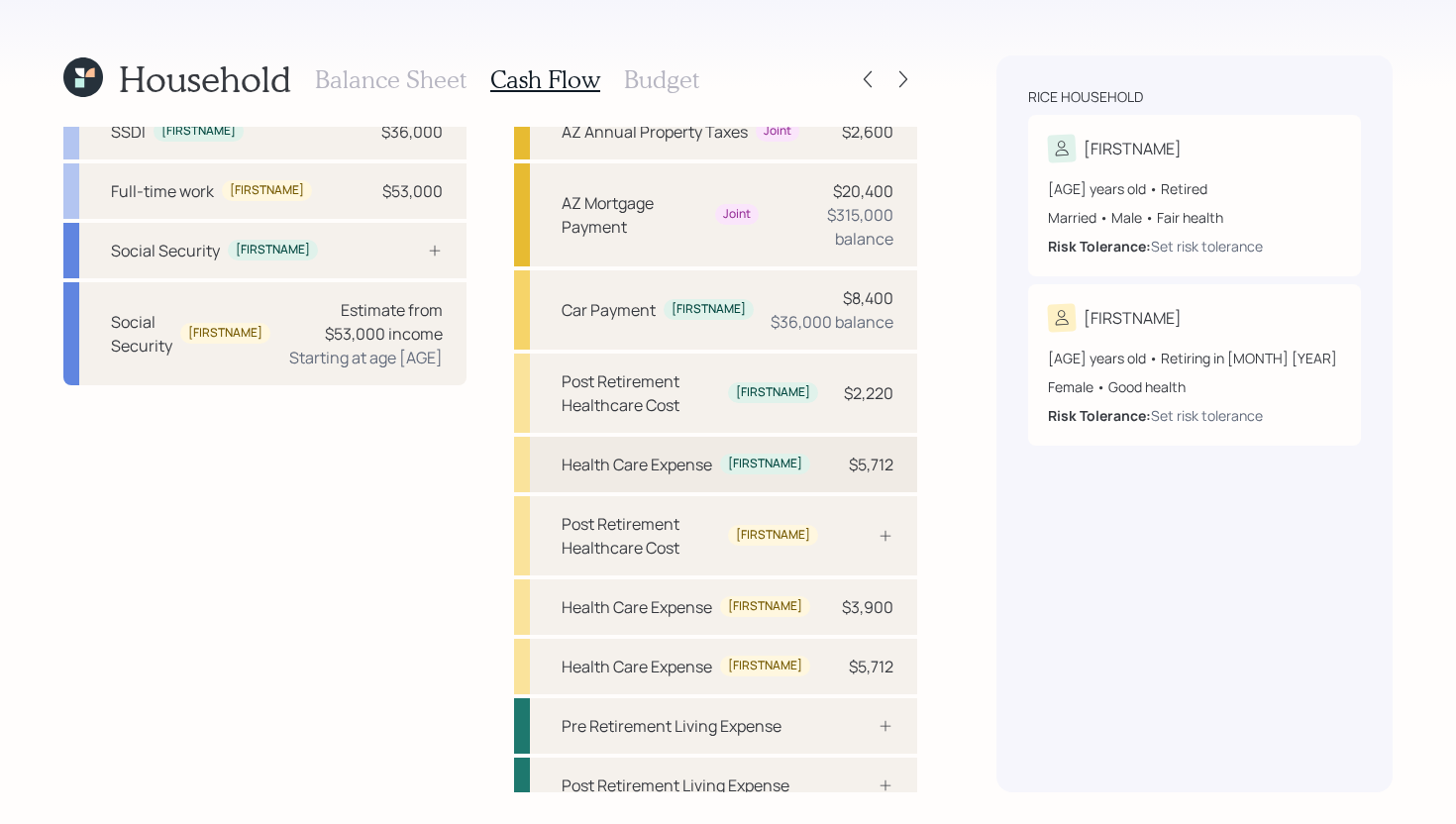 scroll, scrollTop: 140, scrollLeft: 0, axis: vertical 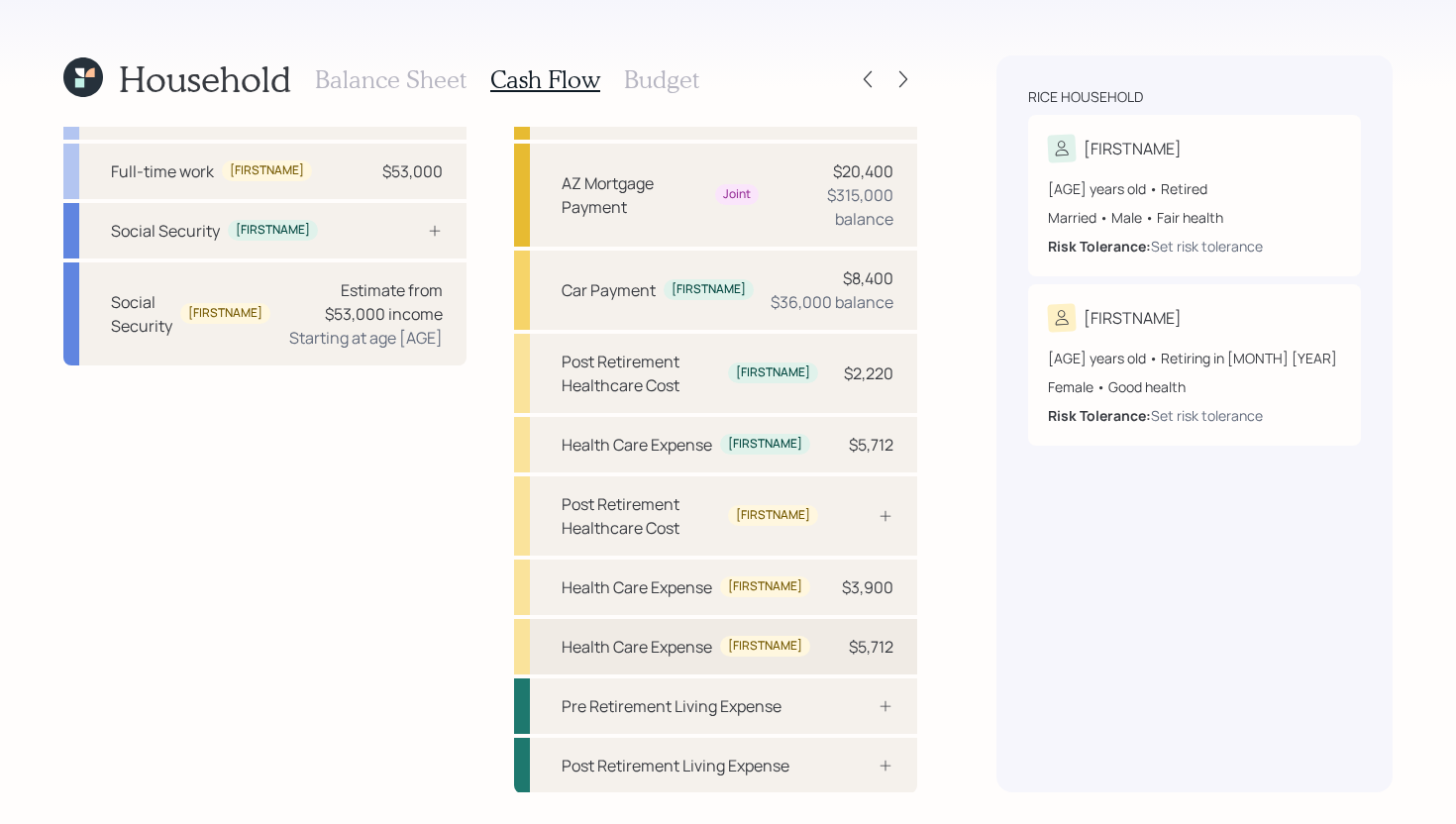 click on "Health Care Expense" at bounding box center (637, 647) 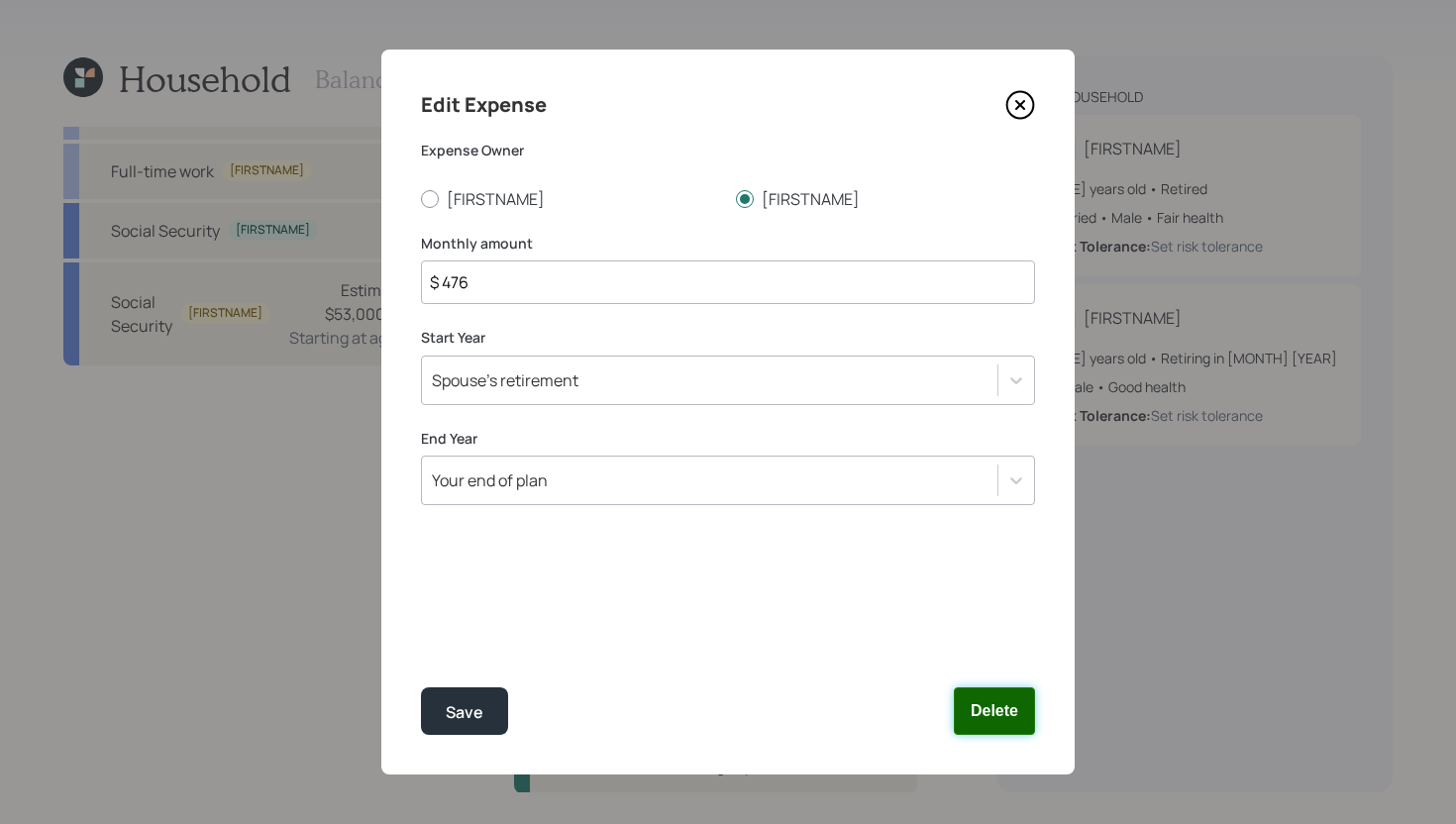 click on "Delete" at bounding box center (994, 711) 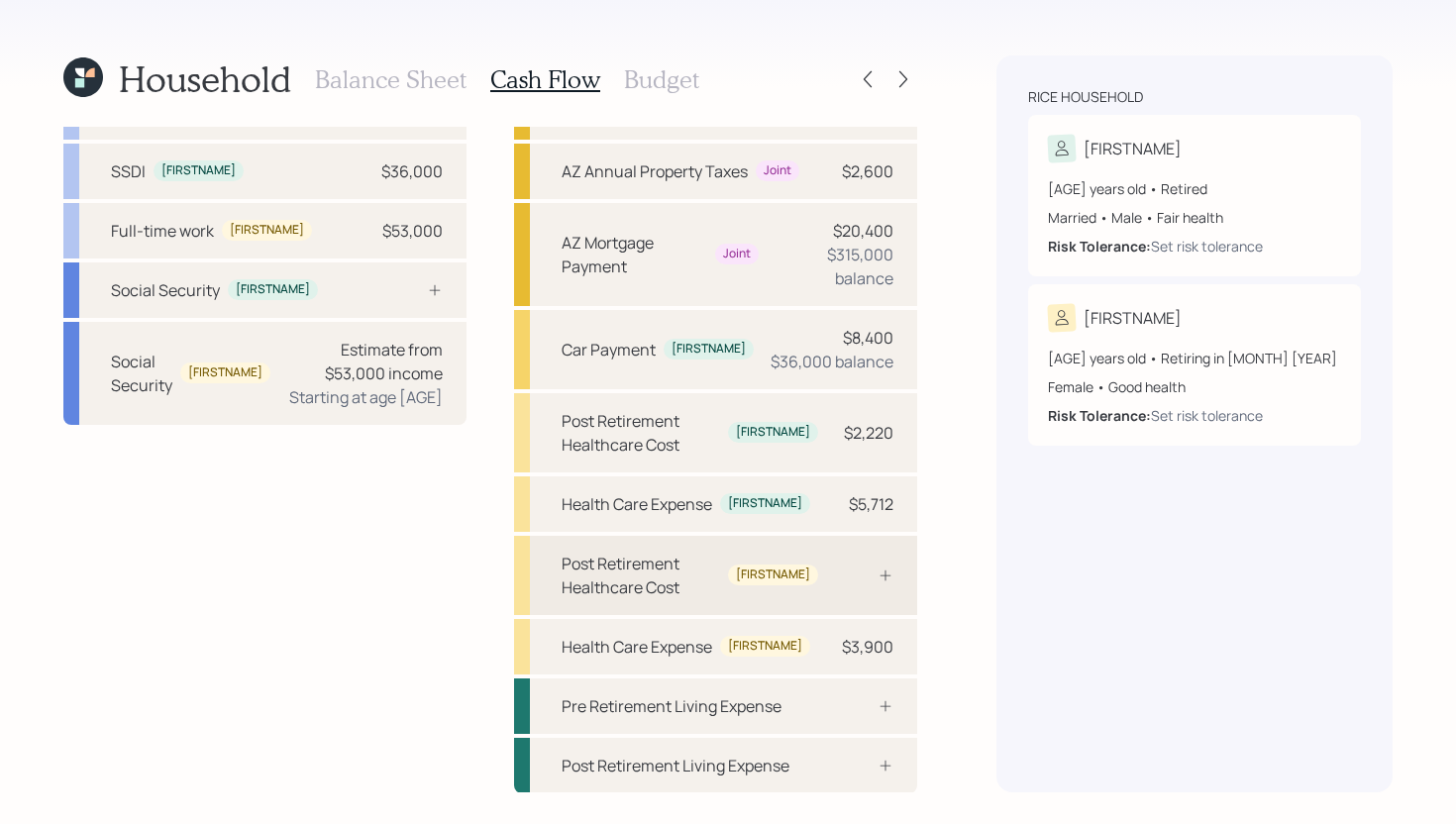 click on "Post Retirement Healthcare Cost Claudia" at bounding box center (715, 575) 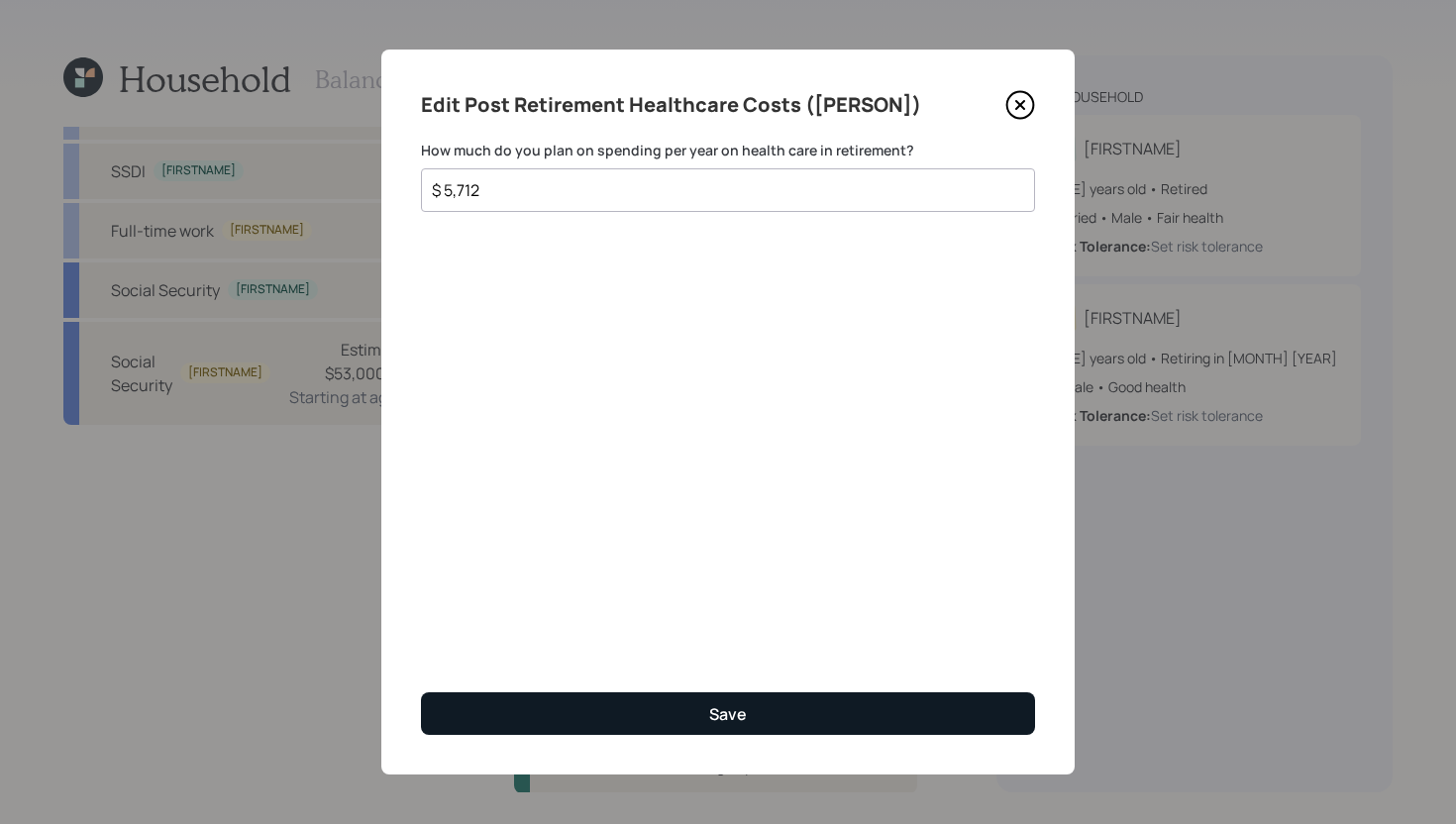 type on "$ 5,712" 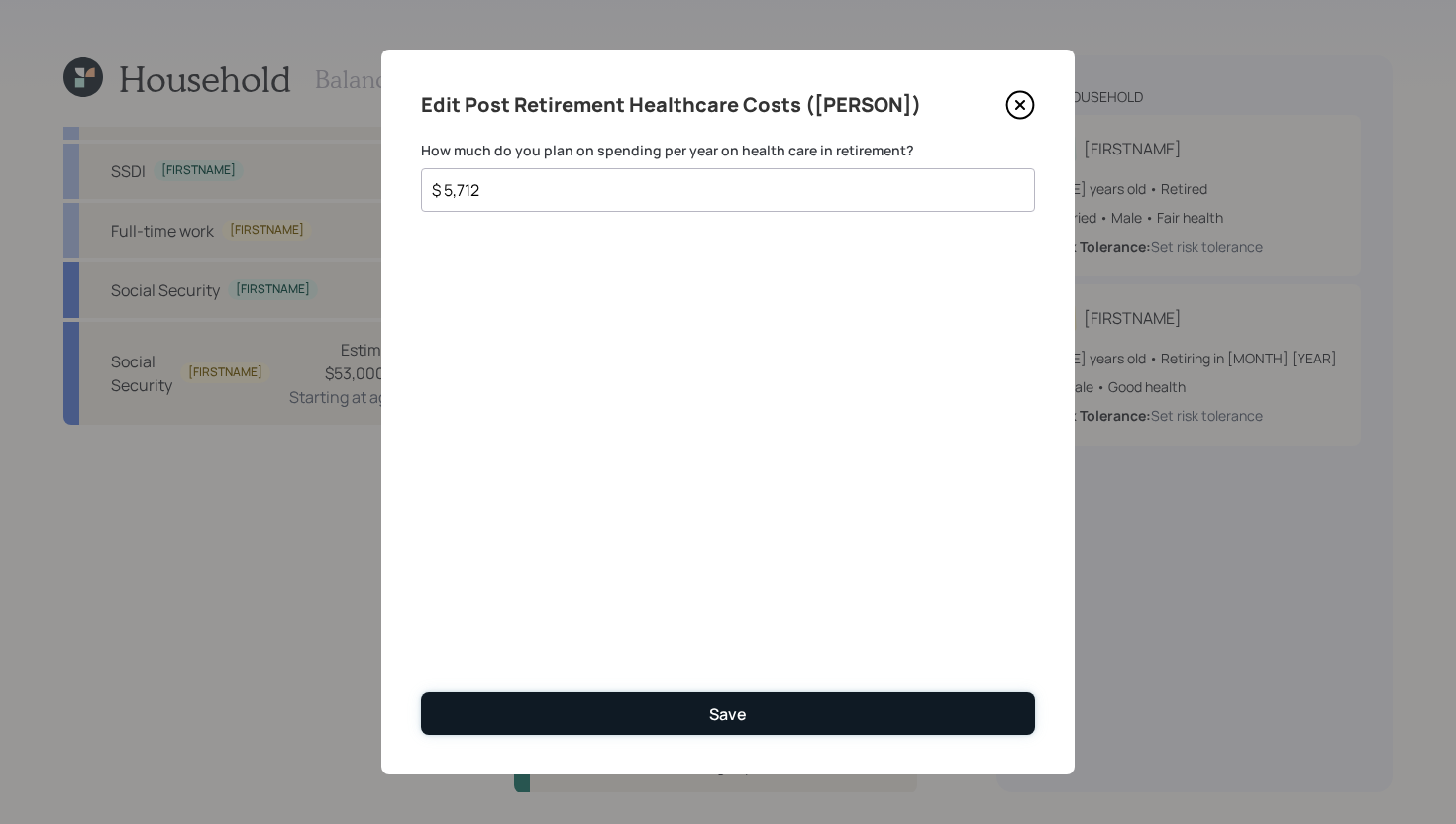 click on "Save" at bounding box center [728, 713] 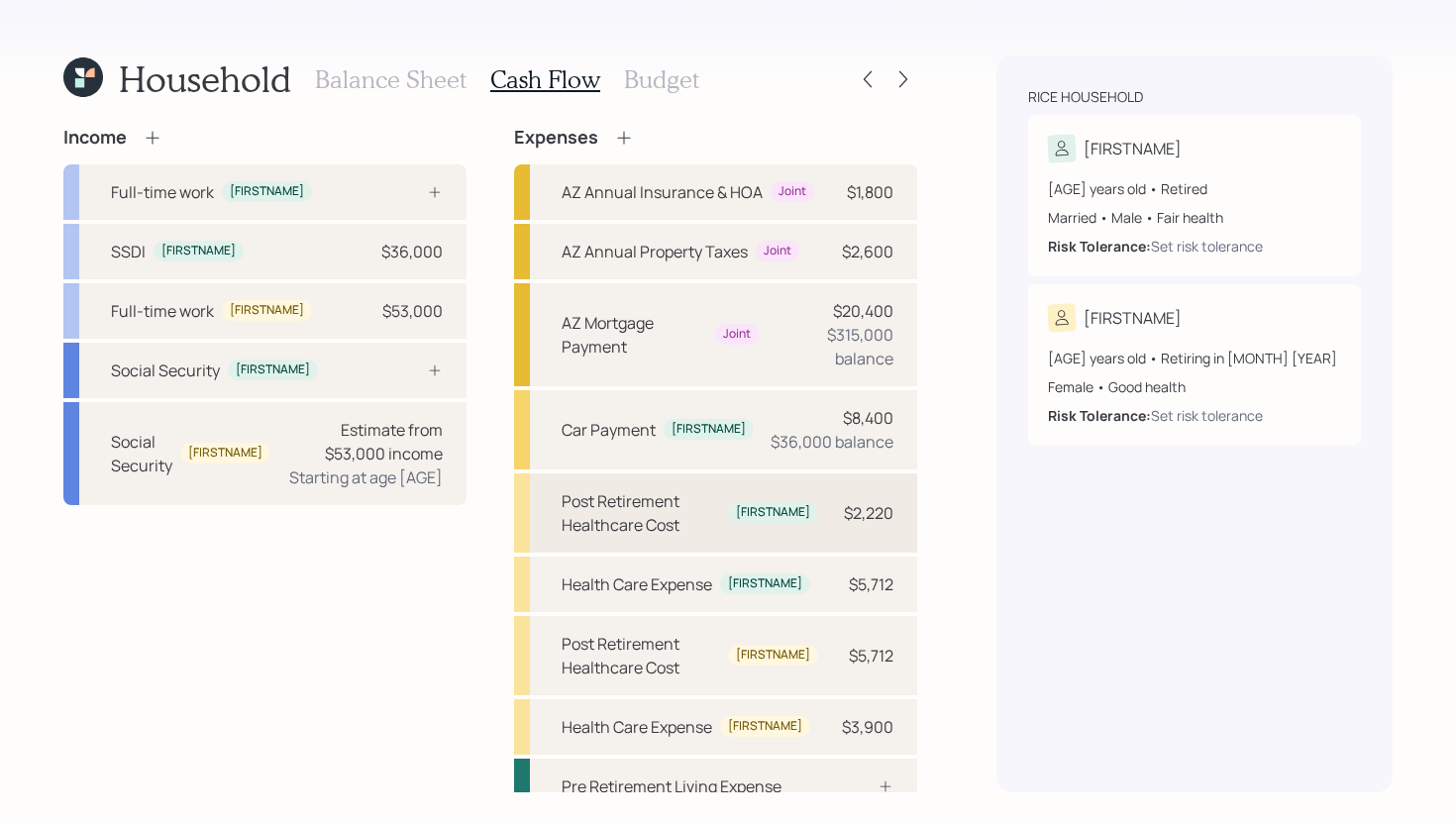 scroll, scrollTop: 80, scrollLeft: 0, axis: vertical 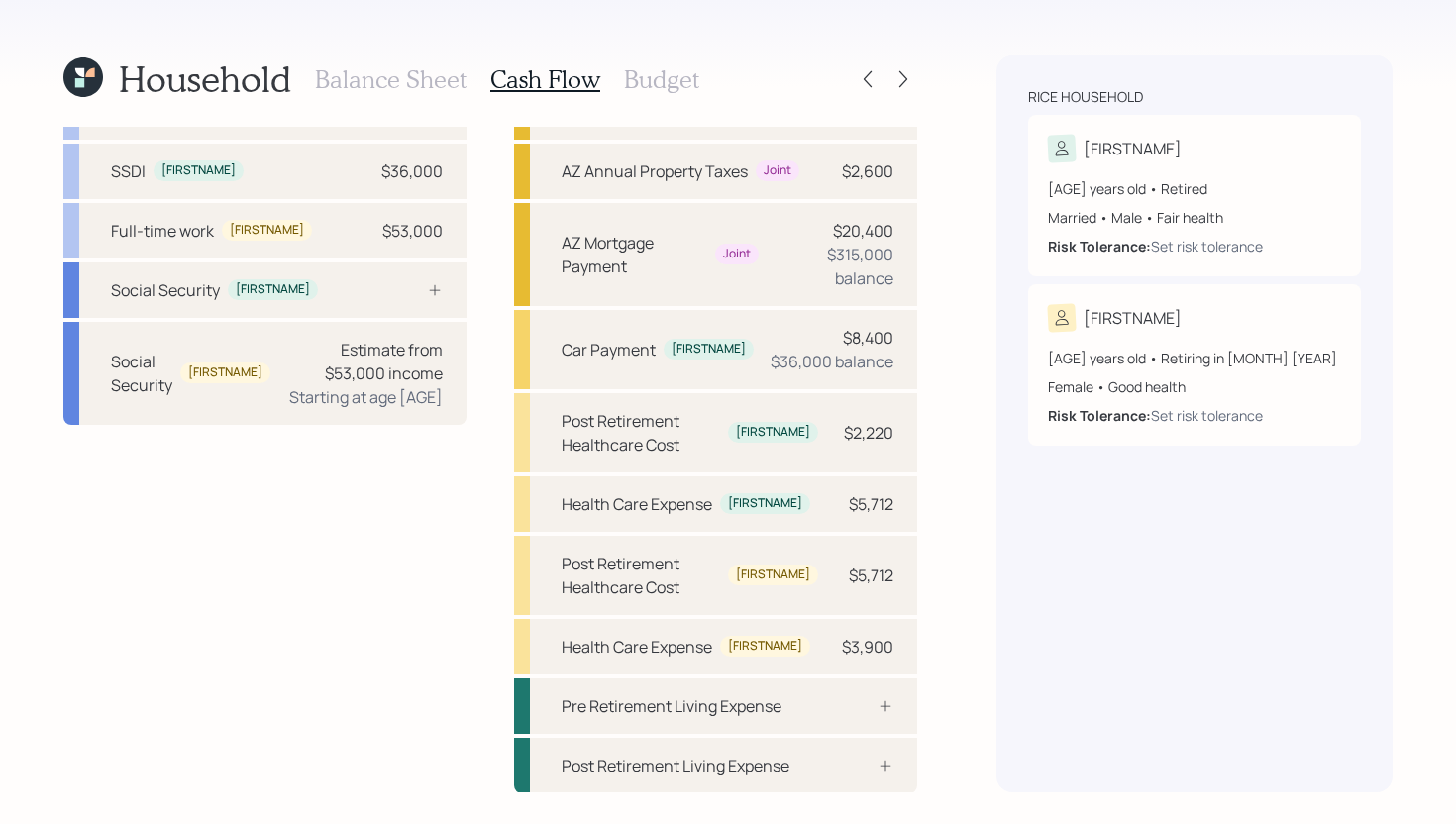 click on "Budget" at bounding box center [662, 79] 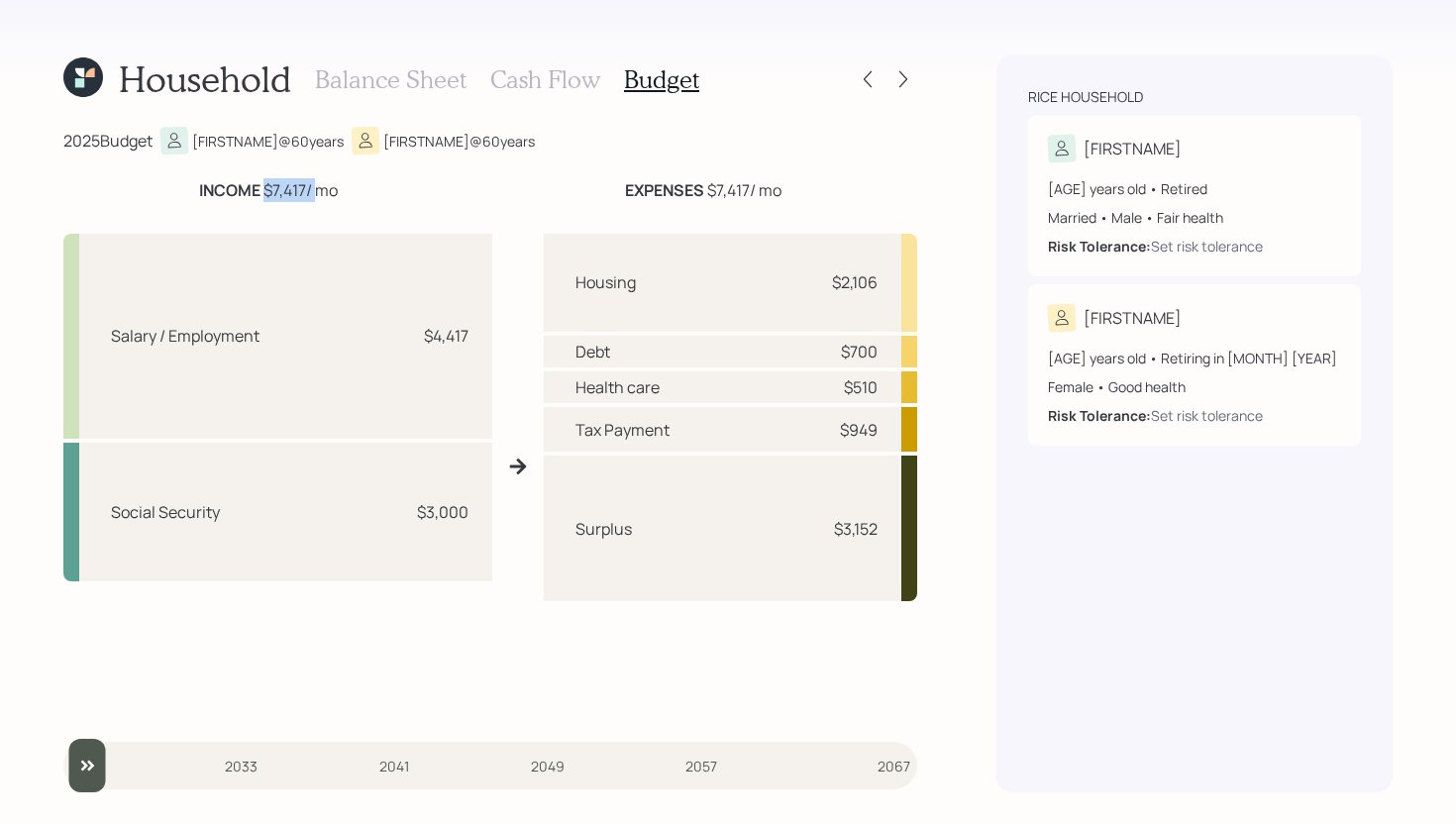 drag, startPoint x: 264, startPoint y: 186, endPoint x: 314, endPoint y: 184, distance: 50.039984 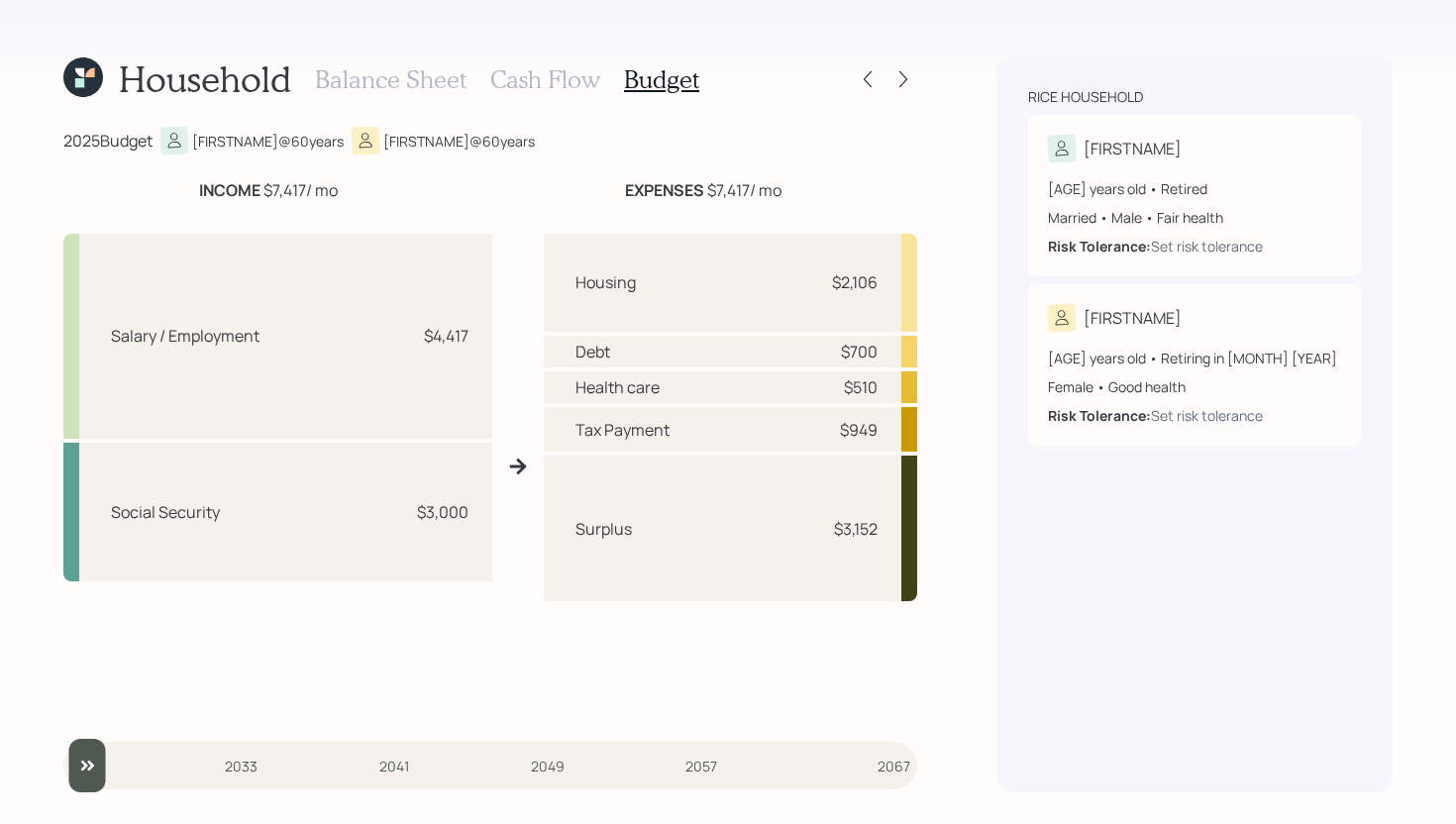 click on "INCOME   $7,417  / mo" at bounding box center (268, 190) 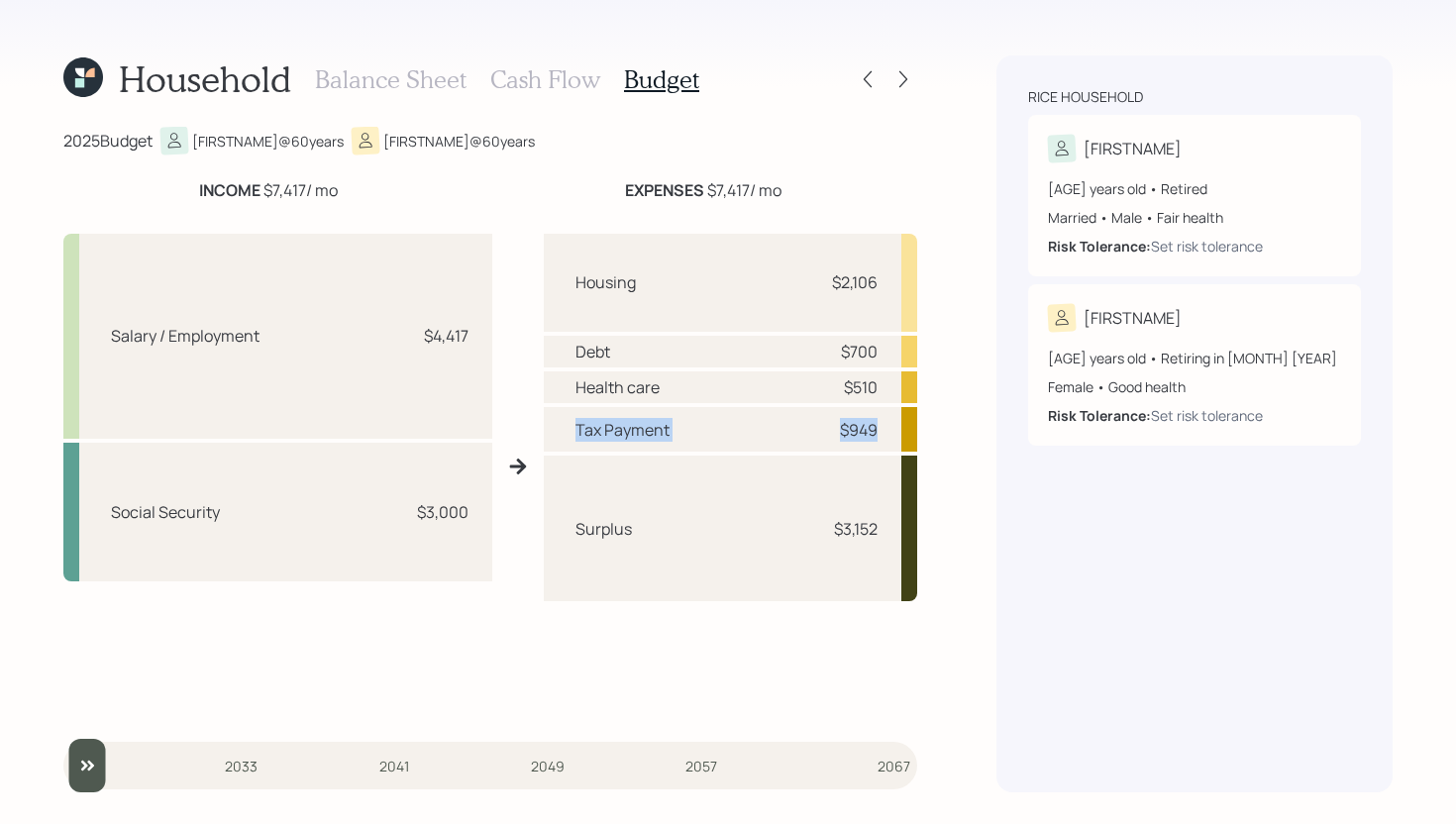 drag, startPoint x: 578, startPoint y: 426, endPoint x: 881, endPoint y: 433, distance: 303.08085 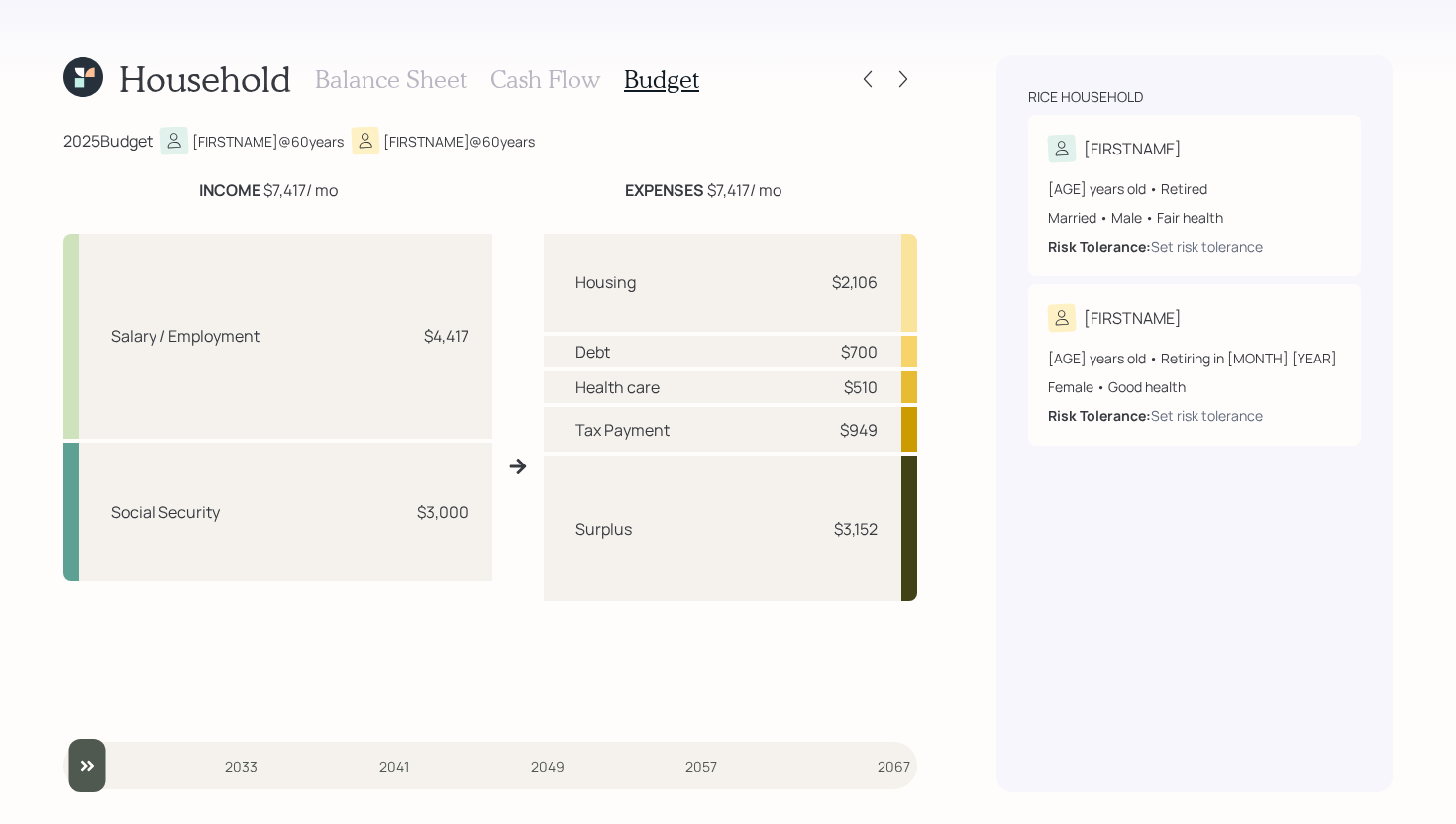 click on "Debt $700" at bounding box center (731, 352) 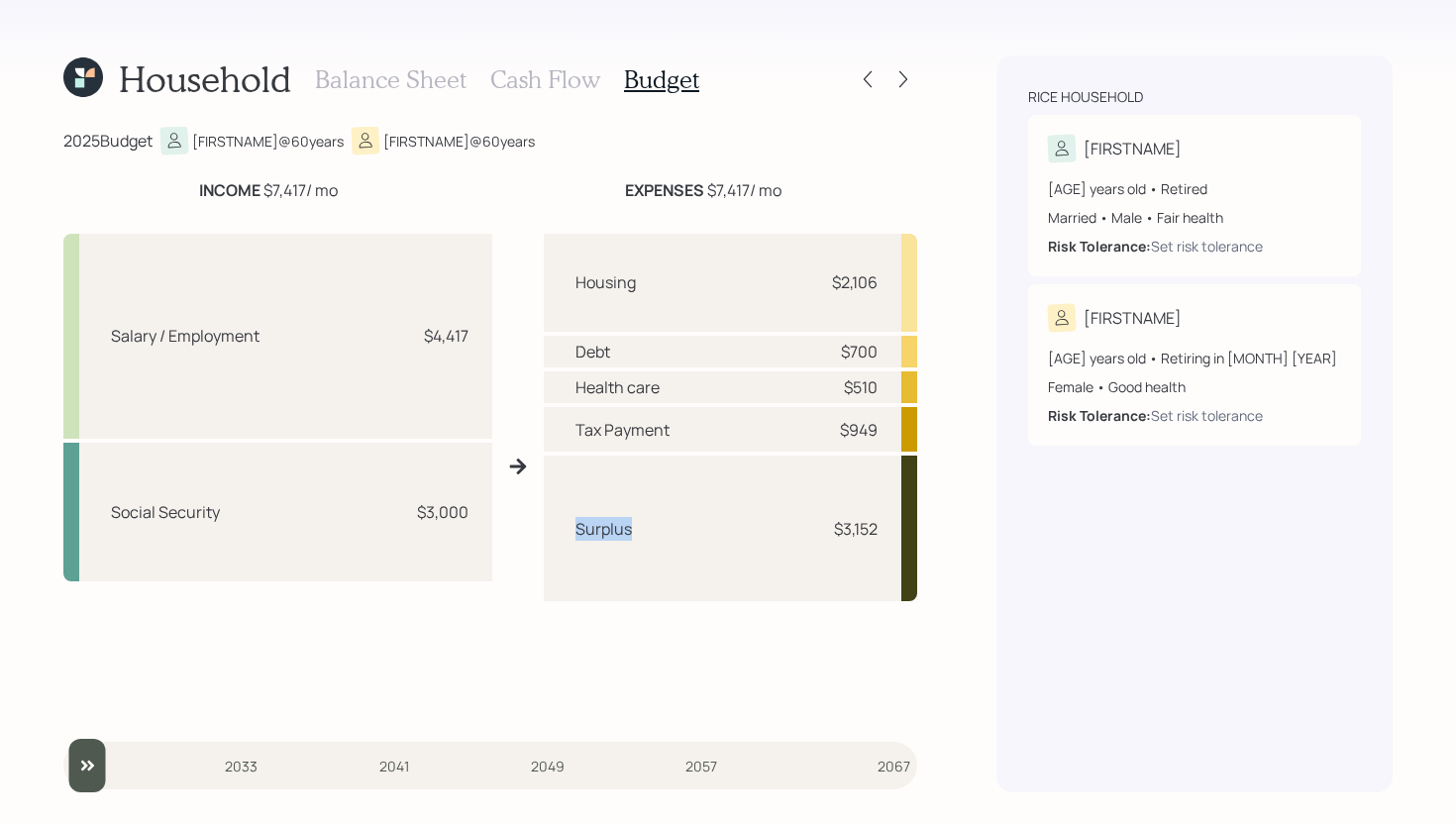 drag, startPoint x: 652, startPoint y: 532, endPoint x: 573, endPoint y: 531, distance: 79.00633 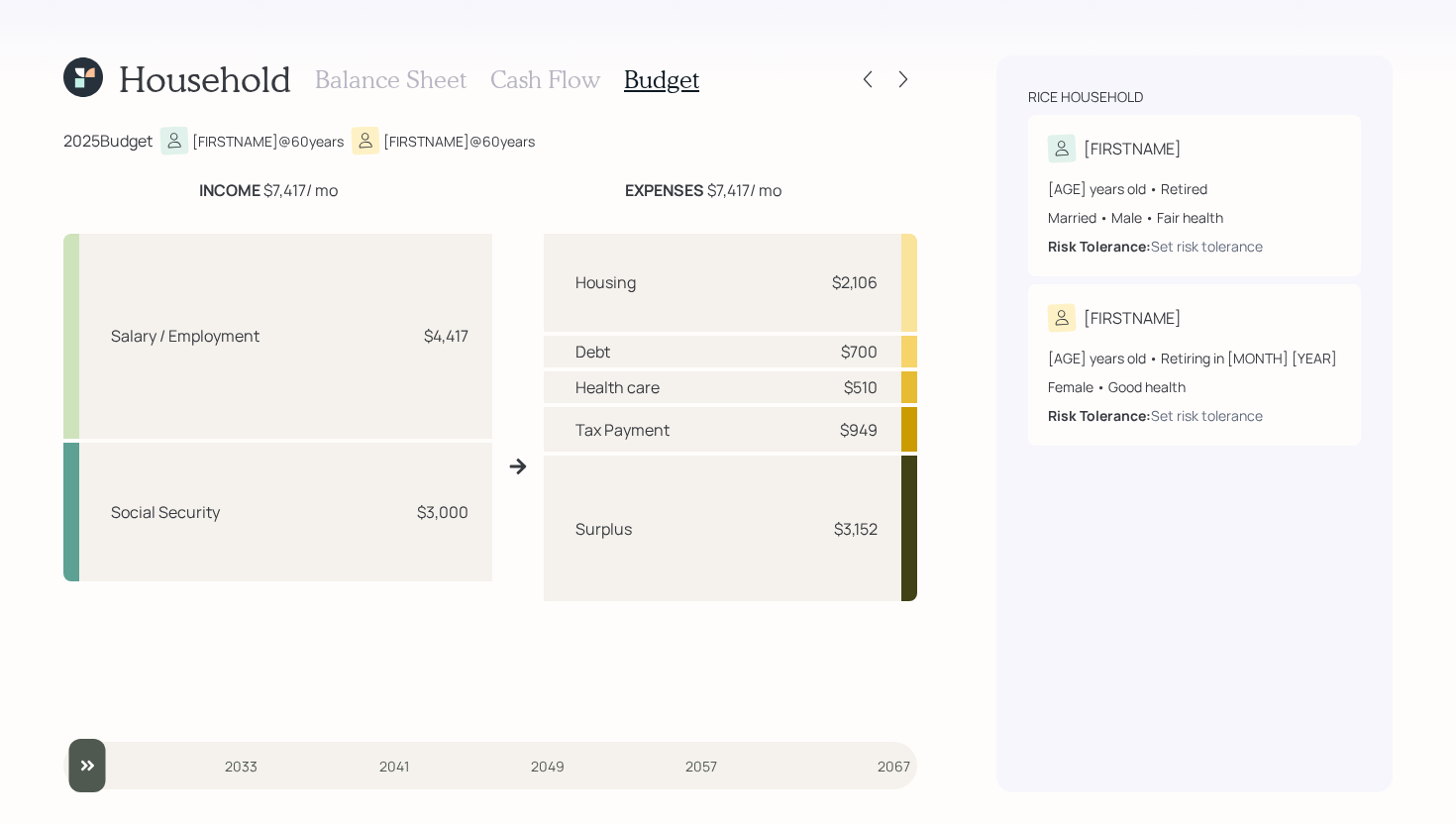 click on "Cash Flow" at bounding box center (545, 79) 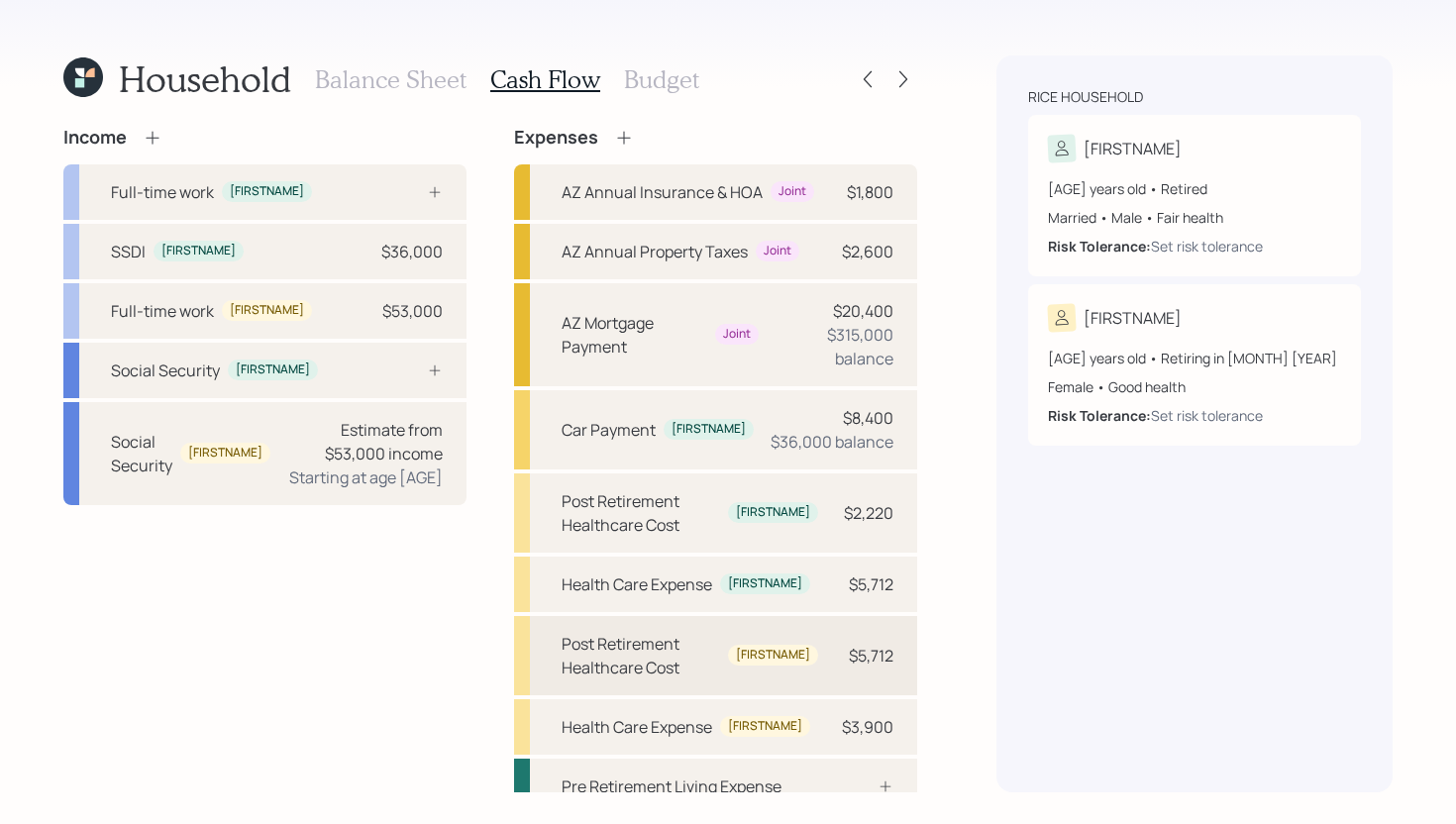 scroll, scrollTop: 80, scrollLeft: 0, axis: vertical 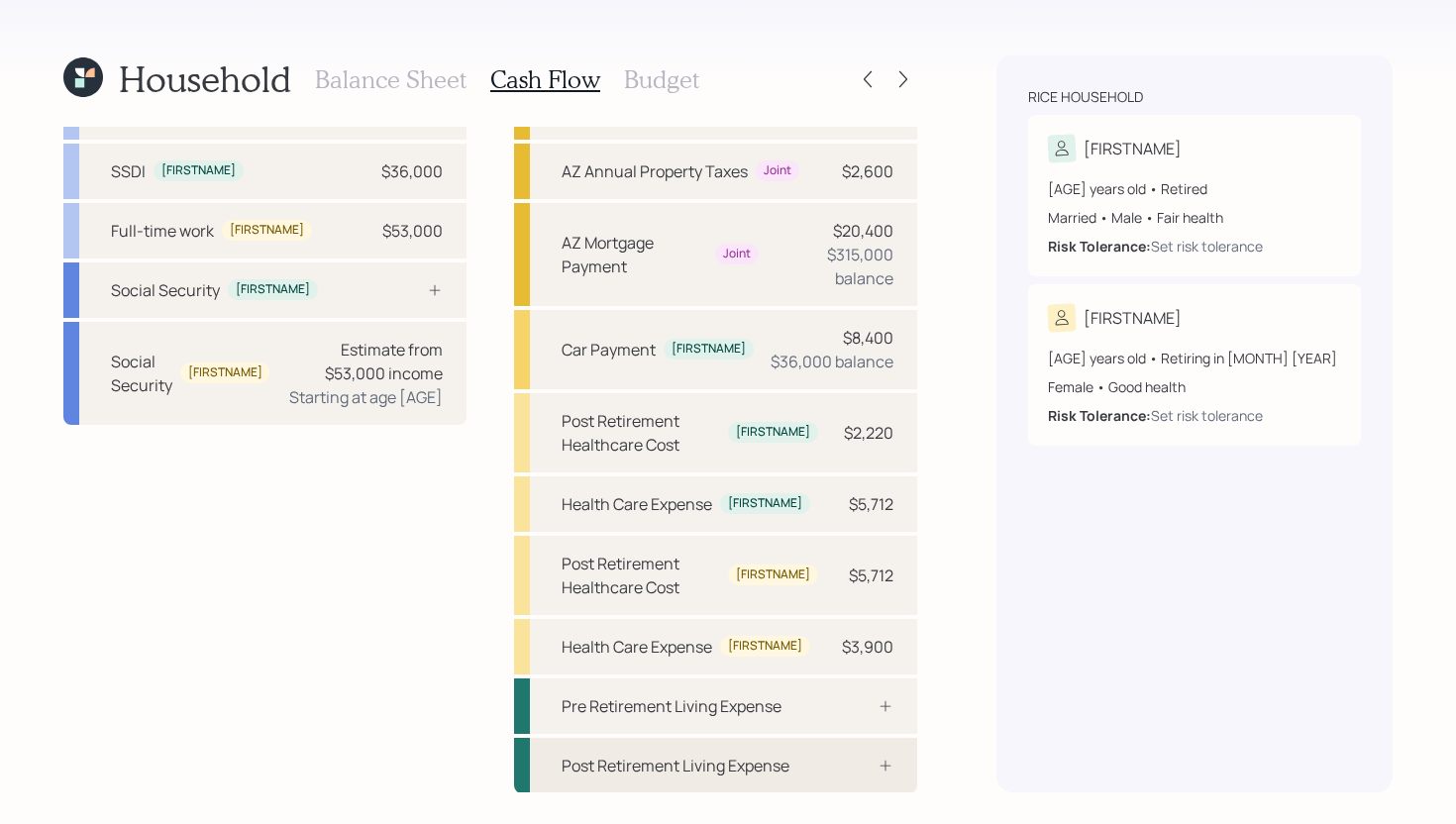 click on "Post Retirement Living Expense" at bounding box center (676, 766) 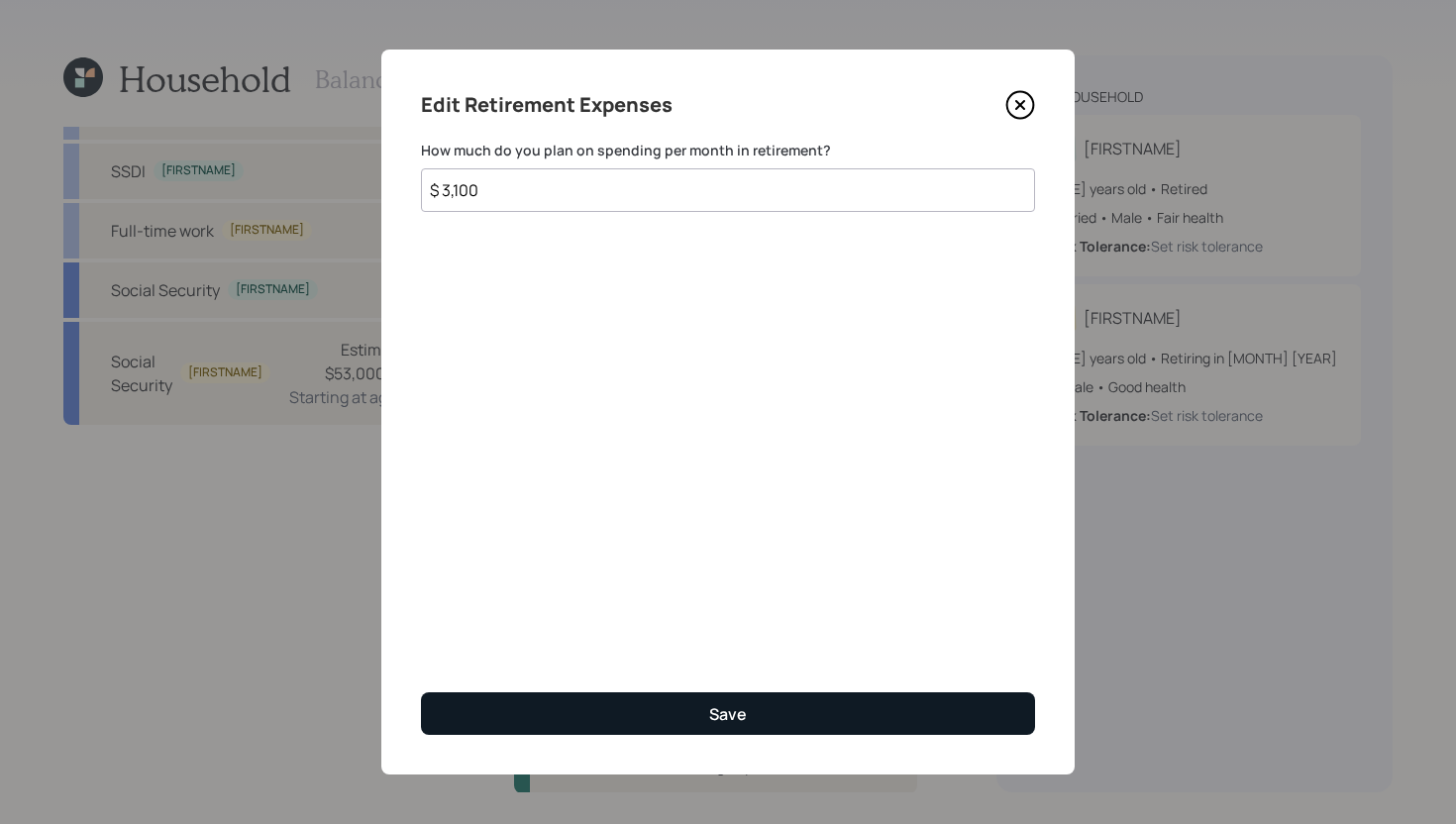 type on "$ 3,100" 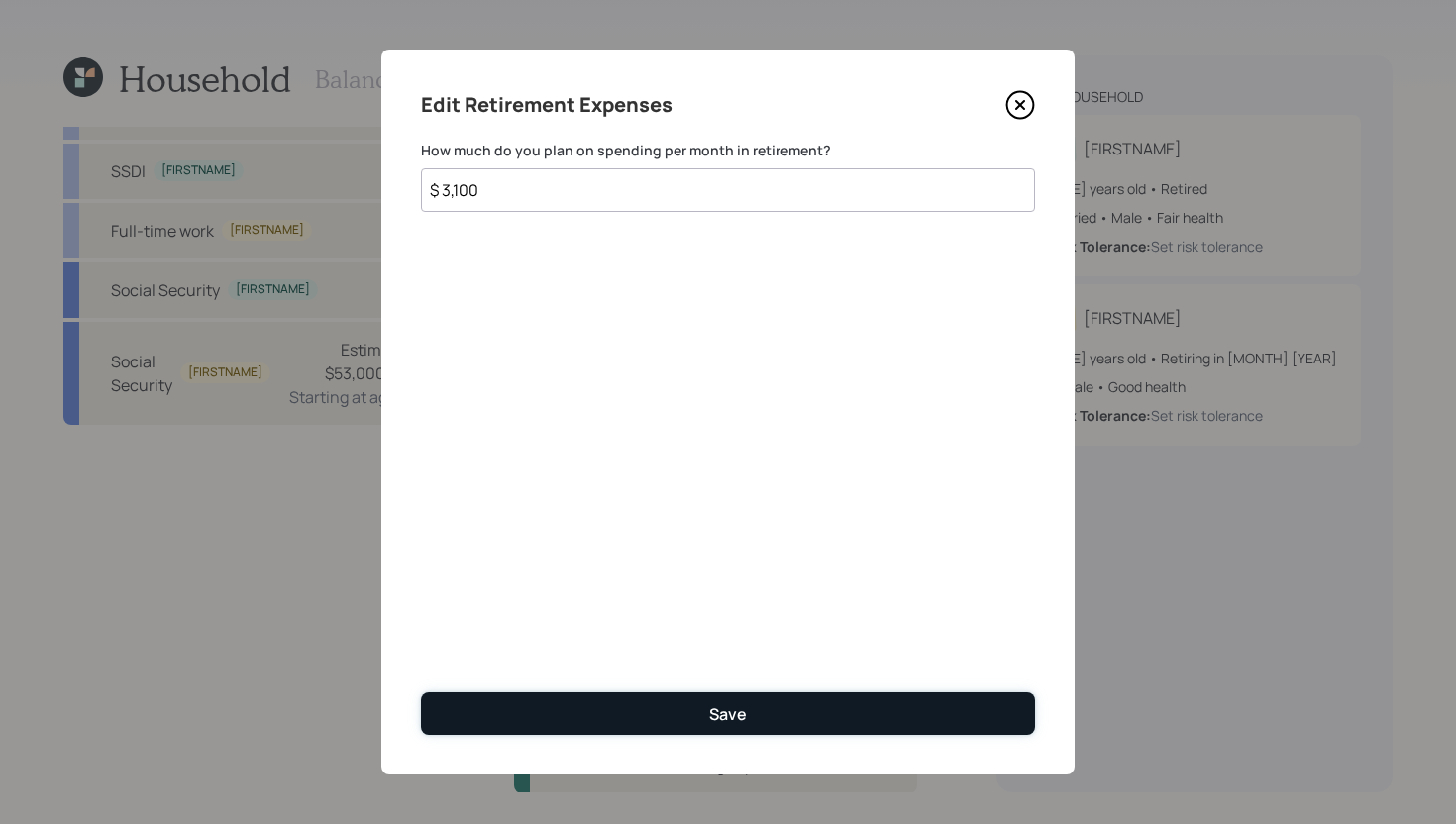 click on "Save" at bounding box center [728, 713] 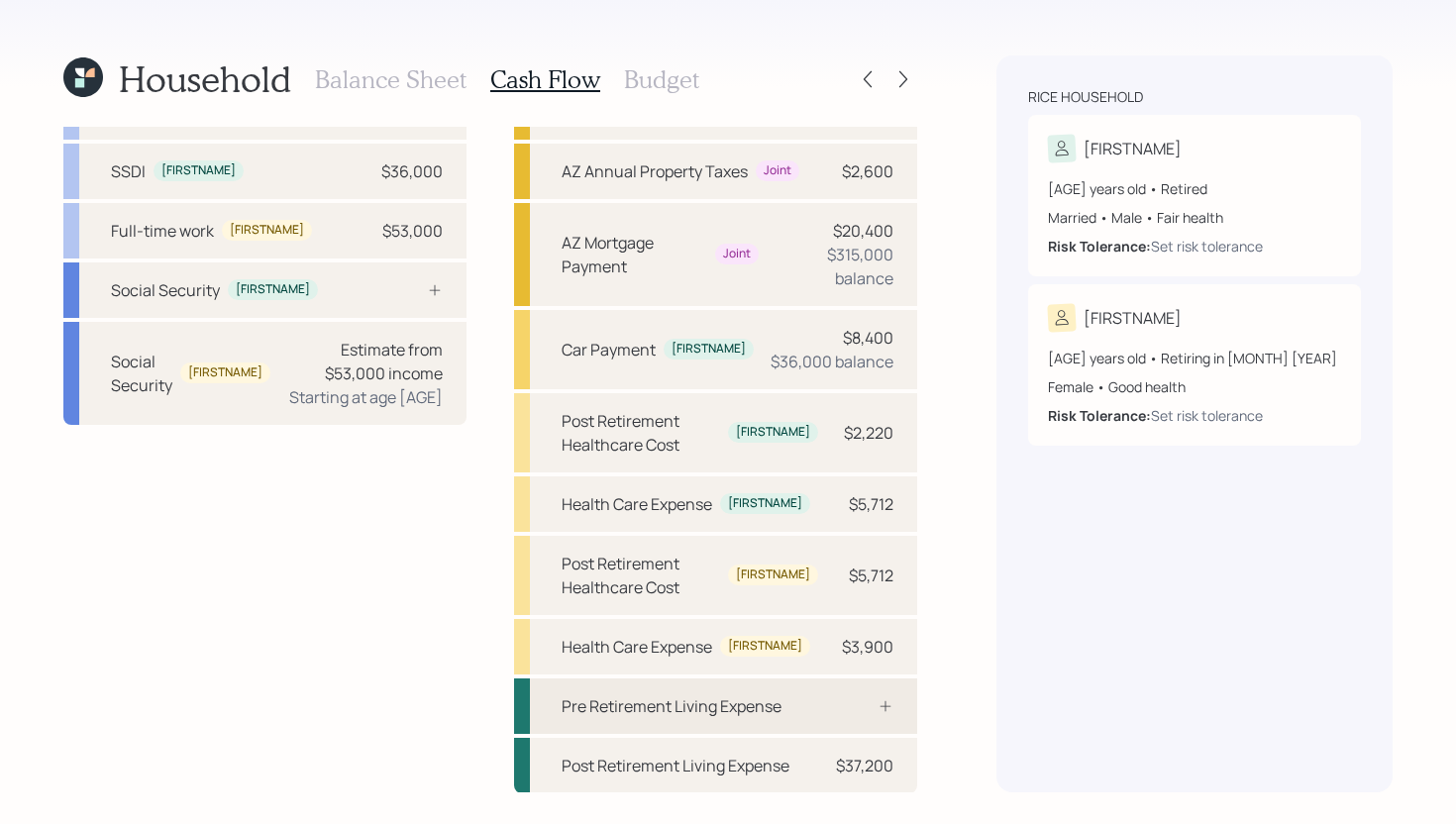 click on "Pre Retirement Living Expense" at bounding box center [672, 706] 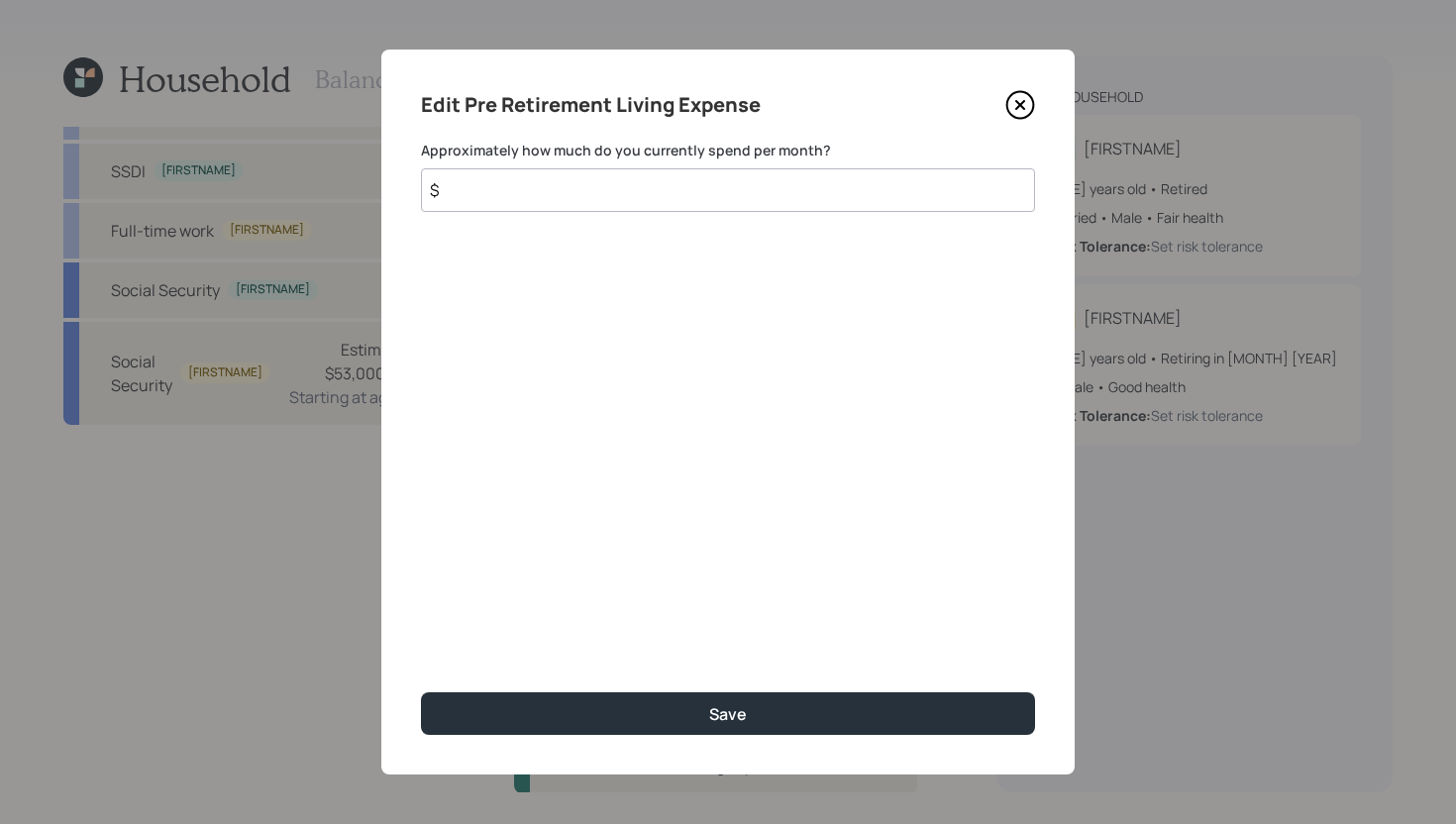 click on "$" at bounding box center (728, 190) 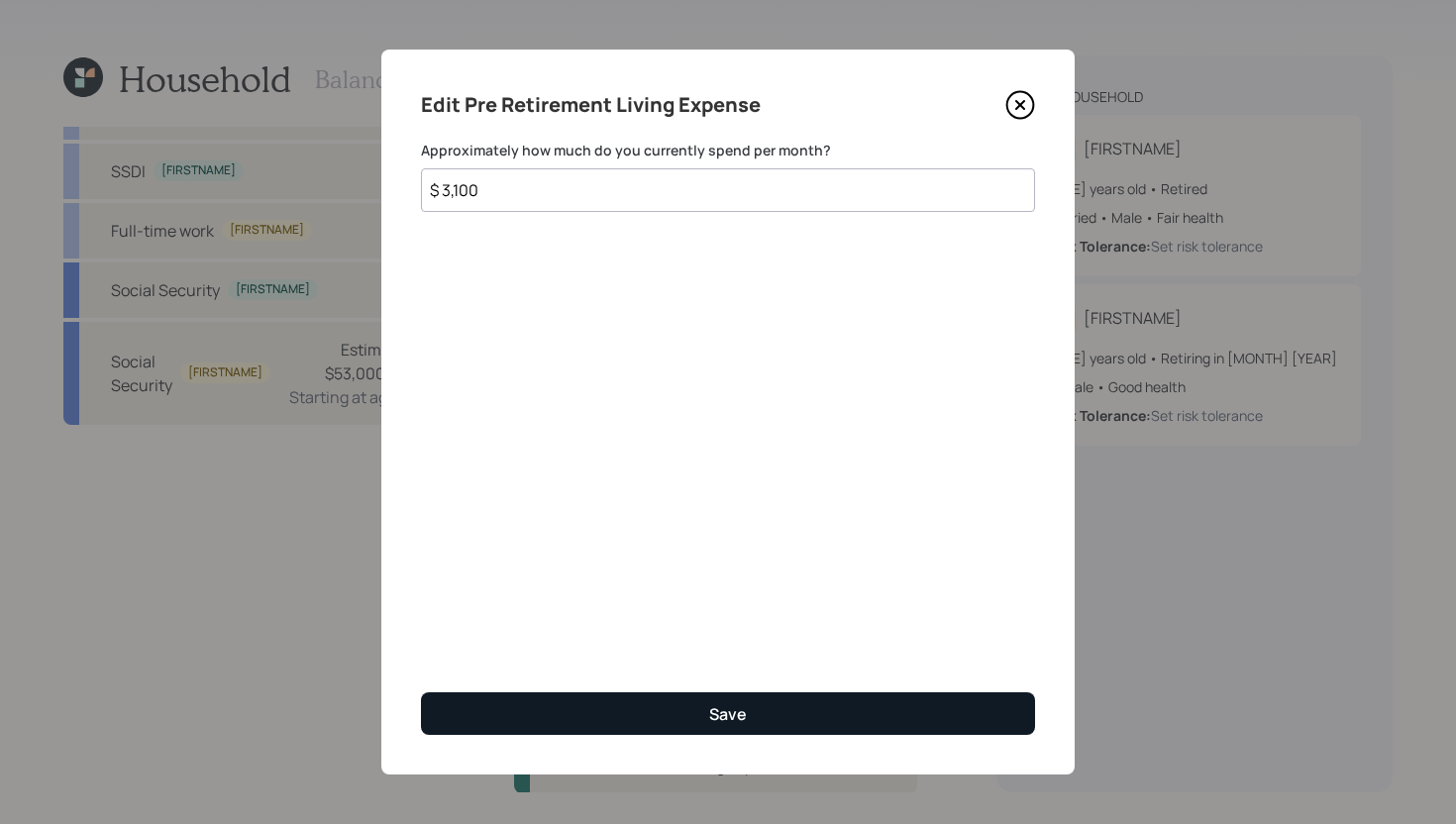 type on "$ 3,100" 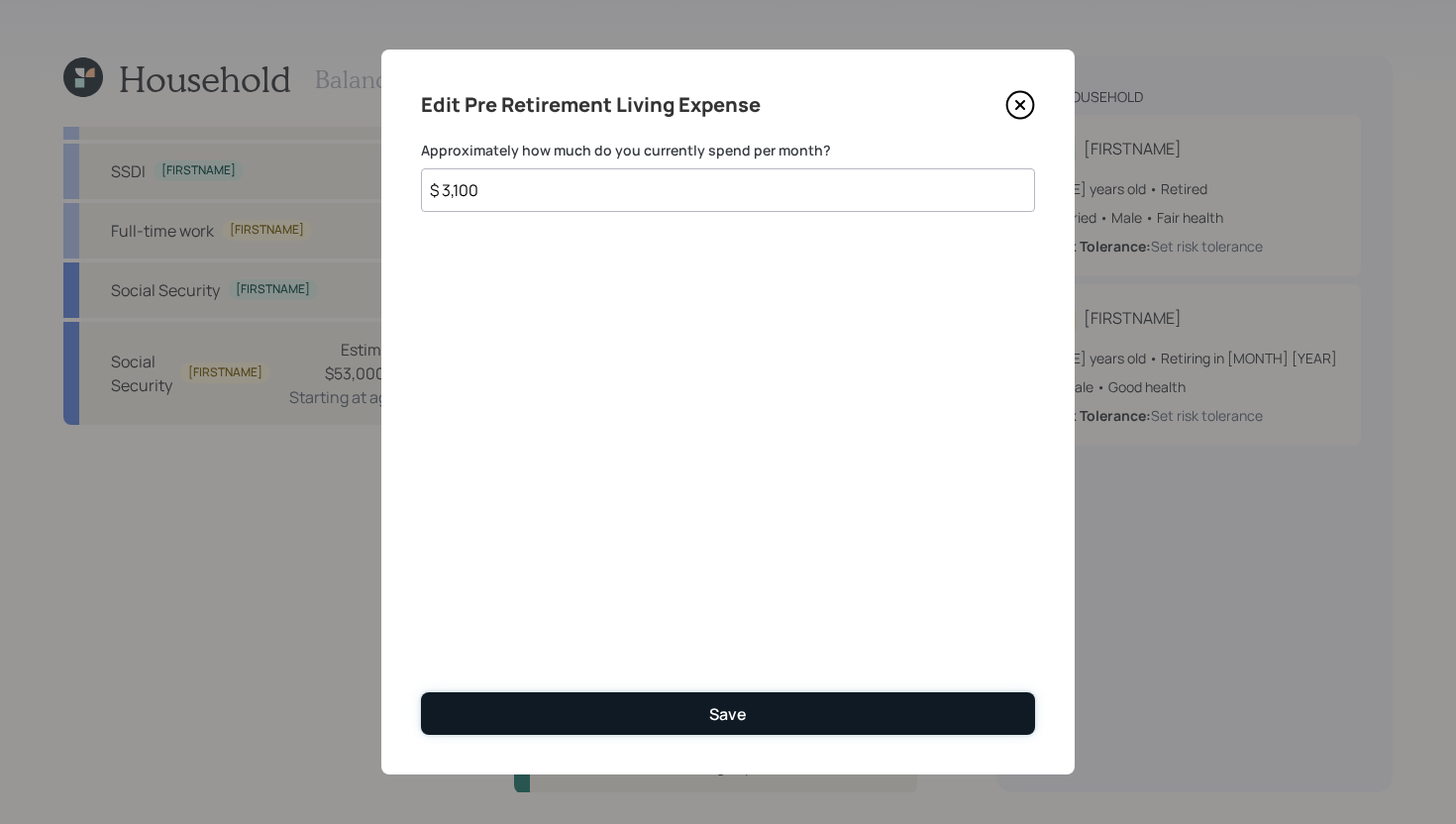 click on "Save" at bounding box center [728, 713] 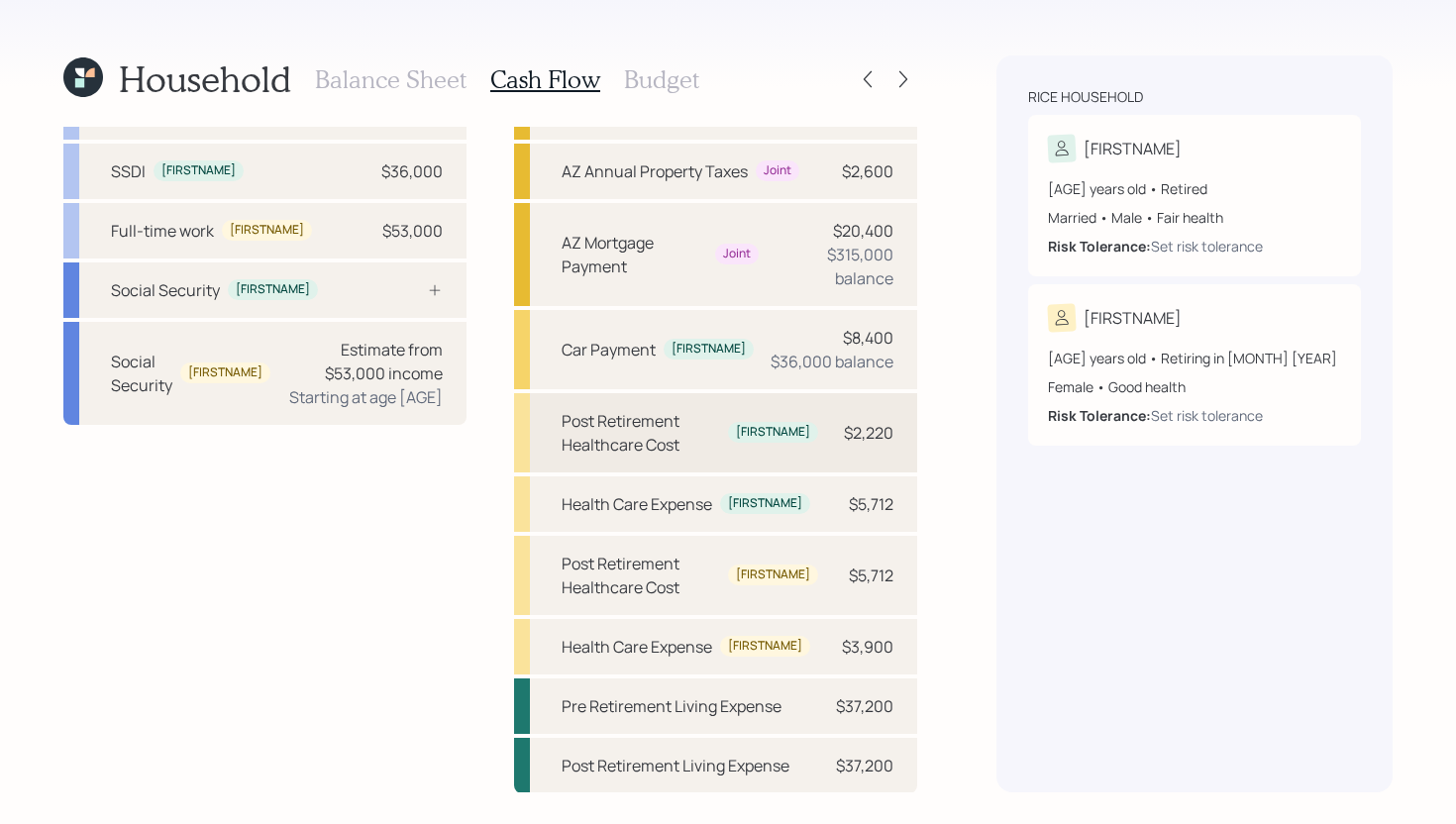 scroll, scrollTop: 0, scrollLeft: 0, axis: both 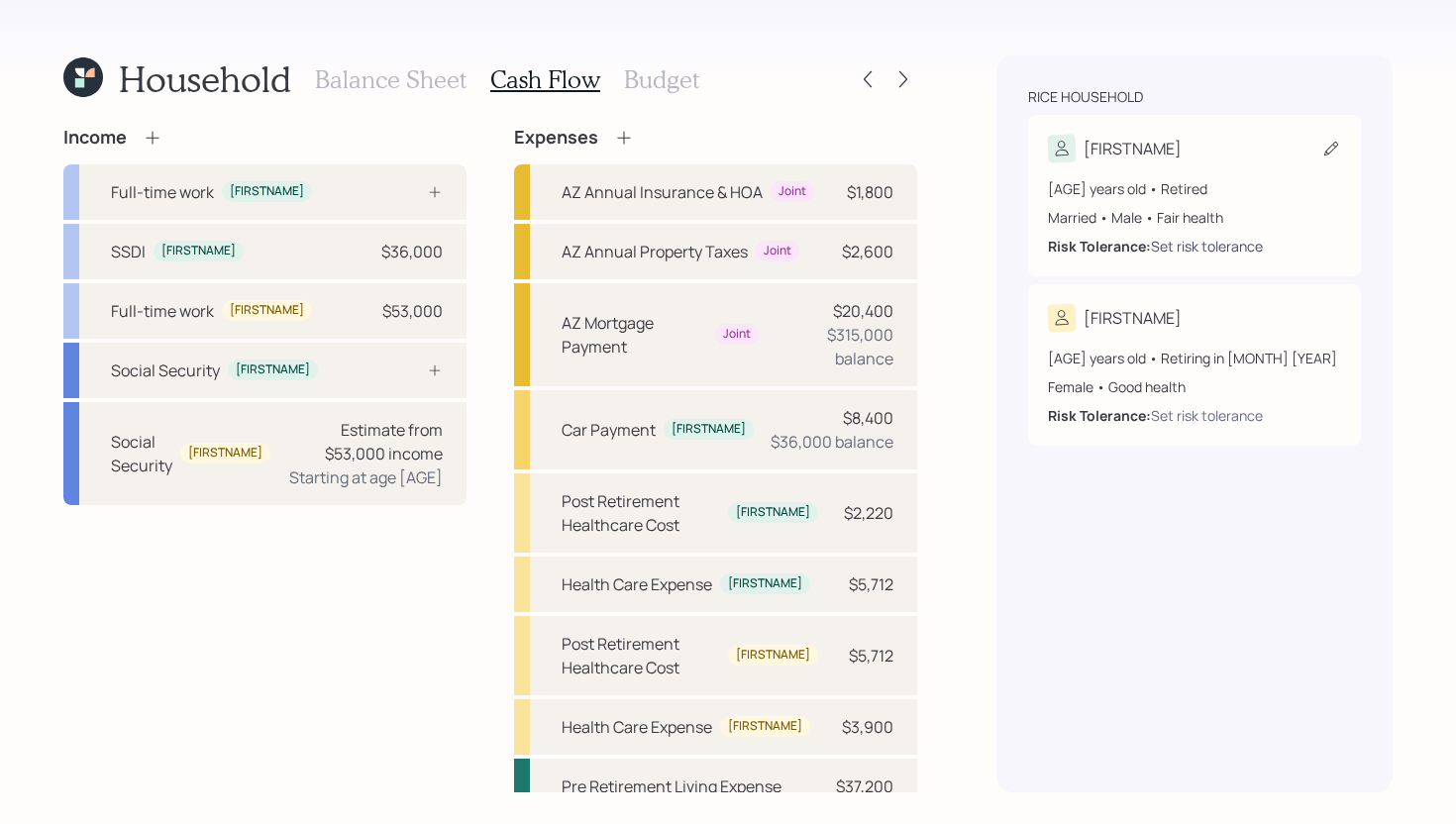 click on "Set risk tolerance" at bounding box center [1206, 246] 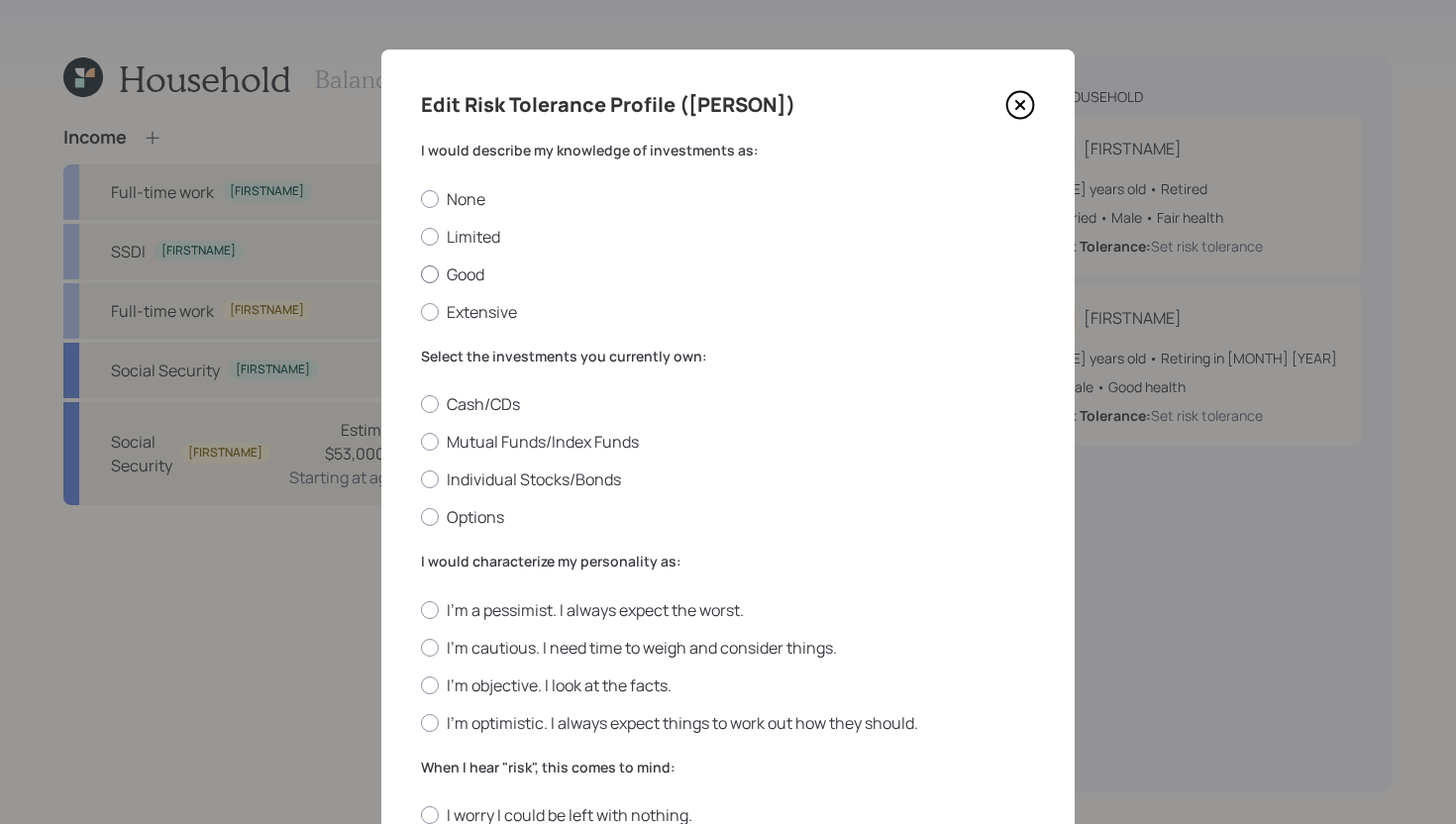 click on "Good" at bounding box center (728, 274) 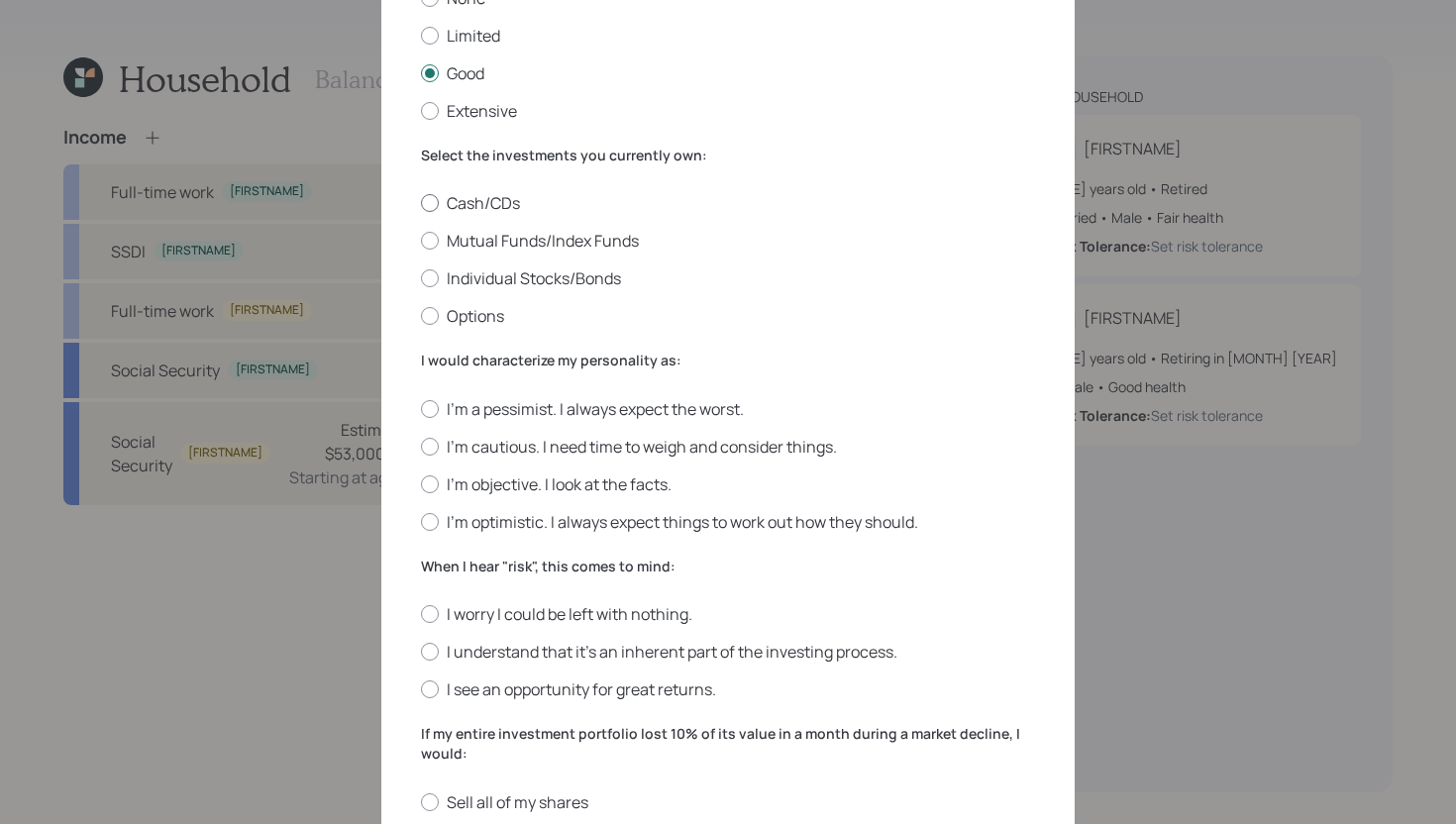 scroll, scrollTop: 200, scrollLeft: 0, axis: vertical 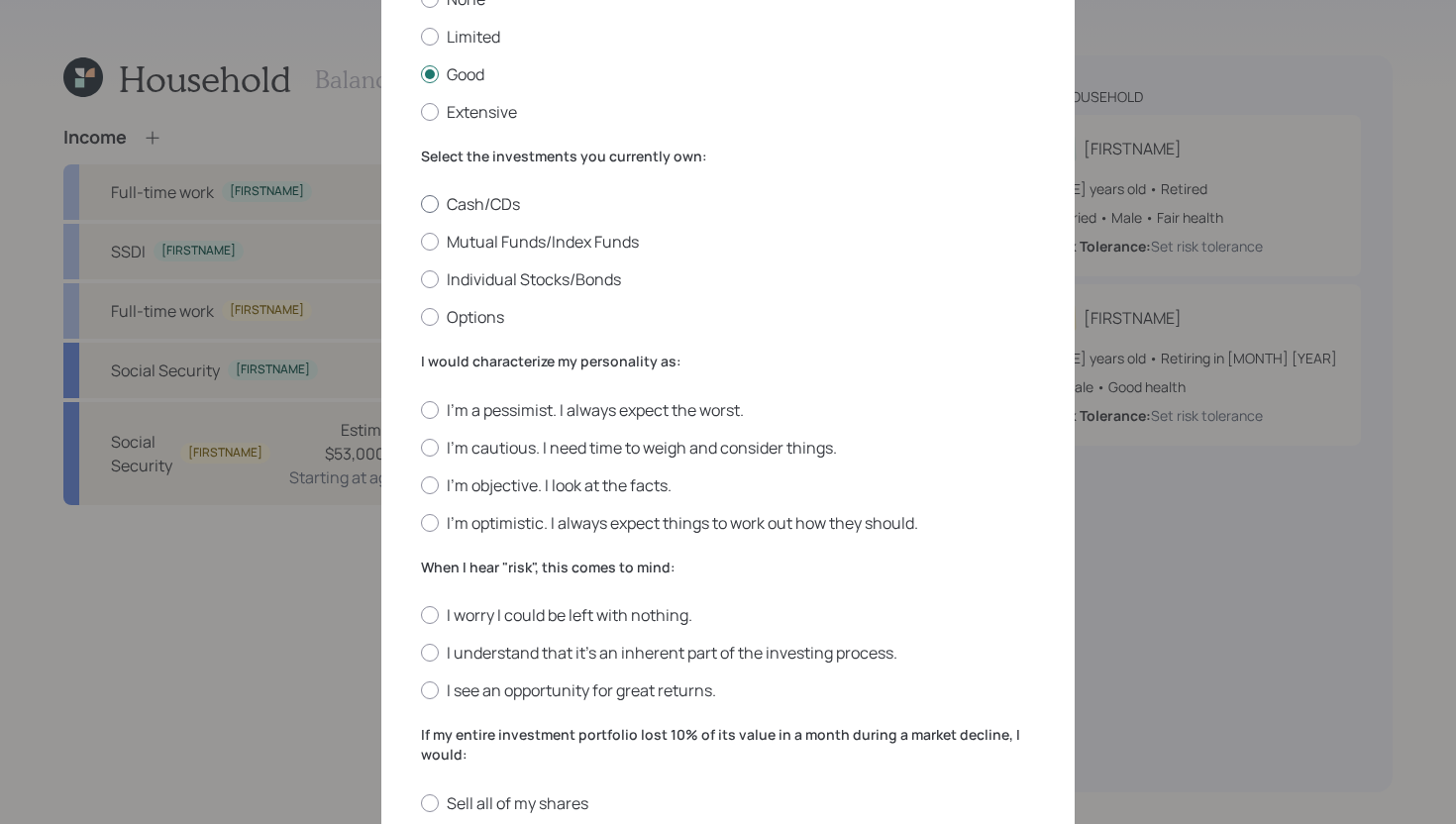 click on "Cash/CDs" at bounding box center (728, 204) 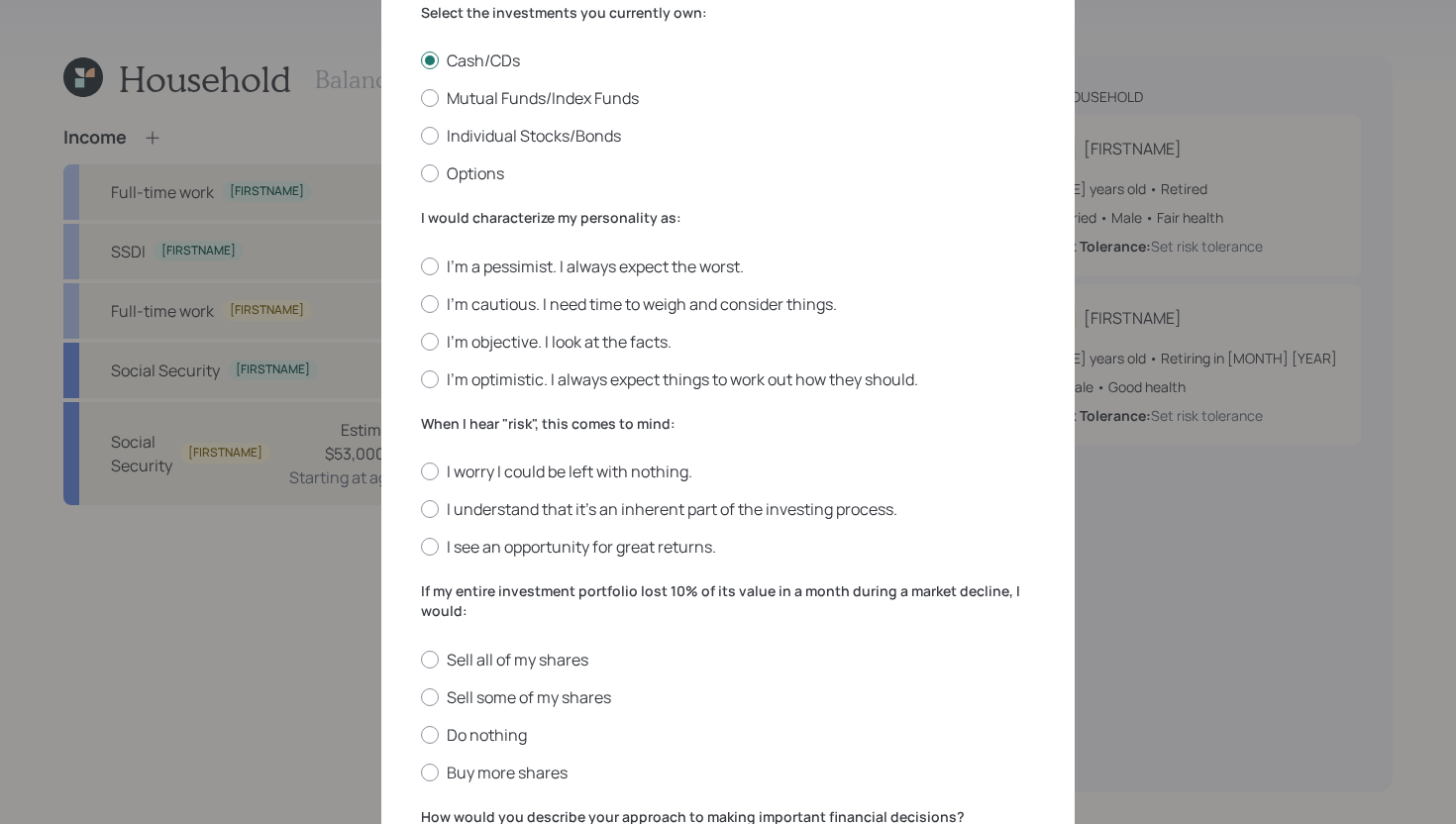 scroll, scrollTop: 346, scrollLeft: 0, axis: vertical 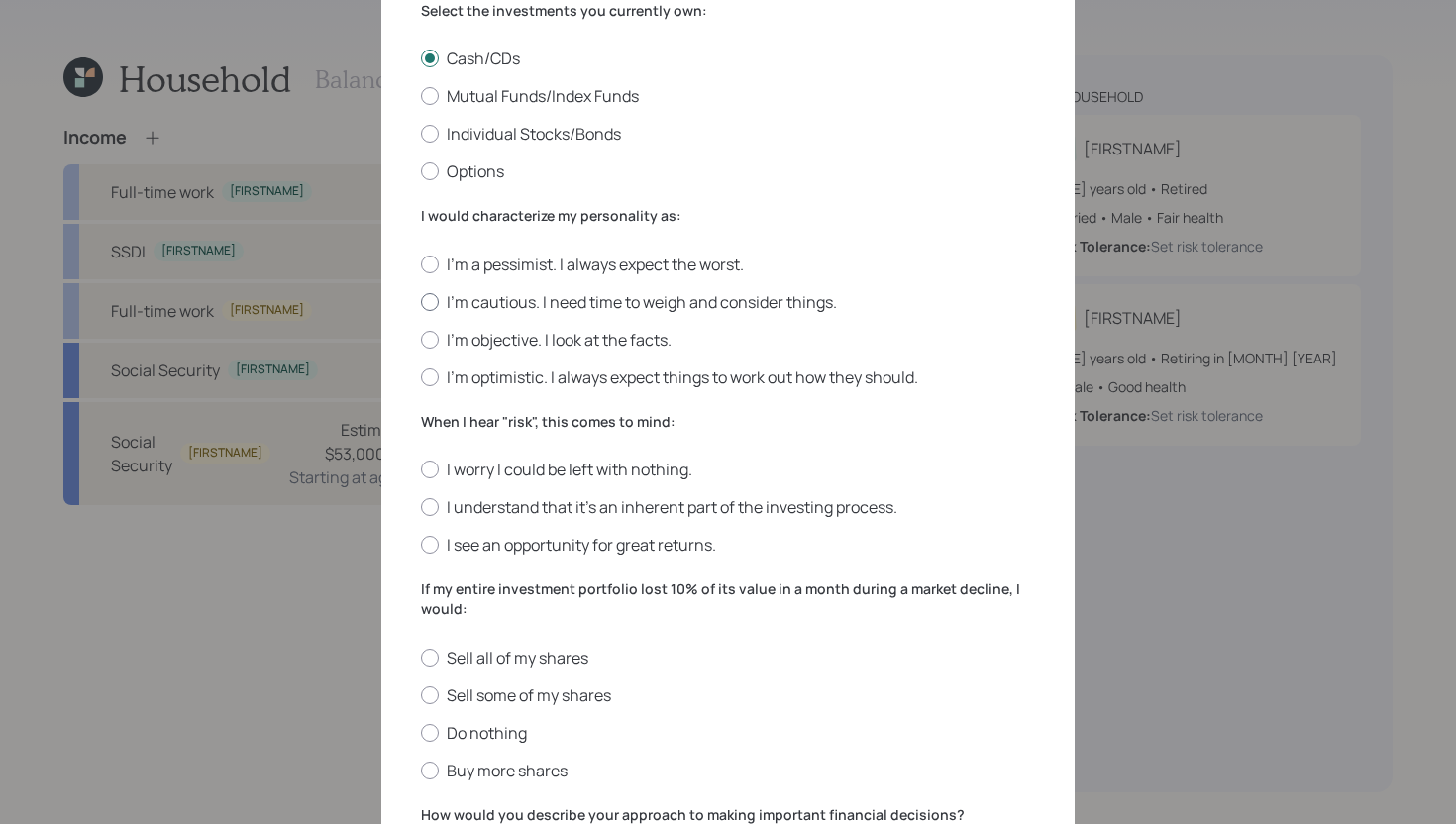 click on "I'm cautious. I need time to weigh and consider things." at bounding box center [728, 302] 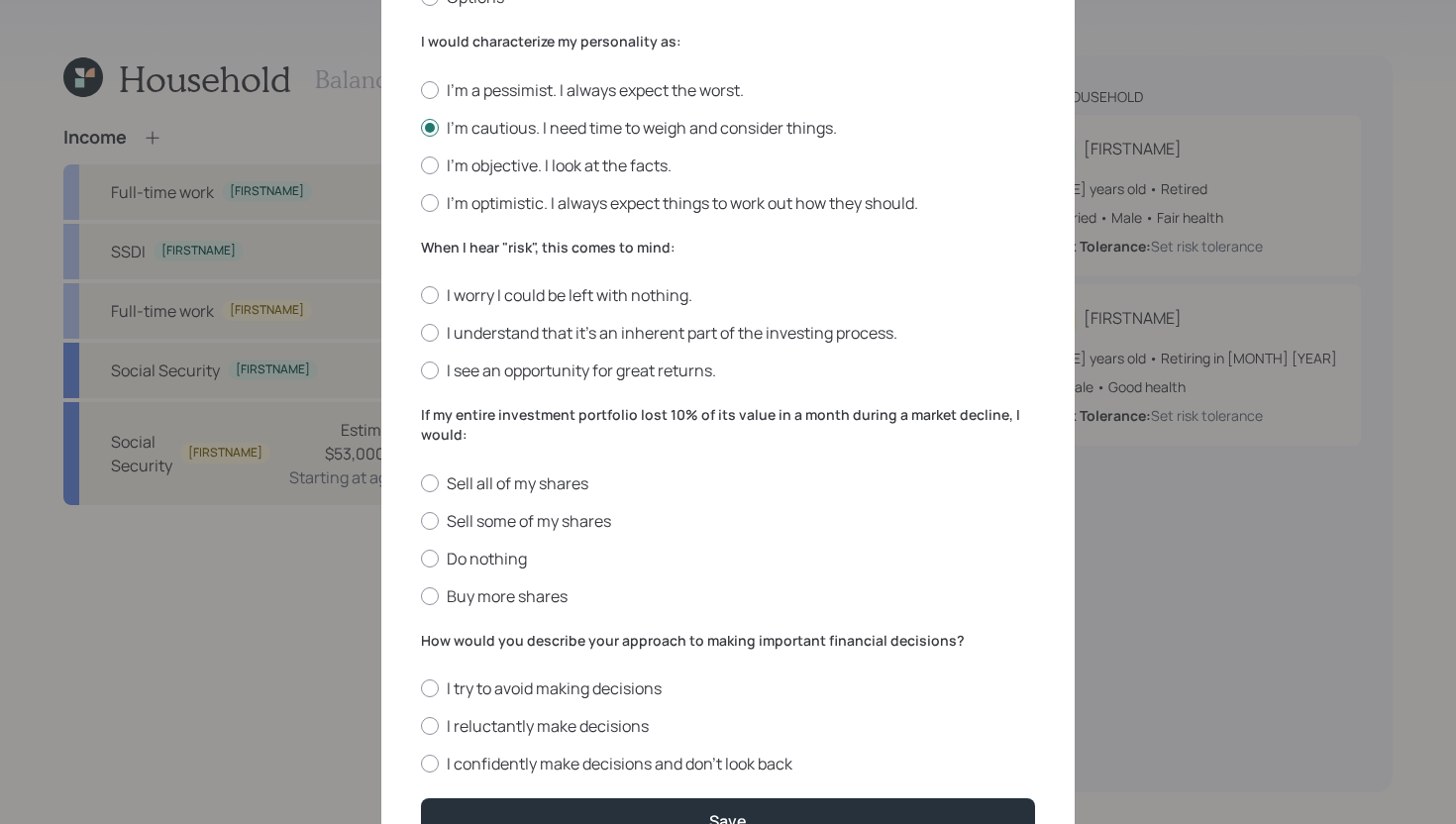scroll, scrollTop: 498, scrollLeft: 0, axis: vertical 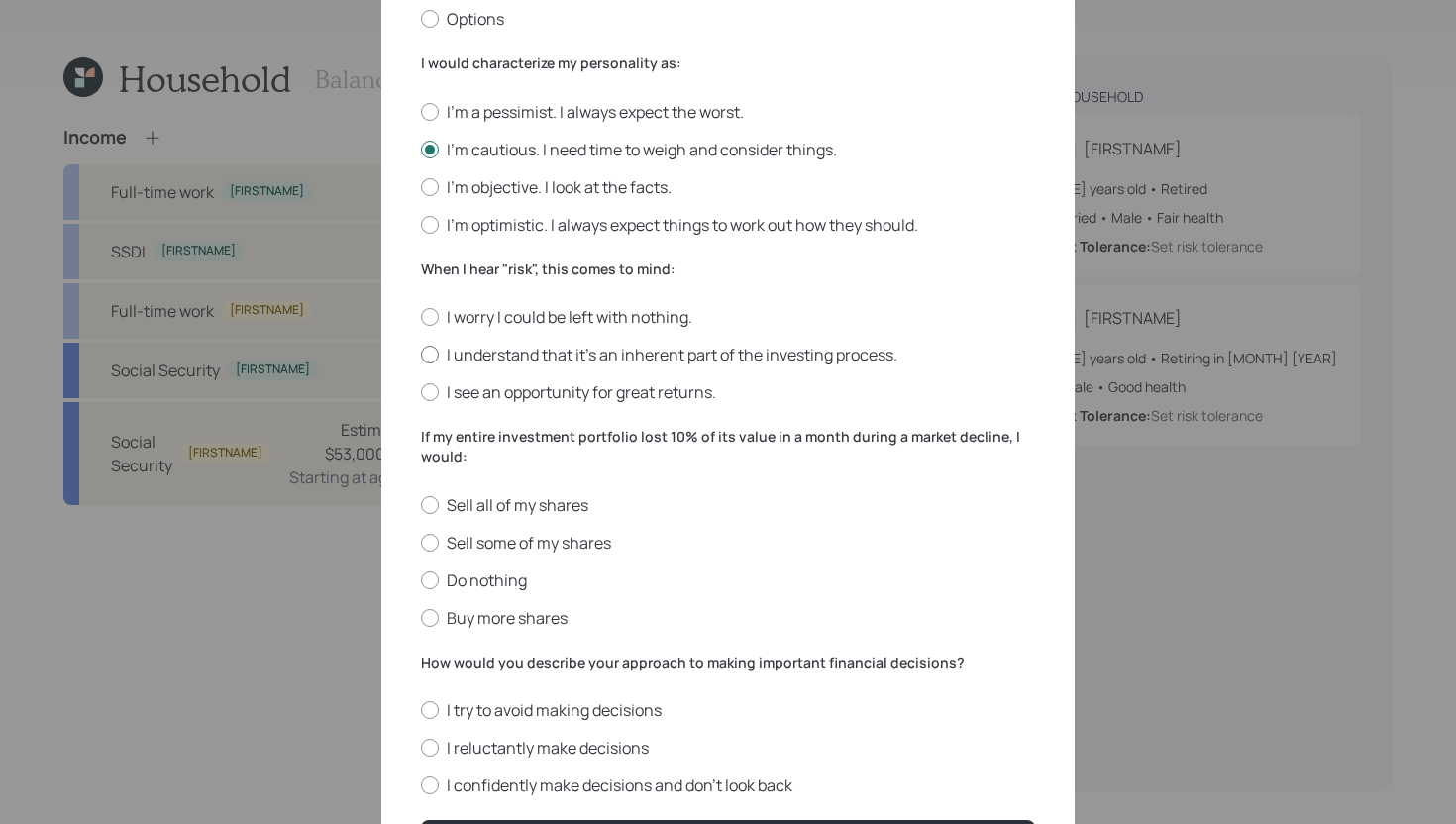 click on "I understand that it’s an inherent part of the investing process." at bounding box center (728, 355) 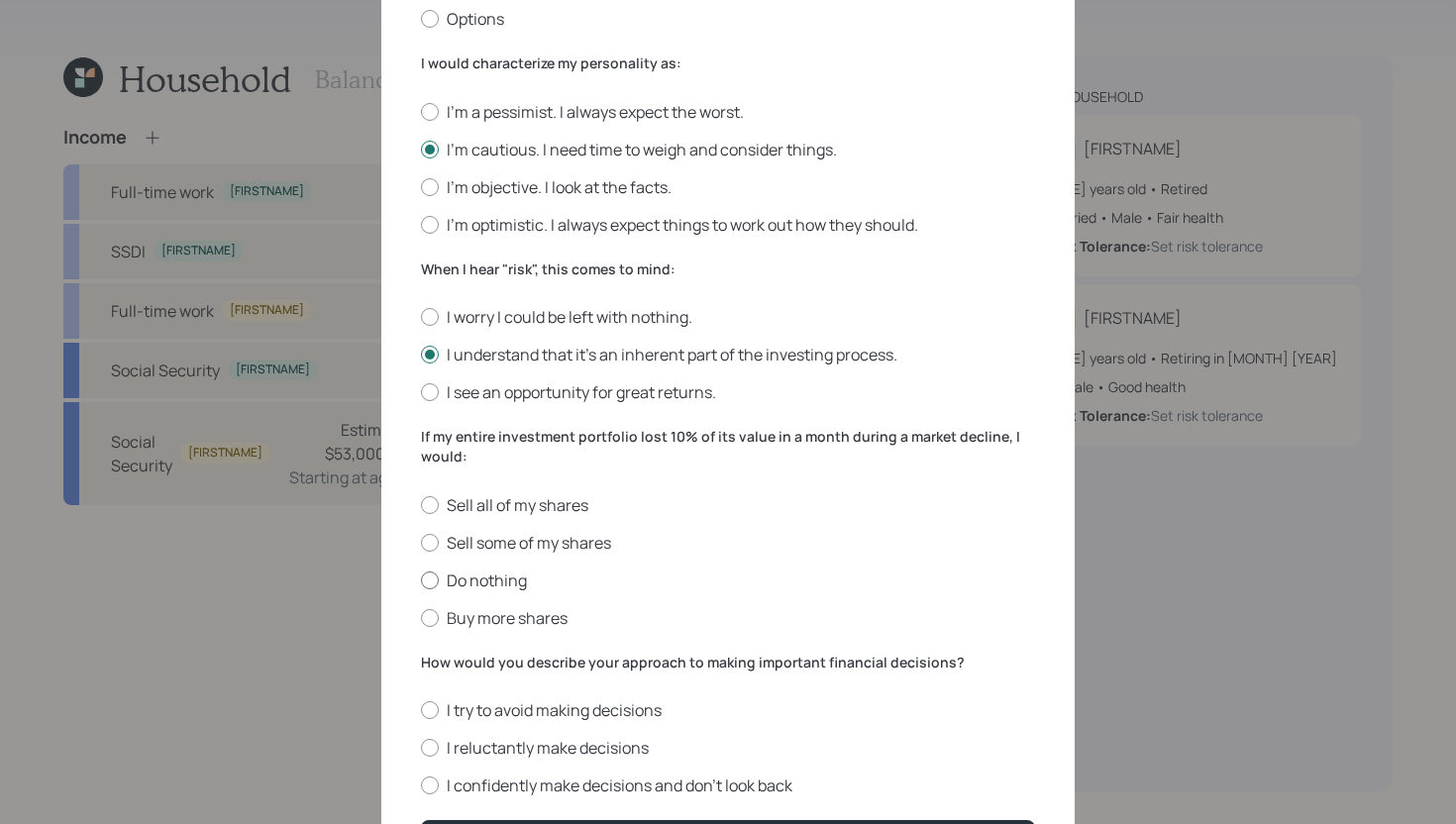 scroll, scrollTop: 627, scrollLeft: 0, axis: vertical 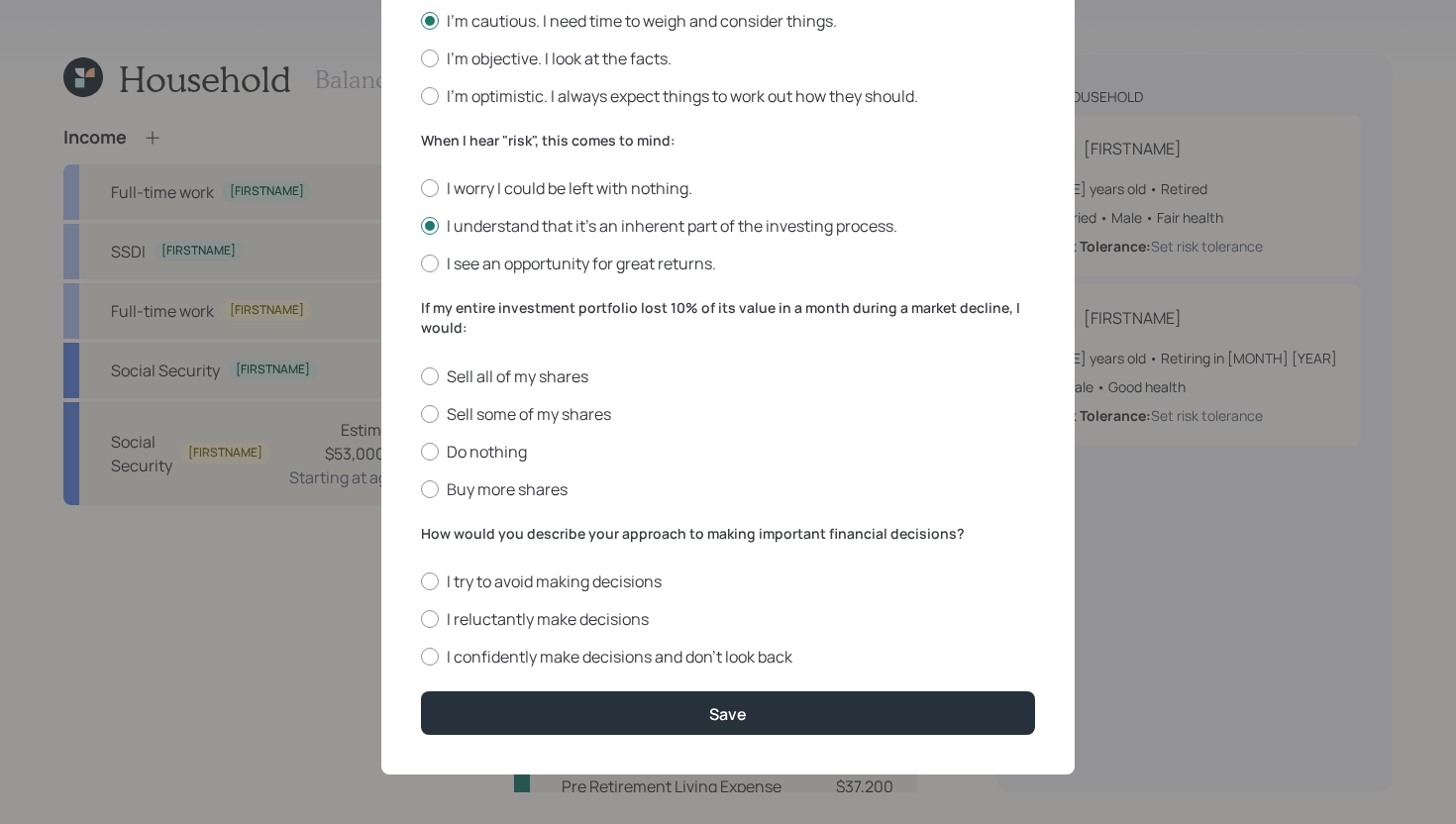 click on "I would describe my knowledge of investments as: None Limited Good Extensive Select the investments you currently own: Cash/CDs Mutual Funds/Index Funds Individual Stocks/Bonds Options I would characterize my personality as: I'm a pessimist. I always expect the worst. I'm cautious. I need time to weigh and consider things. I'm objective. I look at the facts. I'm optimistic. I always expect things to work out how they should. When I hear "risk", this comes to mind: I worry I could be left with nothing. I understand that it’s an inherent part of the investing process. I see an opportunity for great returns. If my entire investment portfolio lost 10% of its value in a month during a market decline, I would: Sell all of my shares Sell some of my shares Do nothing Buy more shares How would you describe your approach to making important financial decisions? I try to avoid making decisions I reluctantly make decisions I confidently make decisions and don’t look back Save" at bounding box center (728, 124) 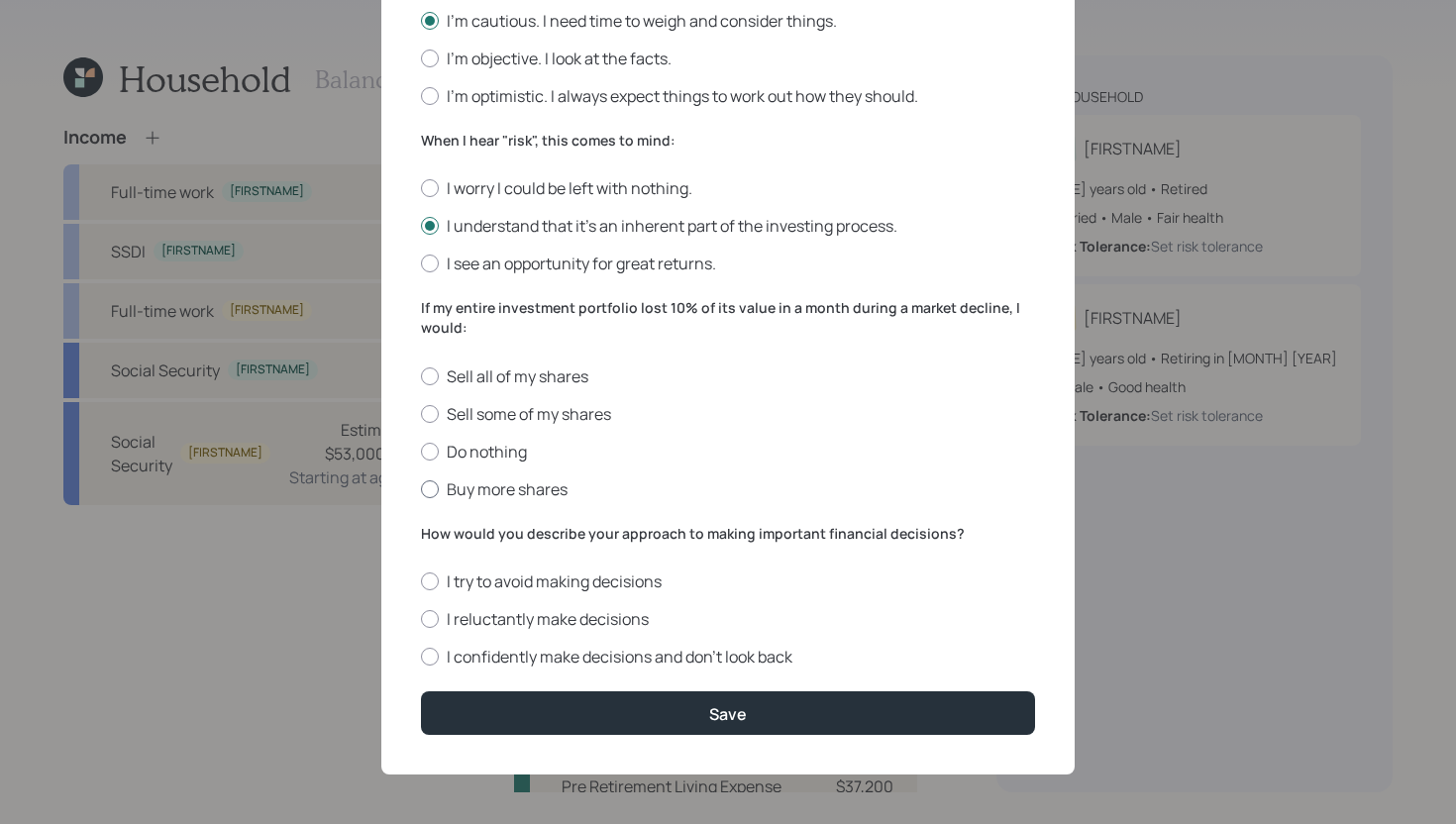 click on "Buy more shares" at bounding box center [728, 489] 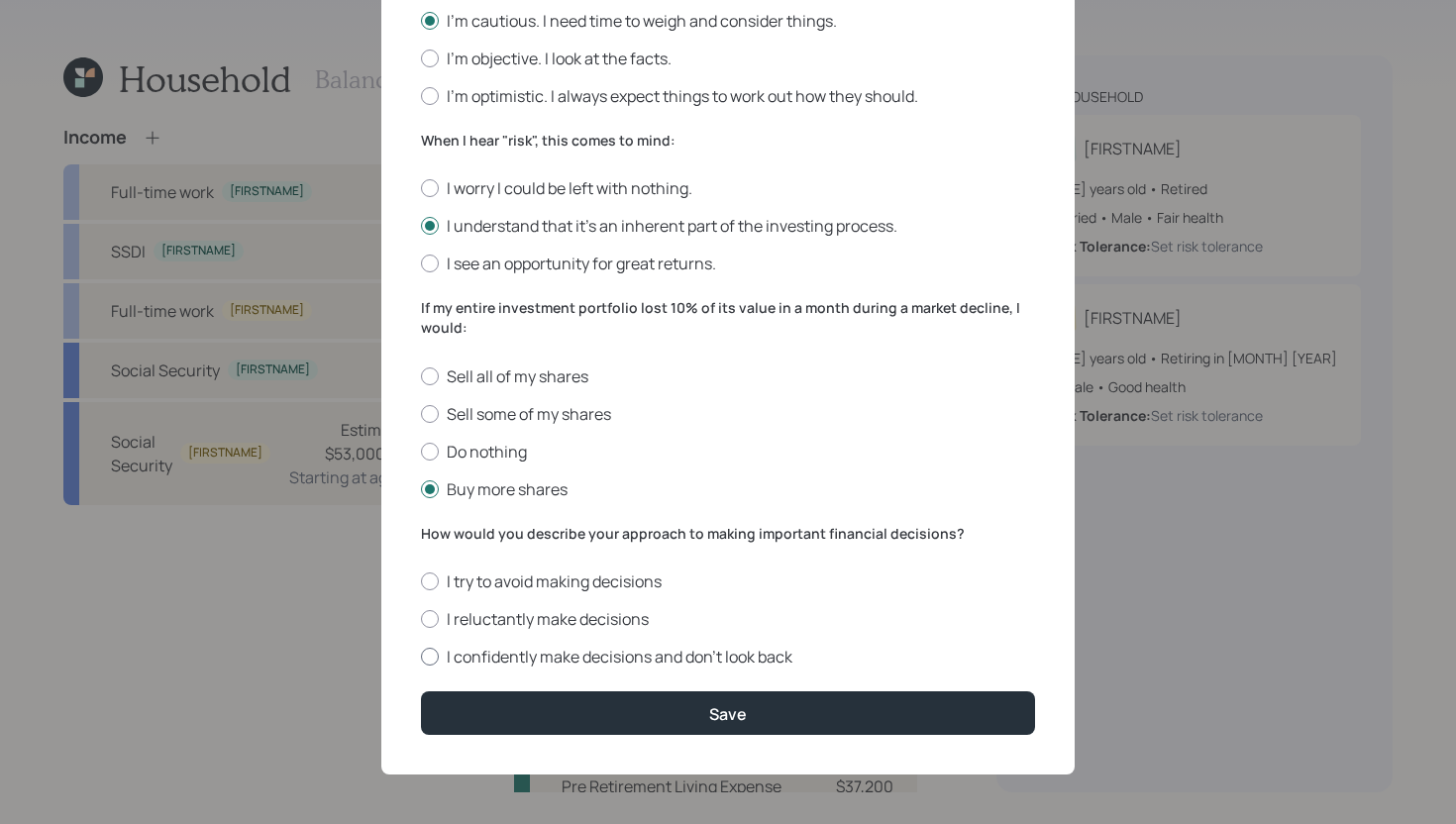 click on "I confidently make decisions and don’t look back" at bounding box center [728, 657] 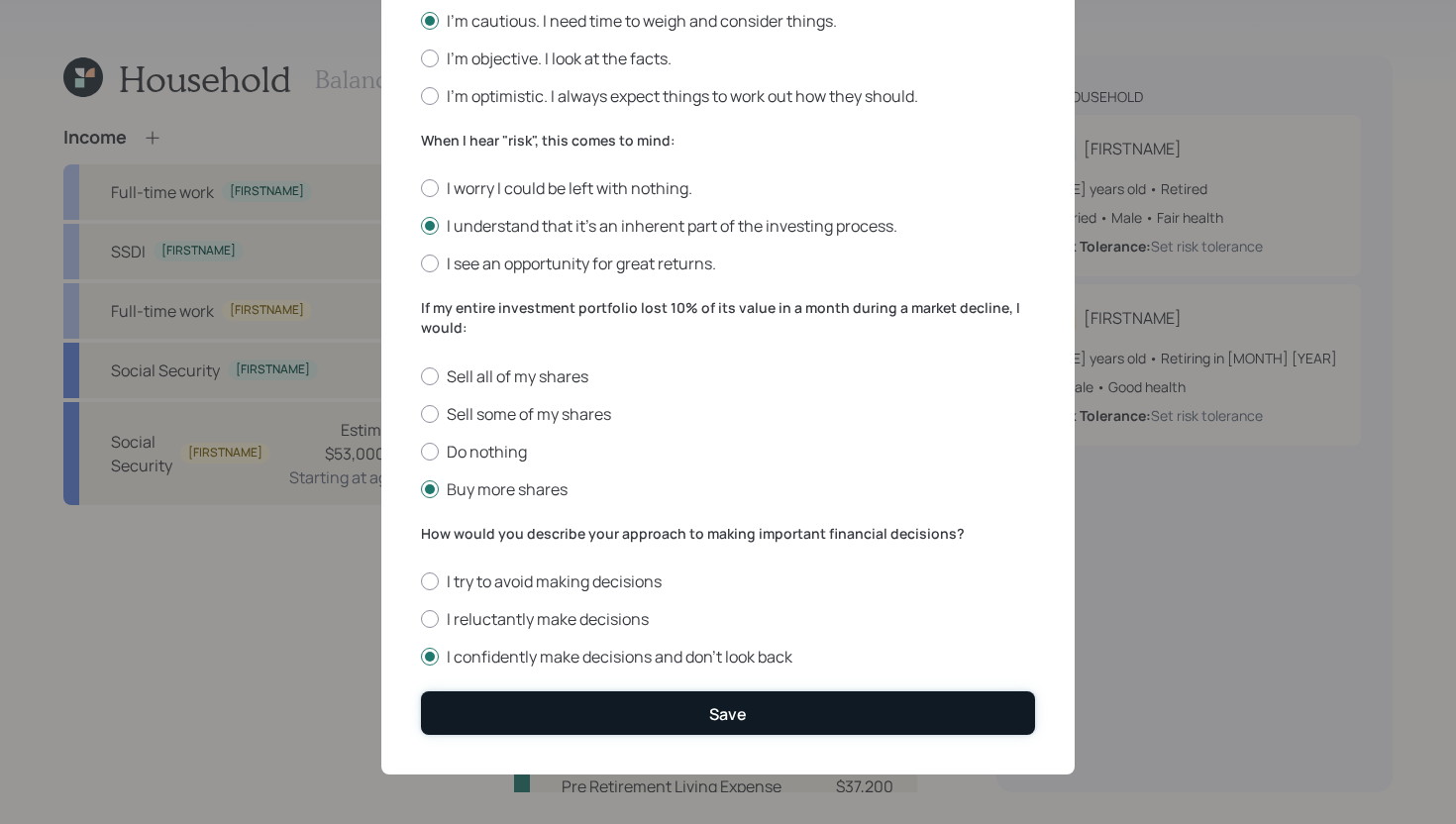 click on "Save" at bounding box center [728, 712] 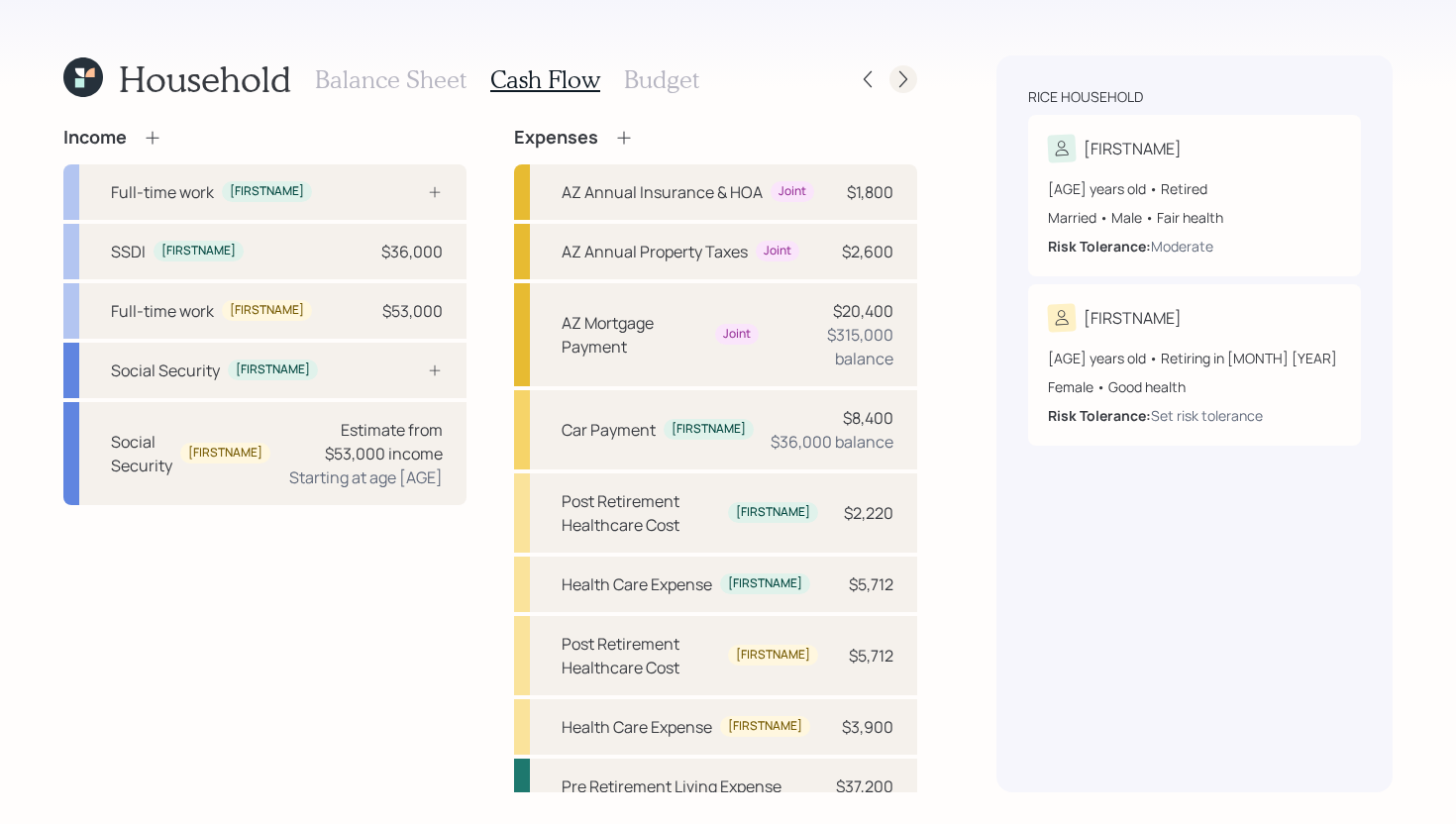 click at bounding box center (903, 79) 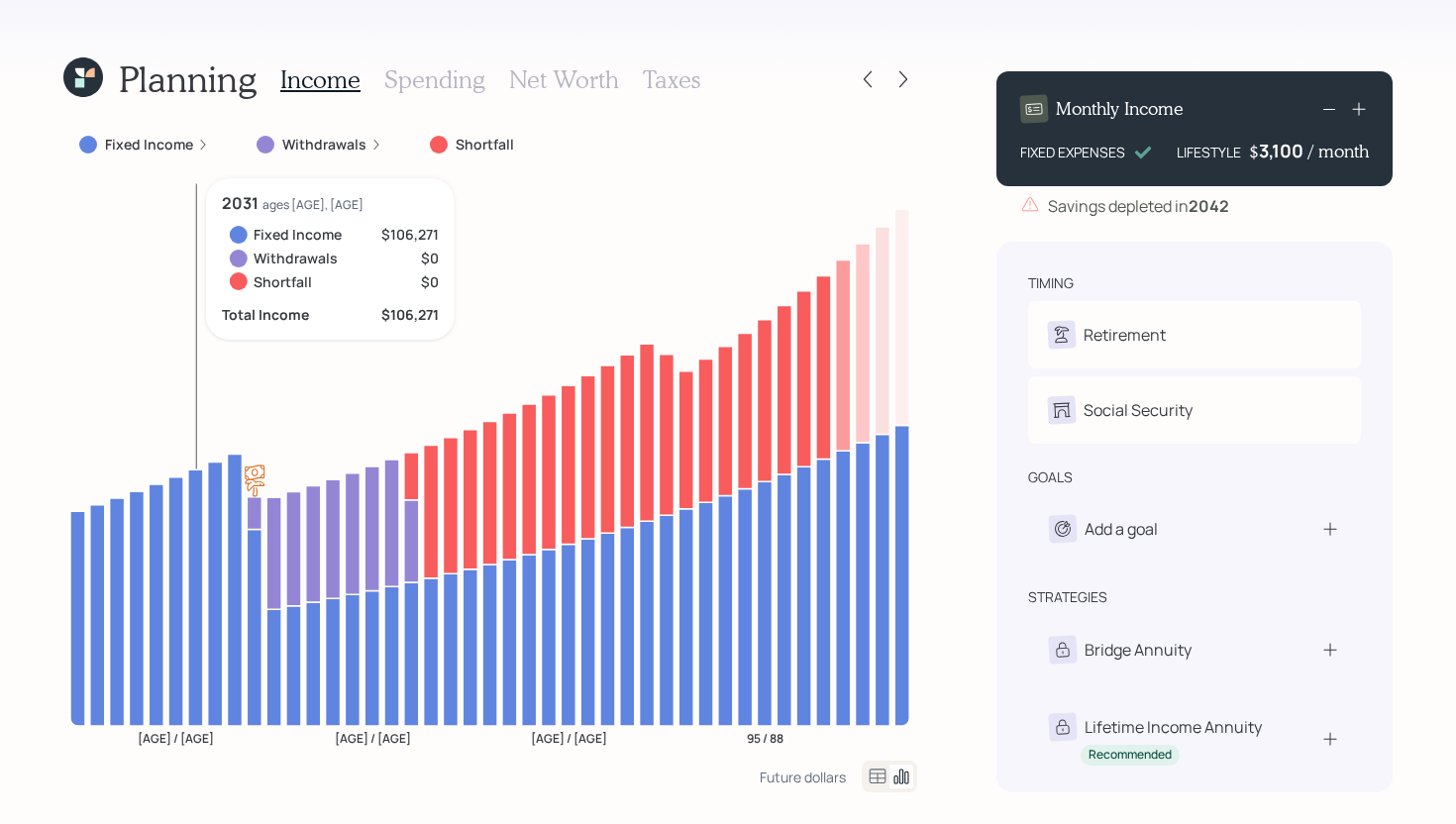 click 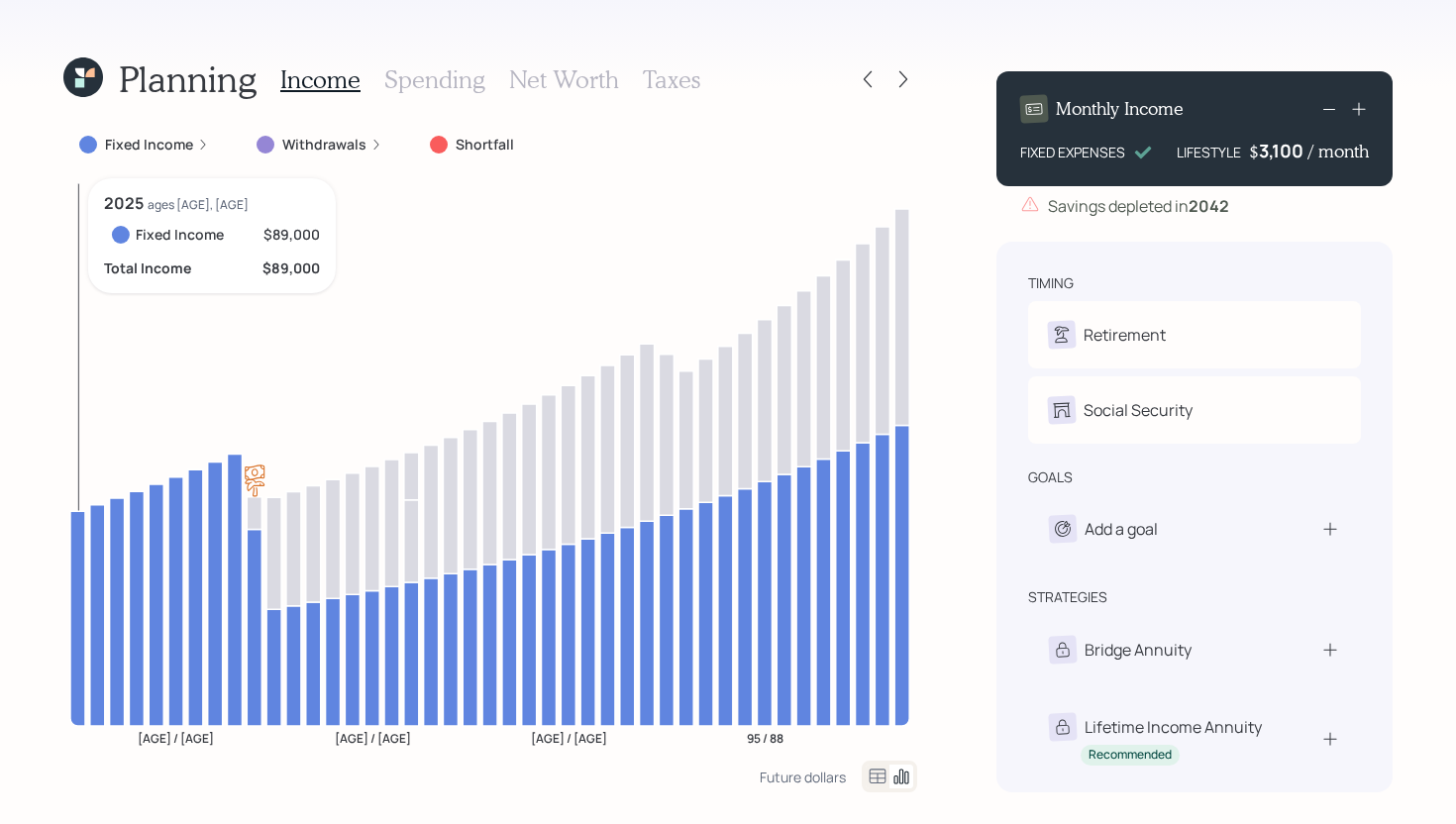 click 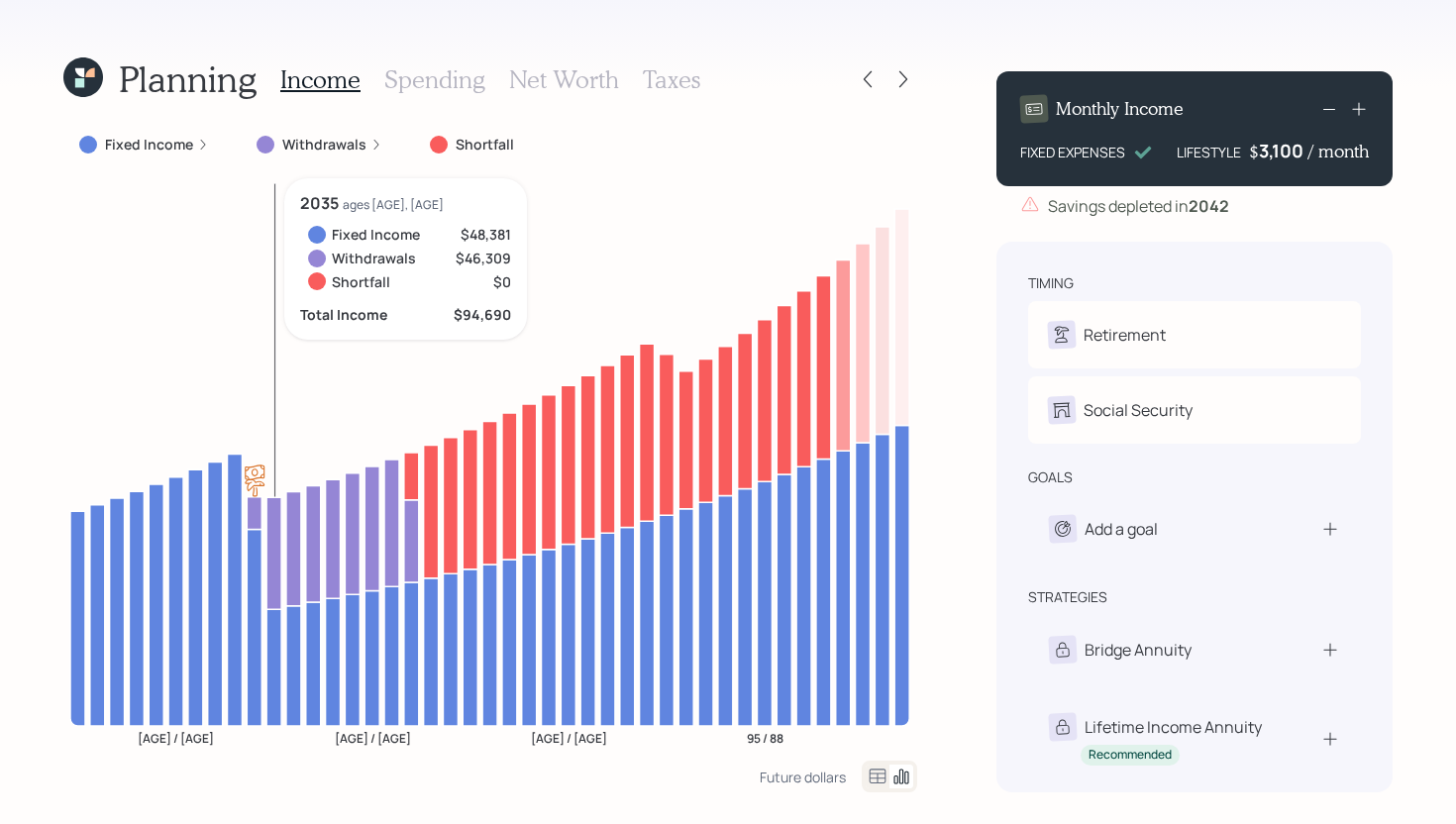 click 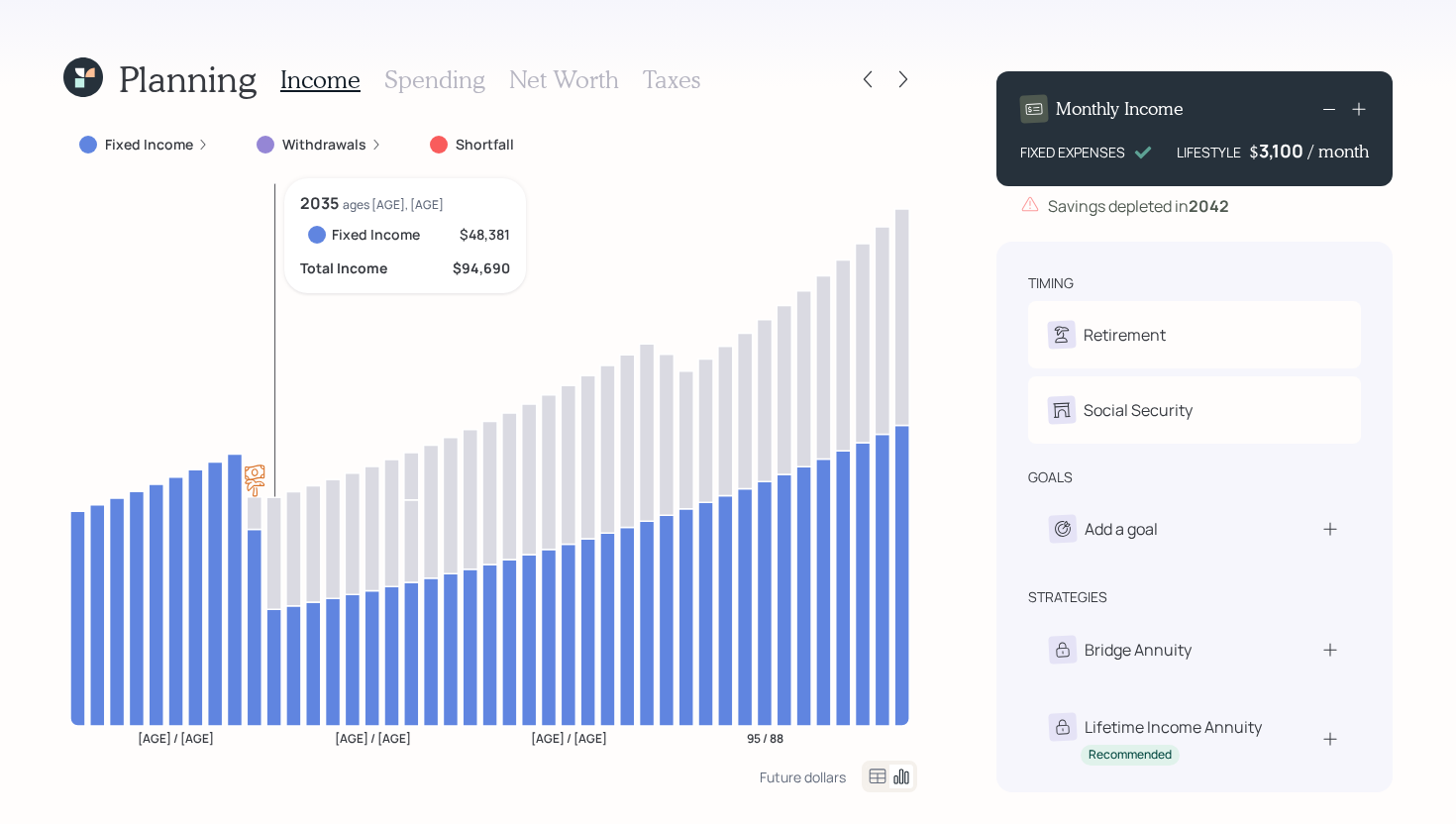 click 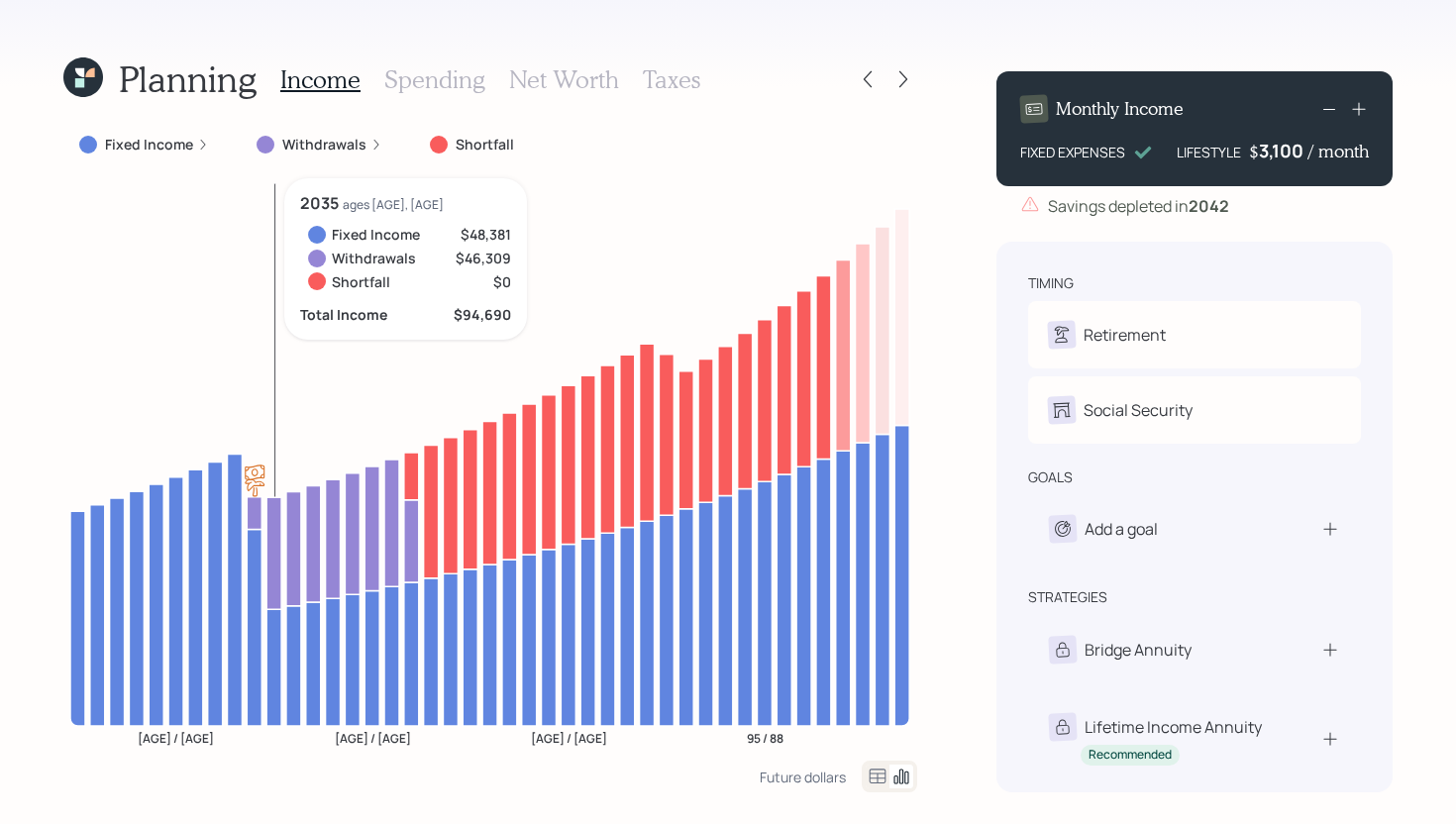 click 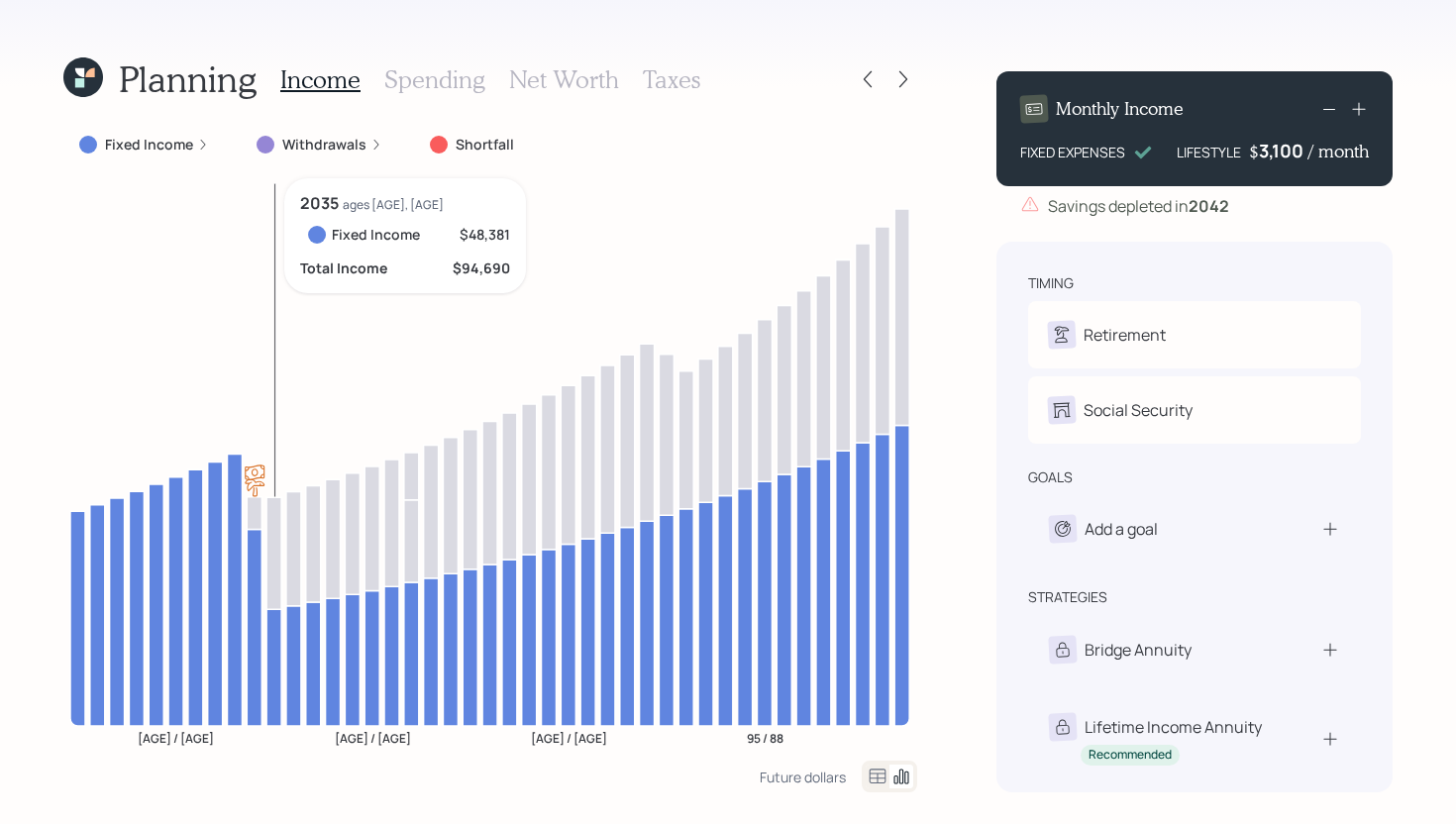 click 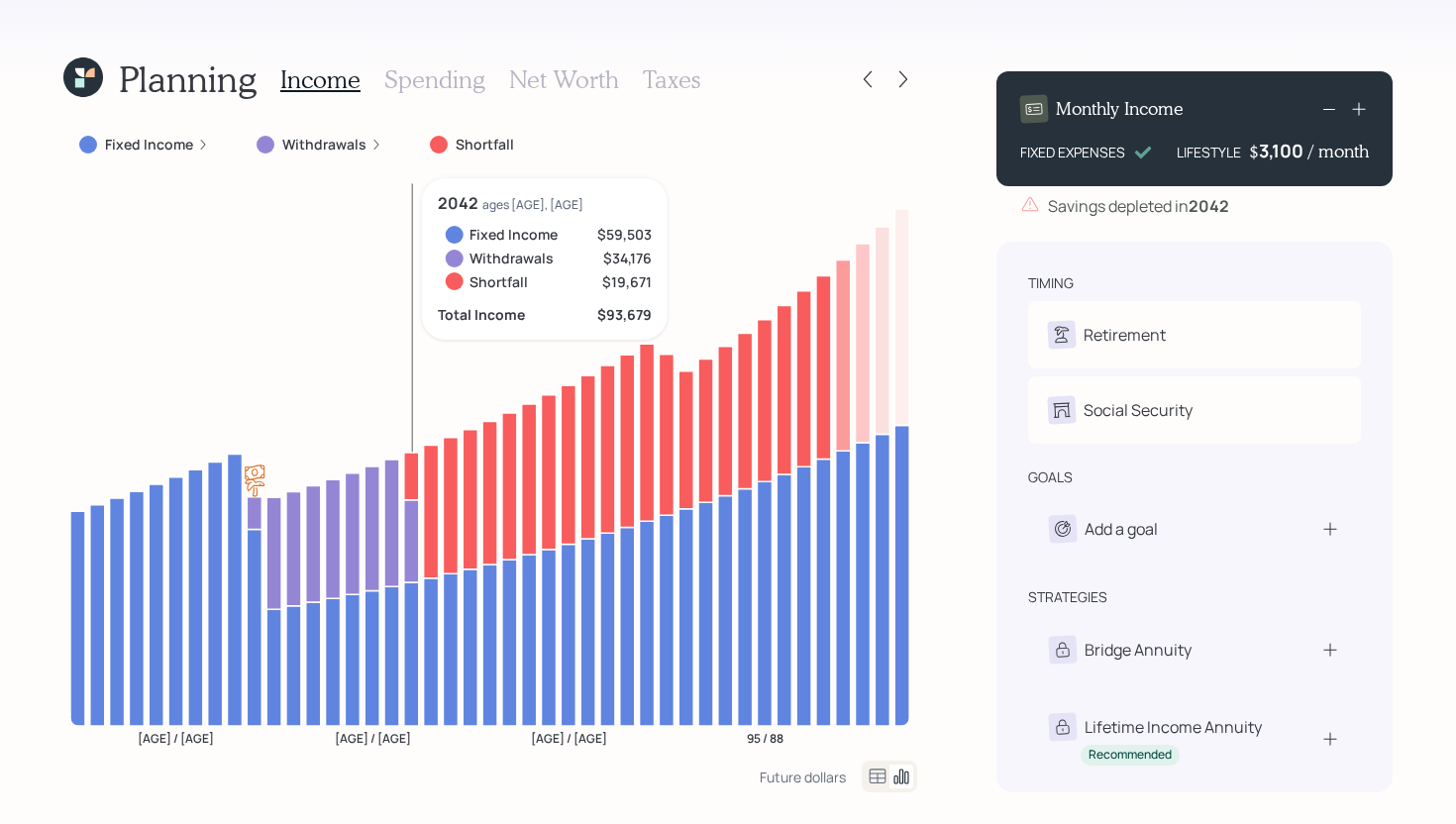click 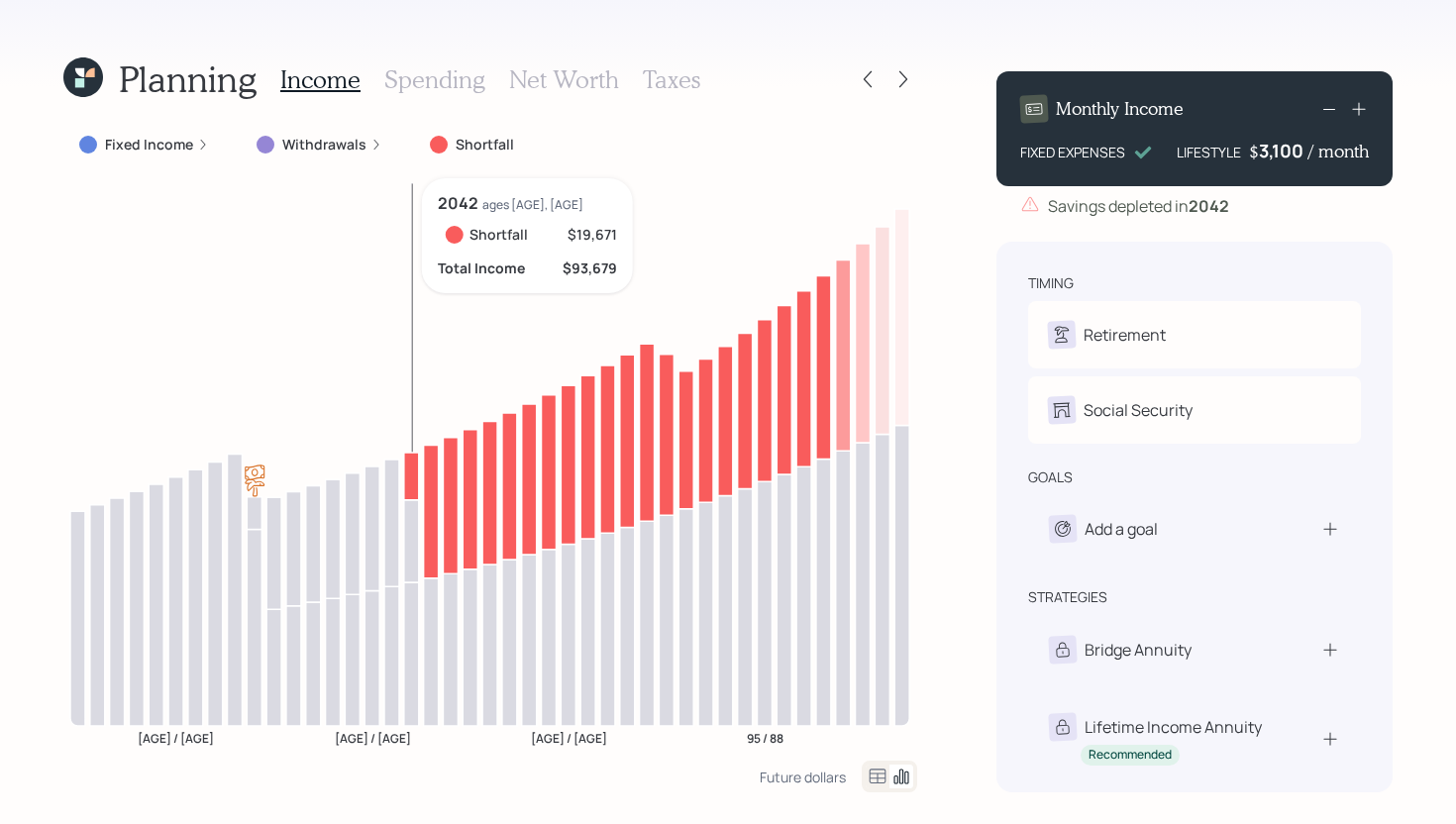 click 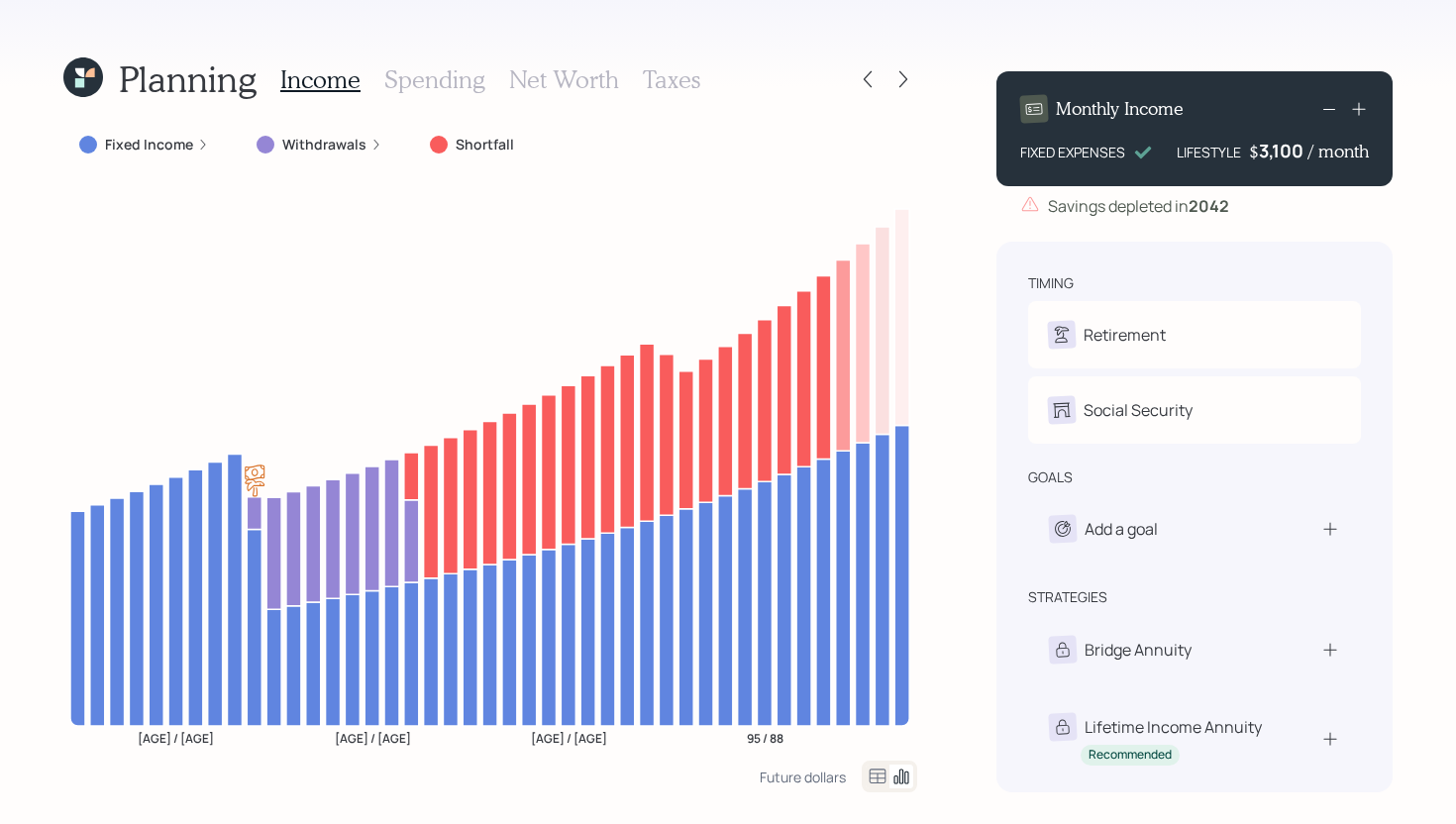 click 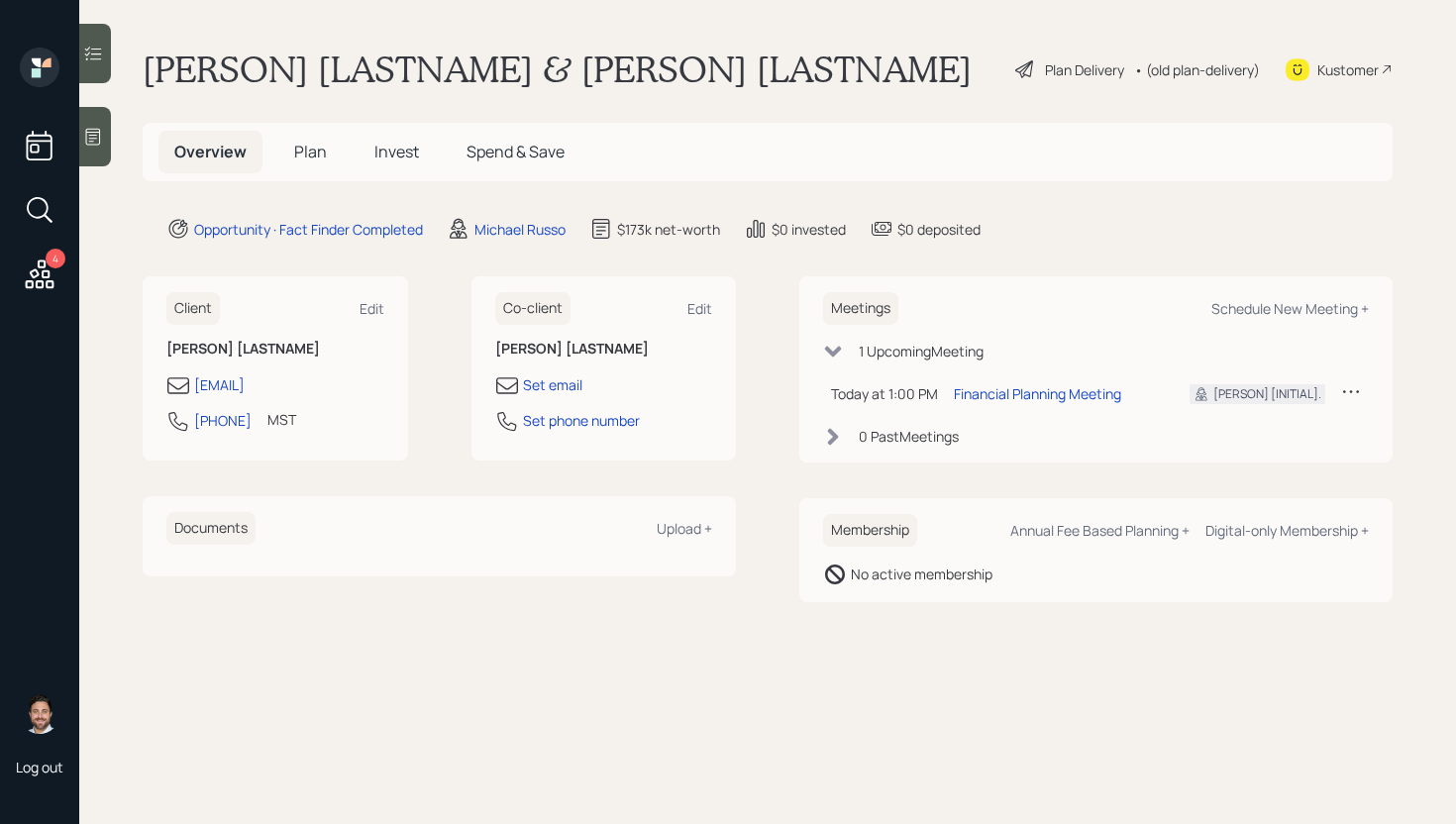 click on "Plan Delivery" at bounding box center [1085, 69] 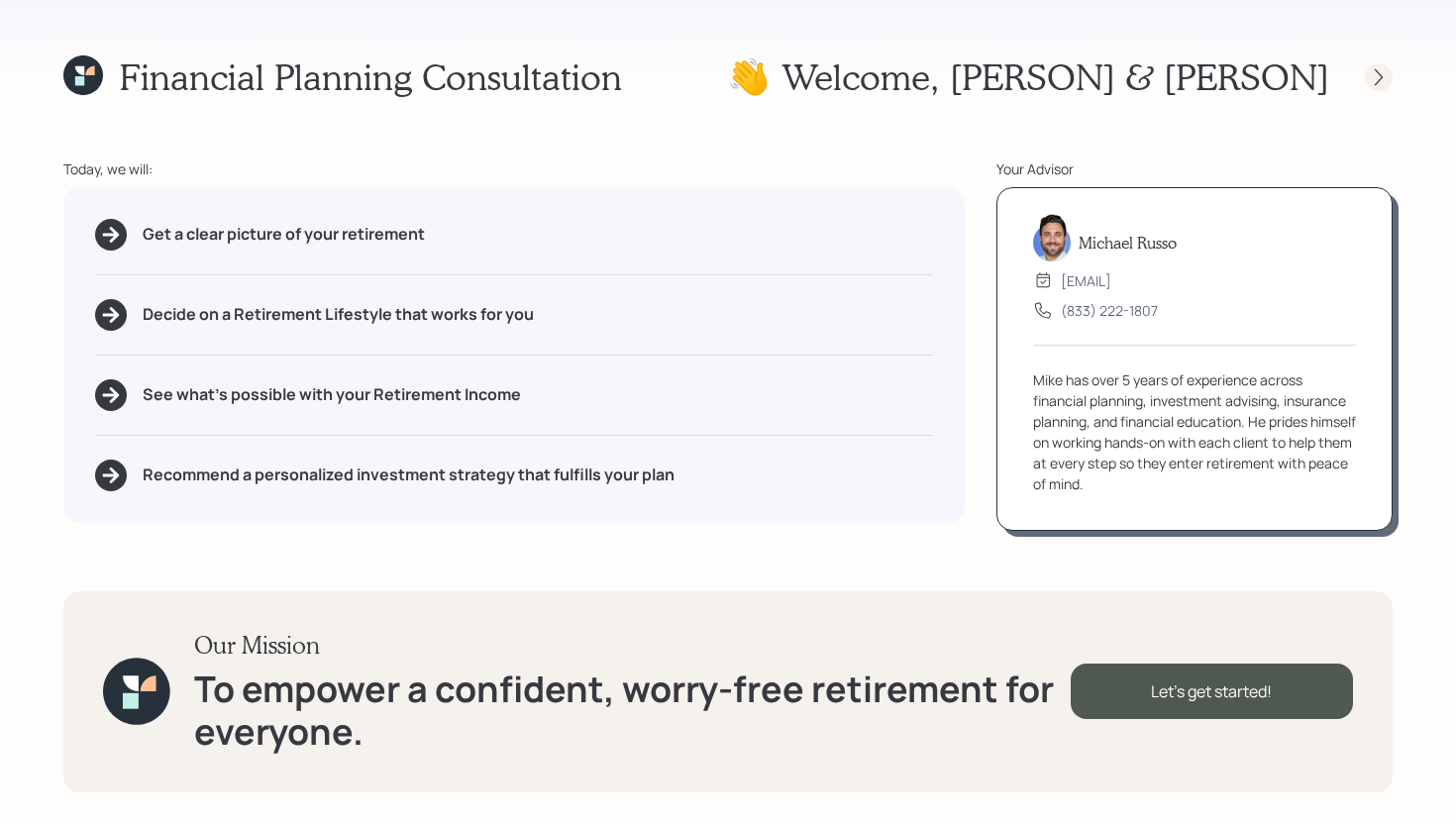 click 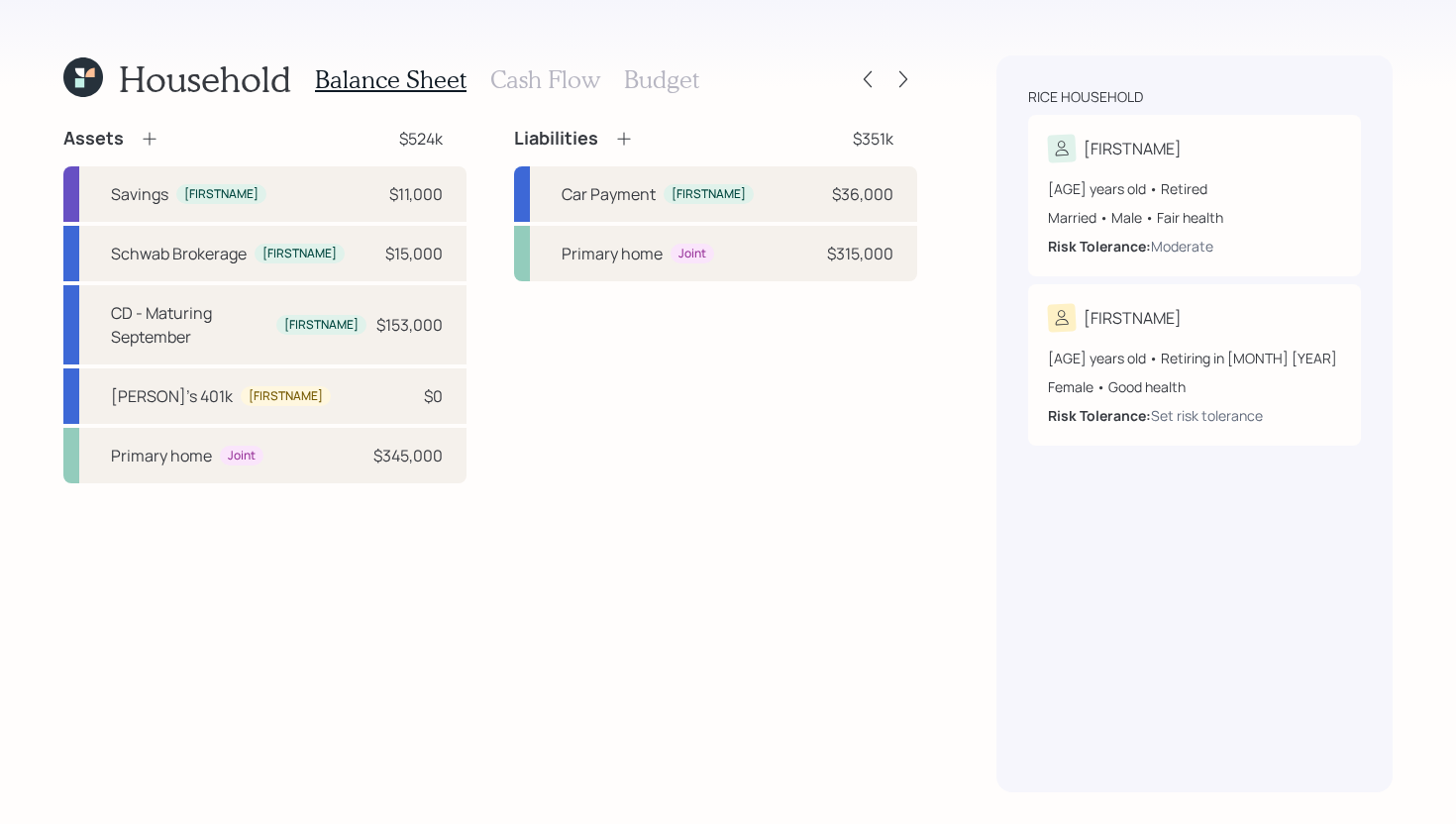 click on "Cash Flow" at bounding box center [545, 79] 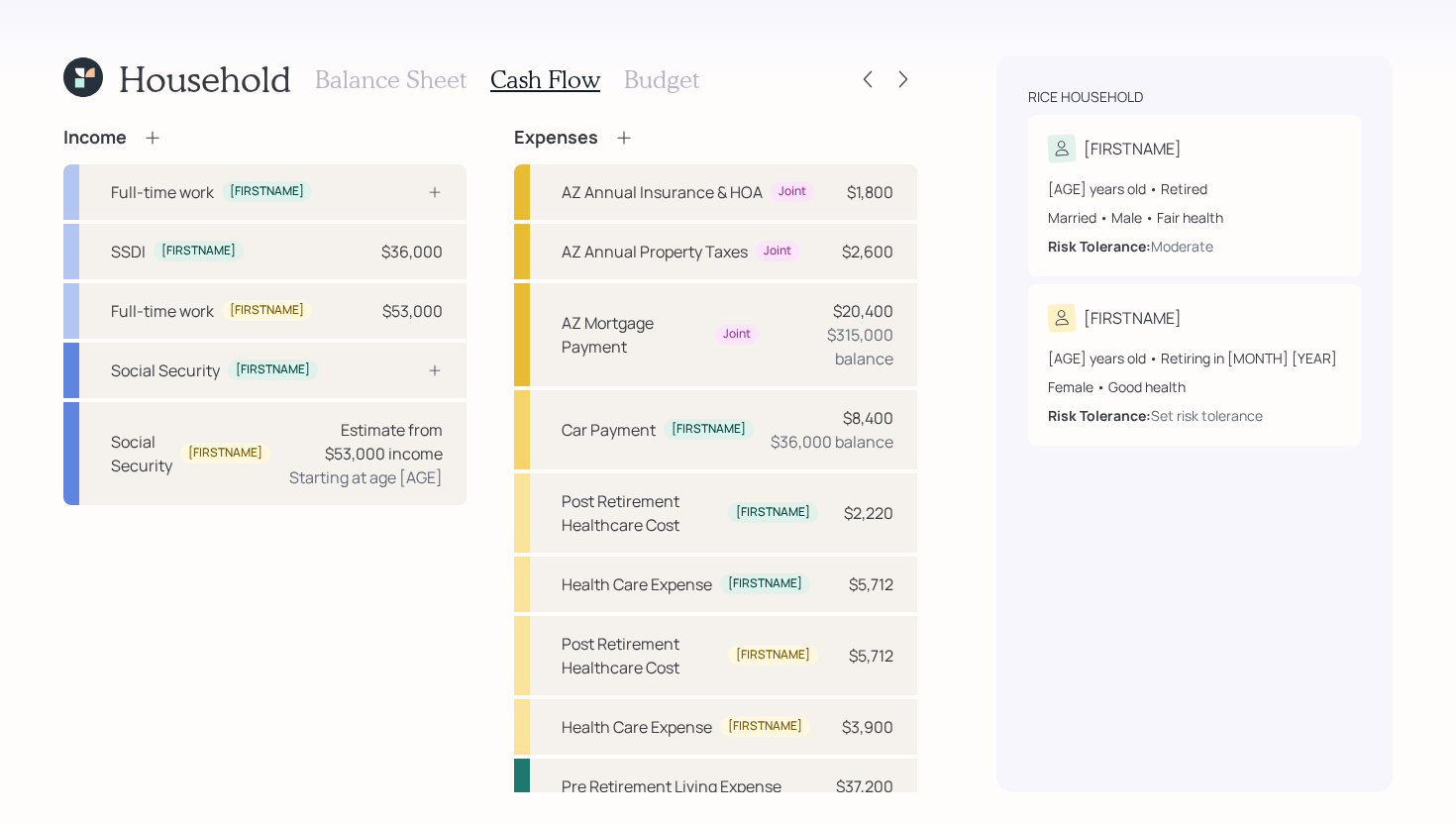click 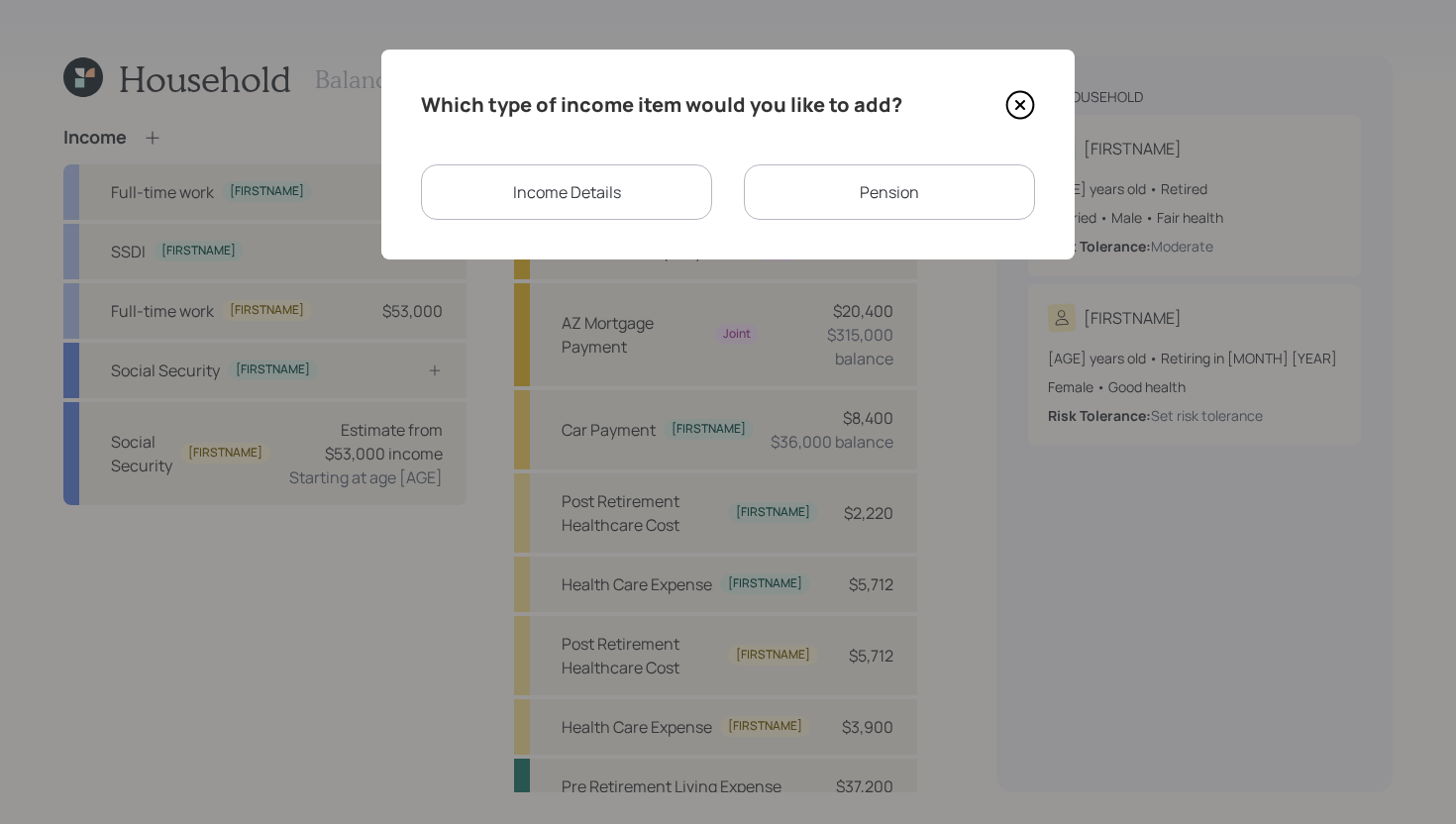 click on "Income Details" at bounding box center (567, 192) 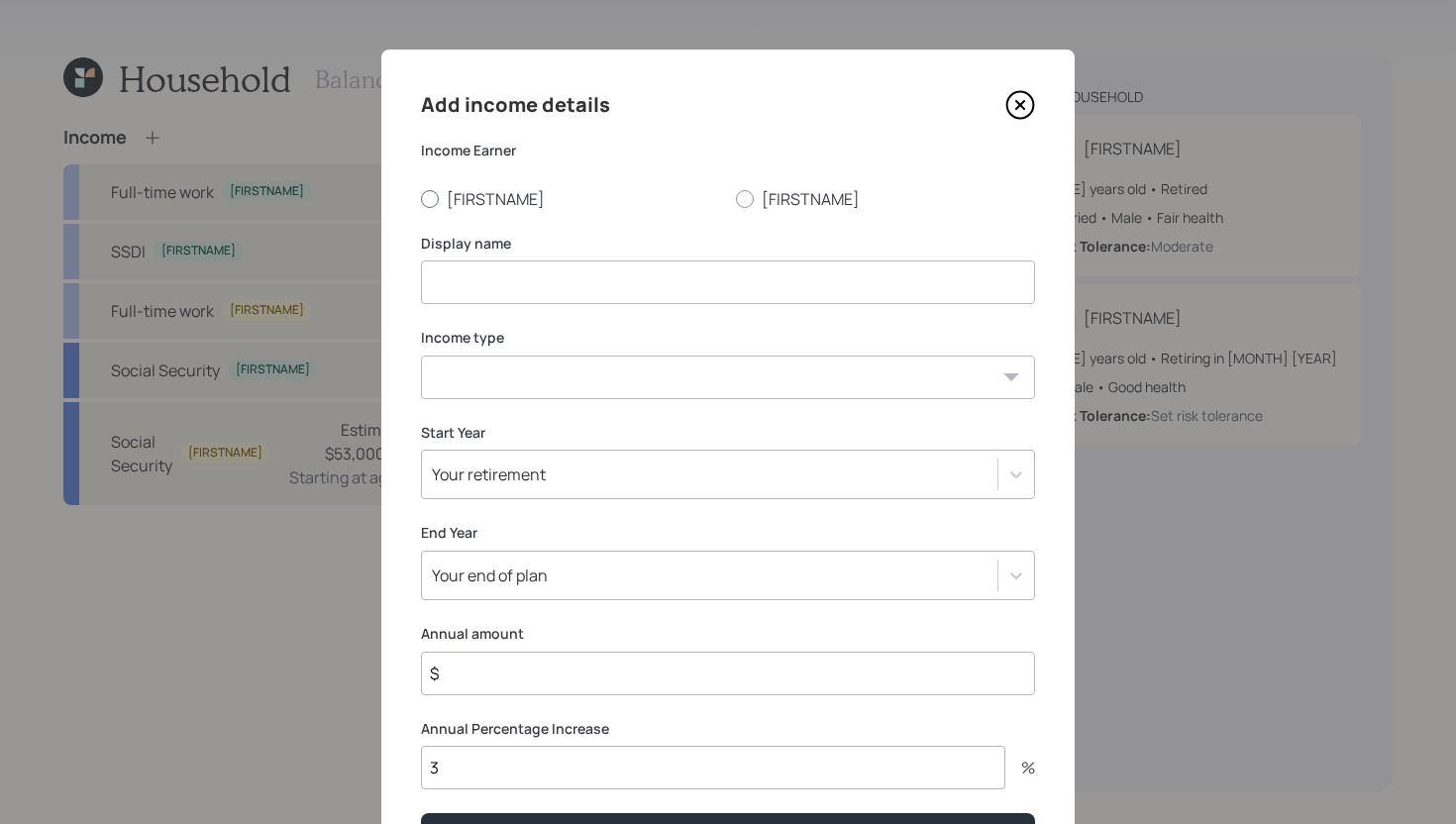 click on "Michael" at bounding box center (571, 199) 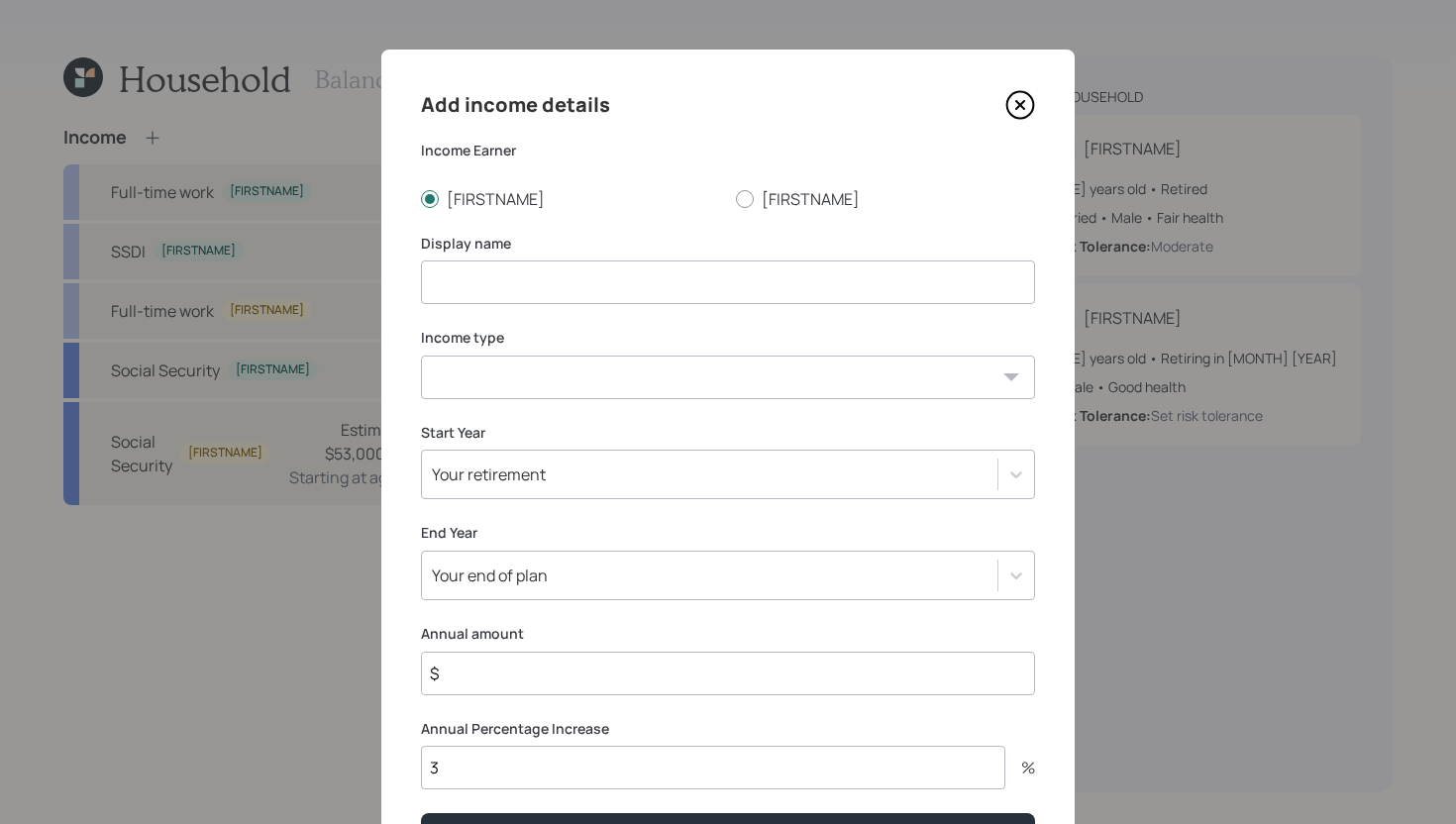 click at bounding box center [728, 282] 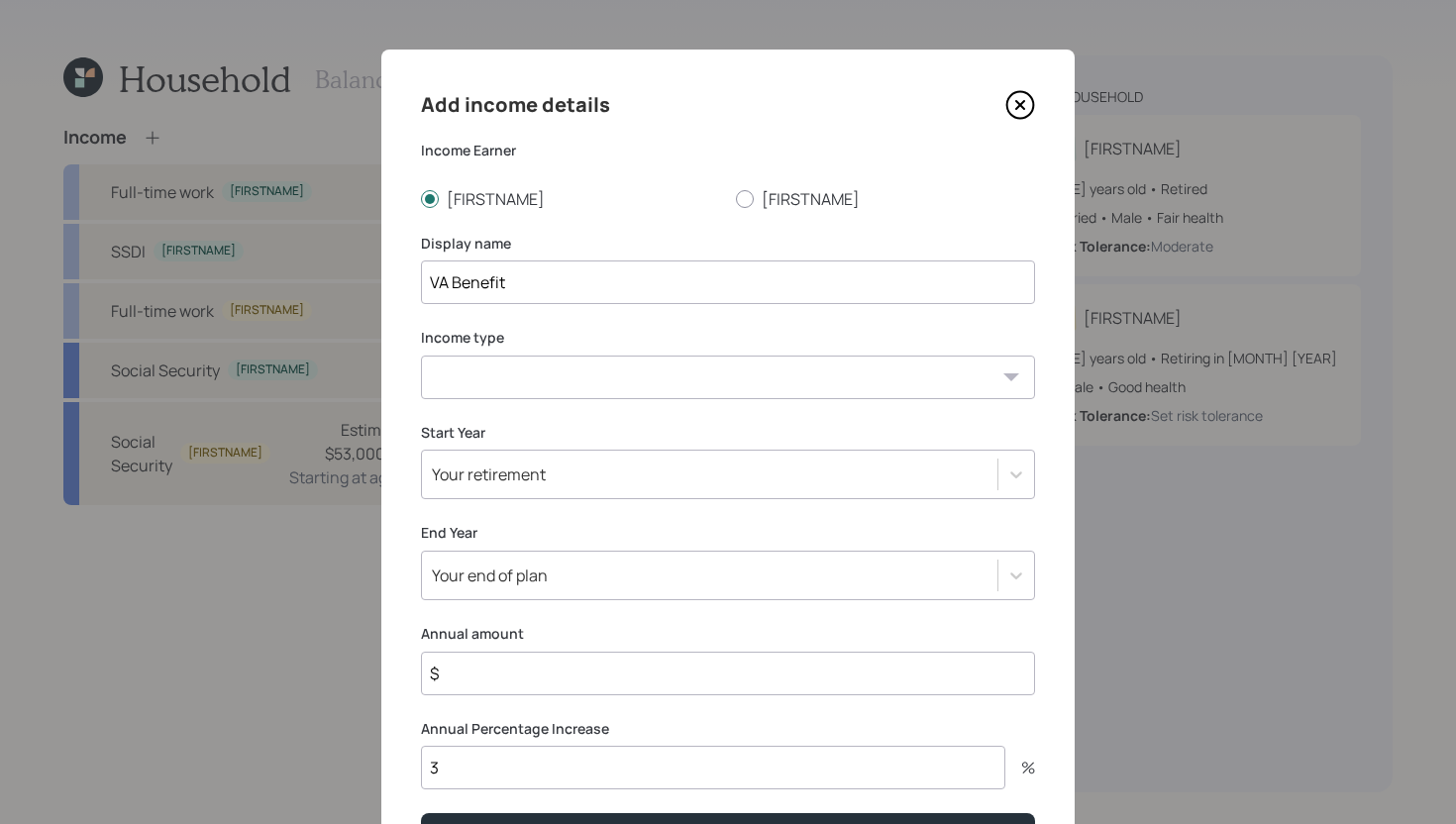 type on "VA Benefit" 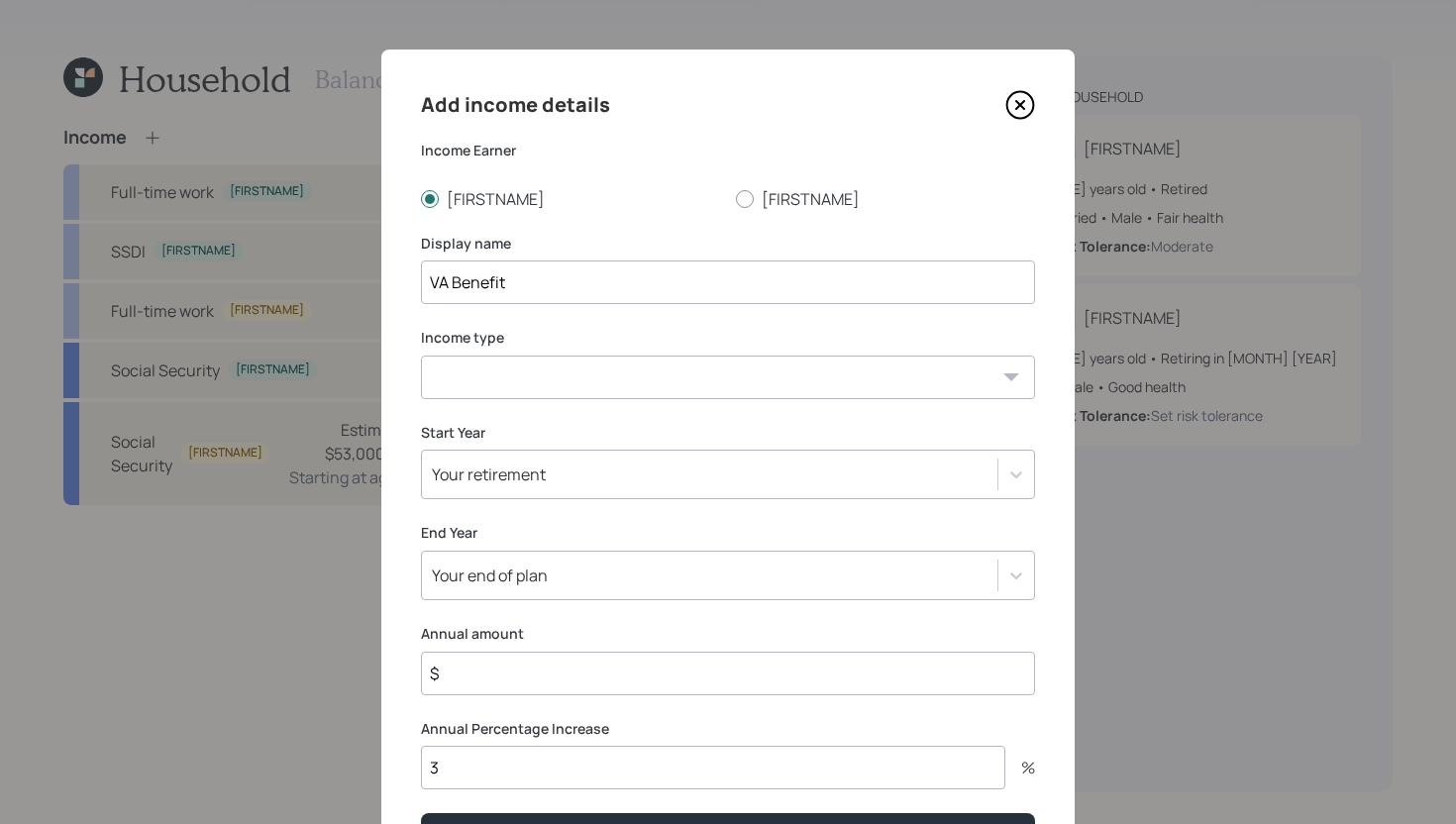 click on "Full-time work Part-time work Self employment Other" at bounding box center (728, 377) 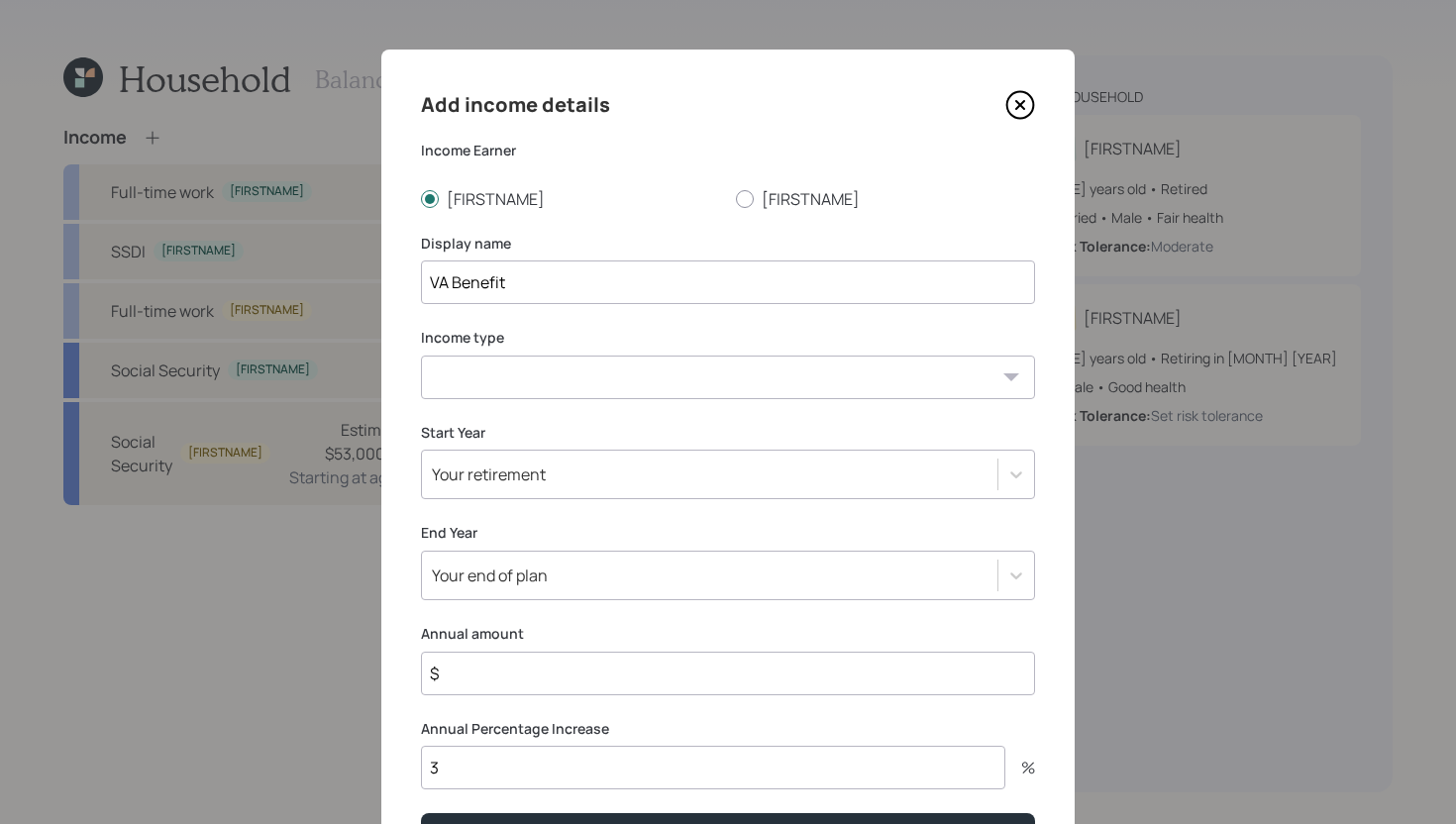 select on "other" 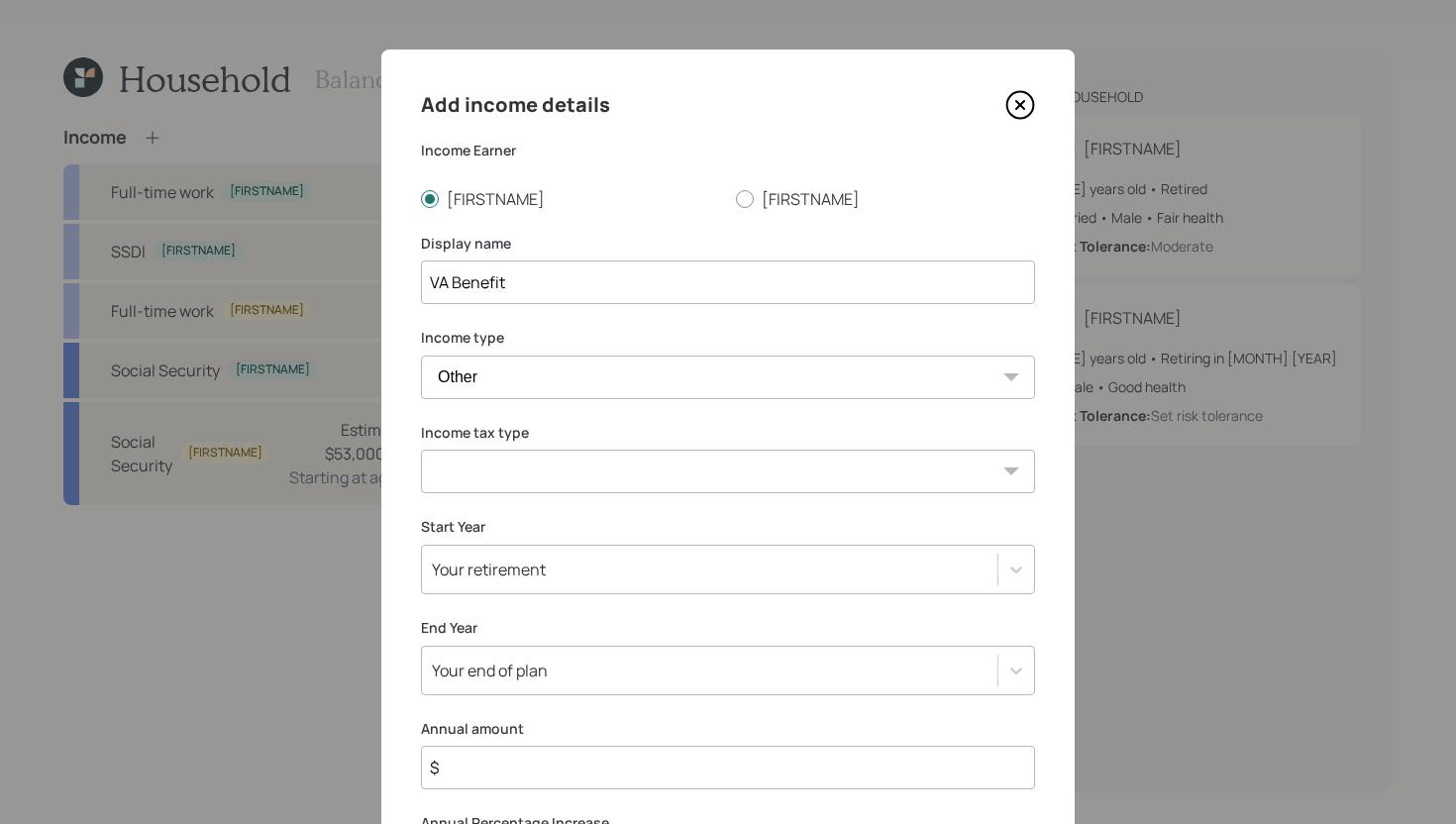 click on "Tax-free Earned Self Employment Alimony Royalties Pension / Annuity Interest Dividend Short-Term Gain Long-Term Gain Social Security" at bounding box center [728, 471] 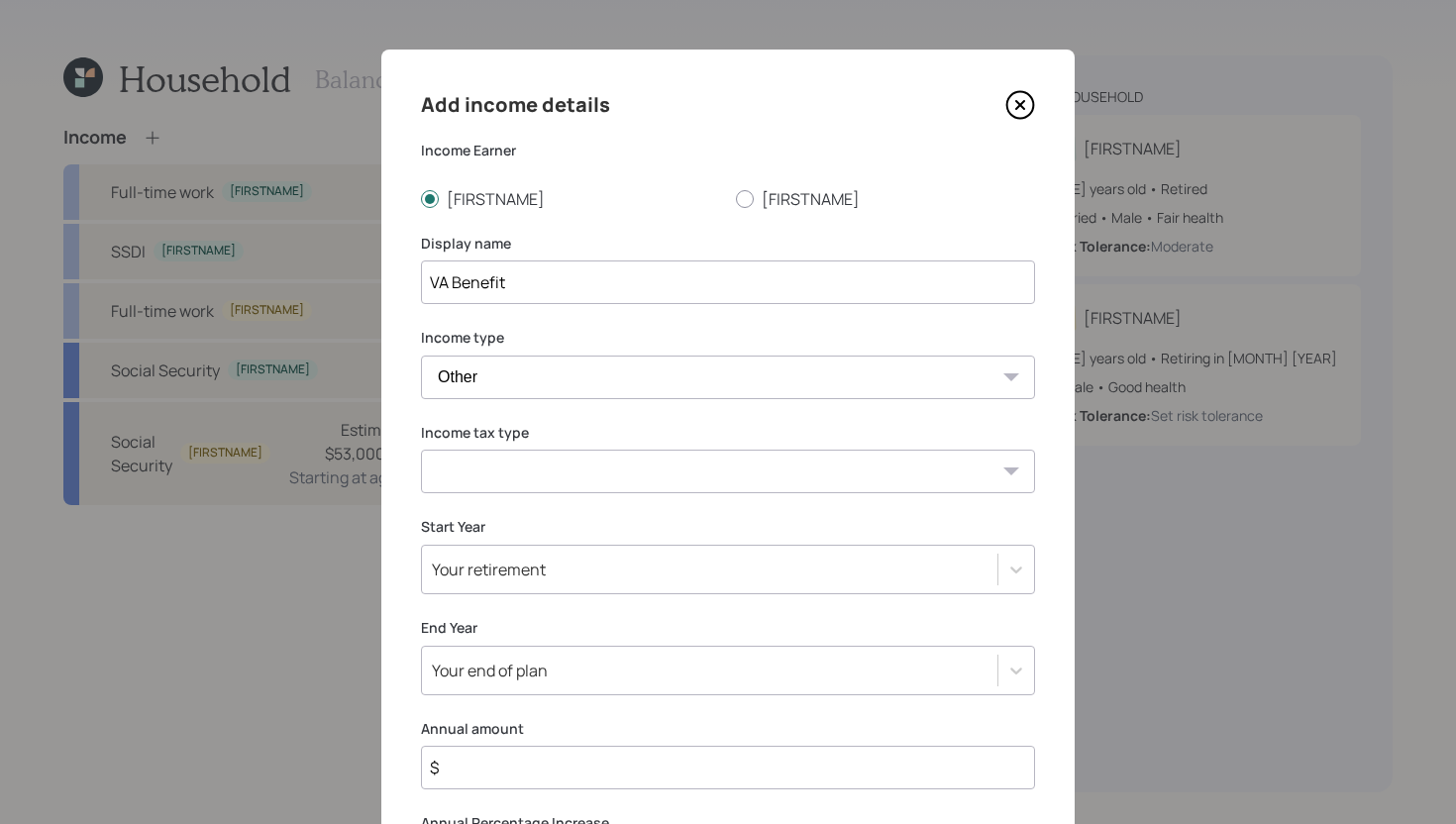 select on "tax_free" 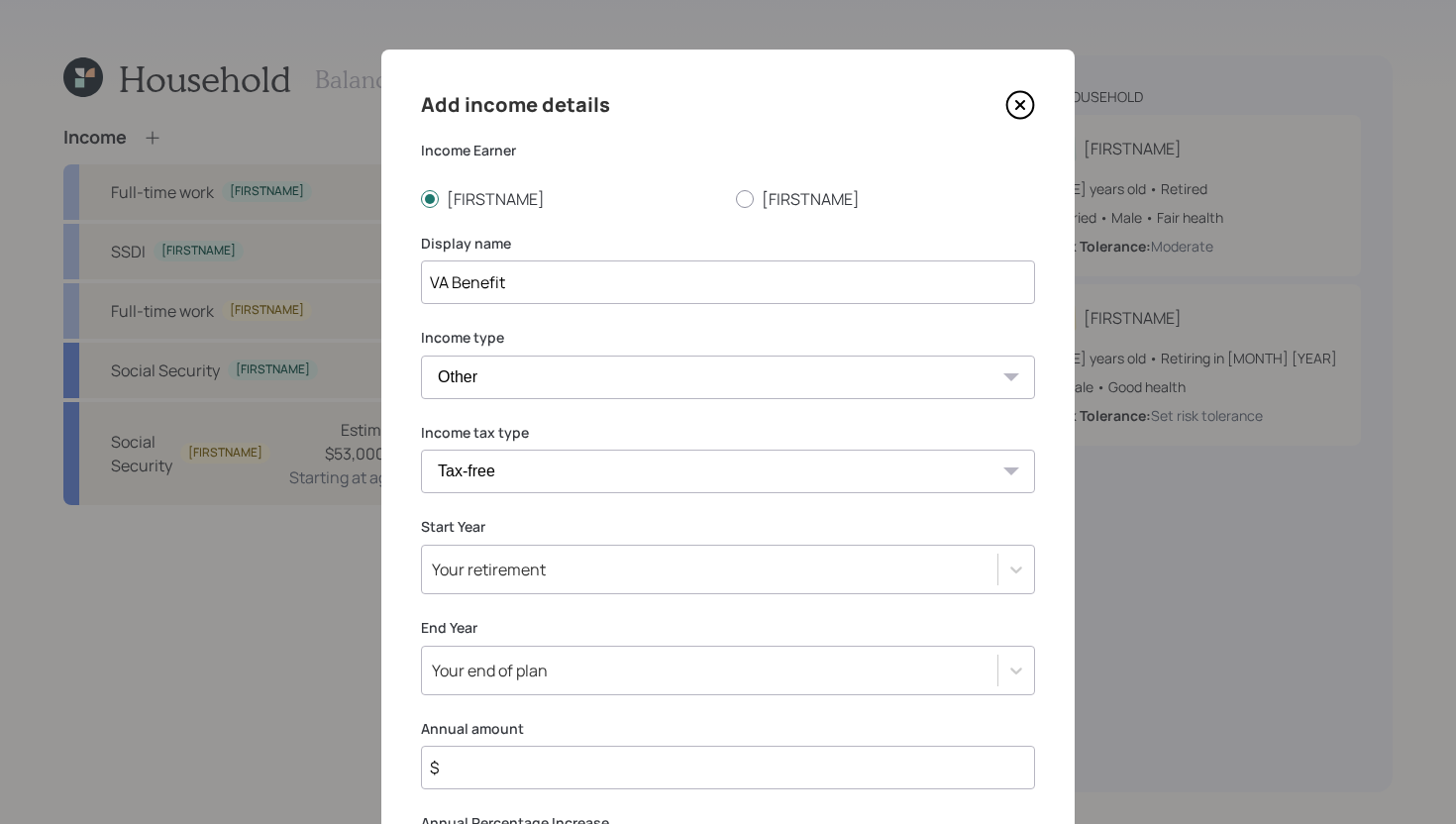 click on "Your retirement" at bounding box center (728, 569) 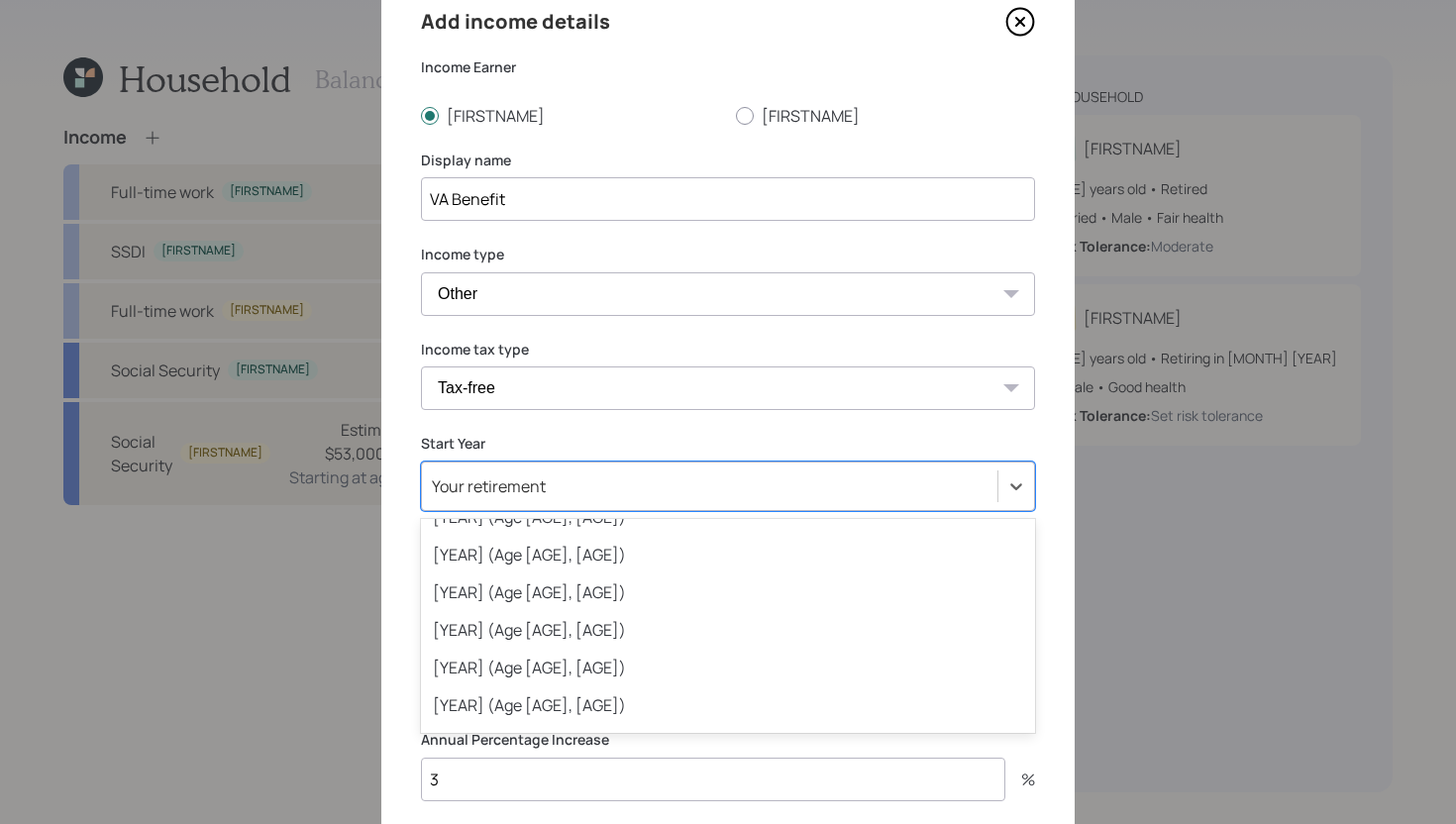 scroll, scrollTop: 148, scrollLeft: 0, axis: vertical 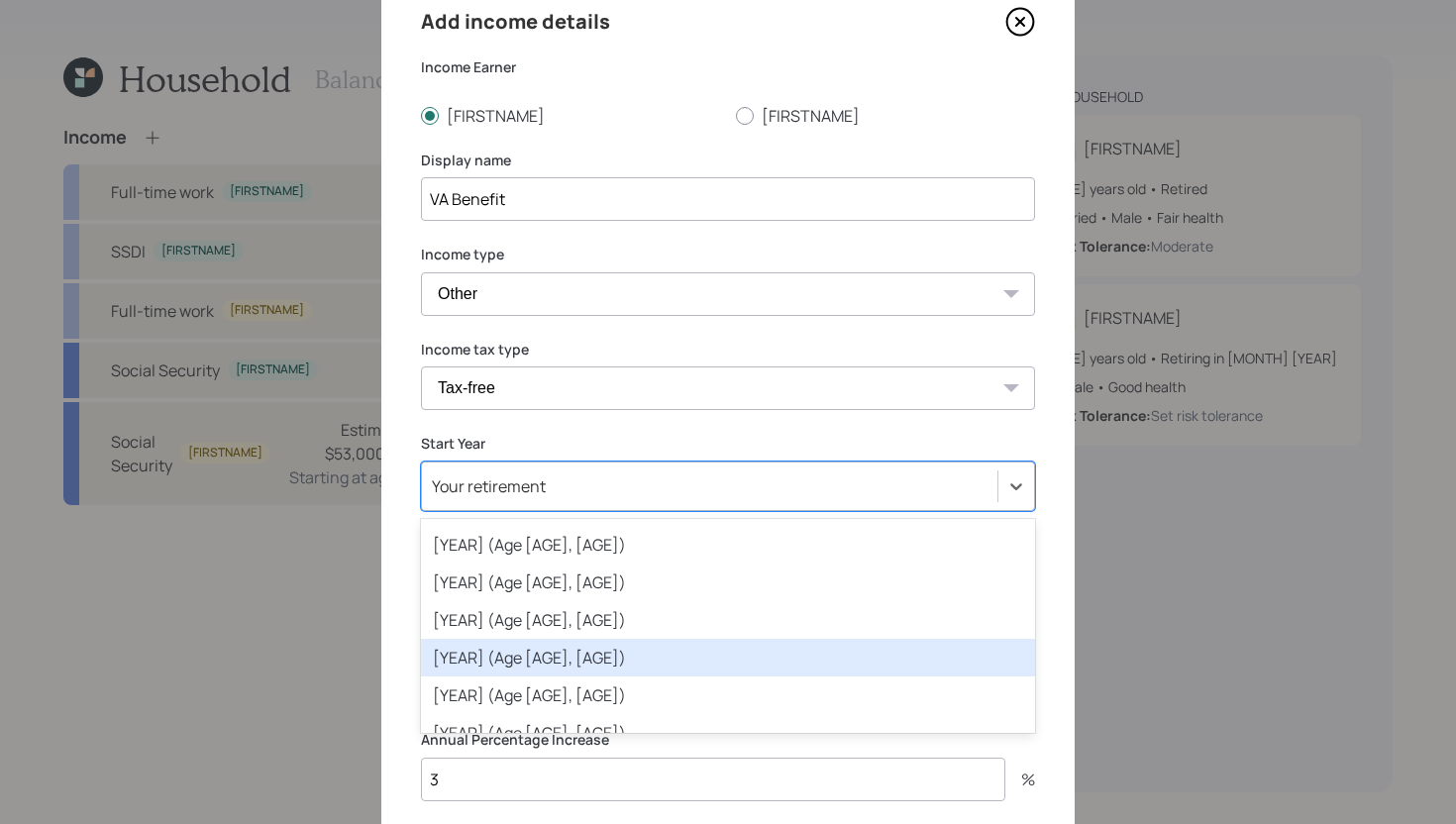 click on "2026 (Age 61, 54)" at bounding box center (728, 658) 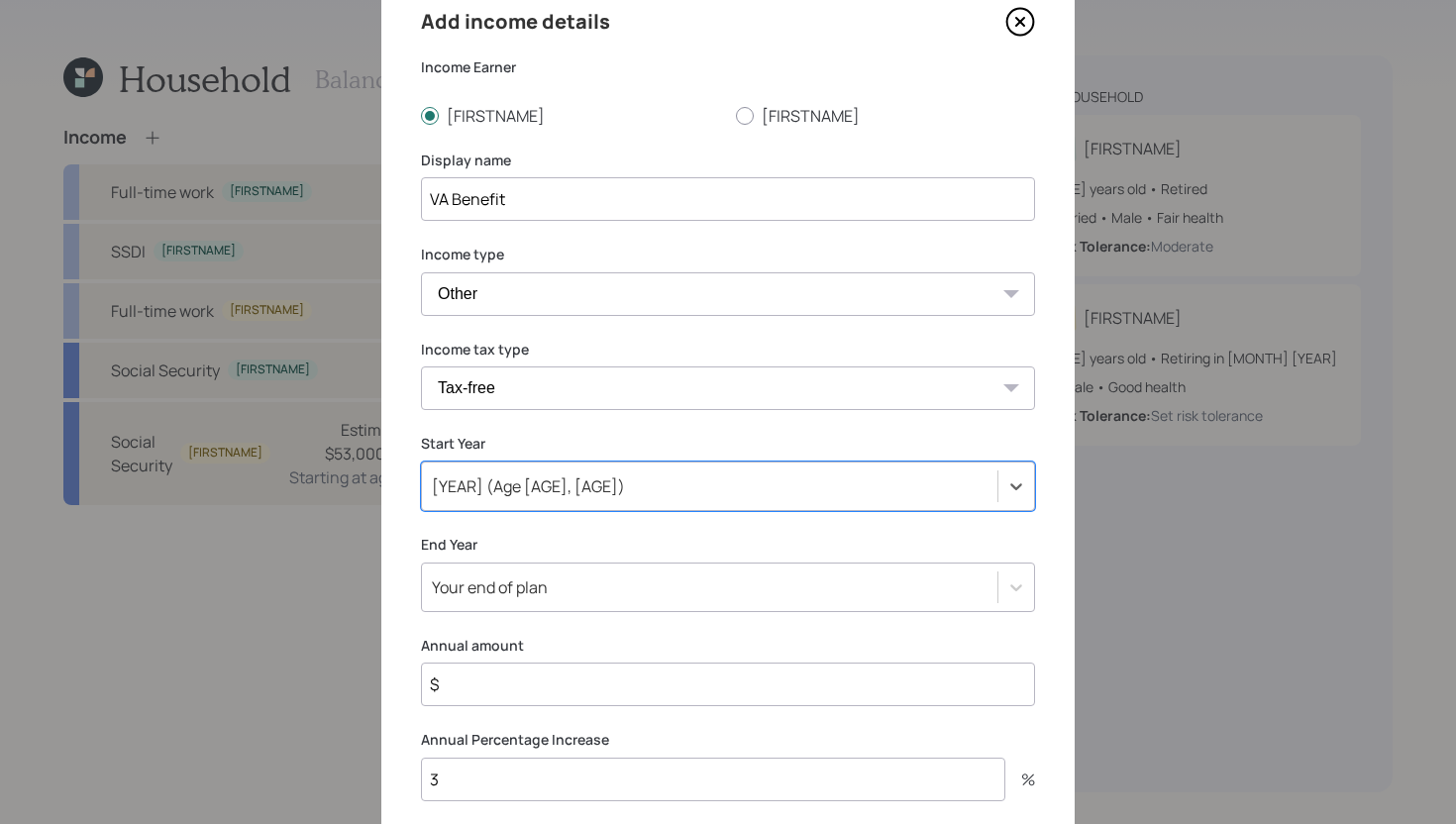 click on "2026 (Age 61, 54)" at bounding box center [709, 486] 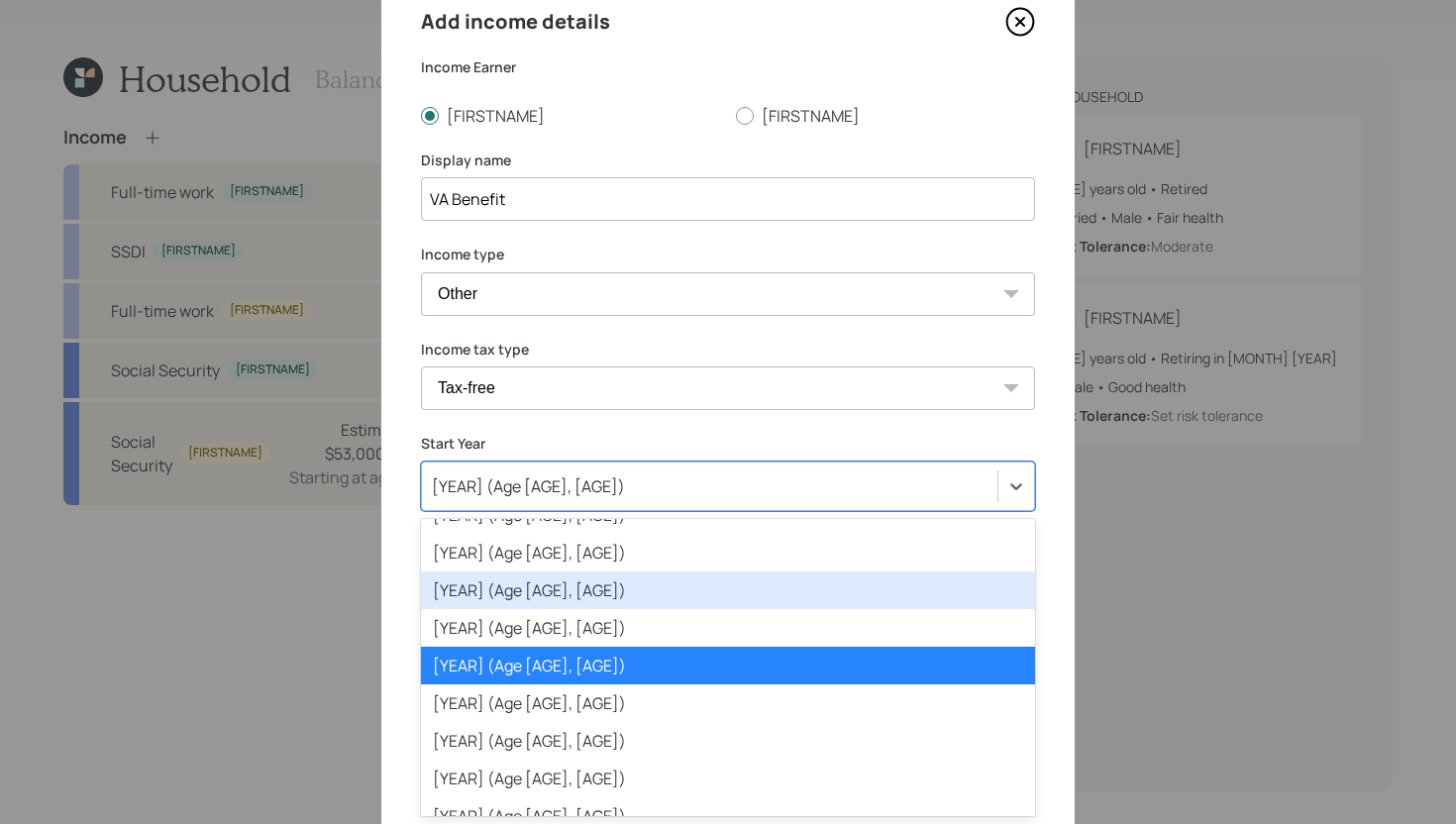 scroll, scrollTop: 145, scrollLeft: 0, axis: vertical 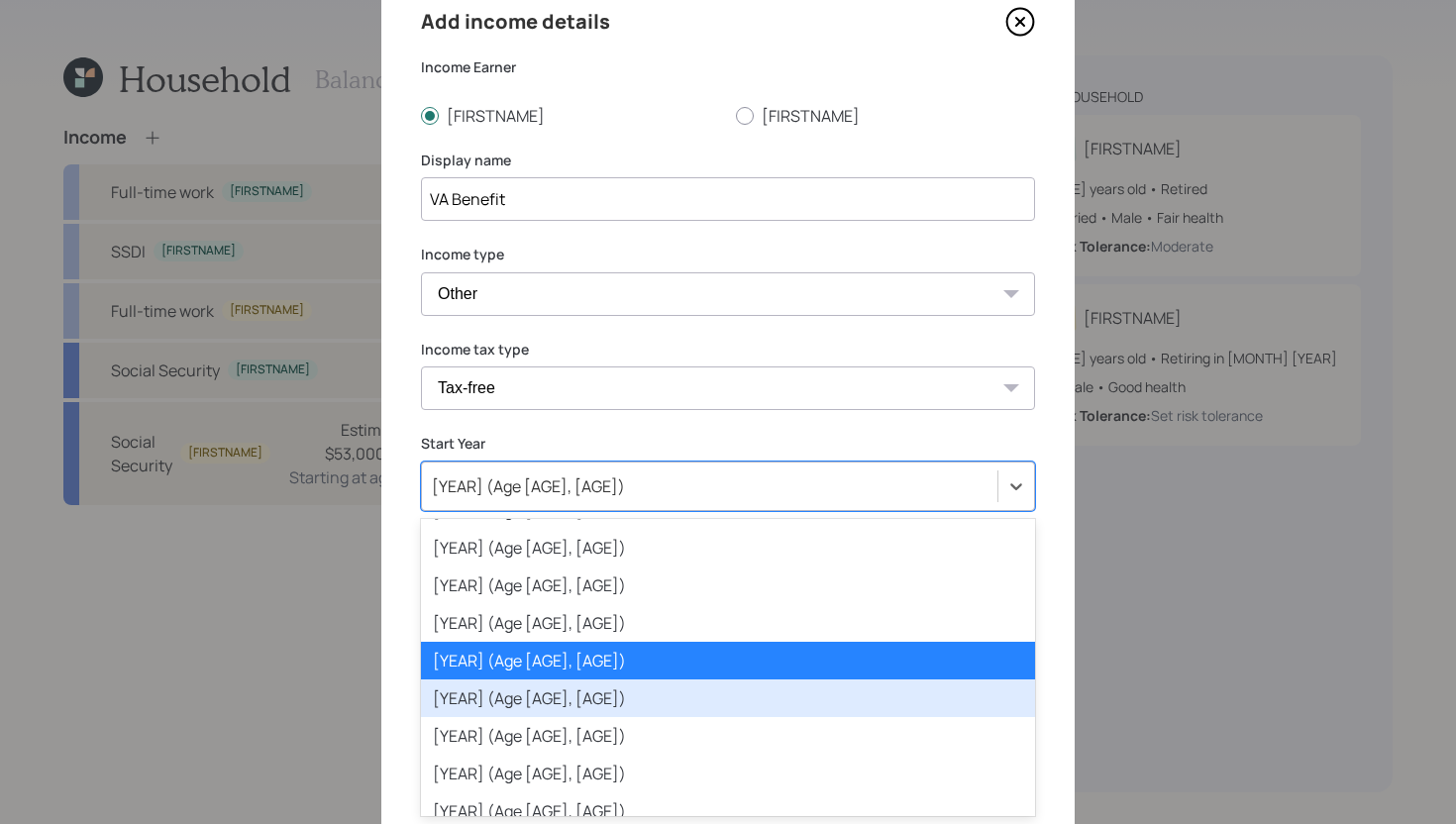 click on "2027 (Age 62, 55)" at bounding box center [728, 698] 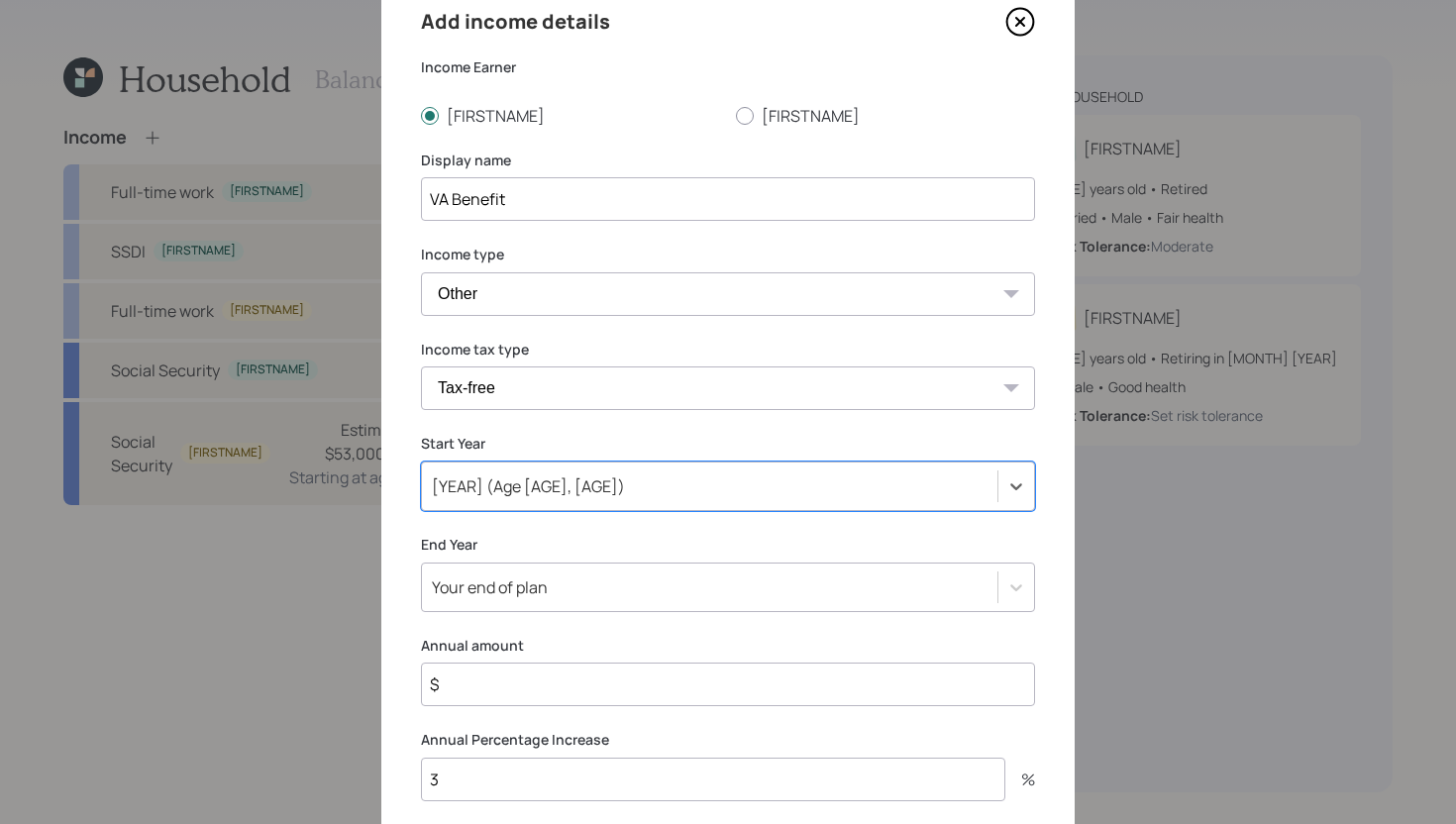 scroll, scrollTop: 217, scrollLeft: 0, axis: vertical 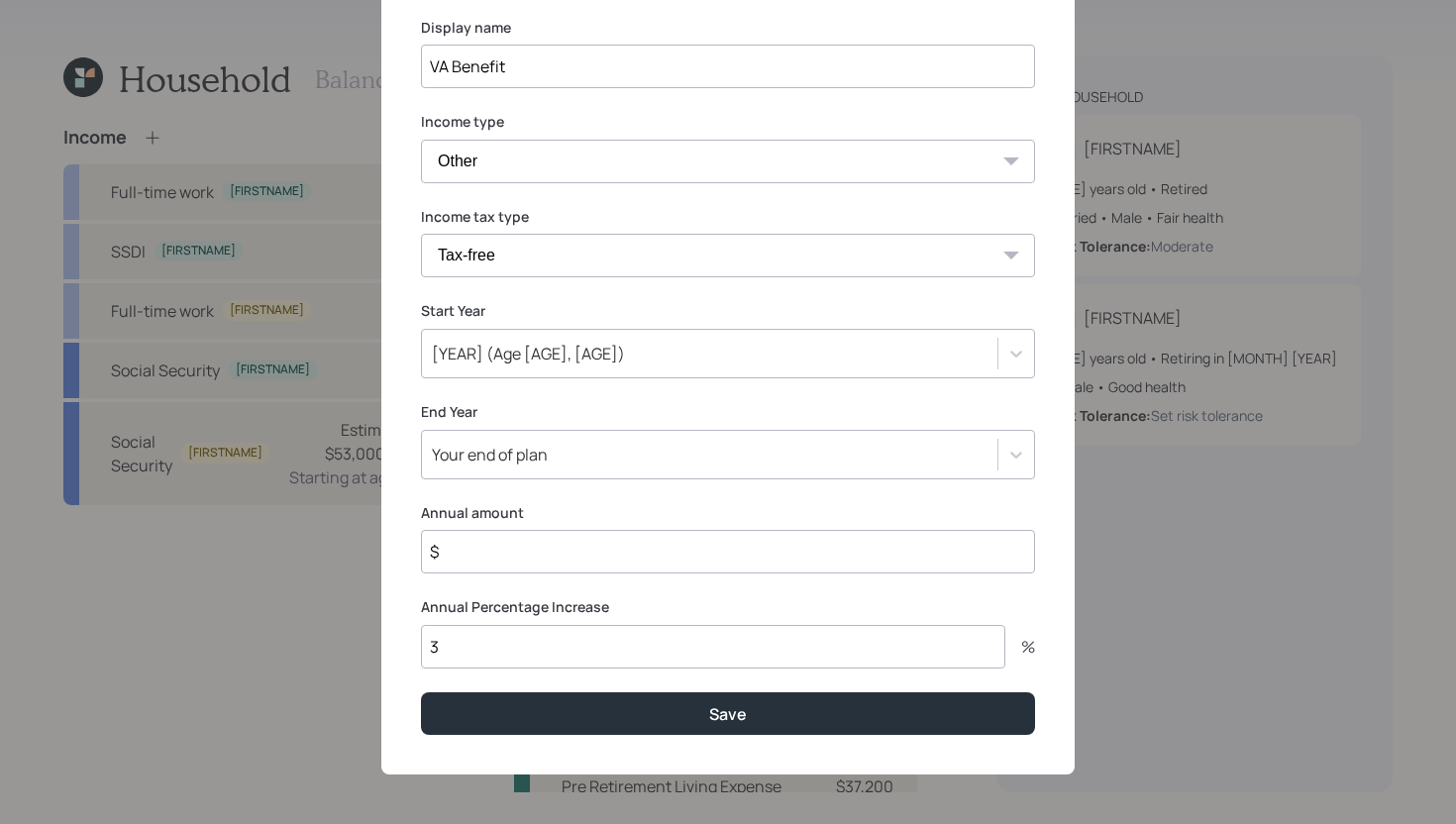 click on "3" at bounding box center [713, 647] 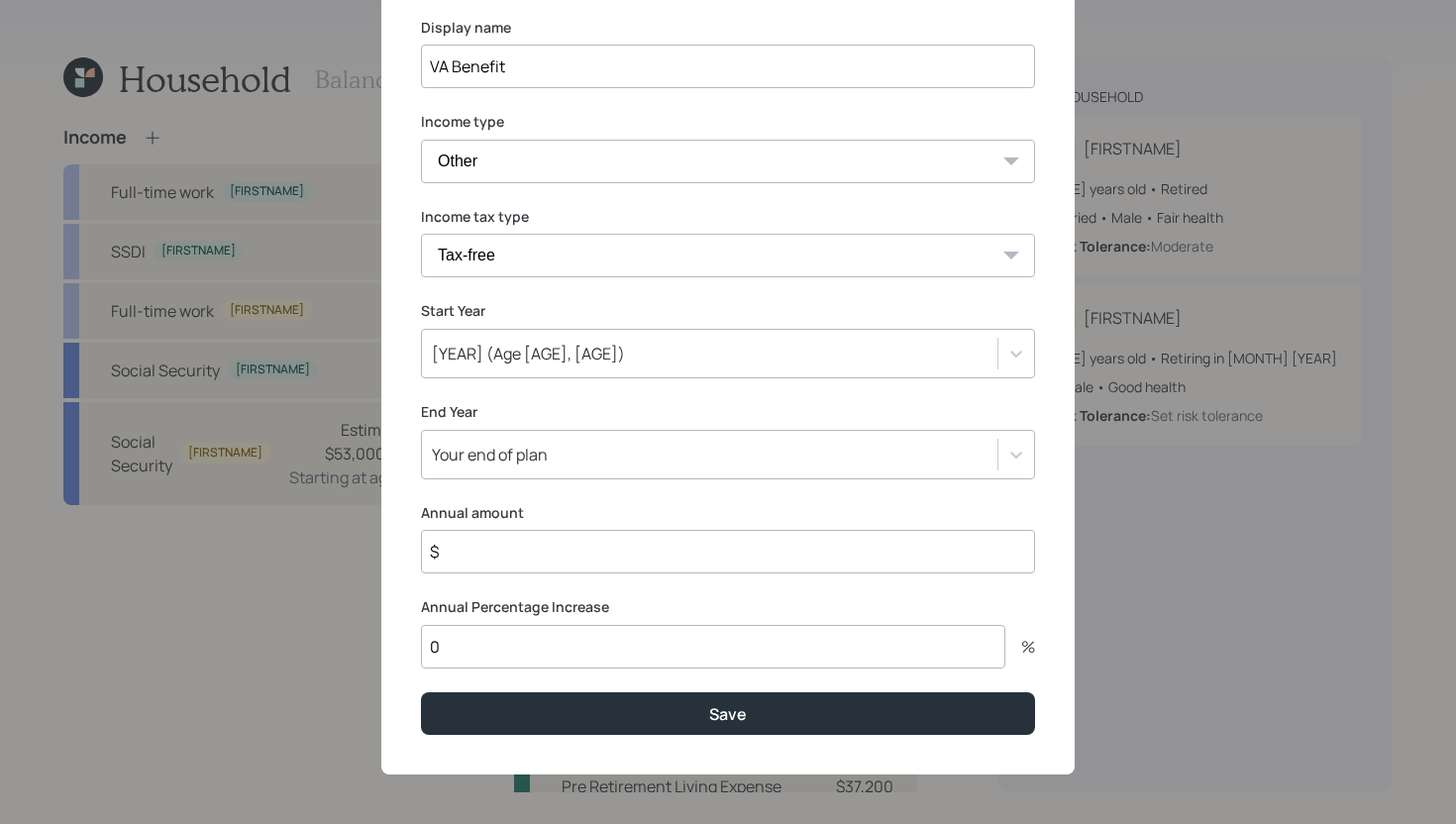 type on "0" 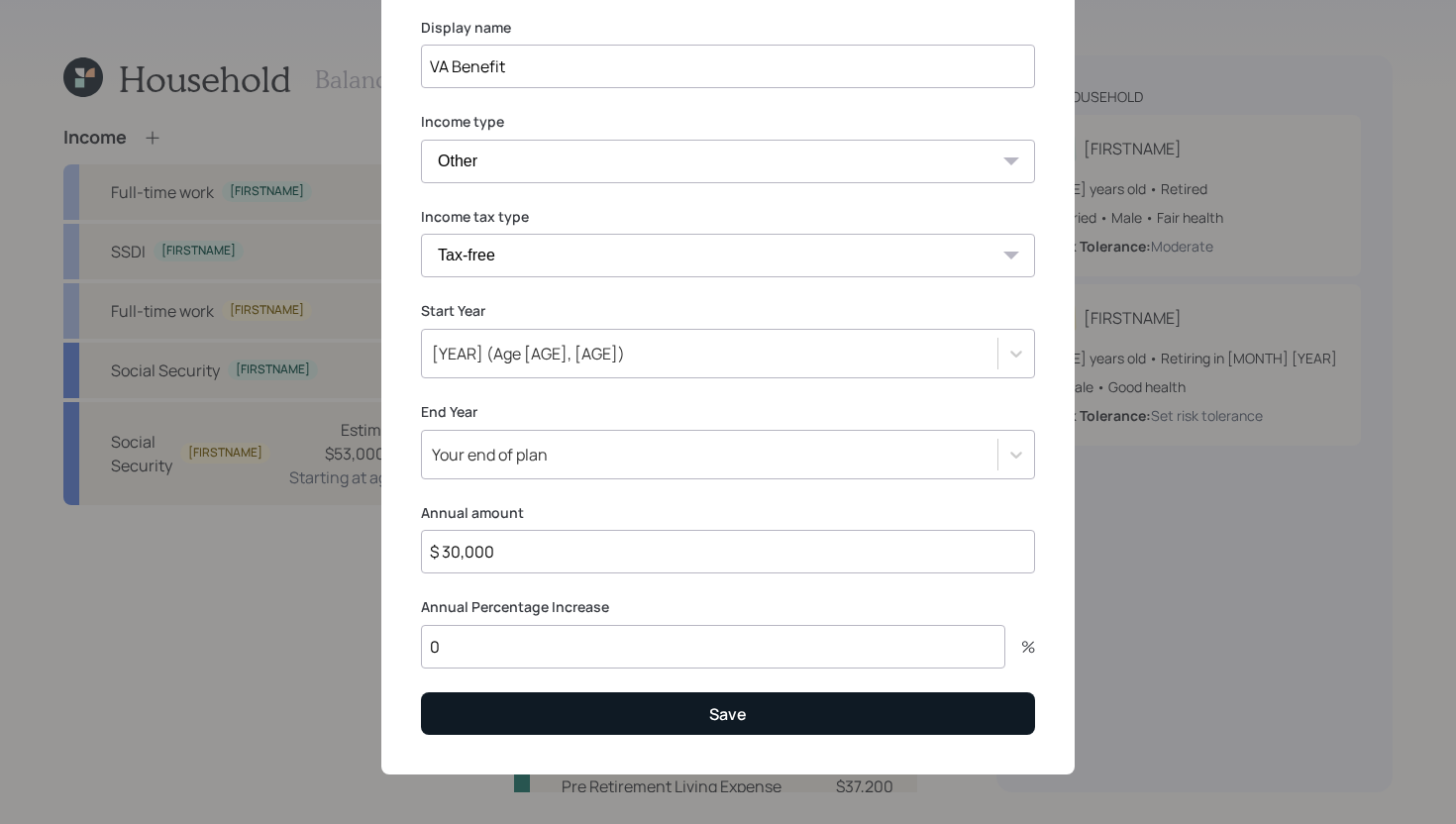 type on "$ 30,000" 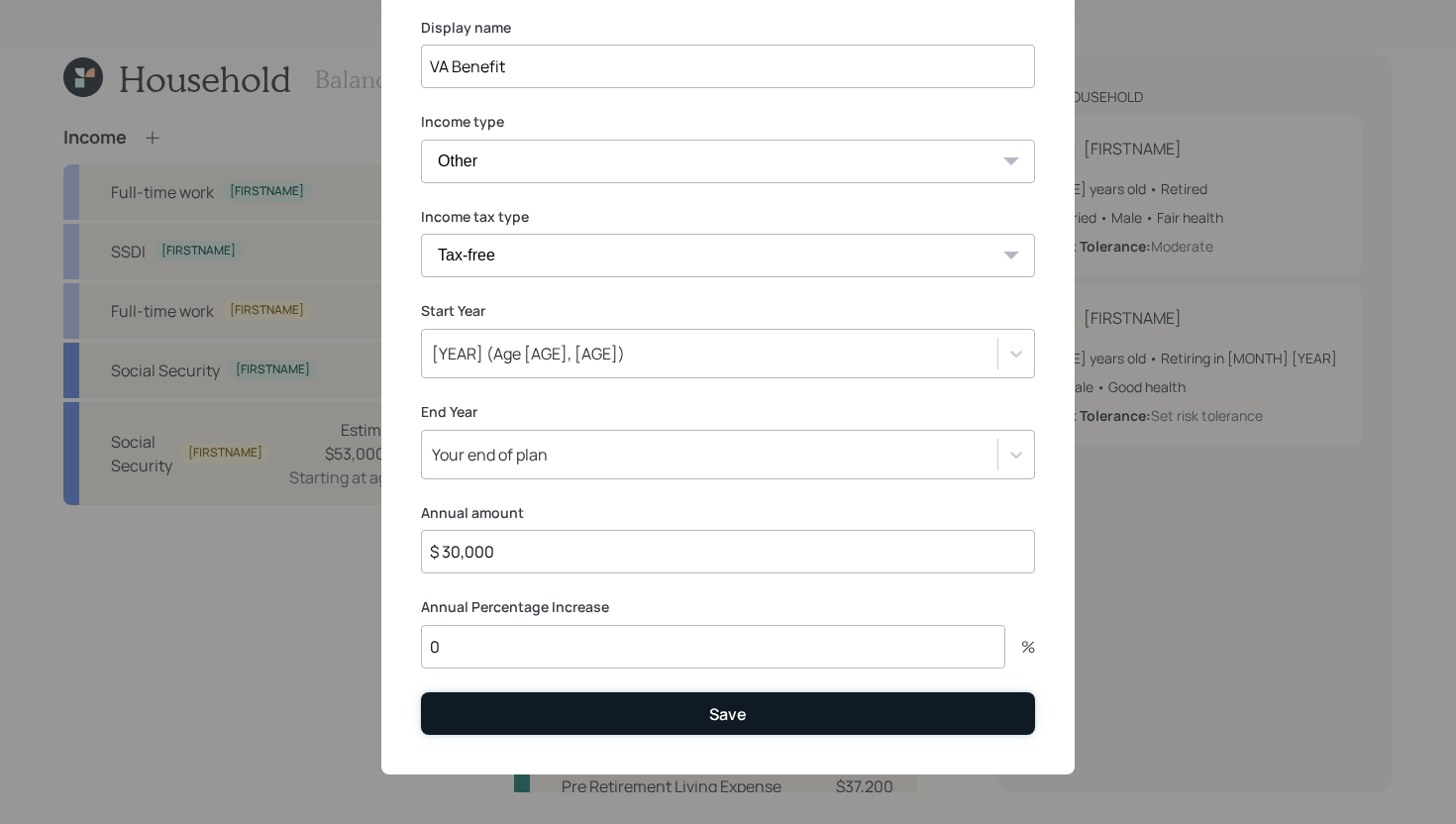 click on "Save" at bounding box center (728, 713) 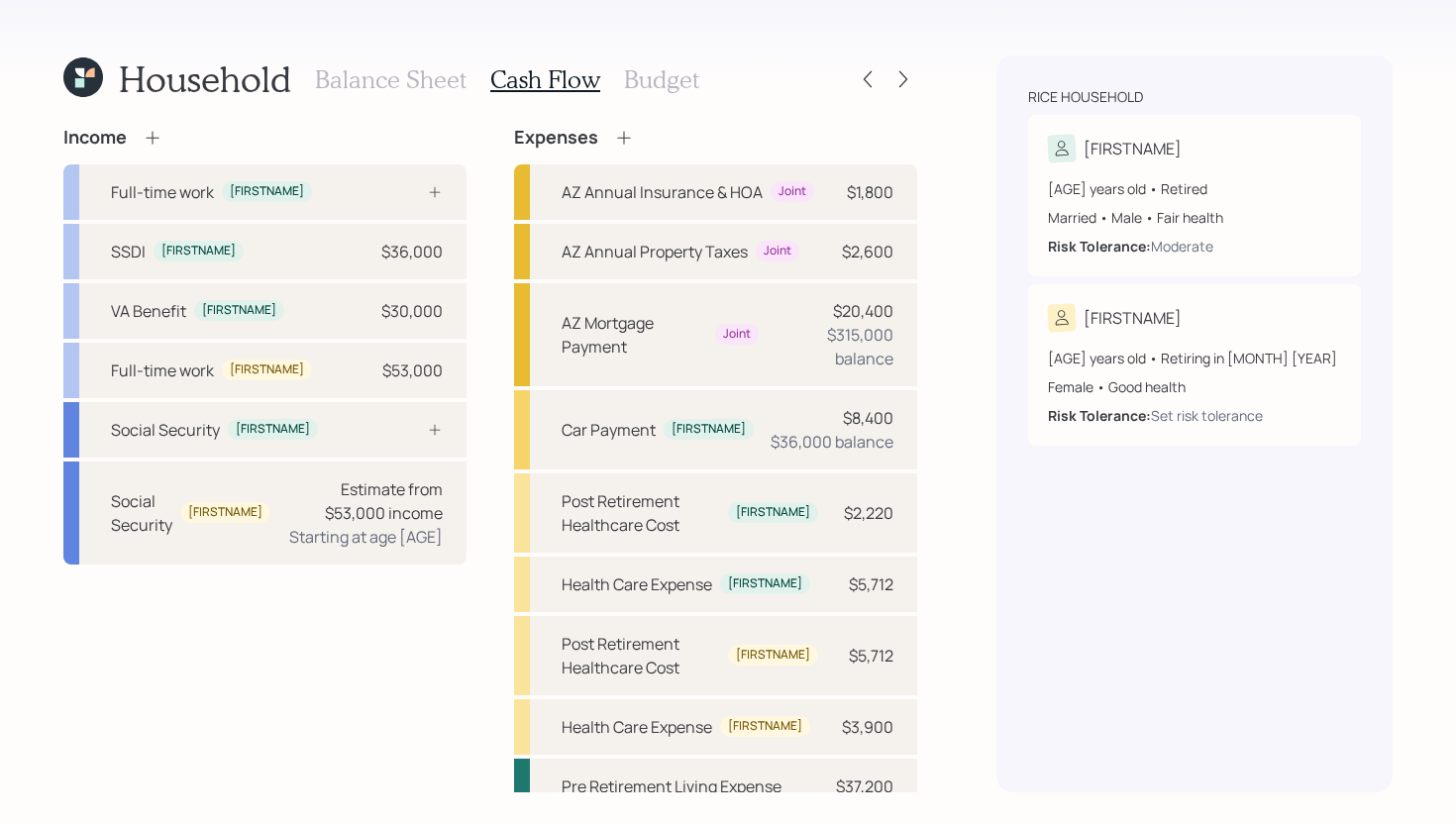 click on "Household Balance Sheet Cash Flow Budget Income Full-time work Michael SSDI Michael $36,000 VA Benefit Michael $30,000 Full-time work Claudia $53,000 Social Security Michael Social Security Claudia Estimate from $53,000 income Starting at age 62 Expenses AZ Annual Insurance & HOA Joint $1,800 AZ Annual Property Taxes Joint $2,600 AZ Mortgage Payment Joint $20,400 $315,000 balance Car Payment Michael $8,400 $36,000 balance Post Retirement Healthcare Cost Michael $2,220 Health Care Expense Michael $5,712 Post Retirement Healthcare Cost Claudia $5,712 Health Care Expense Claudia $3,900 Pre Retirement Living Expense $37,200 Post Retirement Living Expense $37,200 Rice household Michael 59 years old • Retired Married • Male • Fair health Risk Tolerance:  Moderate Claudia 53 years old • Retiring in July 2034 Female • Good health Risk Tolerance:  Set risk tolerance" at bounding box center (728, 412) 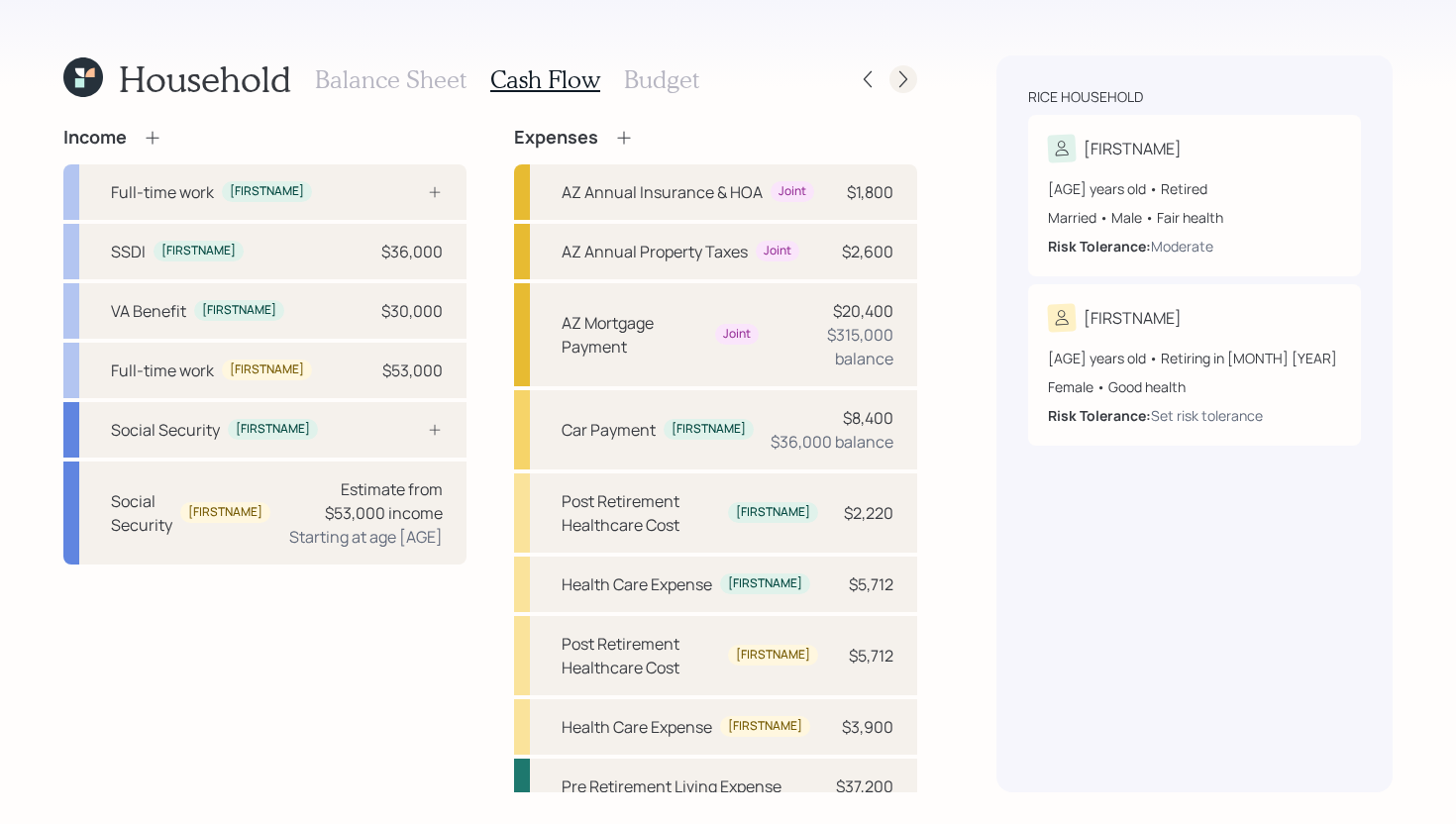 click 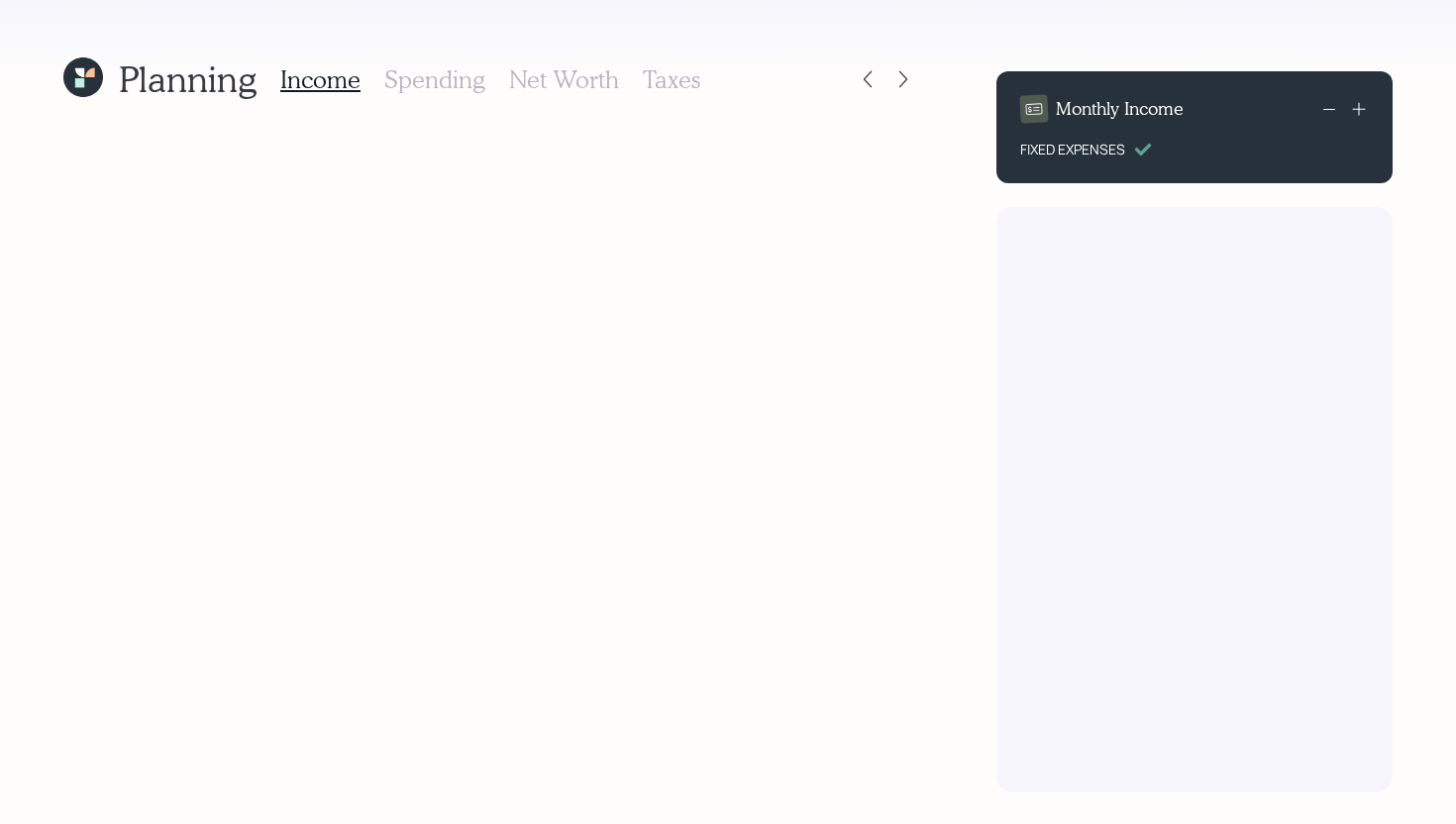 scroll, scrollTop: 0, scrollLeft: 0, axis: both 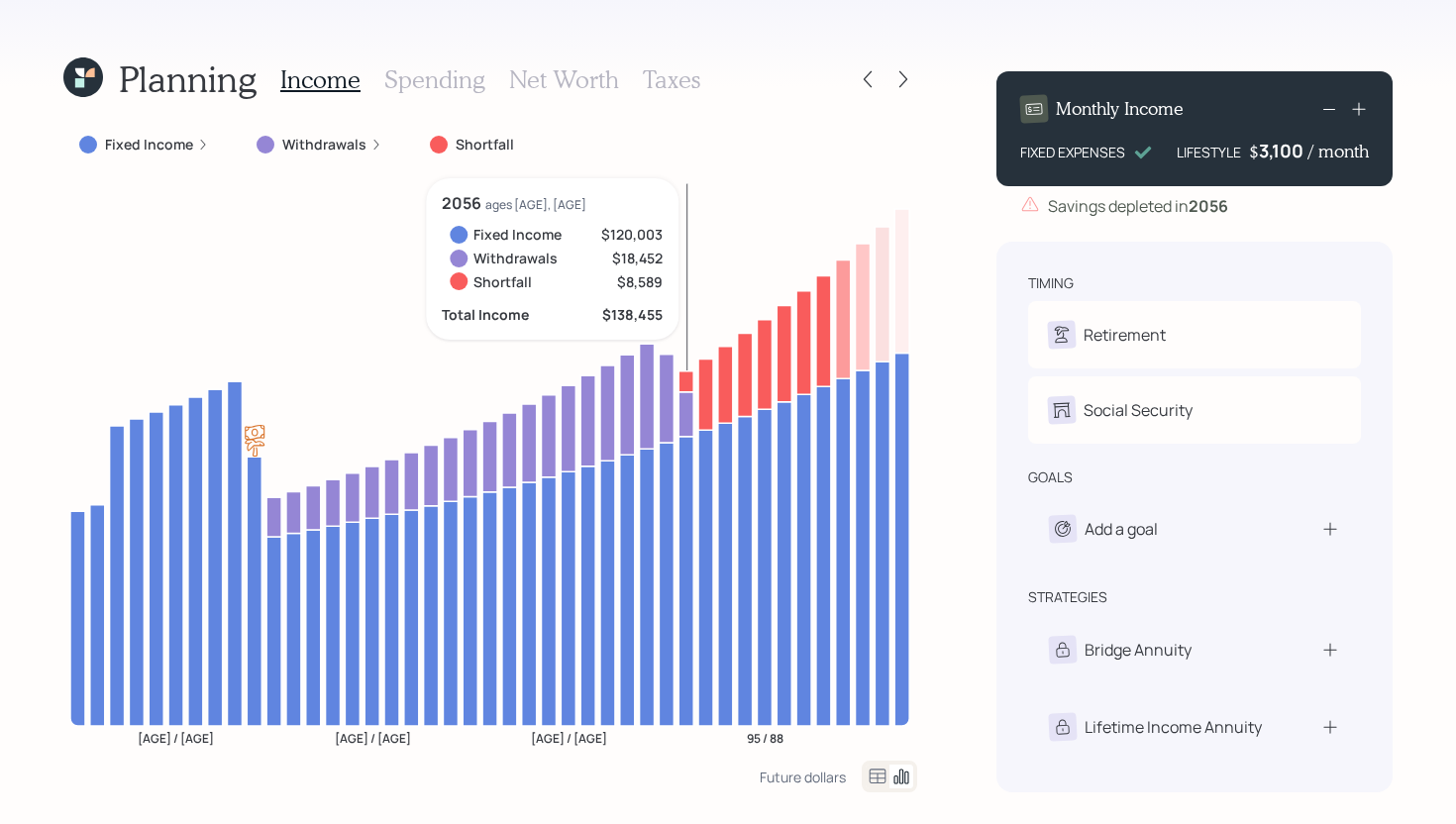 click 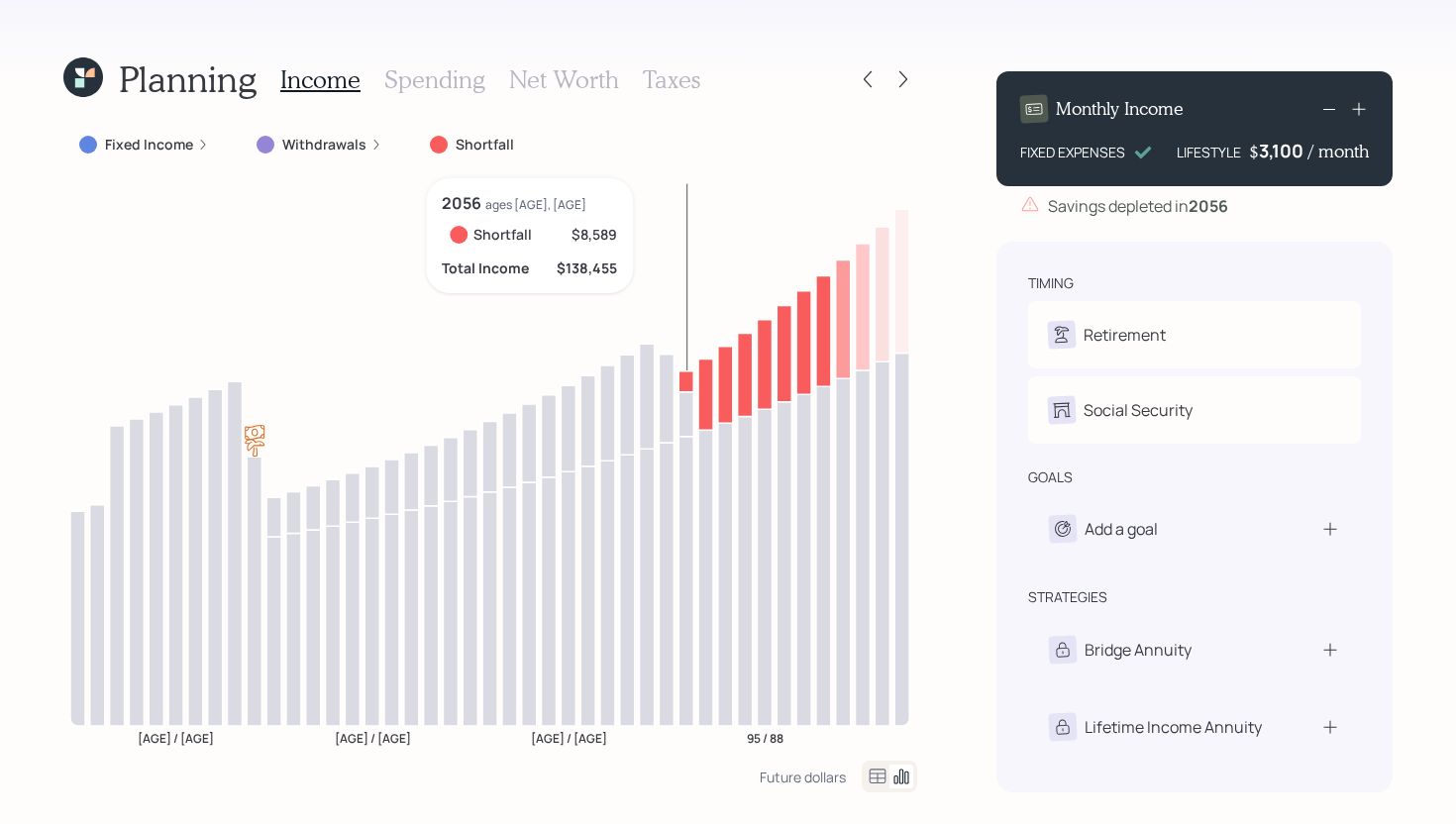 click 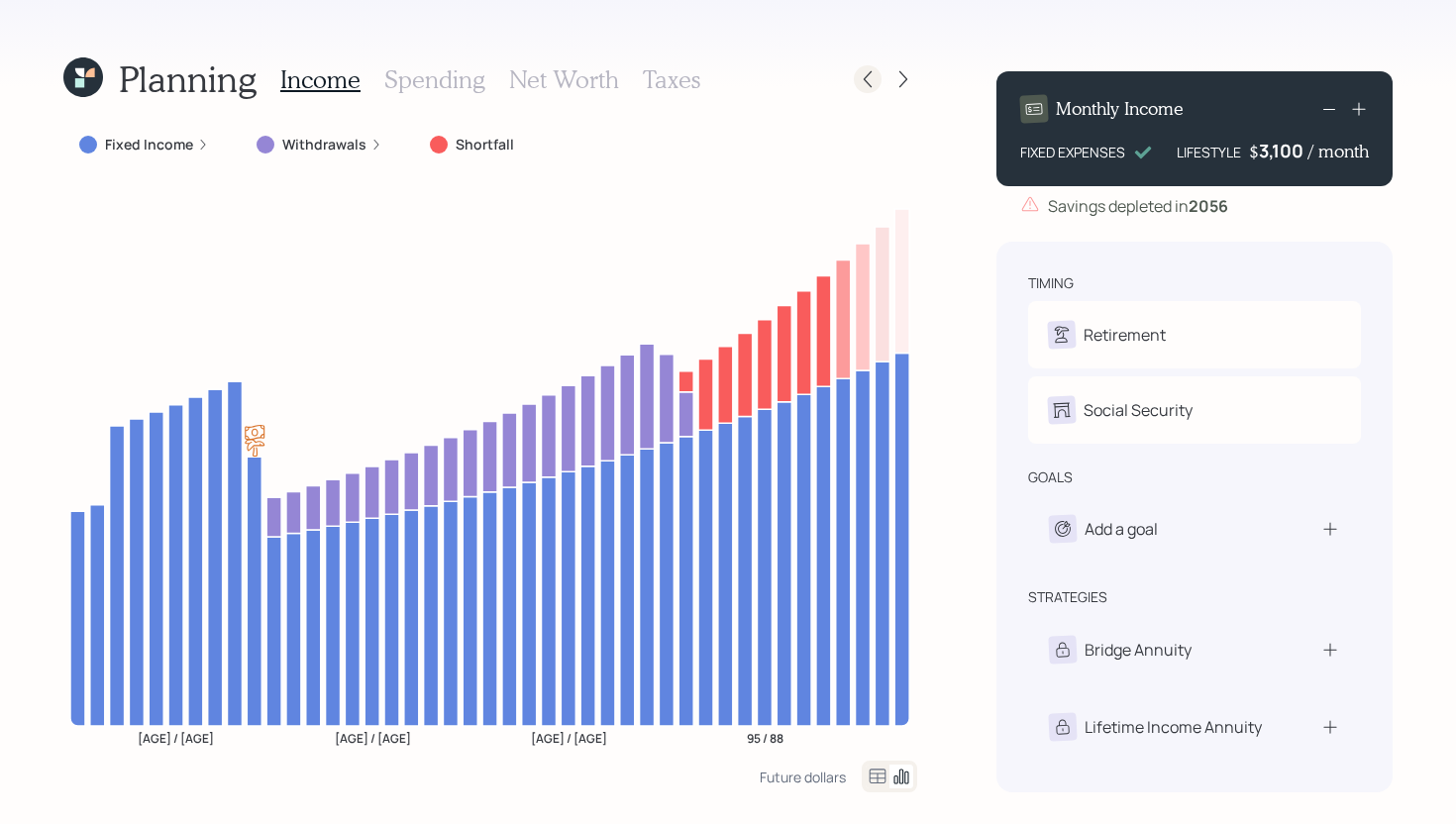 click 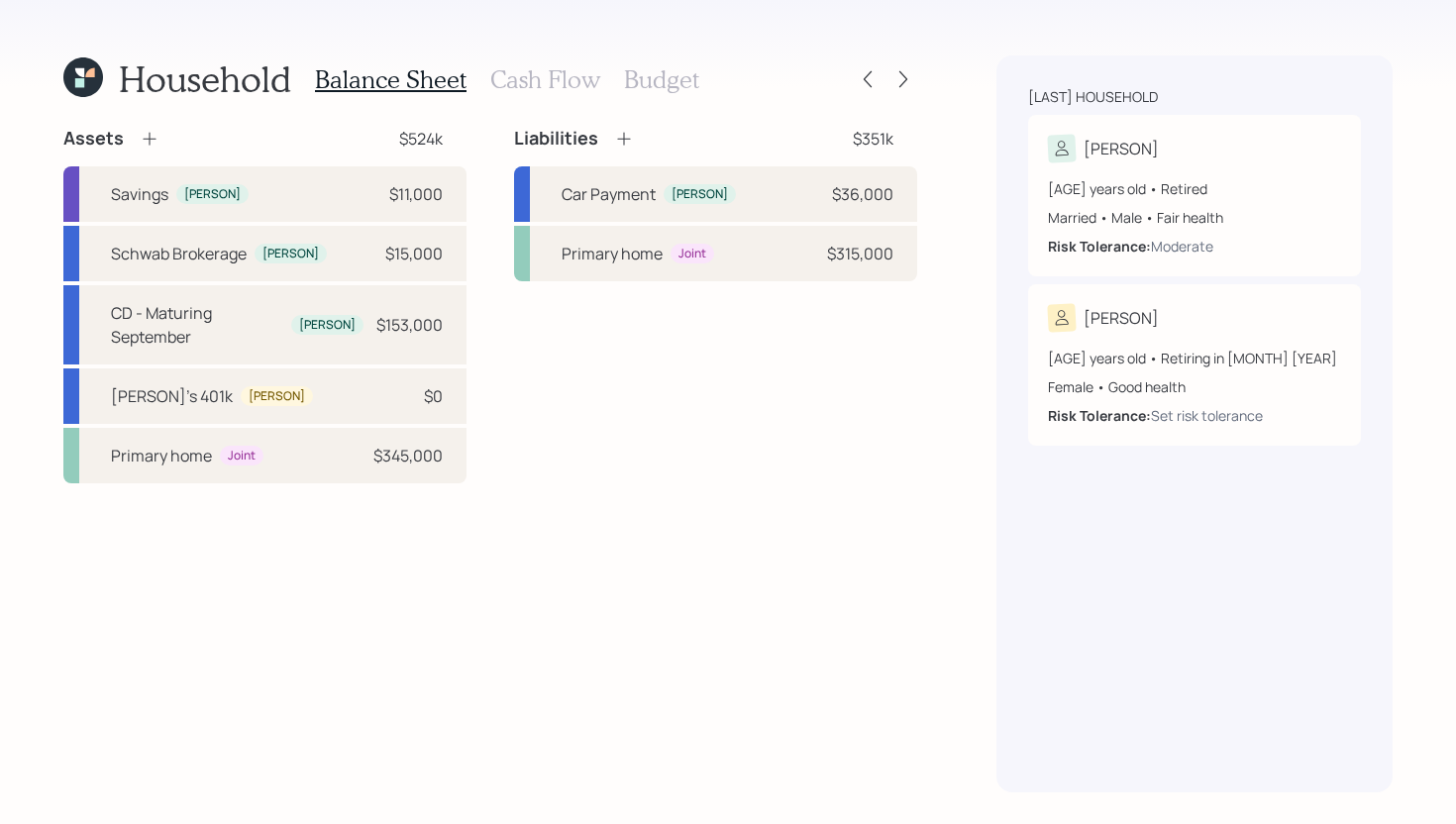 click on "Cash Flow" at bounding box center [545, 79] 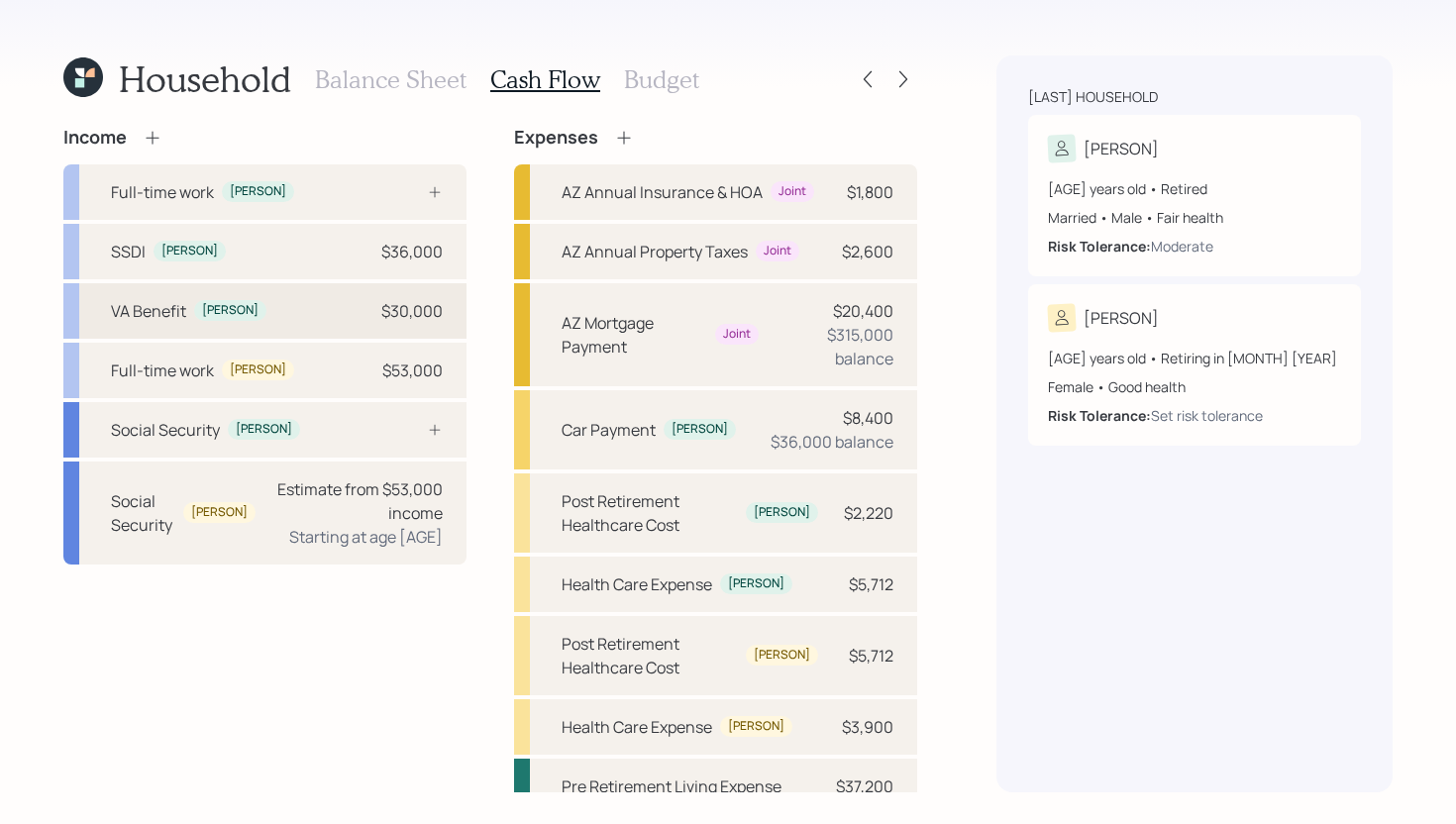 click on "VA Benefit [PERSON] $[MONEY]" at bounding box center (264, 311) 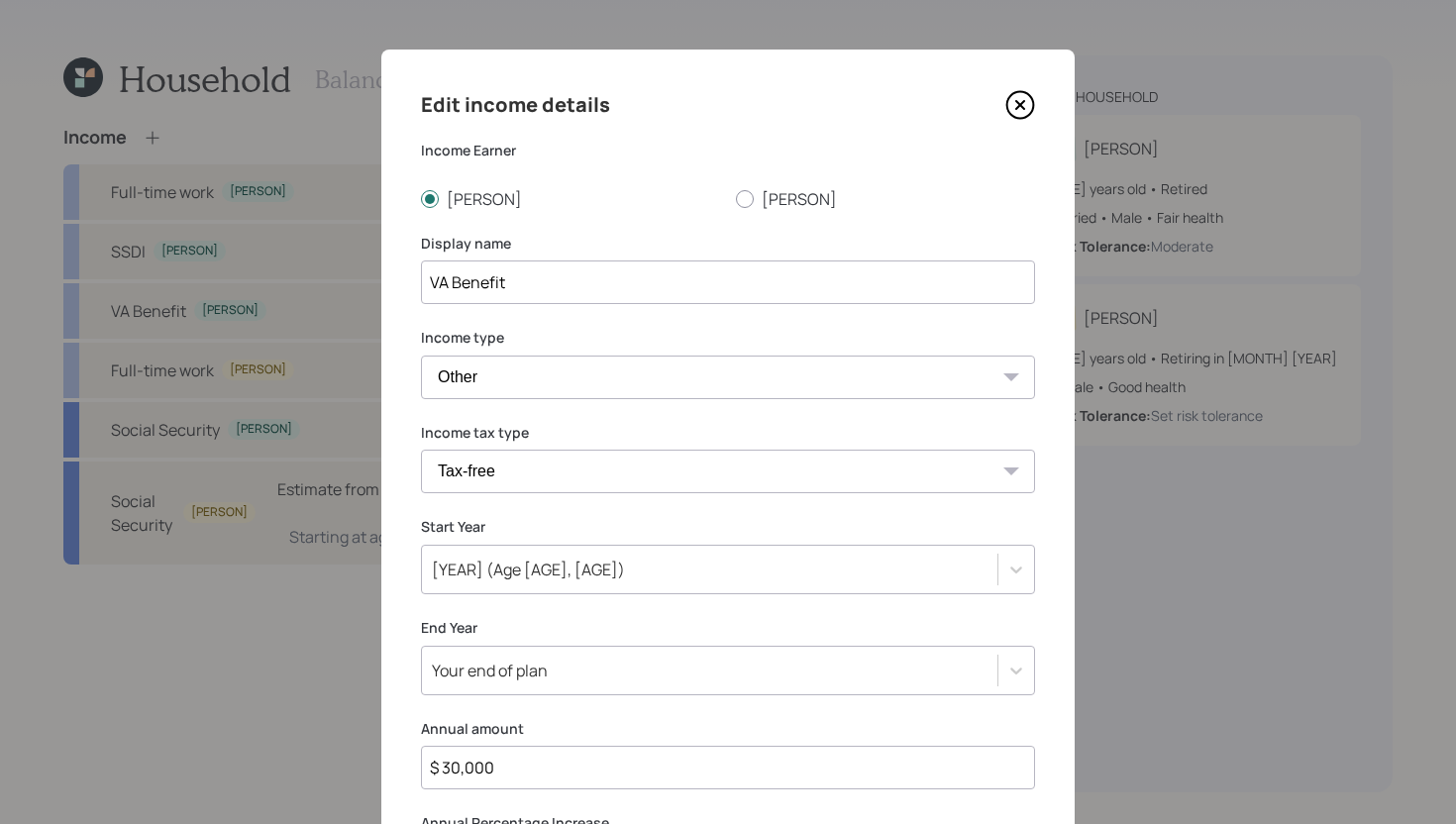 click on "$ 30,000" at bounding box center [728, 768] 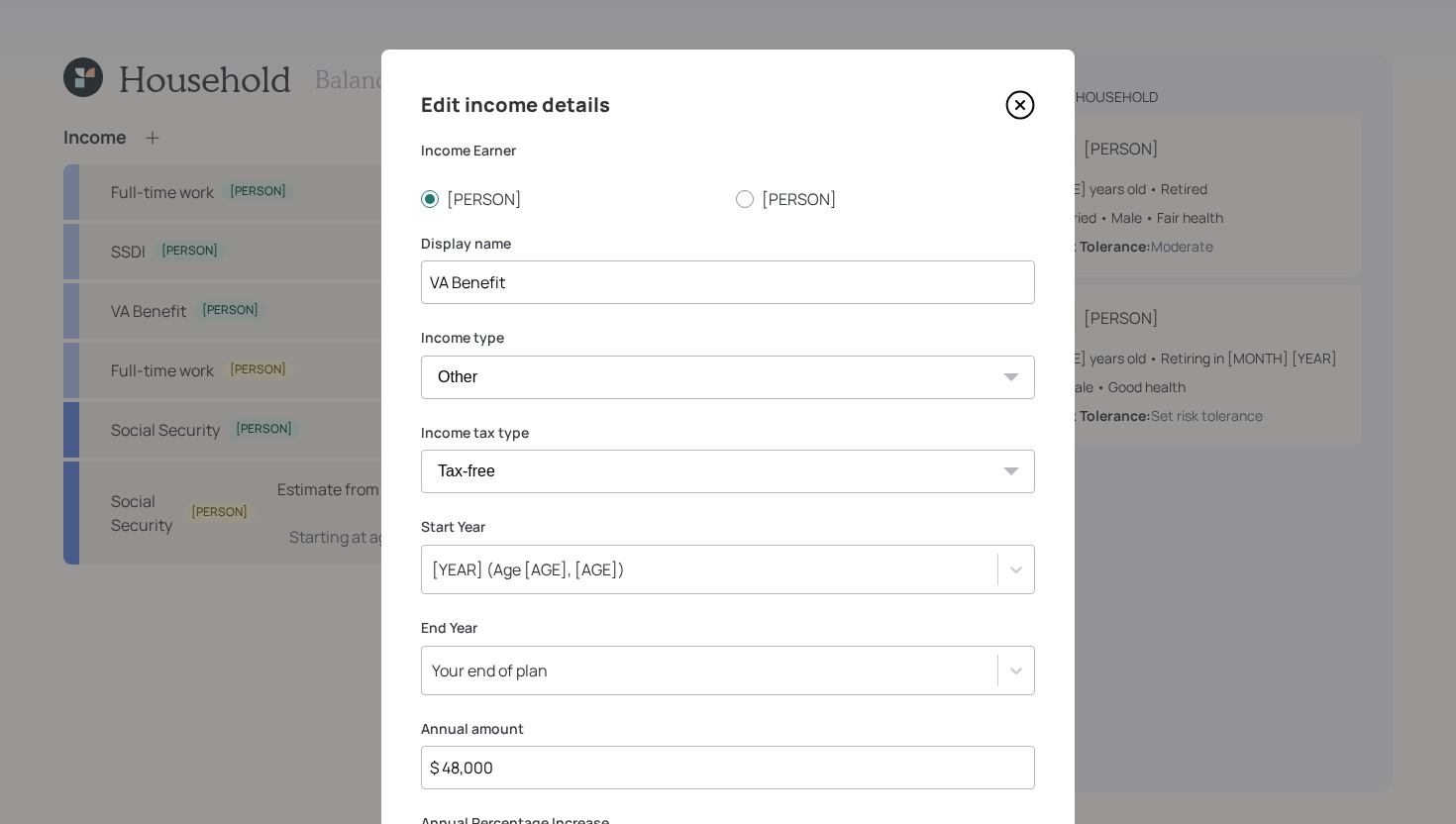 scroll, scrollTop: 221, scrollLeft: 0, axis: vertical 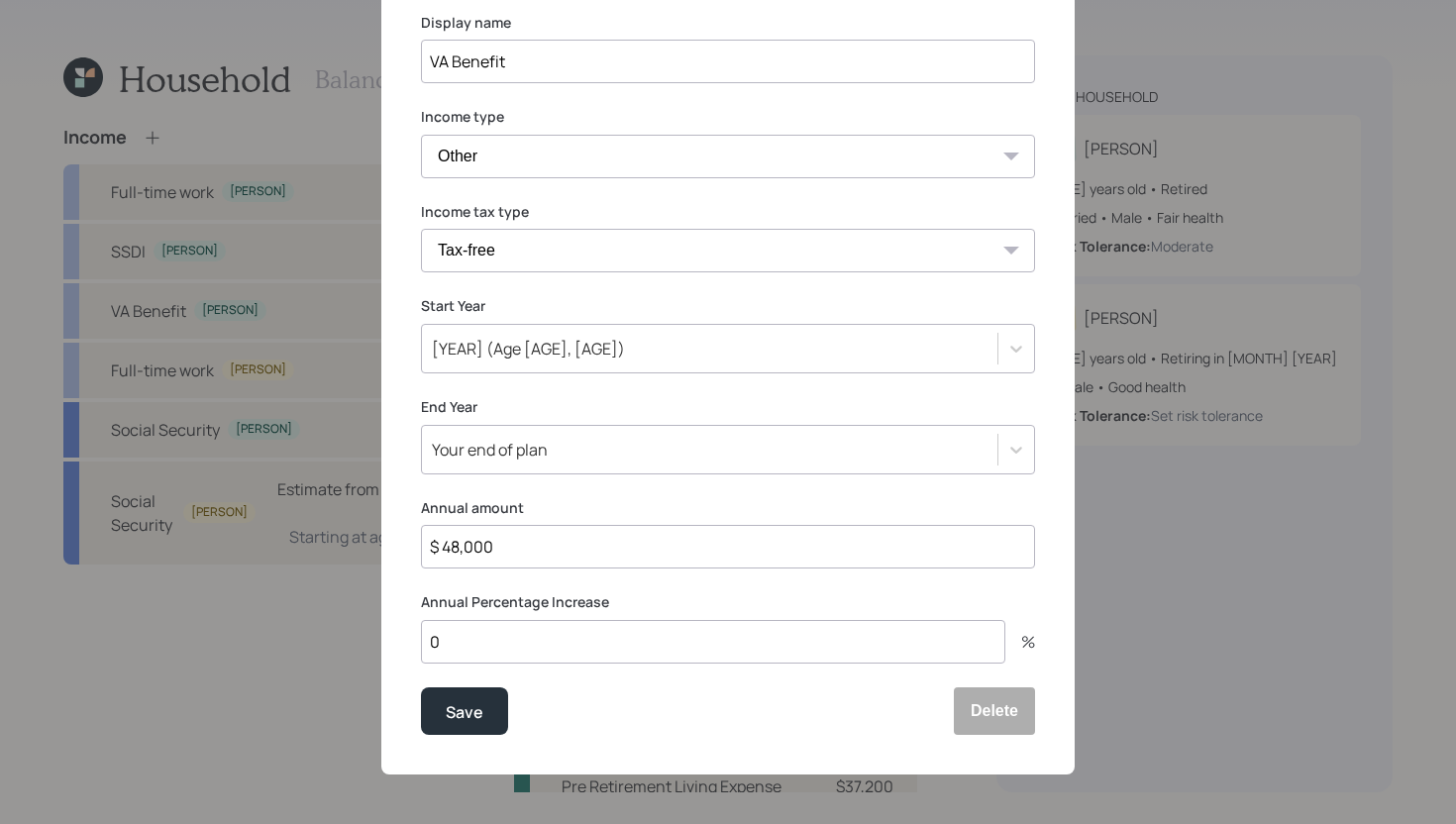 type on "$ 48,000" 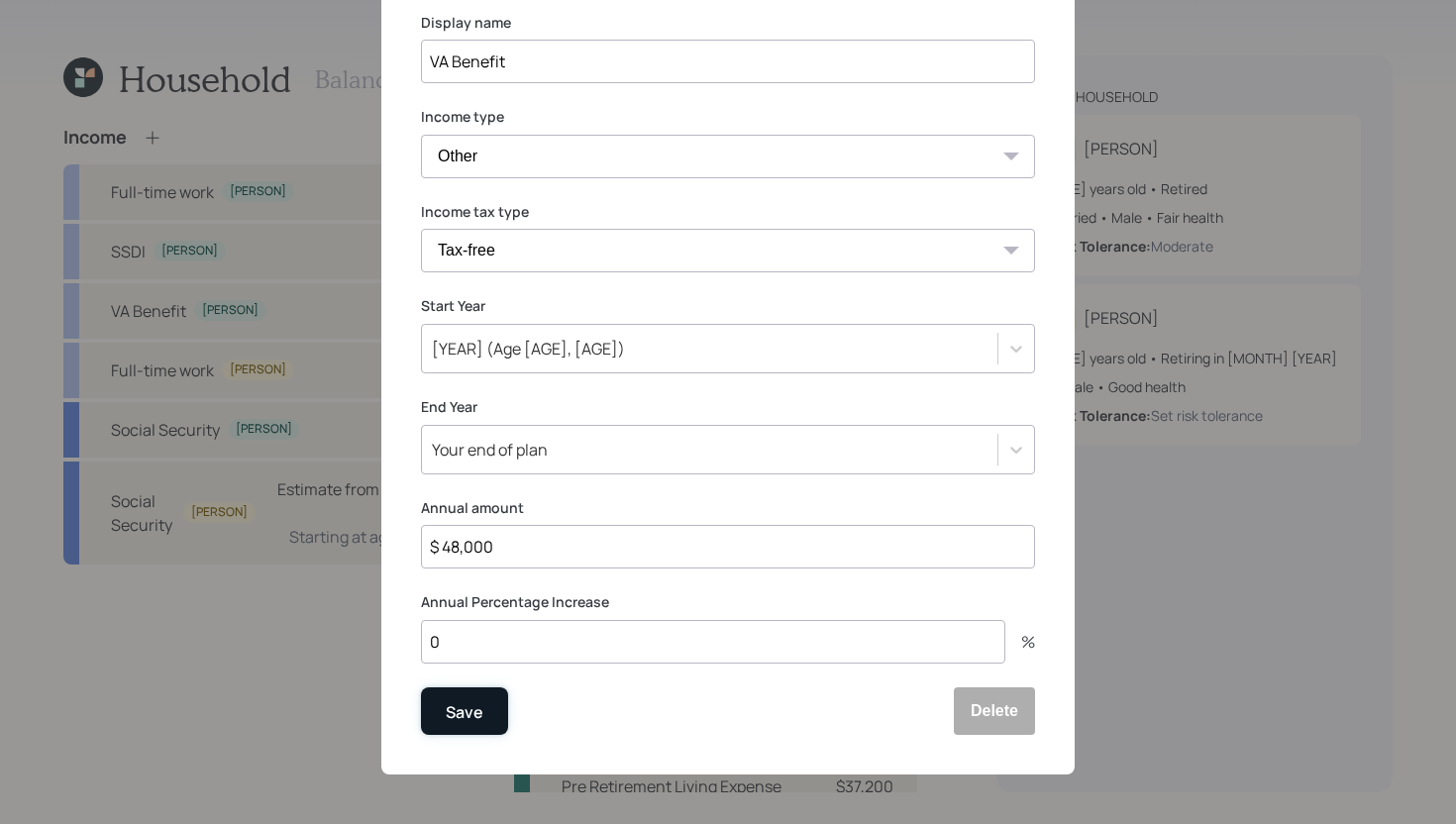 click on "Save" at bounding box center [465, 711] 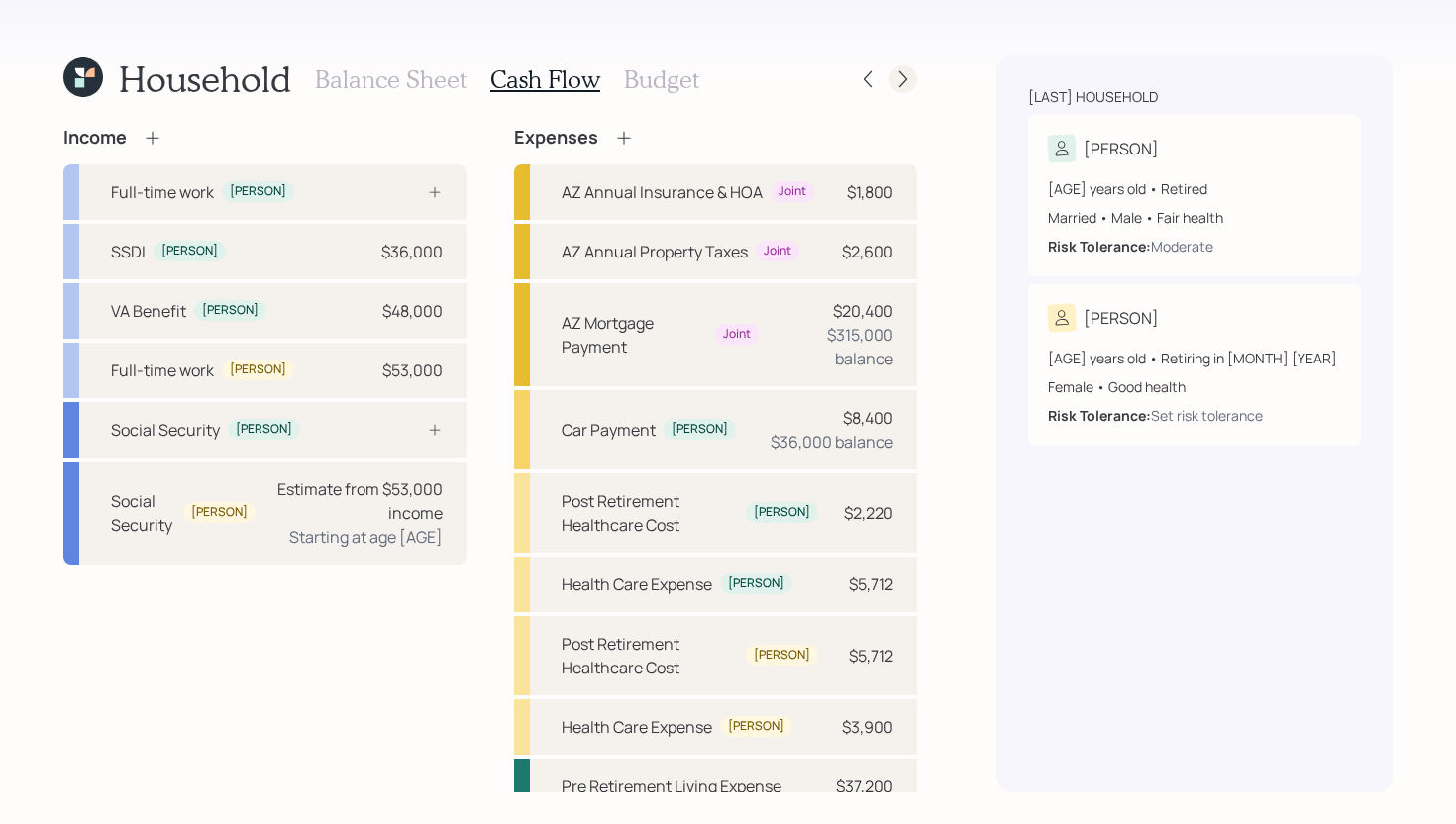 click 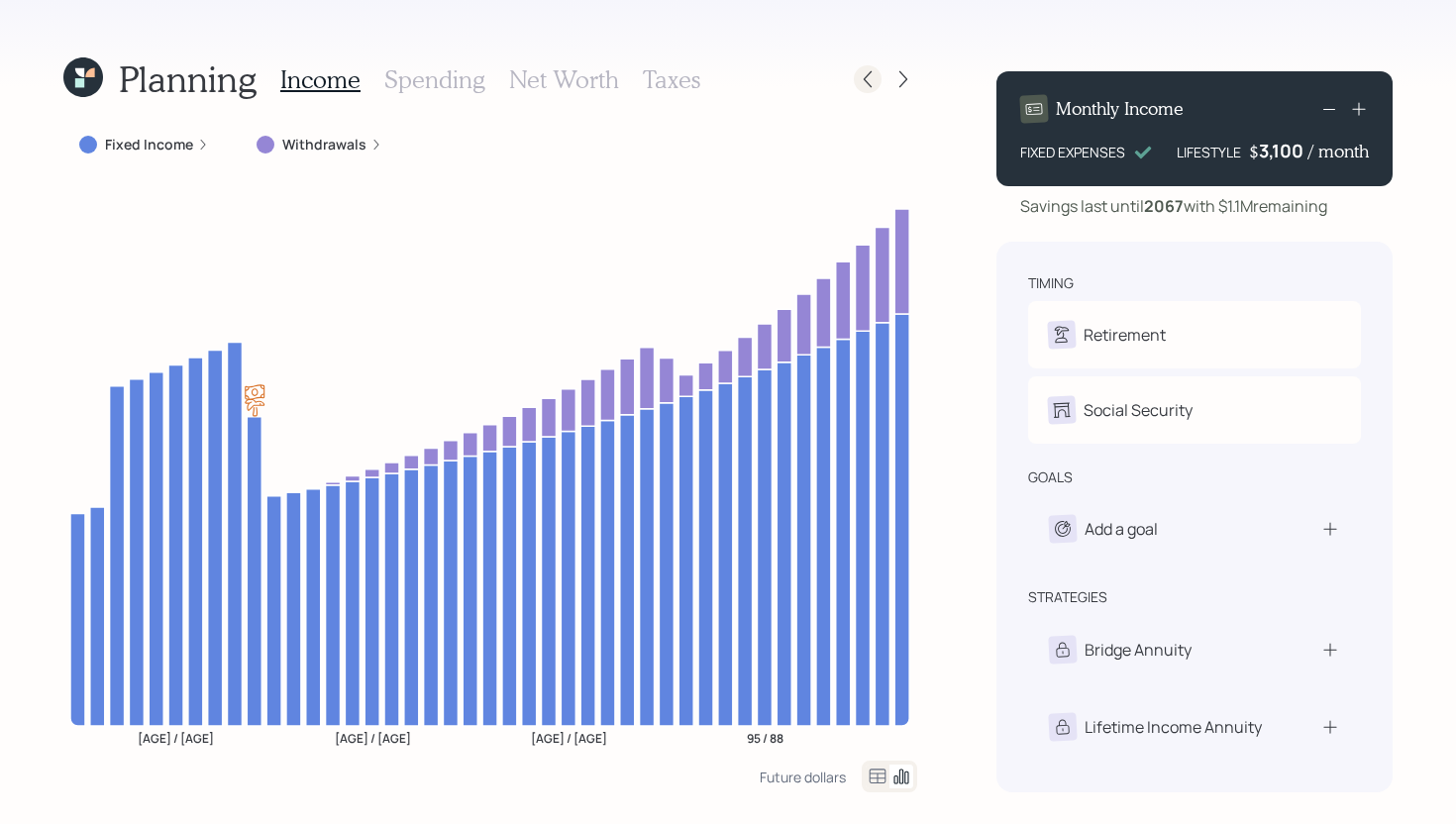 click 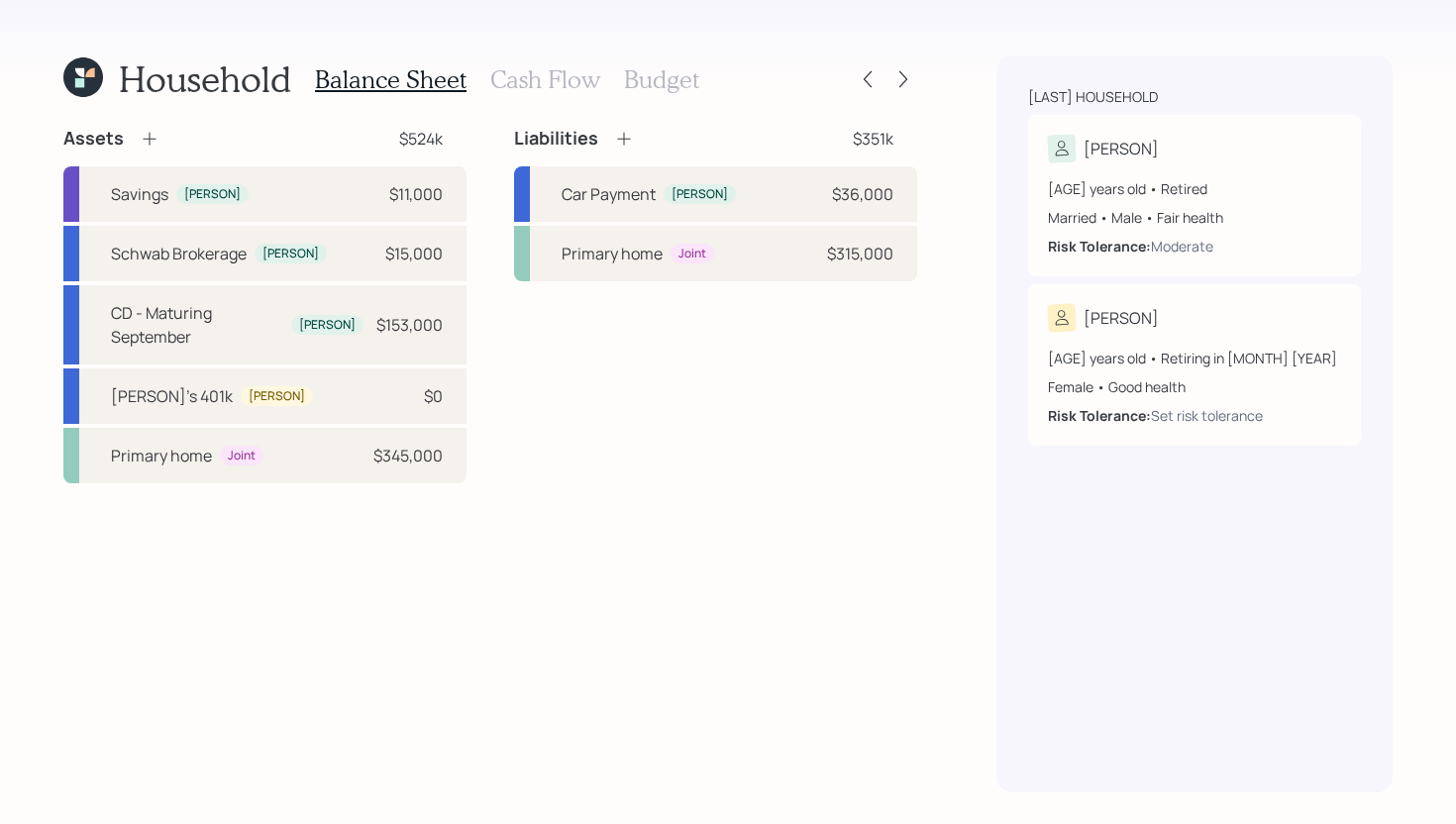 click on "Cash Flow" at bounding box center [545, 79] 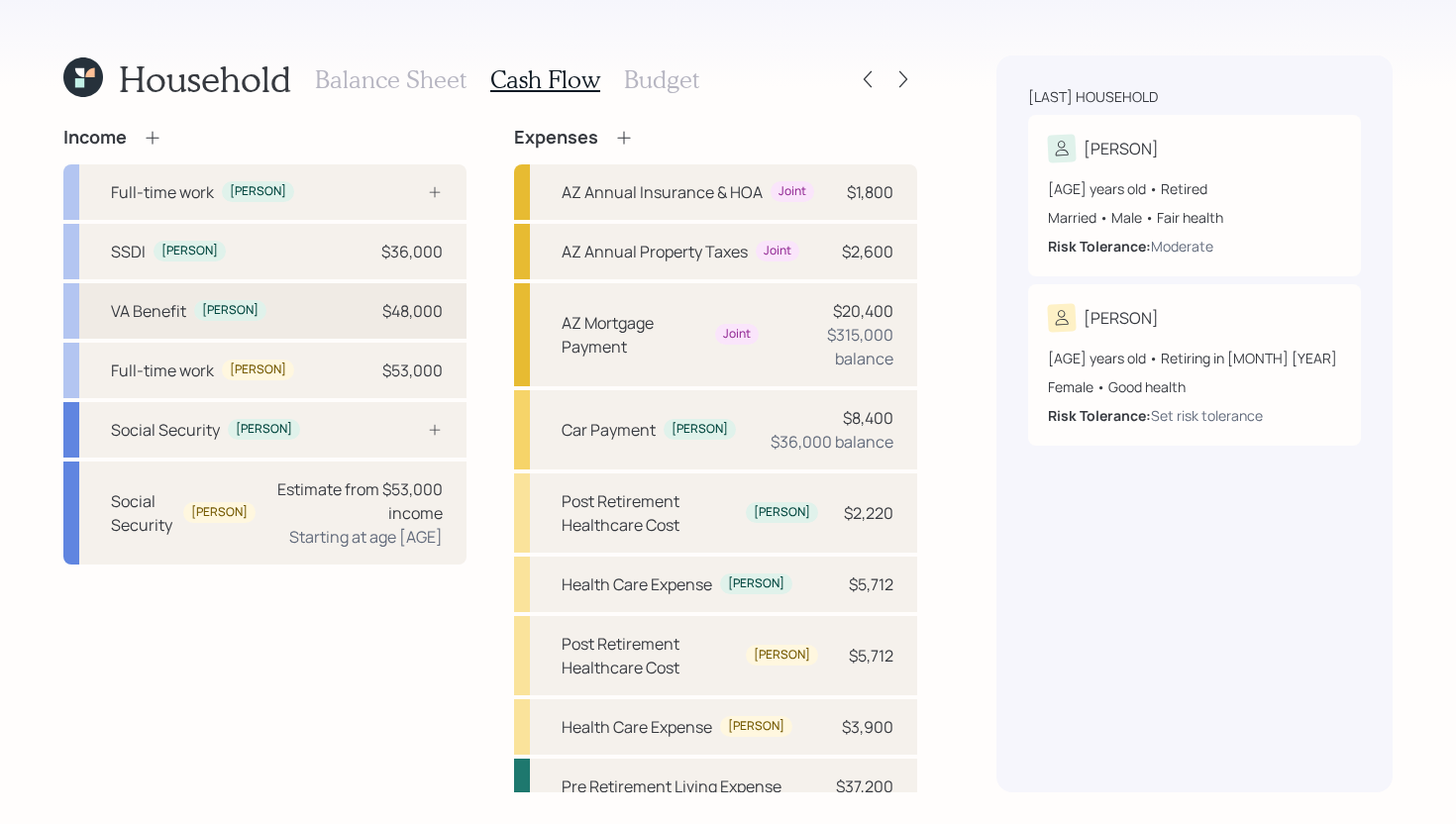 click on "VA Benefit Michael $48,000" at bounding box center (264, 311) 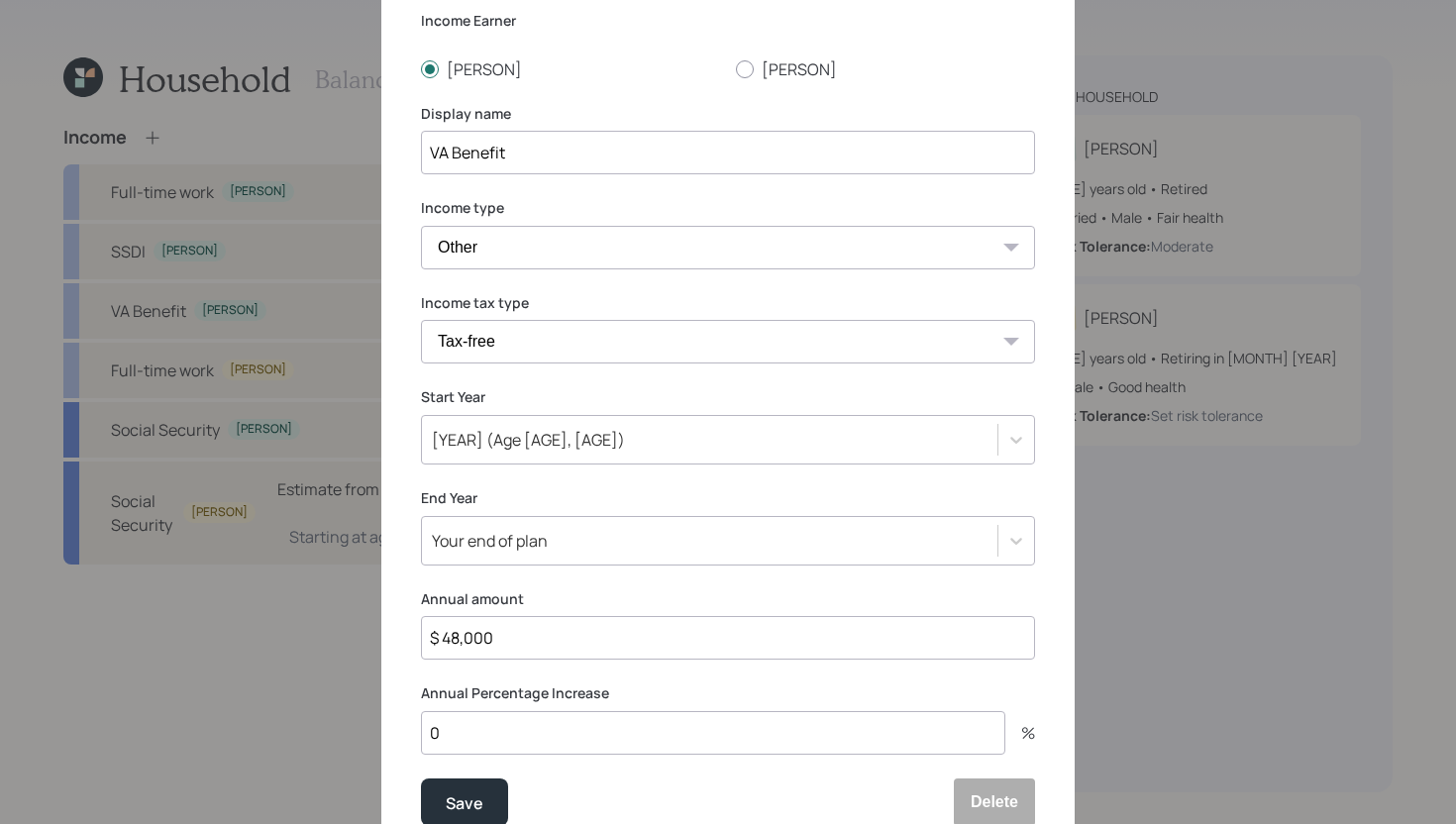 scroll, scrollTop: 221, scrollLeft: 0, axis: vertical 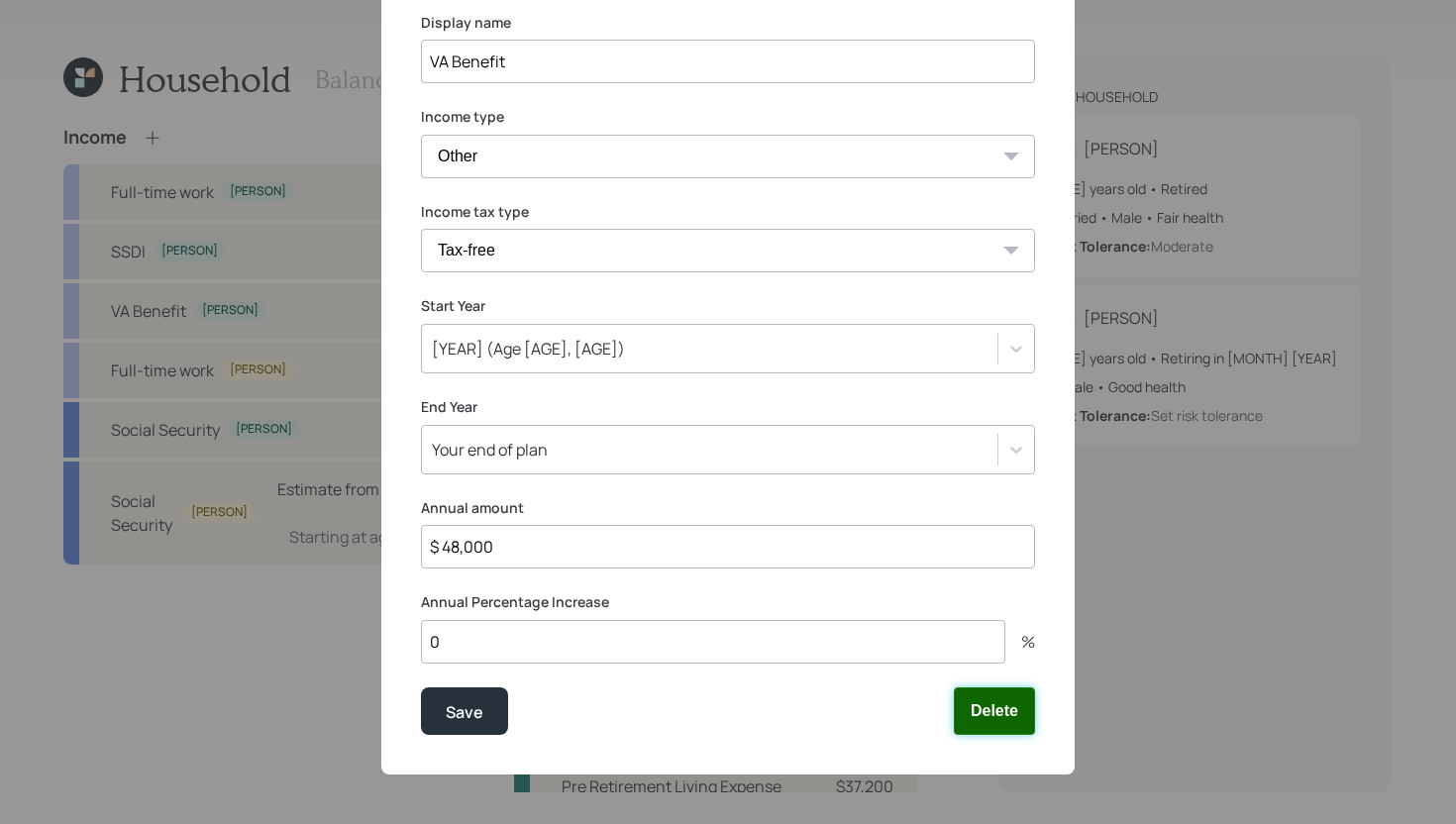 click on "Delete" at bounding box center [994, 711] 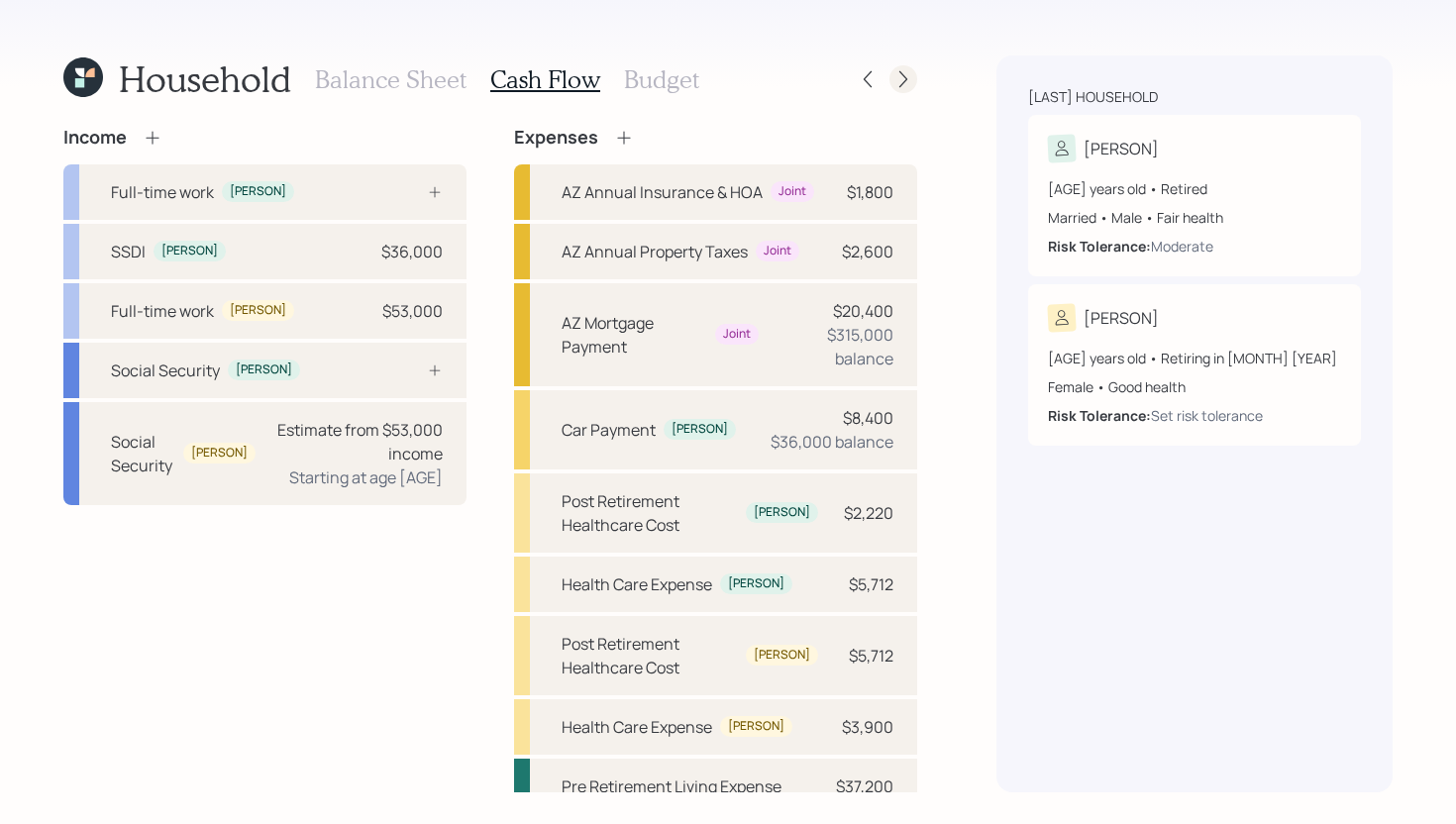 click 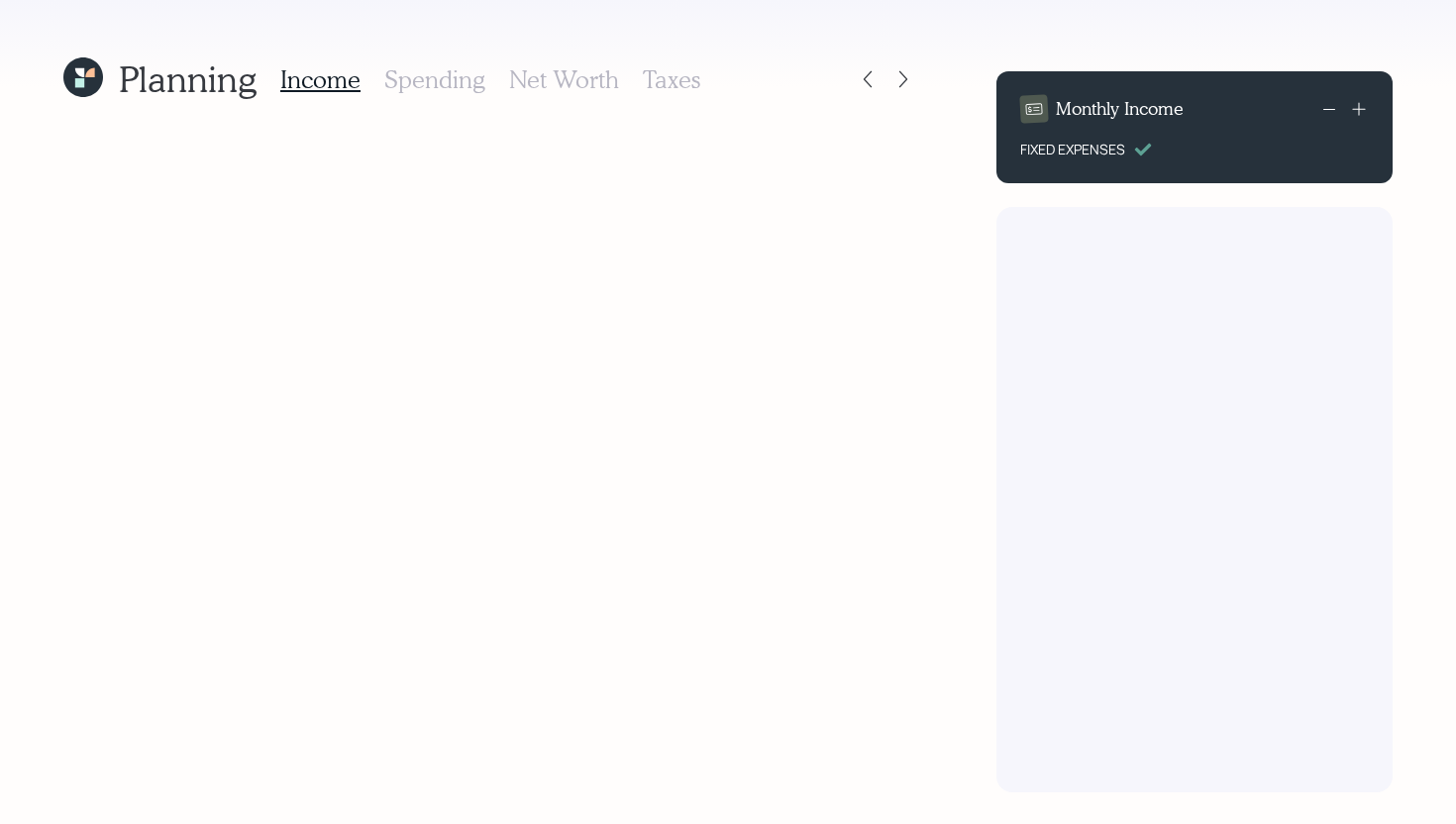 scroll, scrollTop: 0, scrollLeft: 0, axis: both 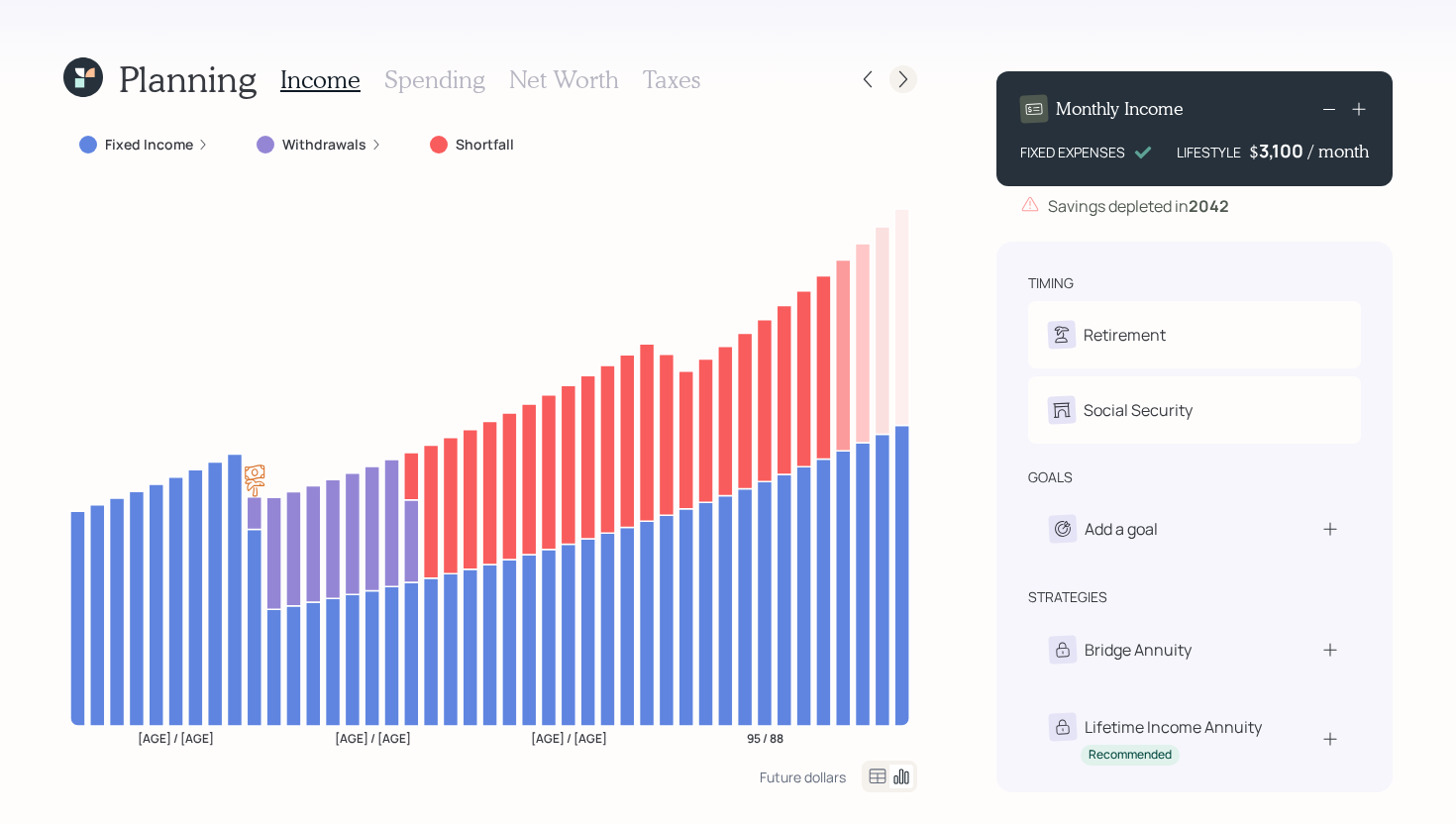click 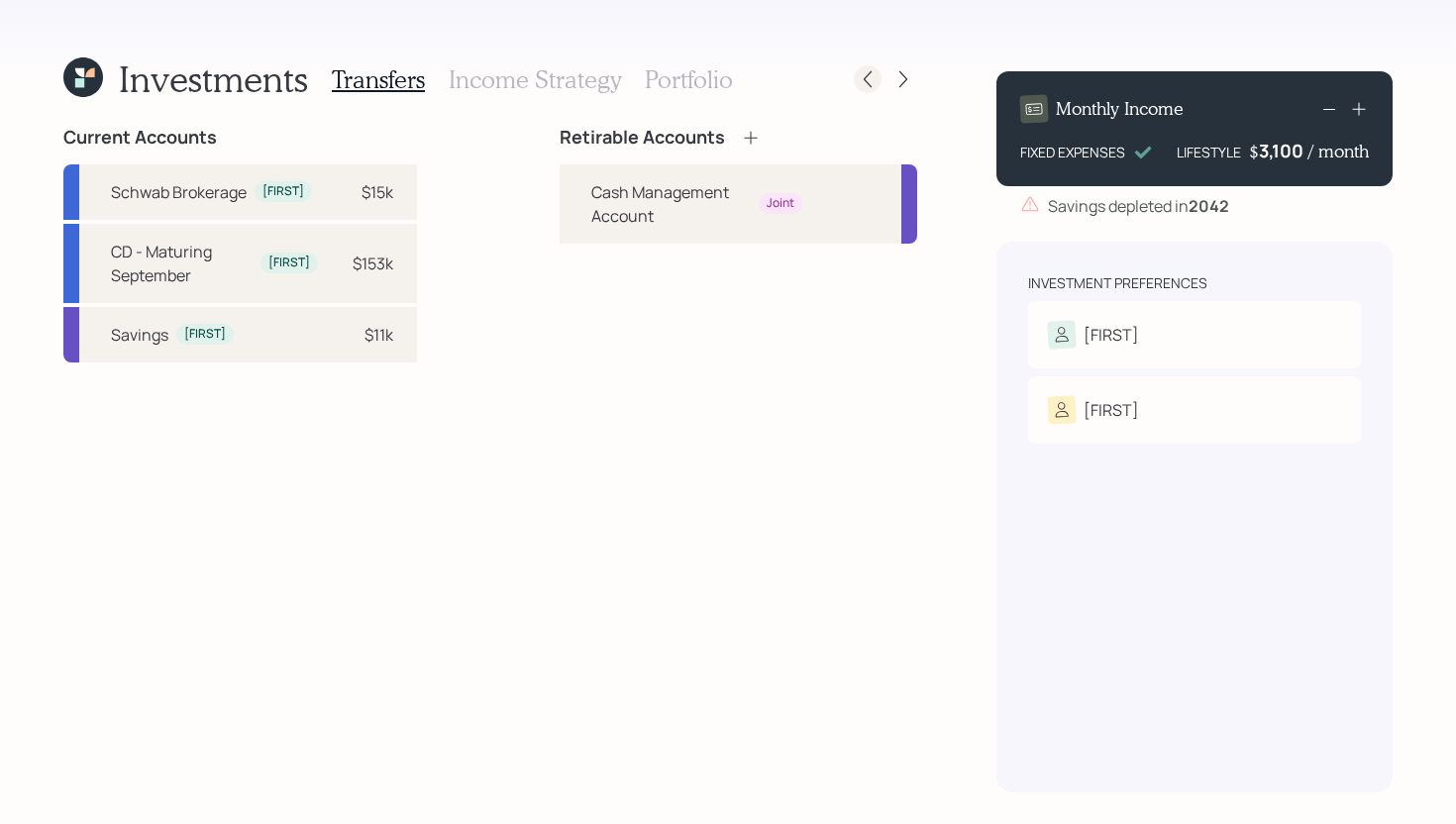 click 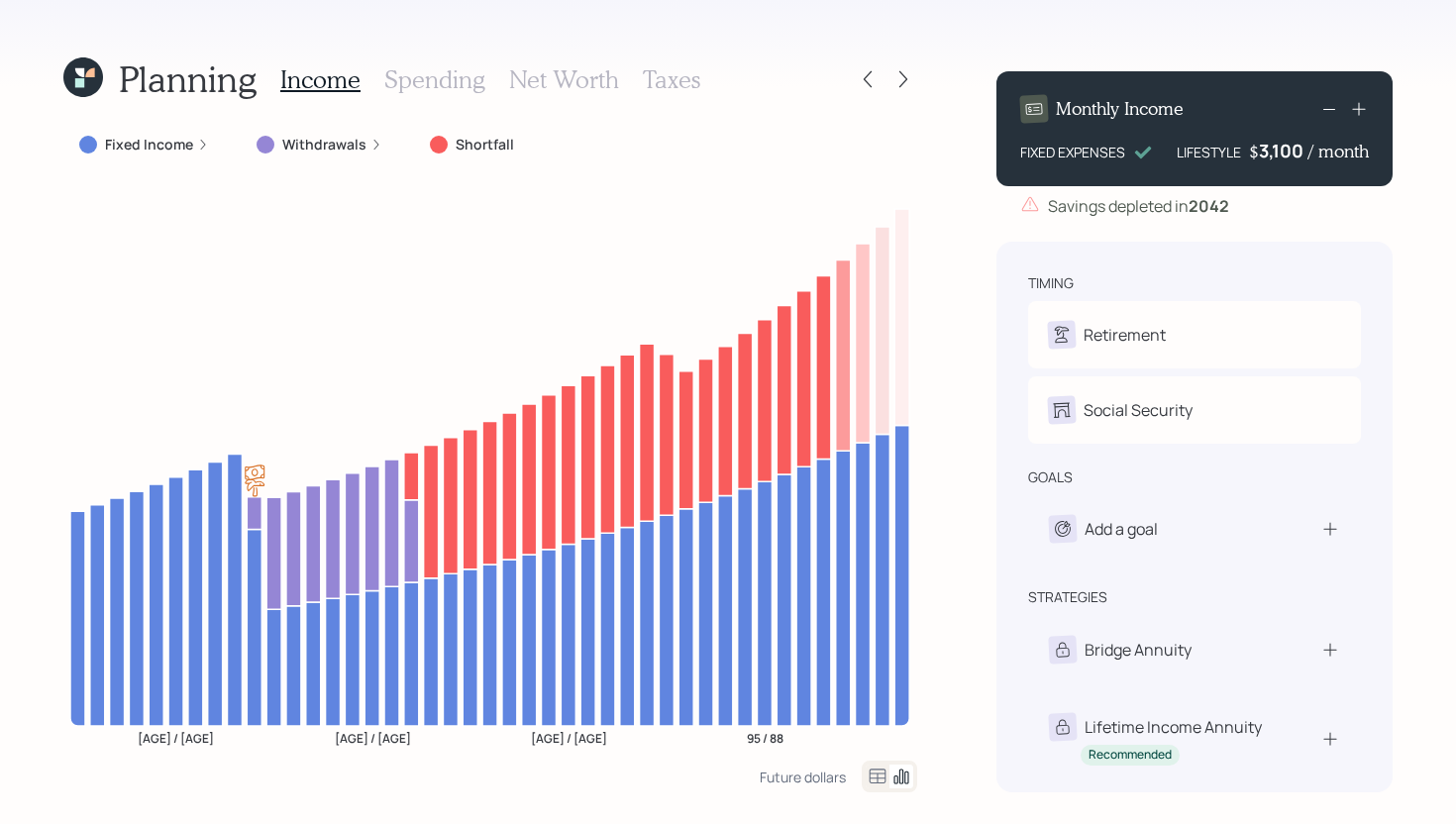 click on "Spending" at bounding box center [435, 79] 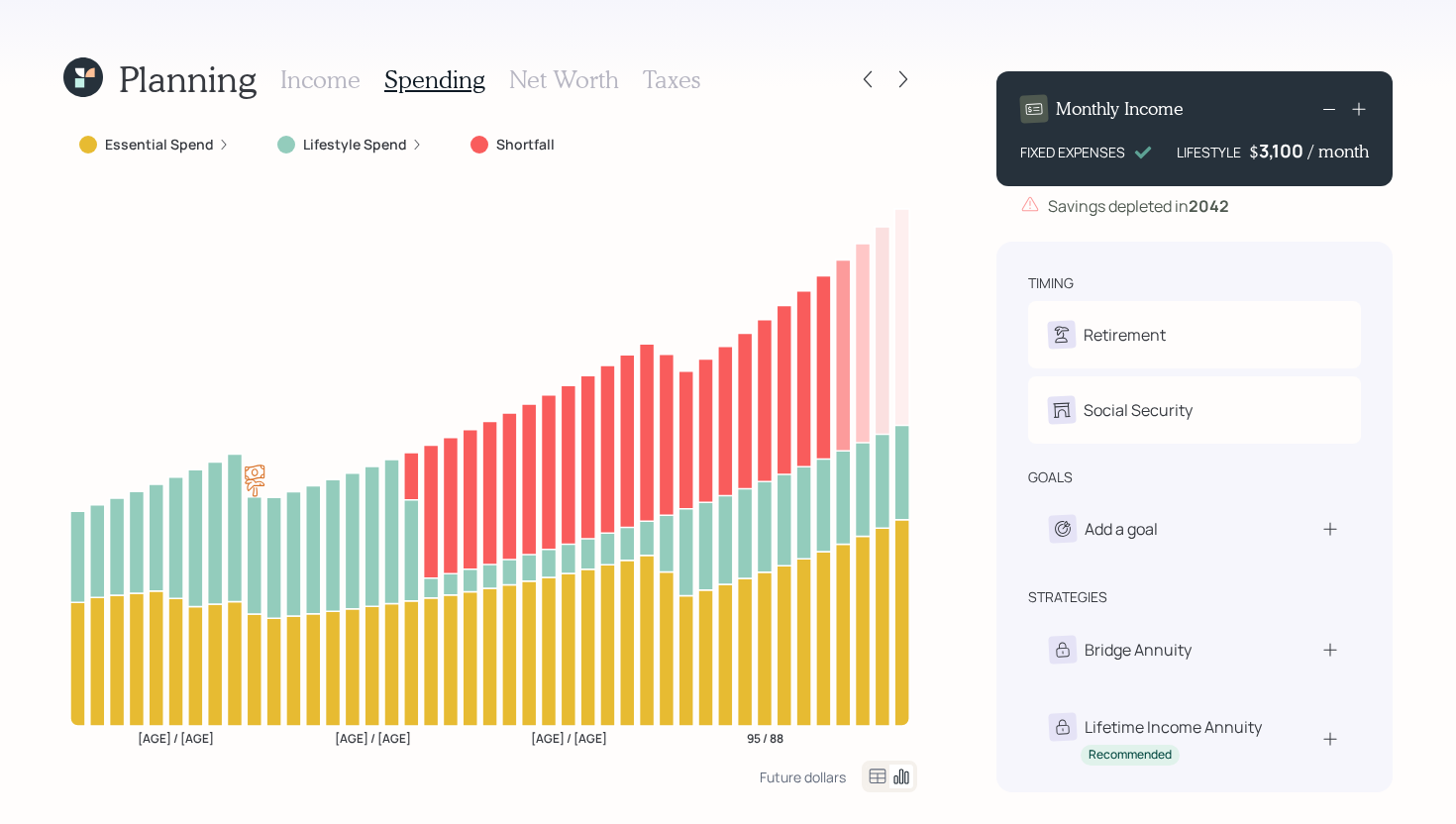 click on "Net Worth" at bounding box center [564, 79] 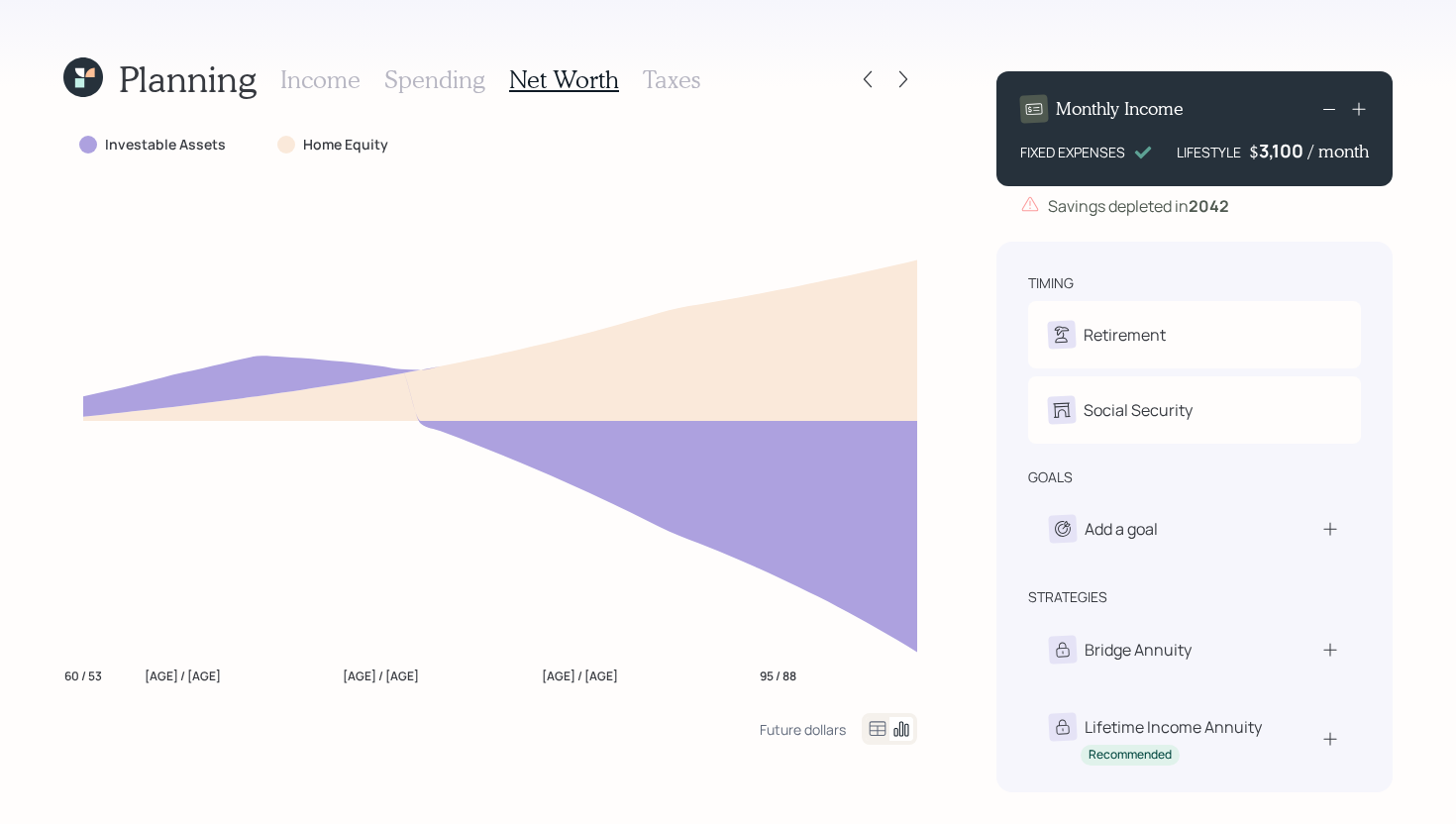 click on "Income" at bounding box center [320, 79] 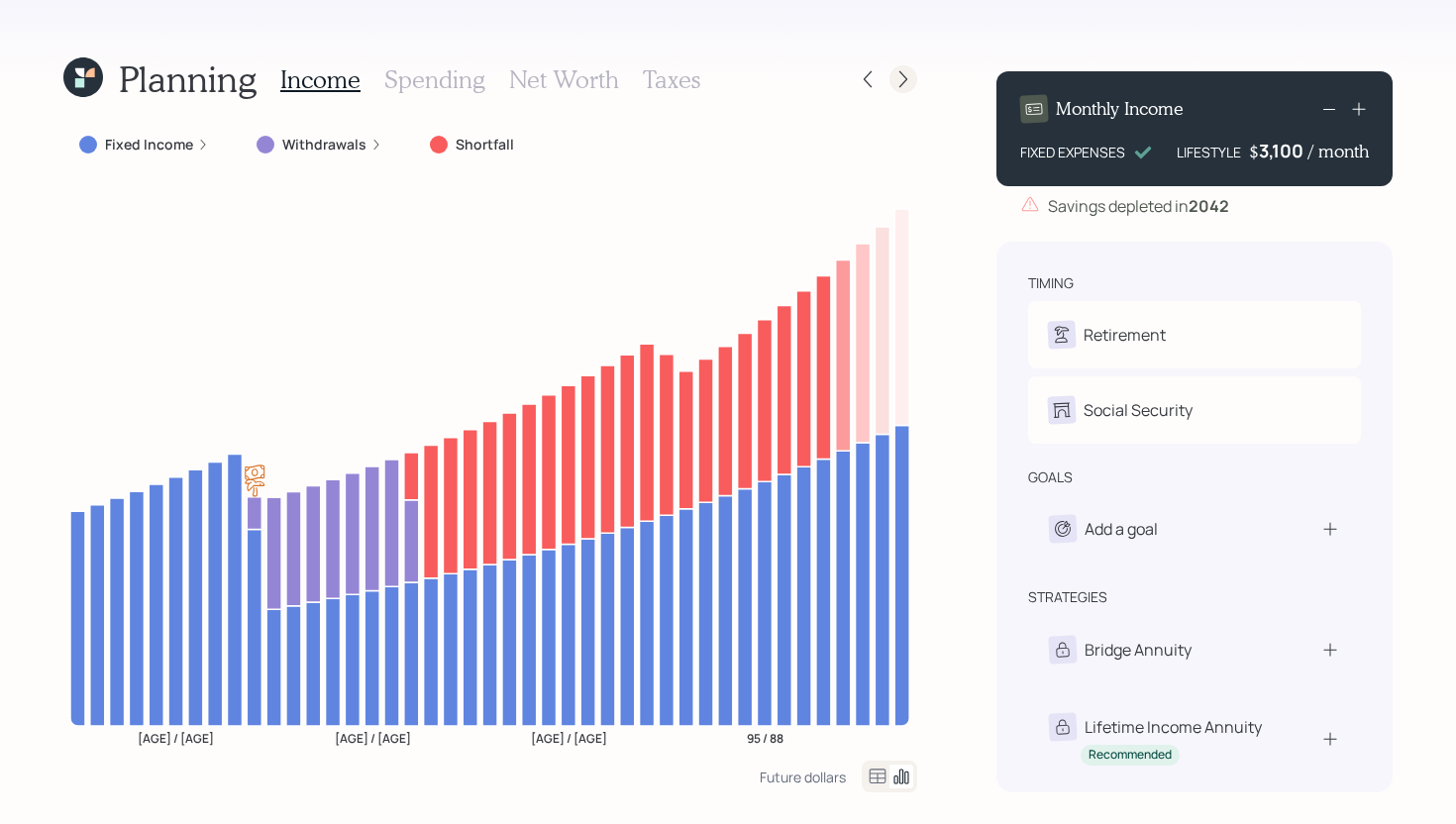 click 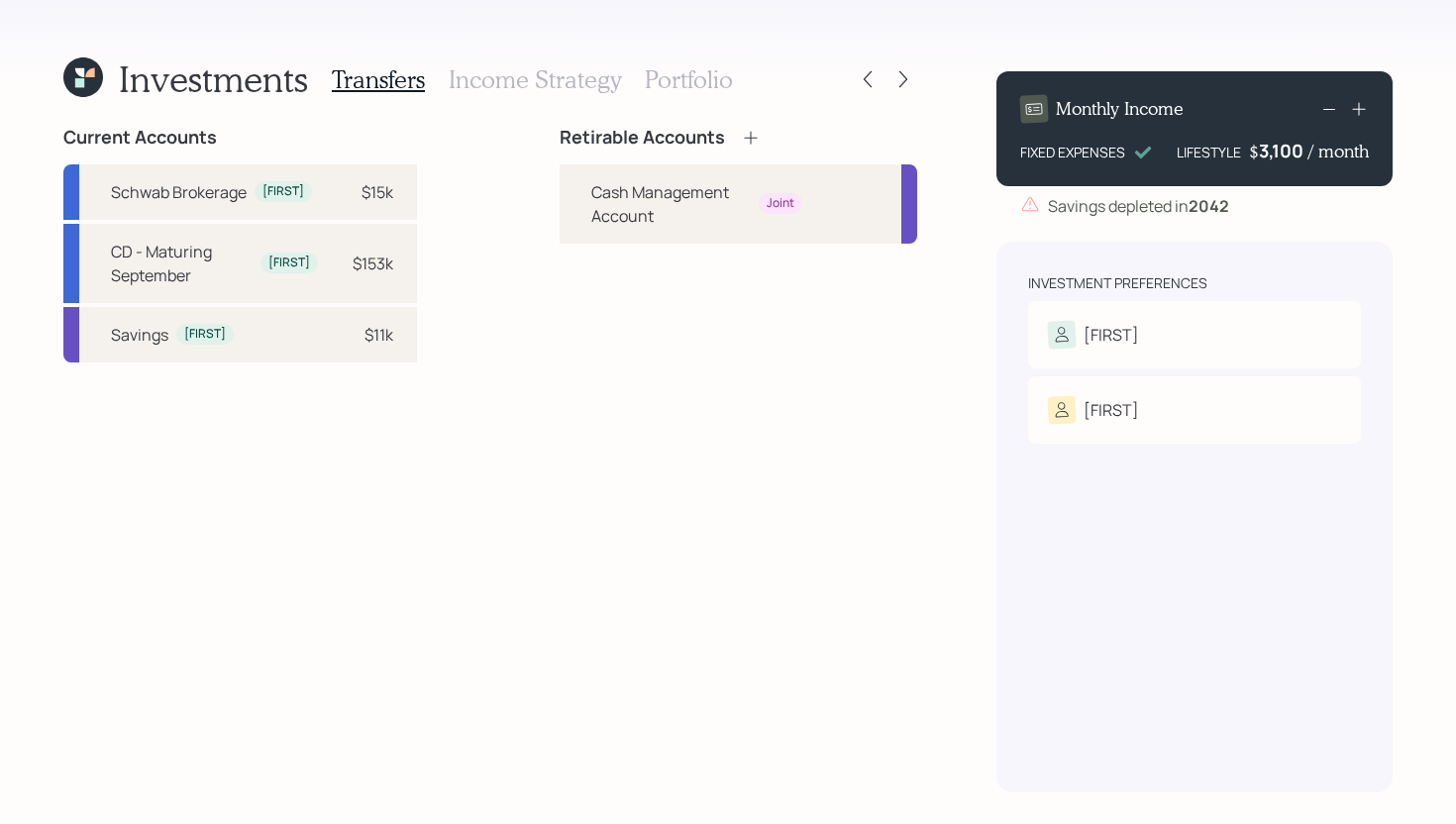 click 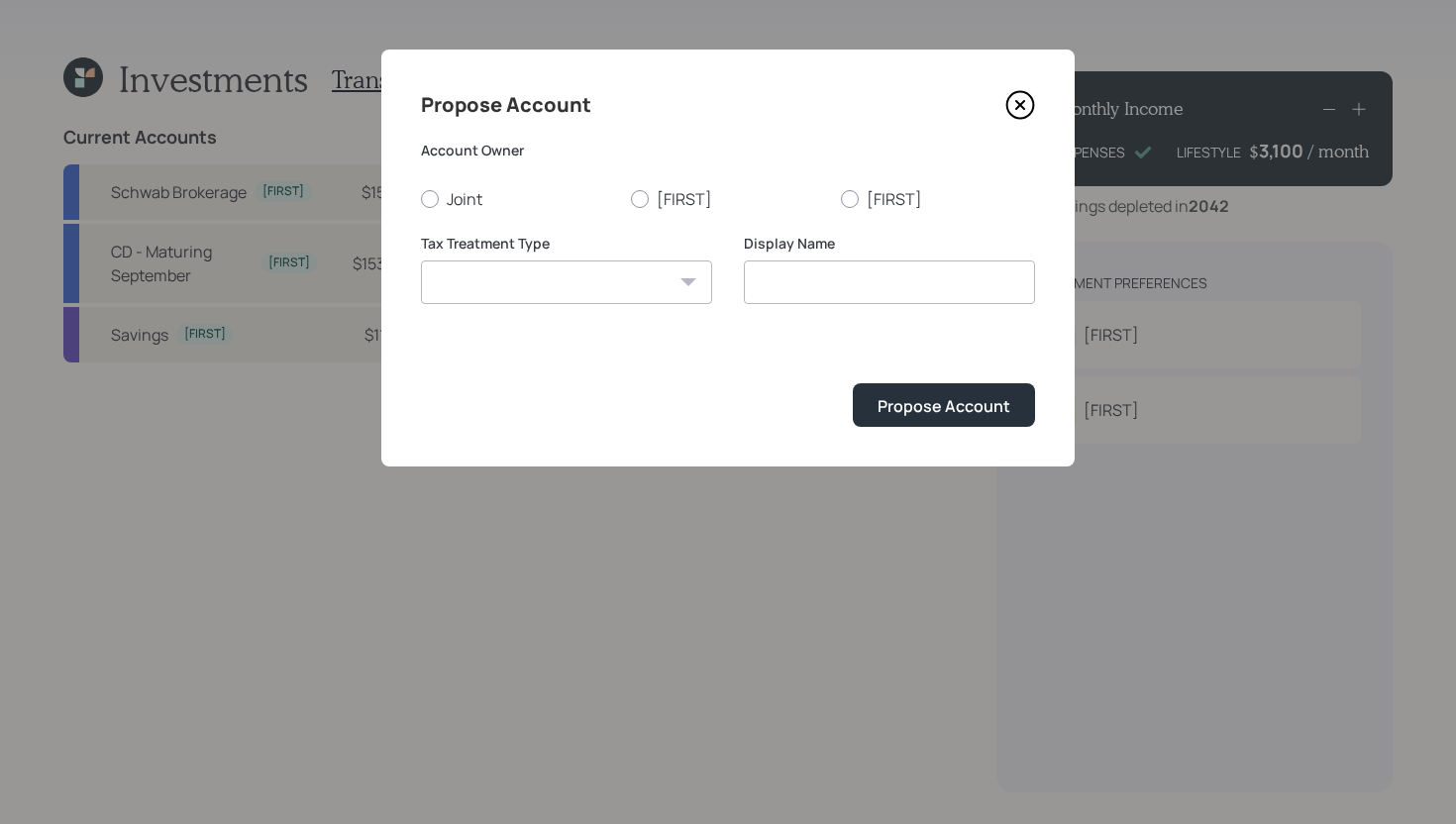 click on "Roth Taxable Traditional" at bounding box center [567, 282] 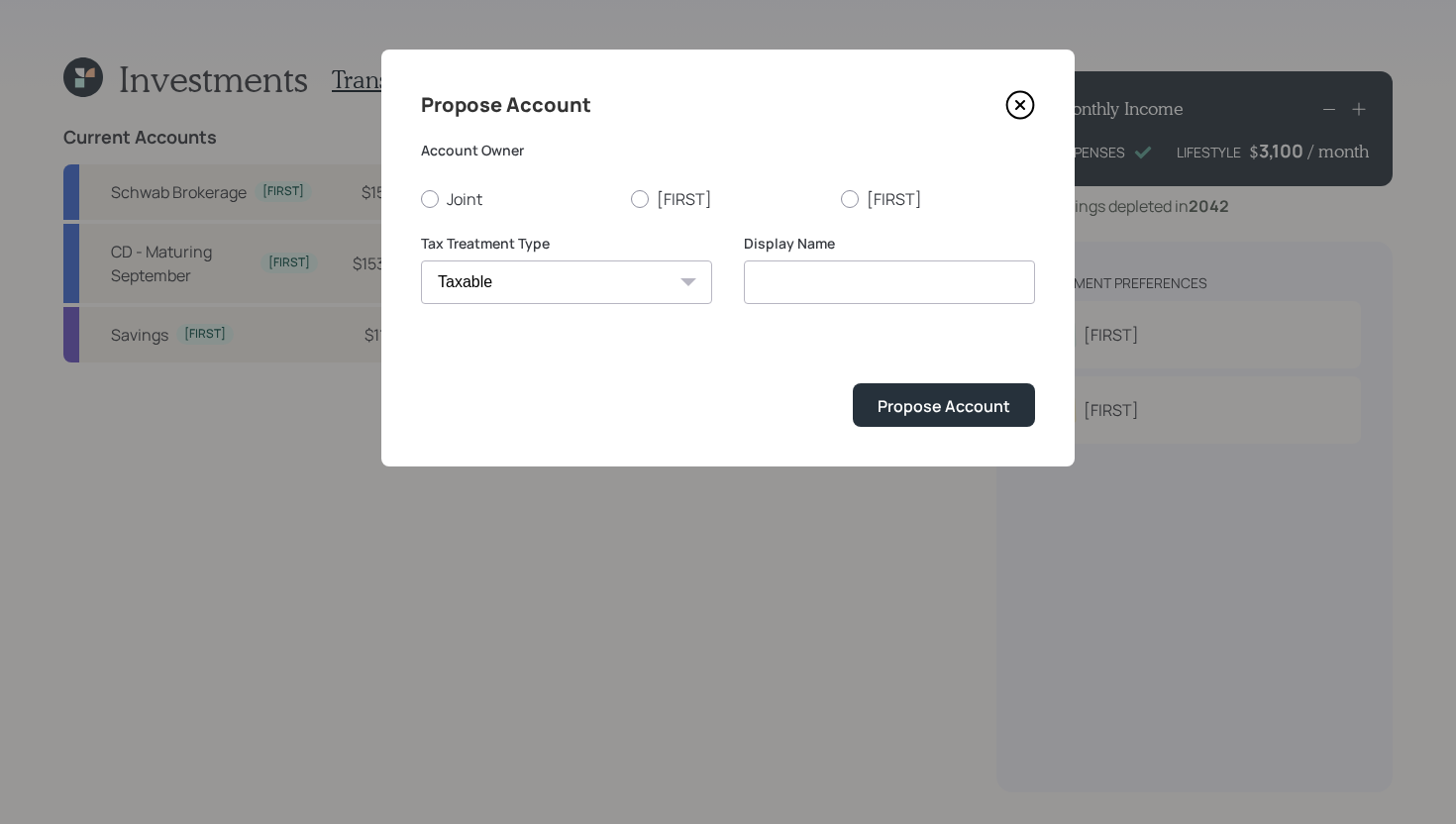 type on "Taxable" 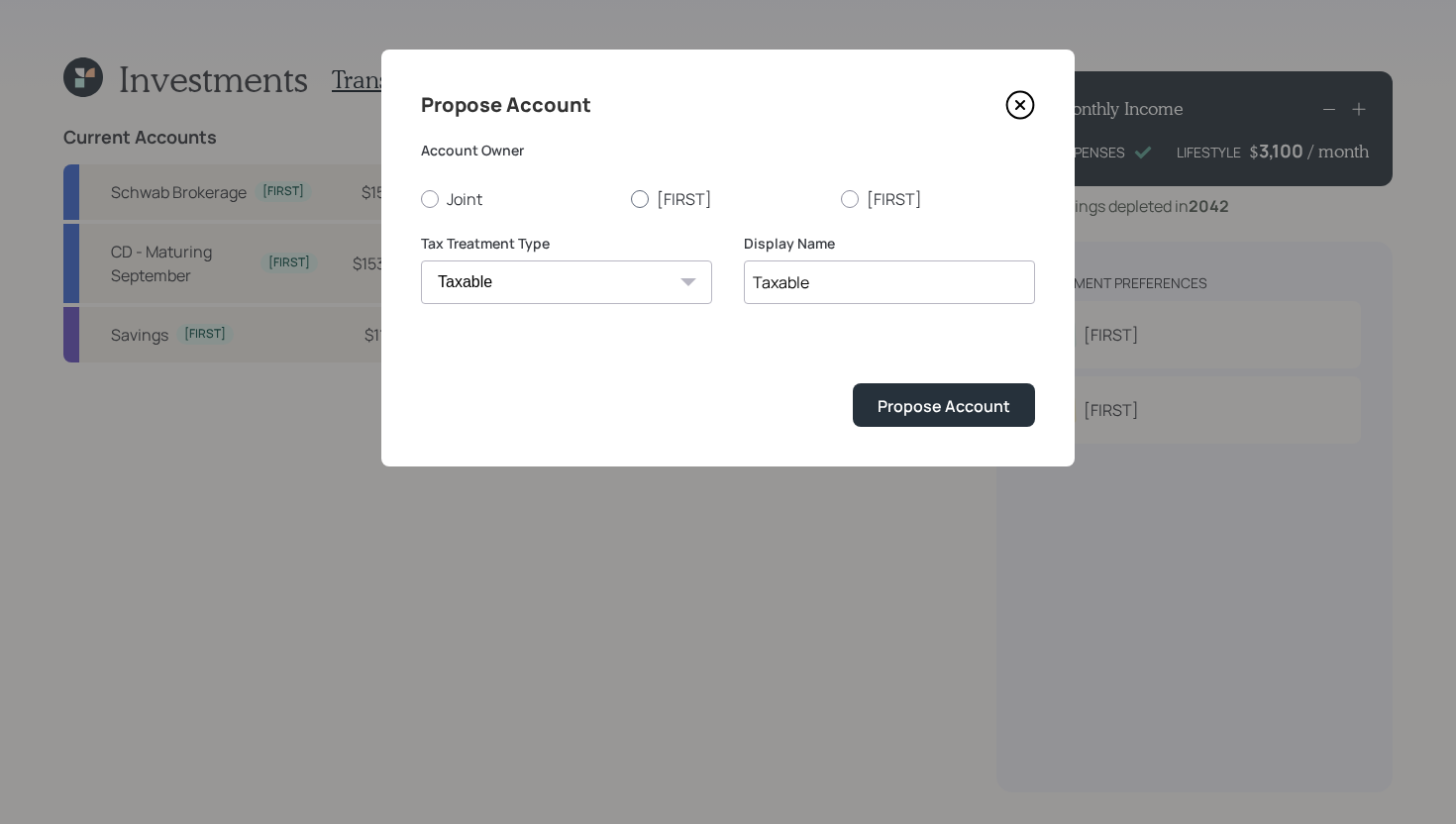 click on "[FIRSTNAME]" at bounding box center [728, 199] 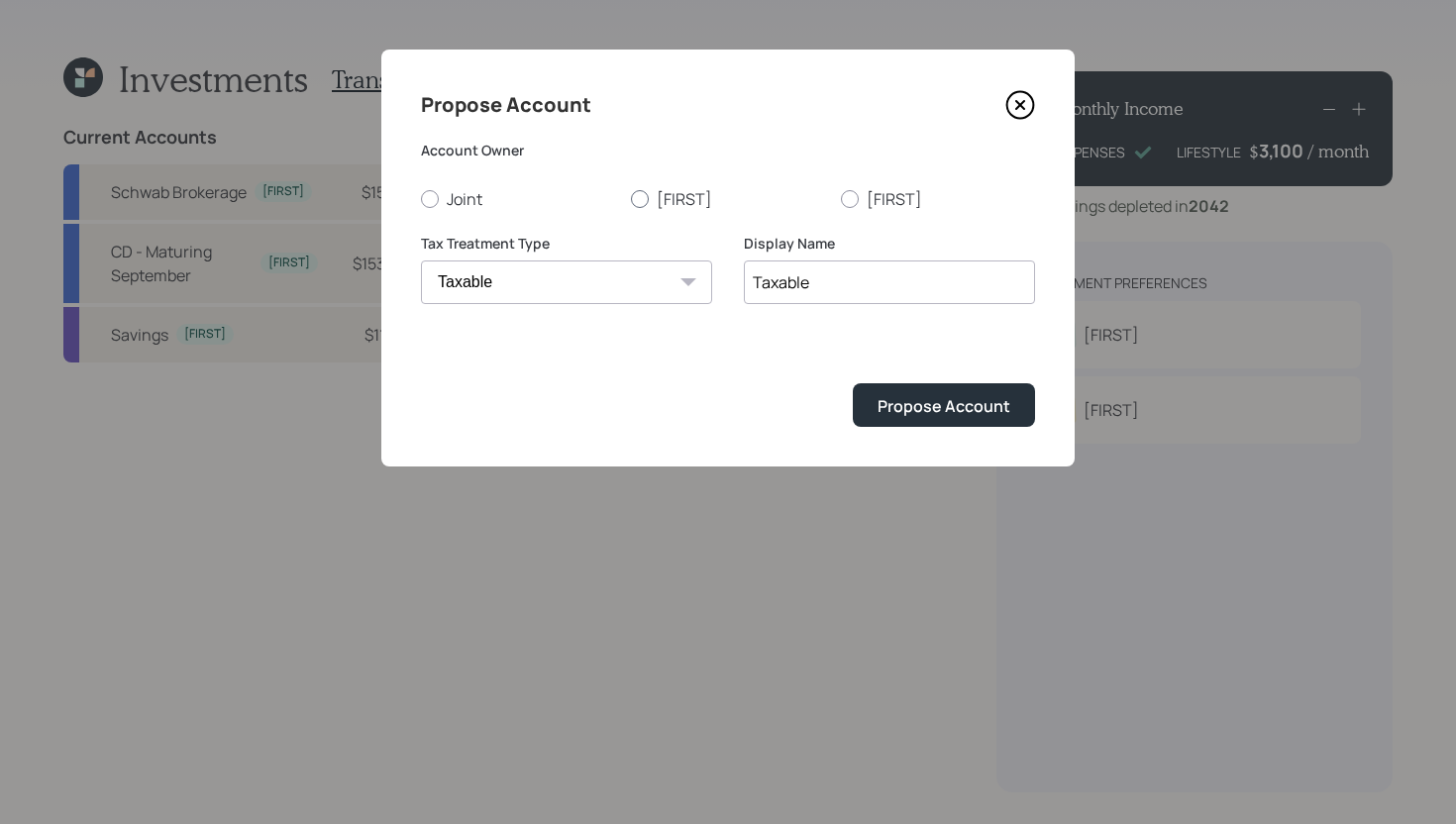 radio on "true" 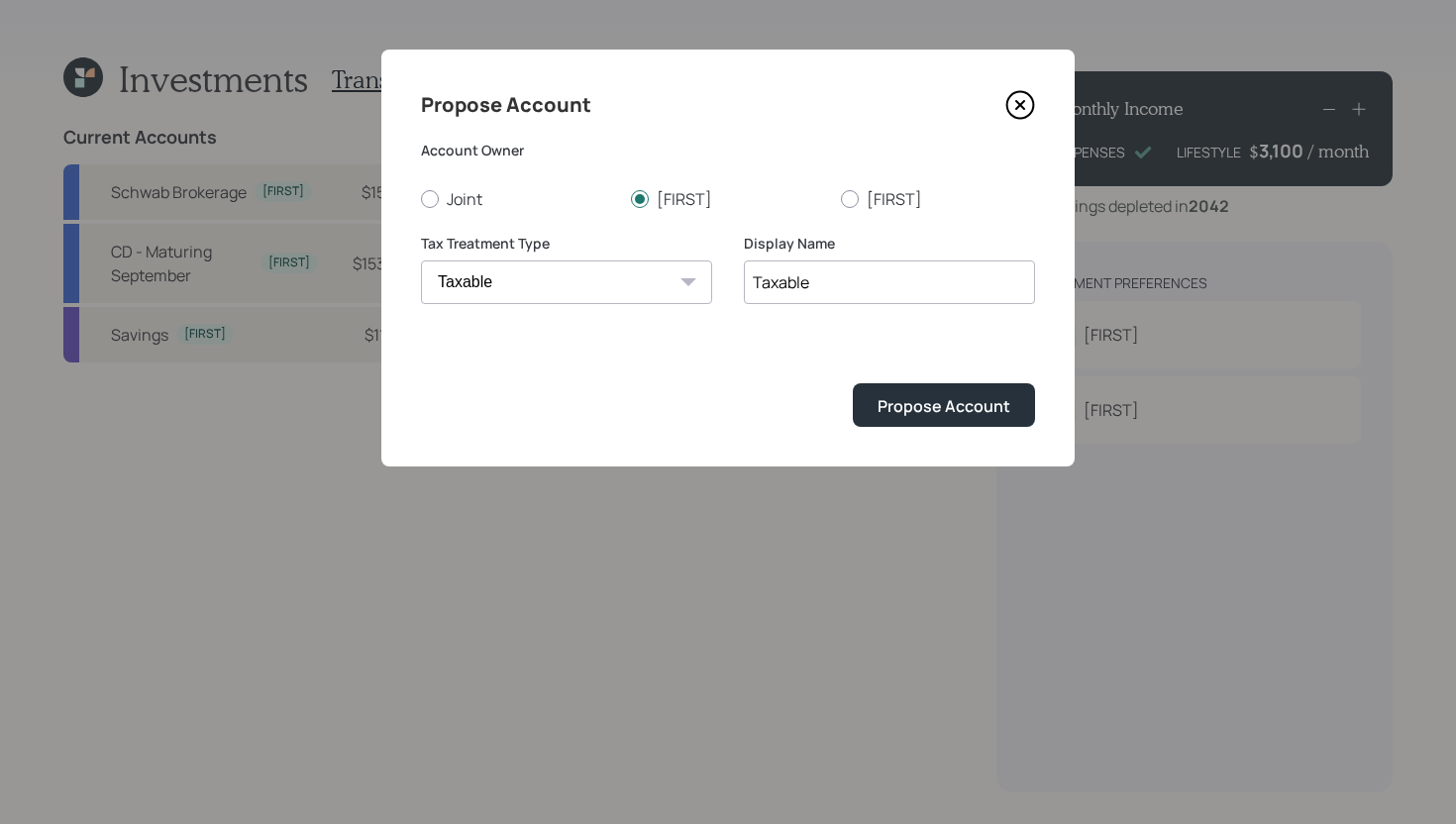 click on "Taxable" at bounding box center [889, 282] 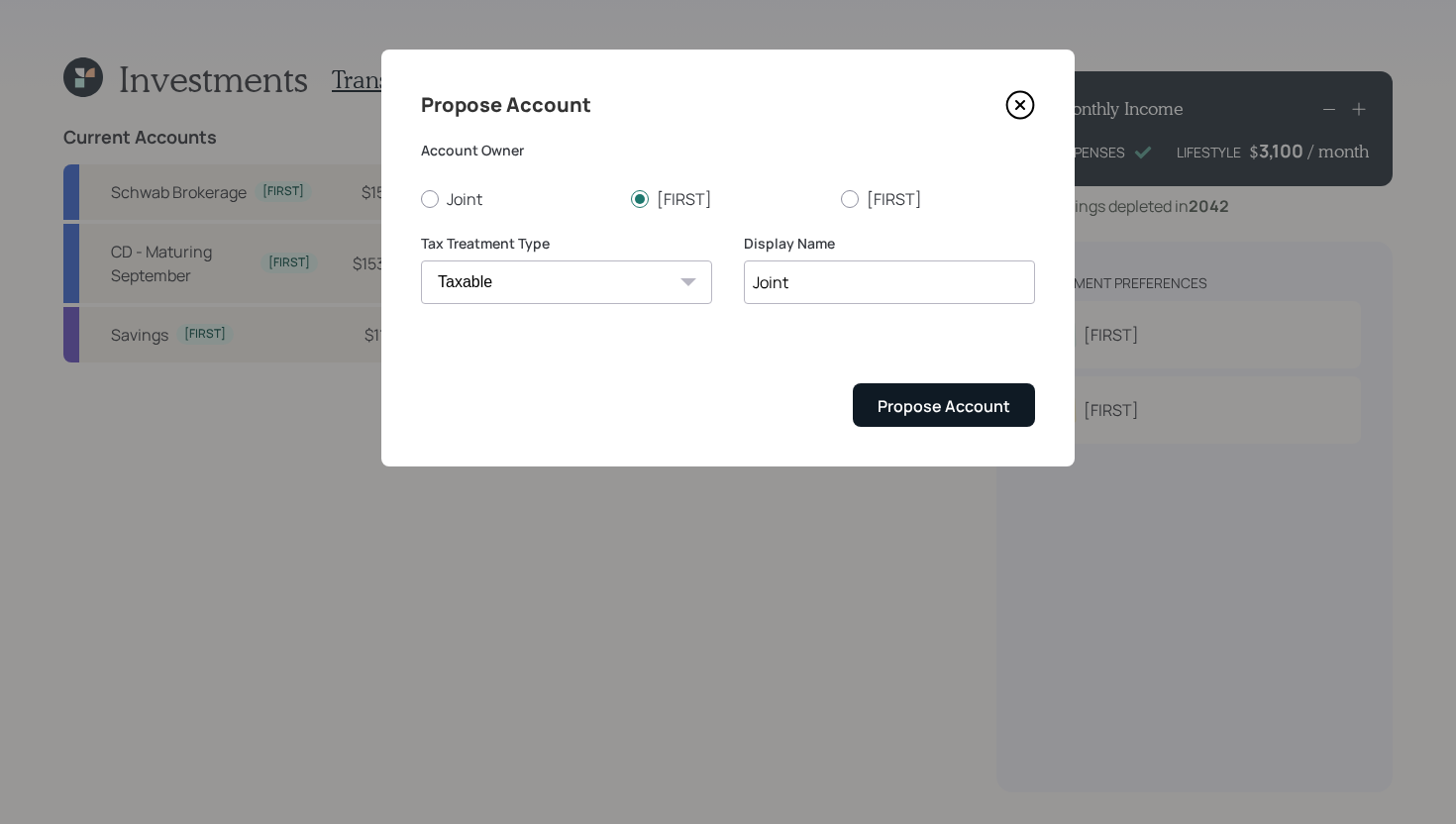 type on "Joint" 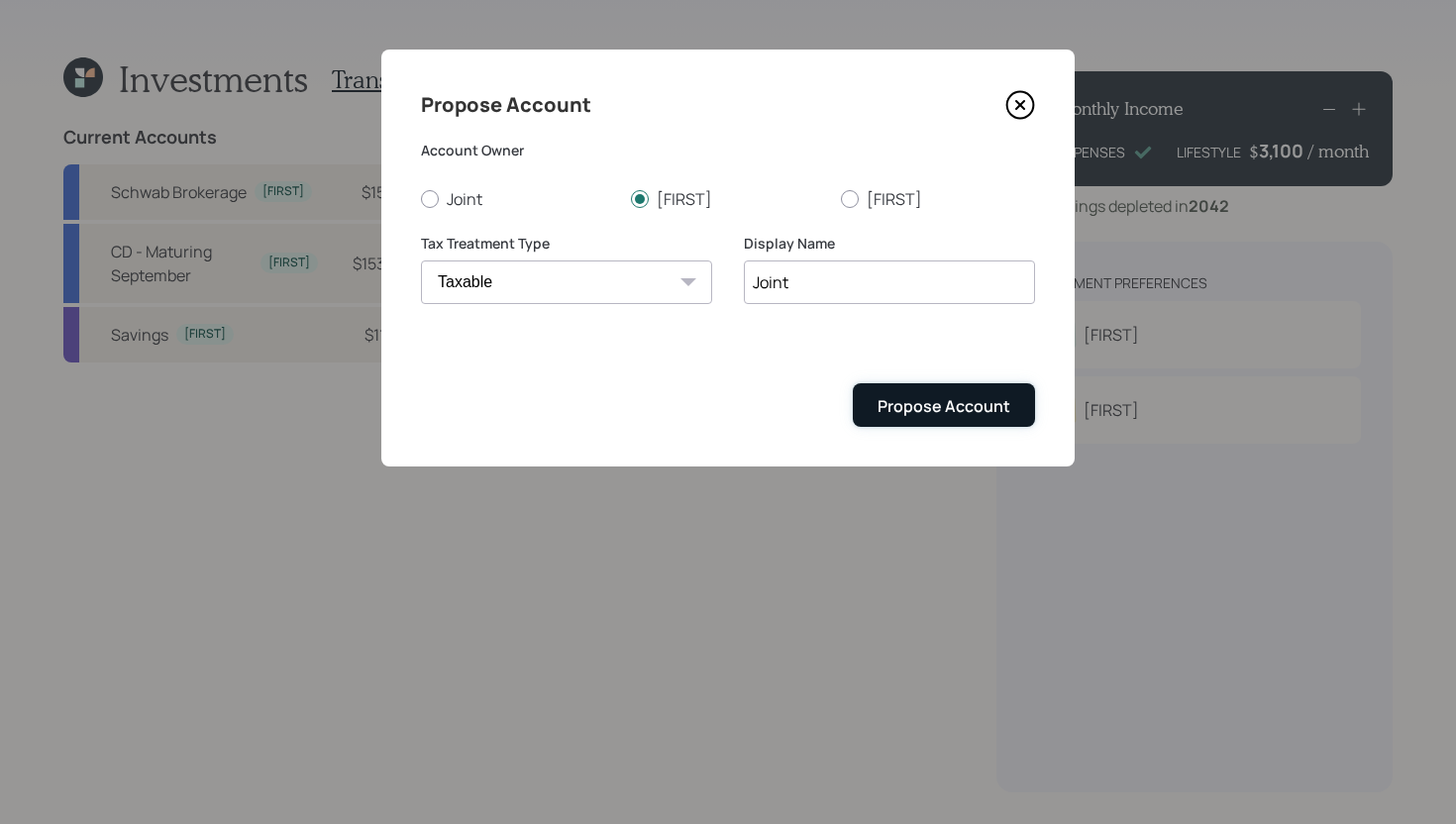 click on "Propose Account" at bounding box center (944, 406) 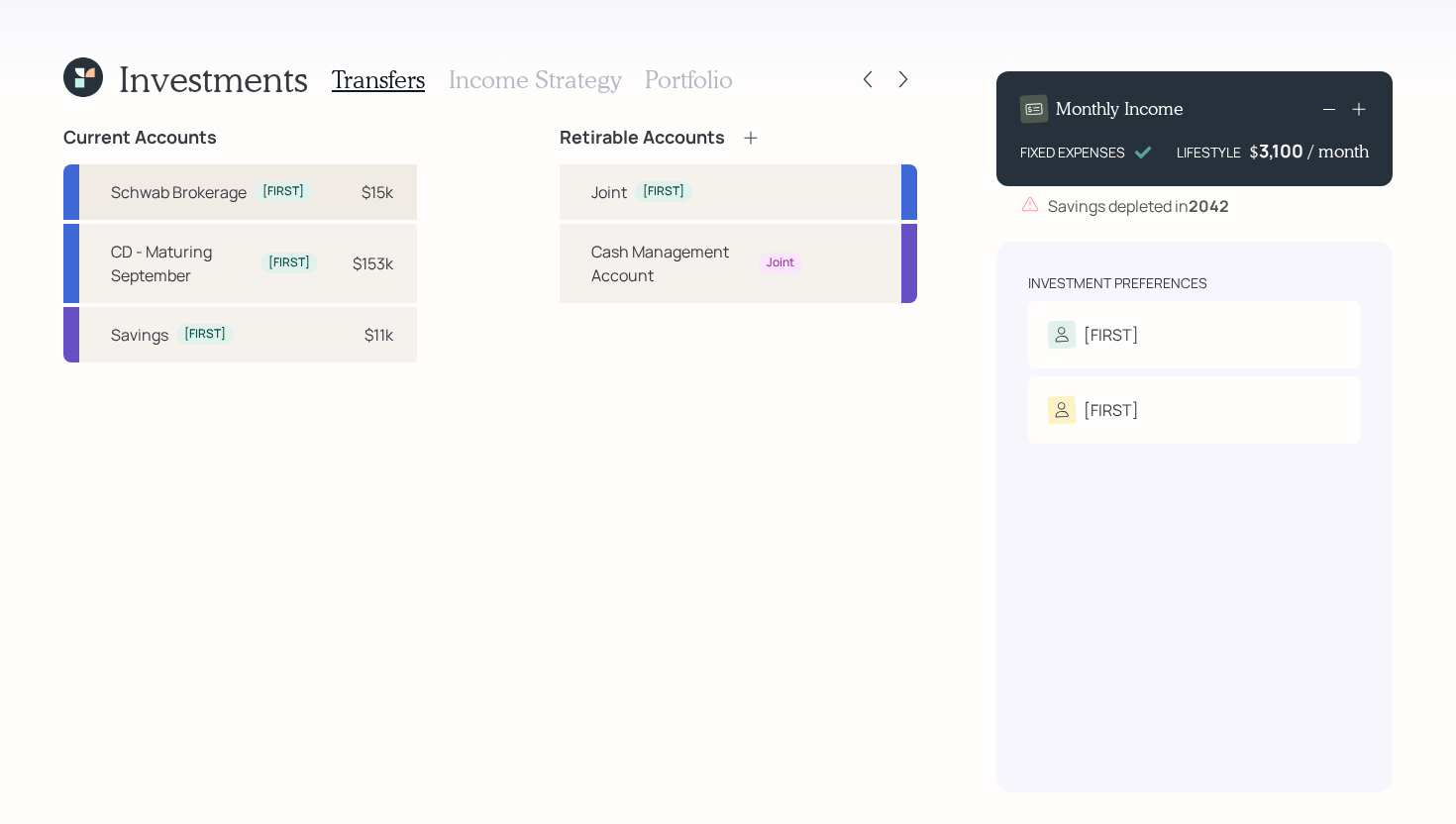 click on "$15k" at bounding box center (377, 192) 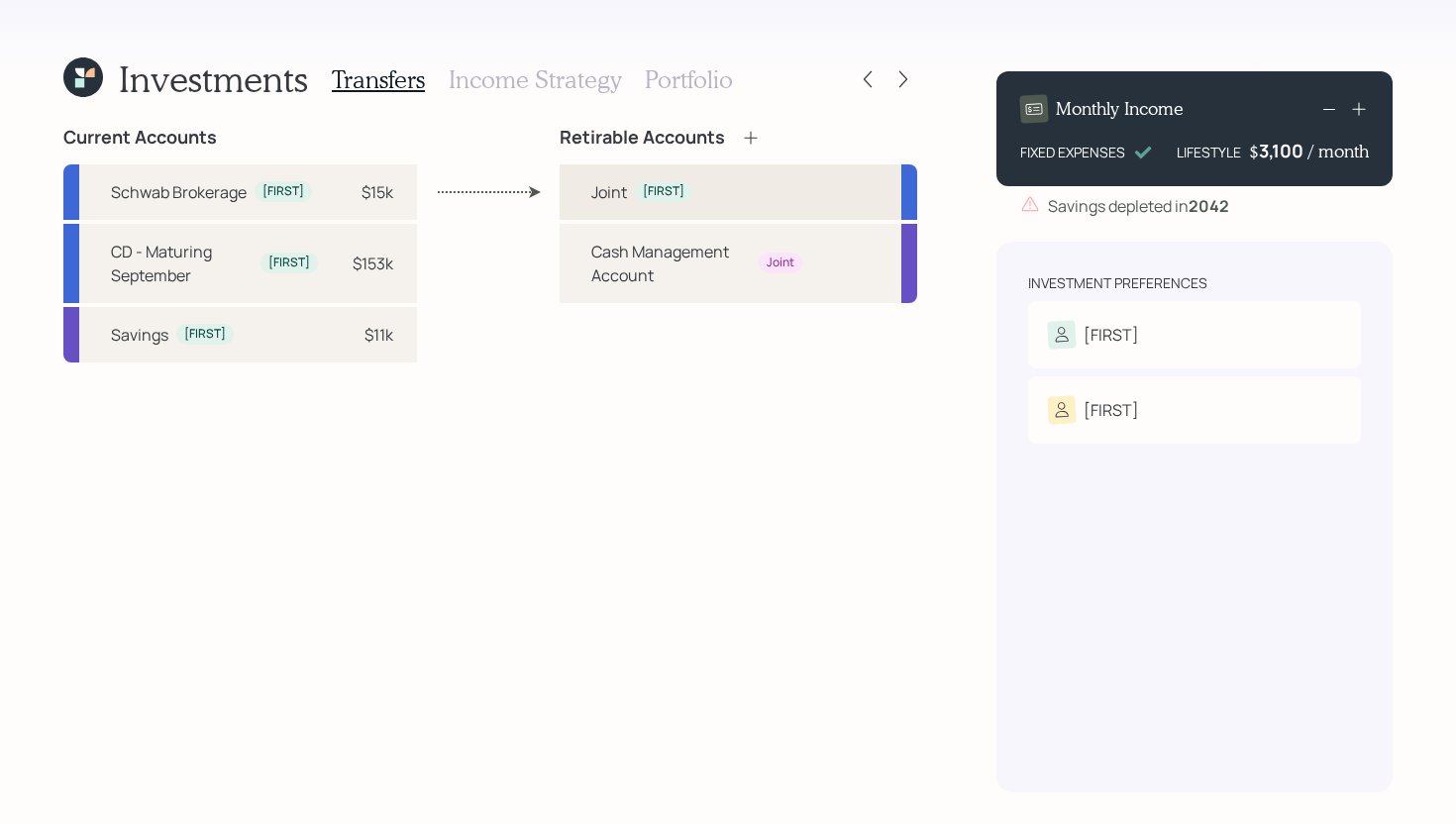 click on "Joint" at bounding box center (609, 192) 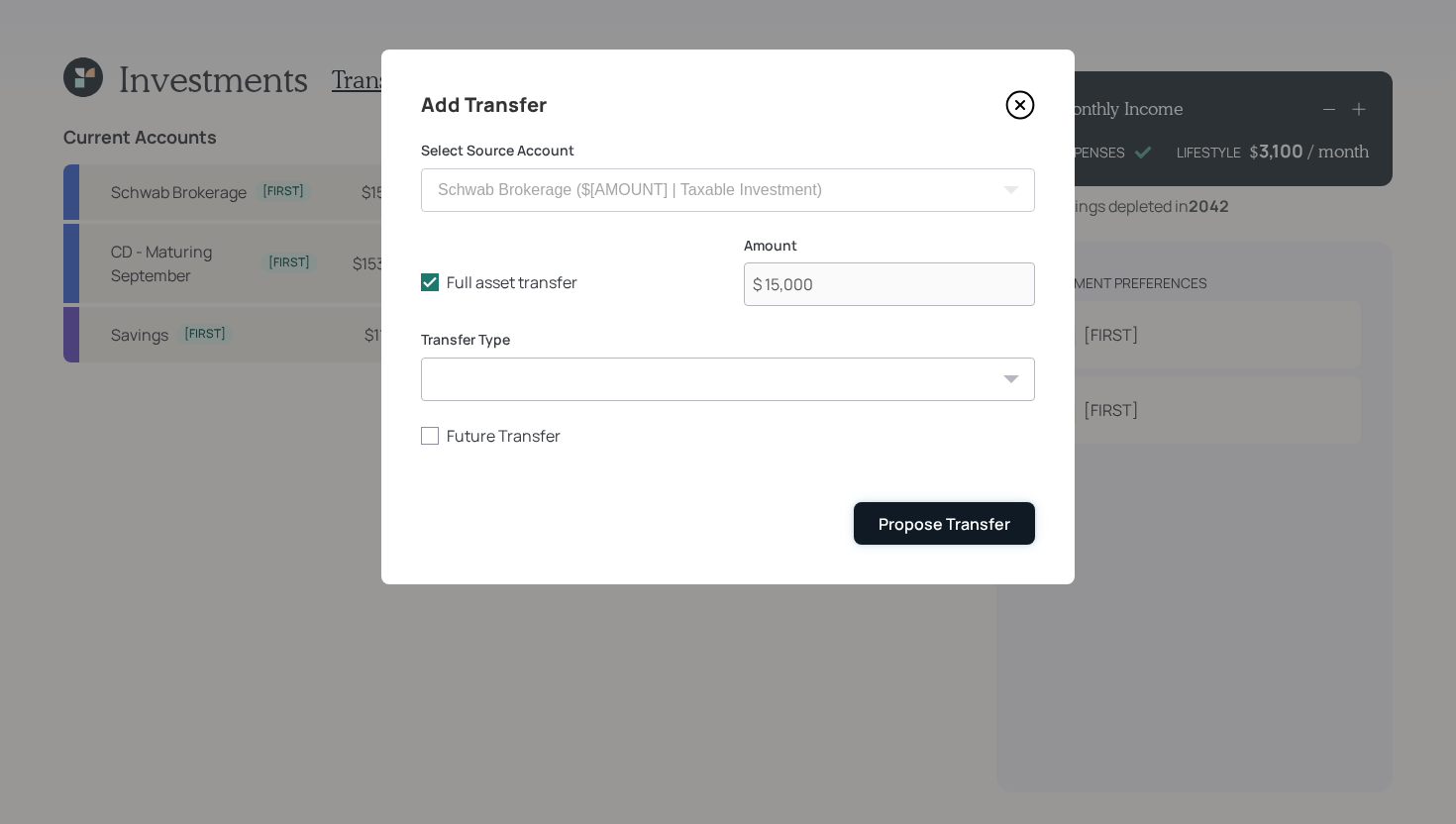 click on "Propose Transfer" at bounding box center (944, 524) 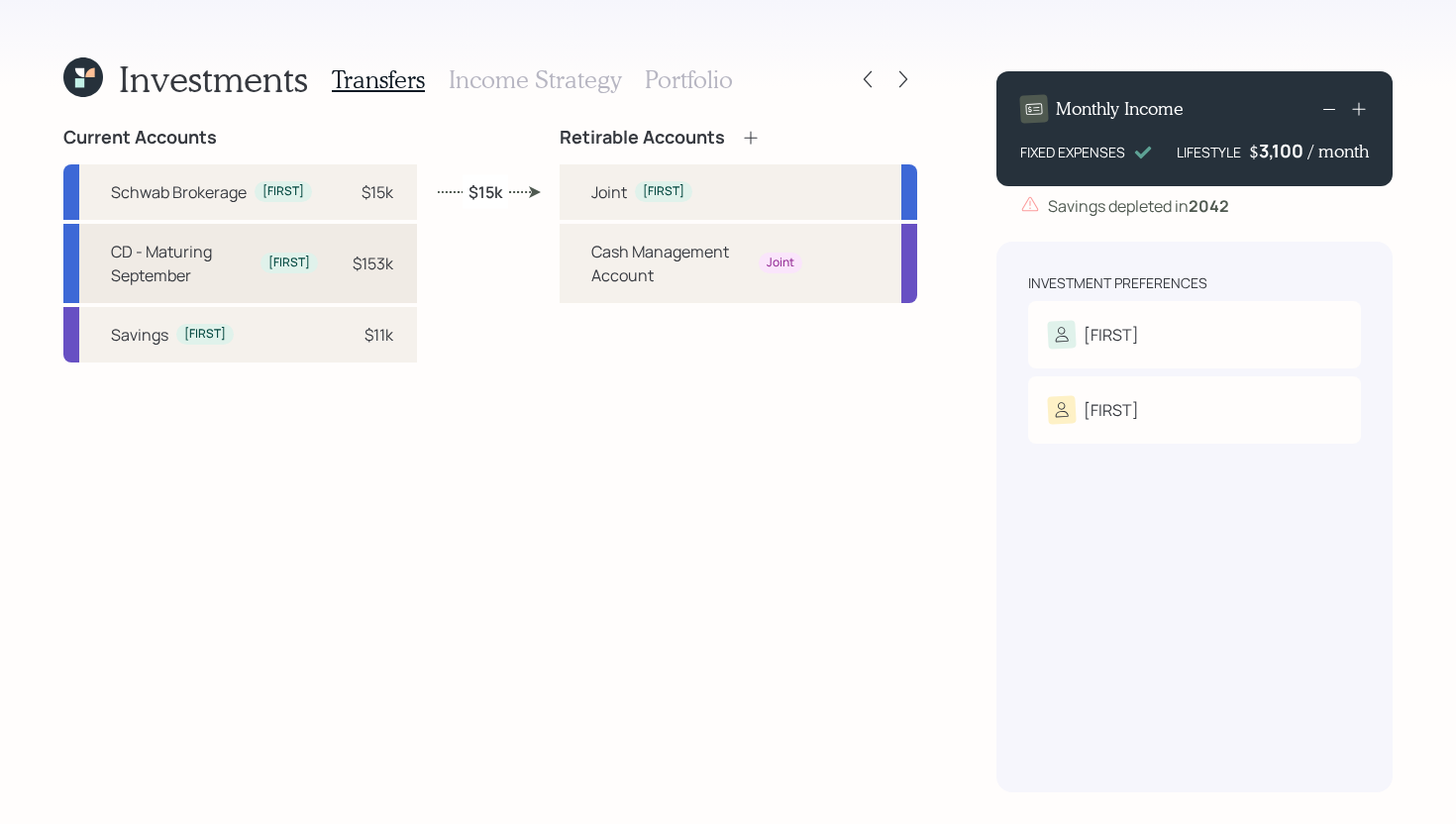 click on "$153k" at bounding box center (372, 263) 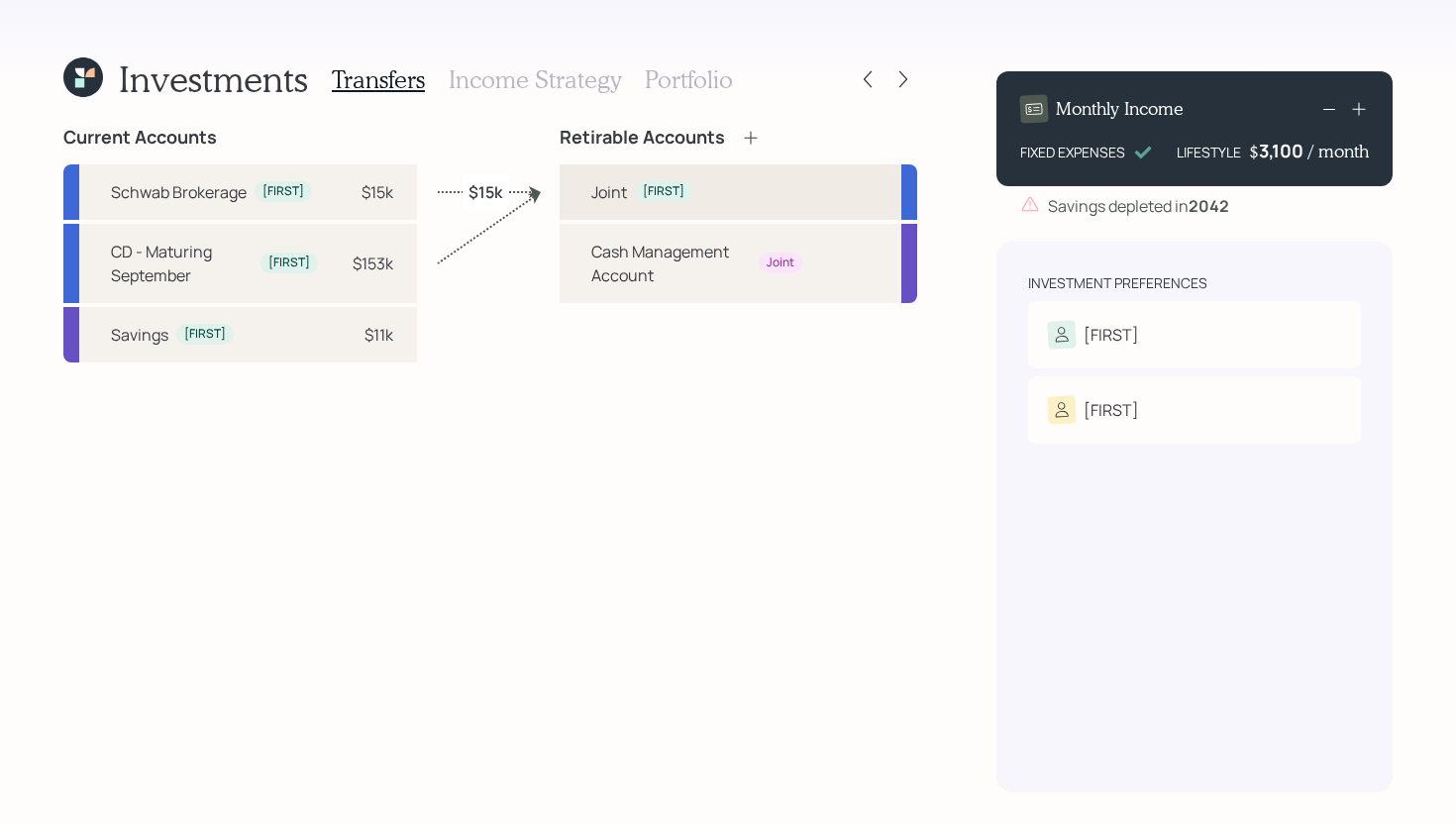 click on "Joint" at bounding box center (609, 192) 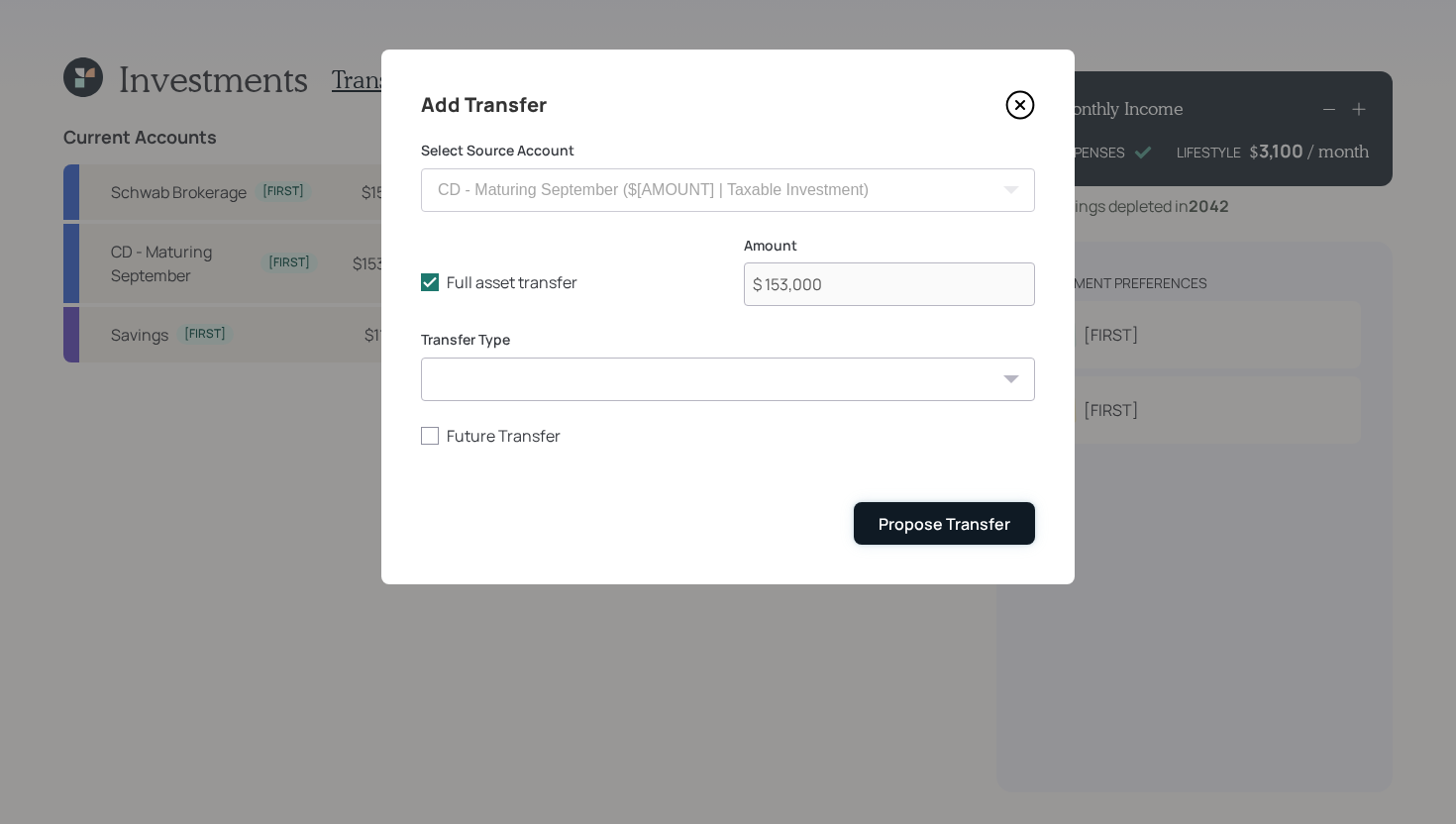 click on "Propose Transfer" at bounding box center (944, 524) 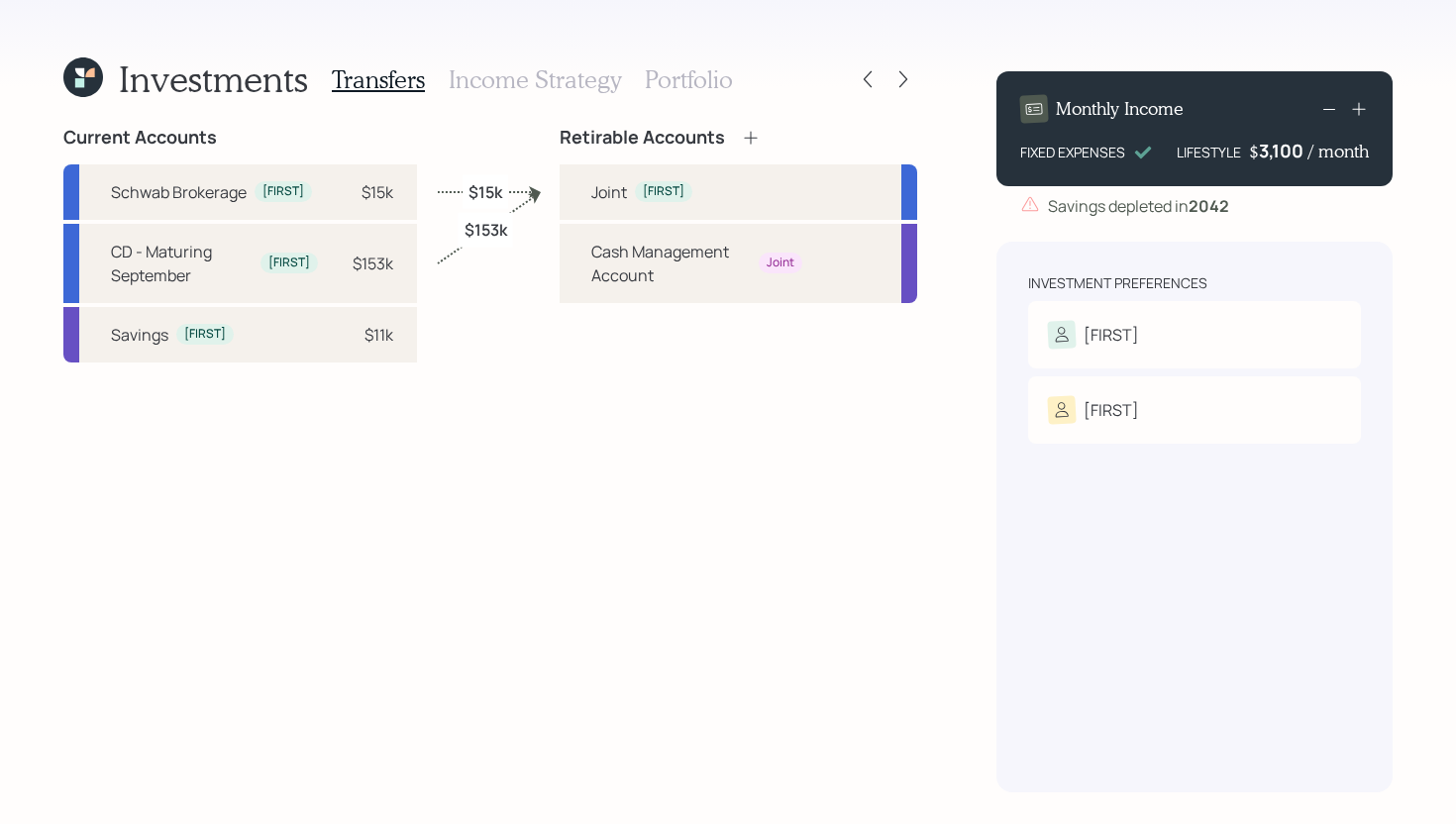 click on "Income Strategy" at bounding box center (535, 79) 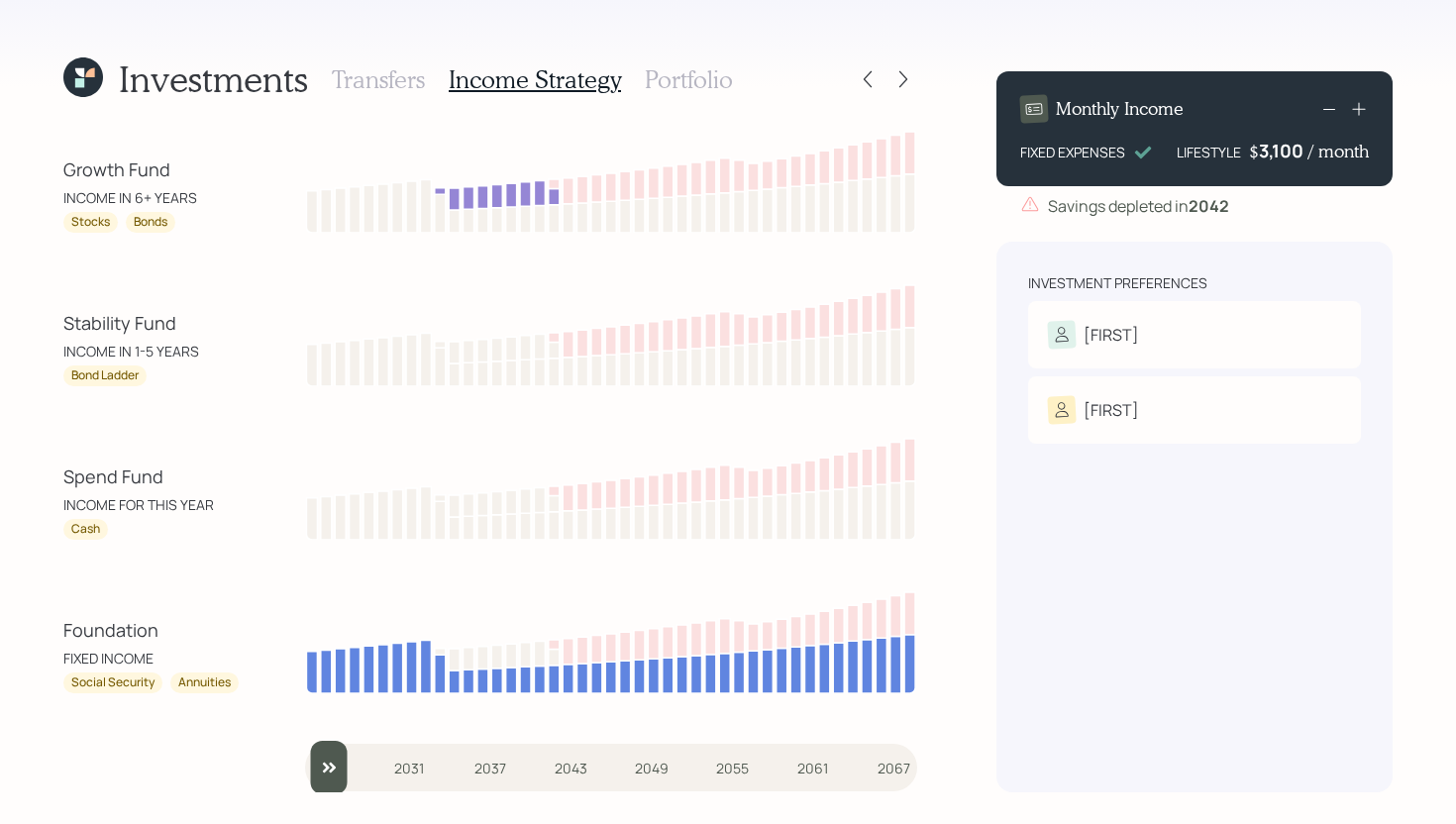 scroll, scrollTop: 2, scrollLeft: 0, axis: vertical 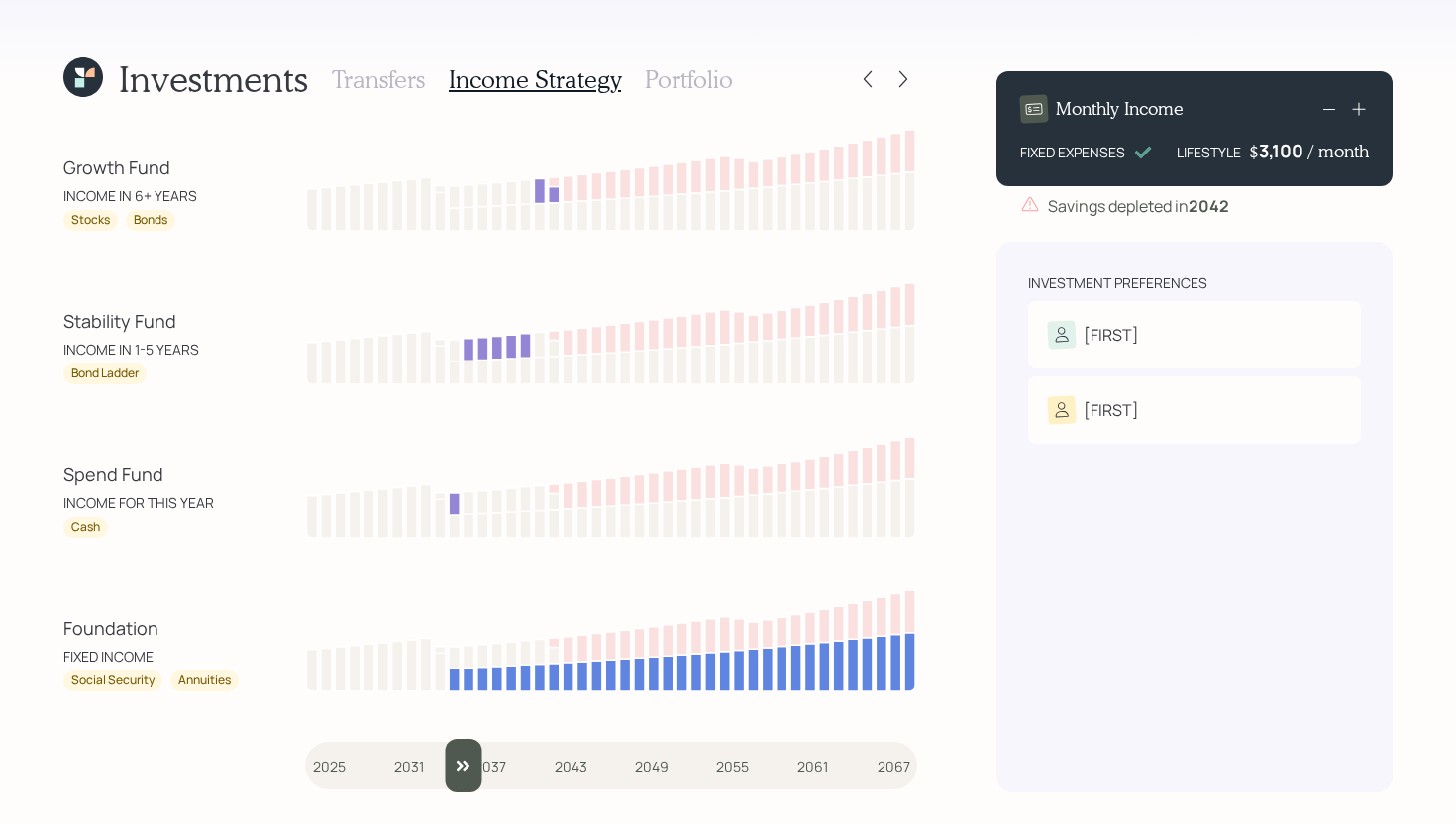 drag, startPoint x: 323, startPoint y: 769, endPoint x: 459, endPoint y: 754, distance: 136.82471 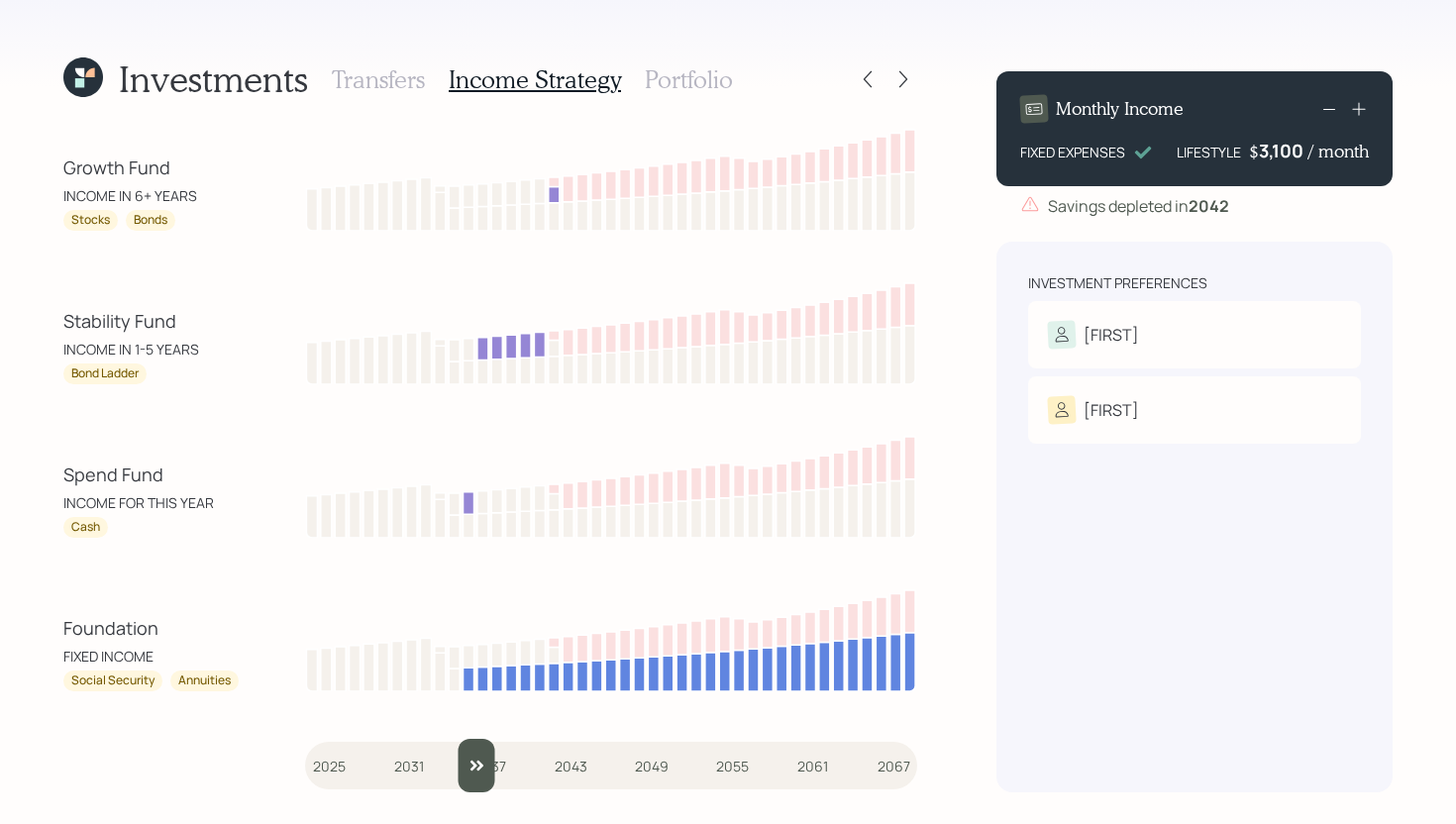 click at bounding box center [611, 766] 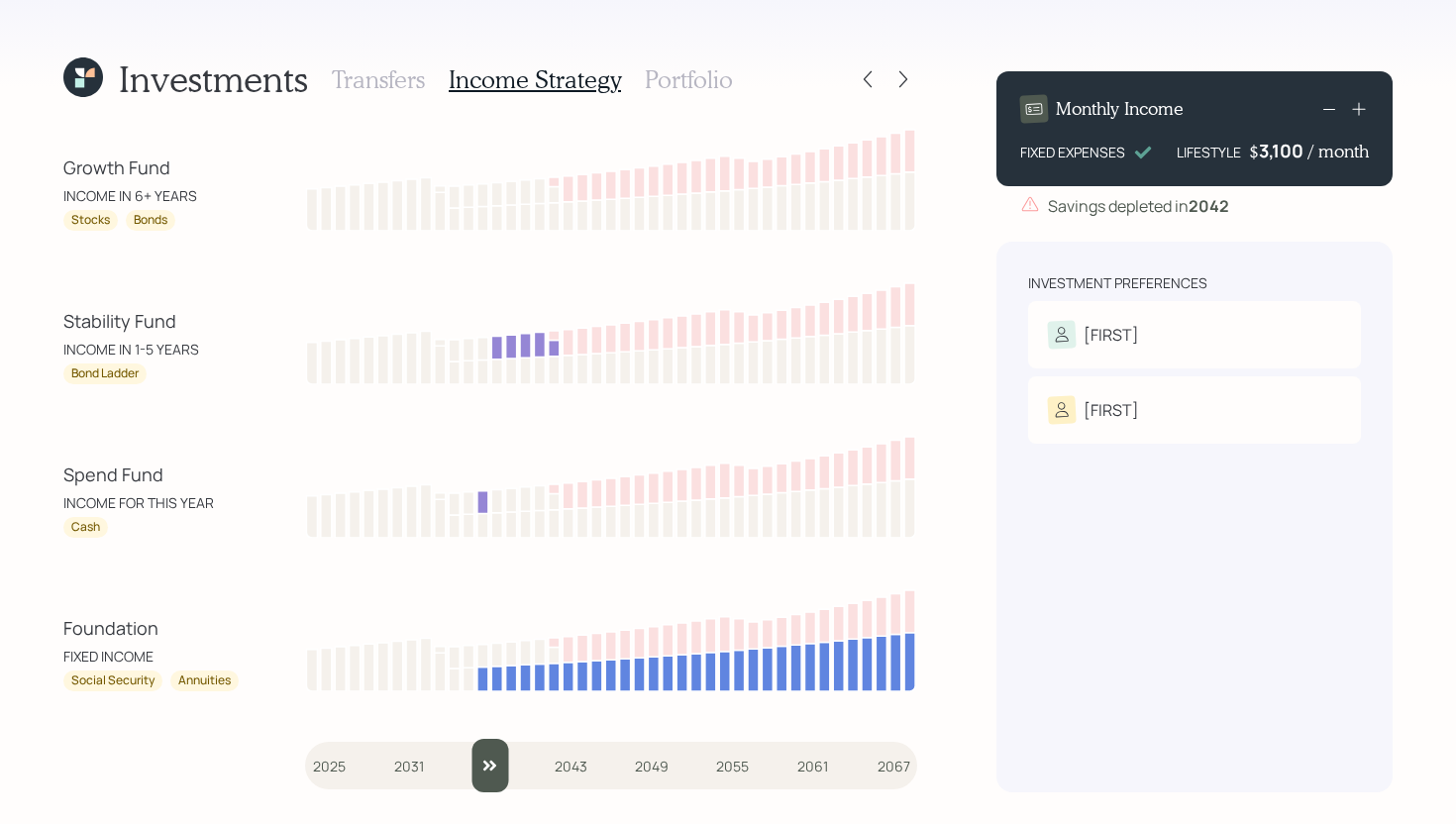 click at bounding box center (611, 766) 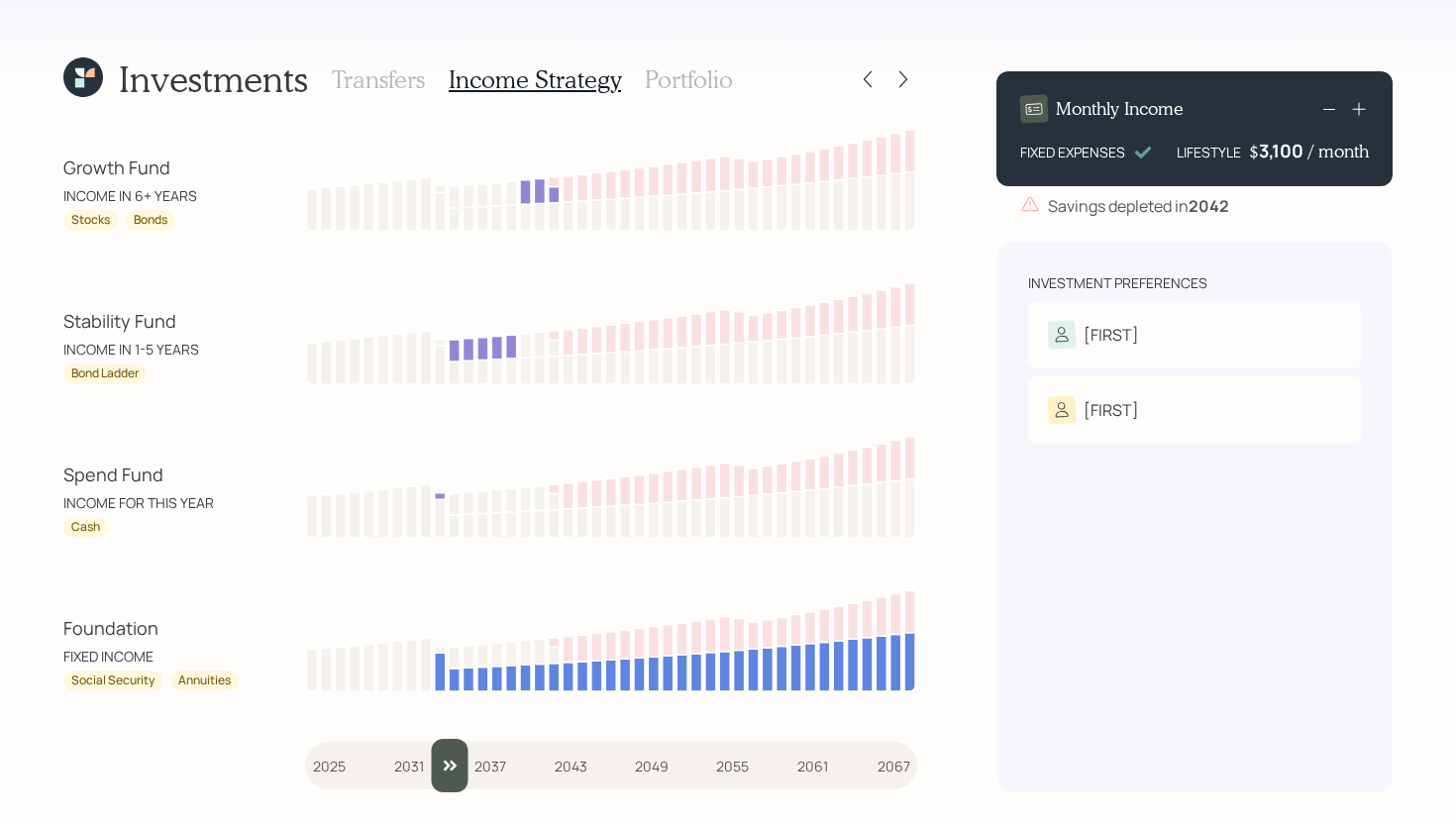 drag, startPoint x: 499, startPoint y: 777, endPoint x: 435, endPoint y: 762, distance: 65.73431 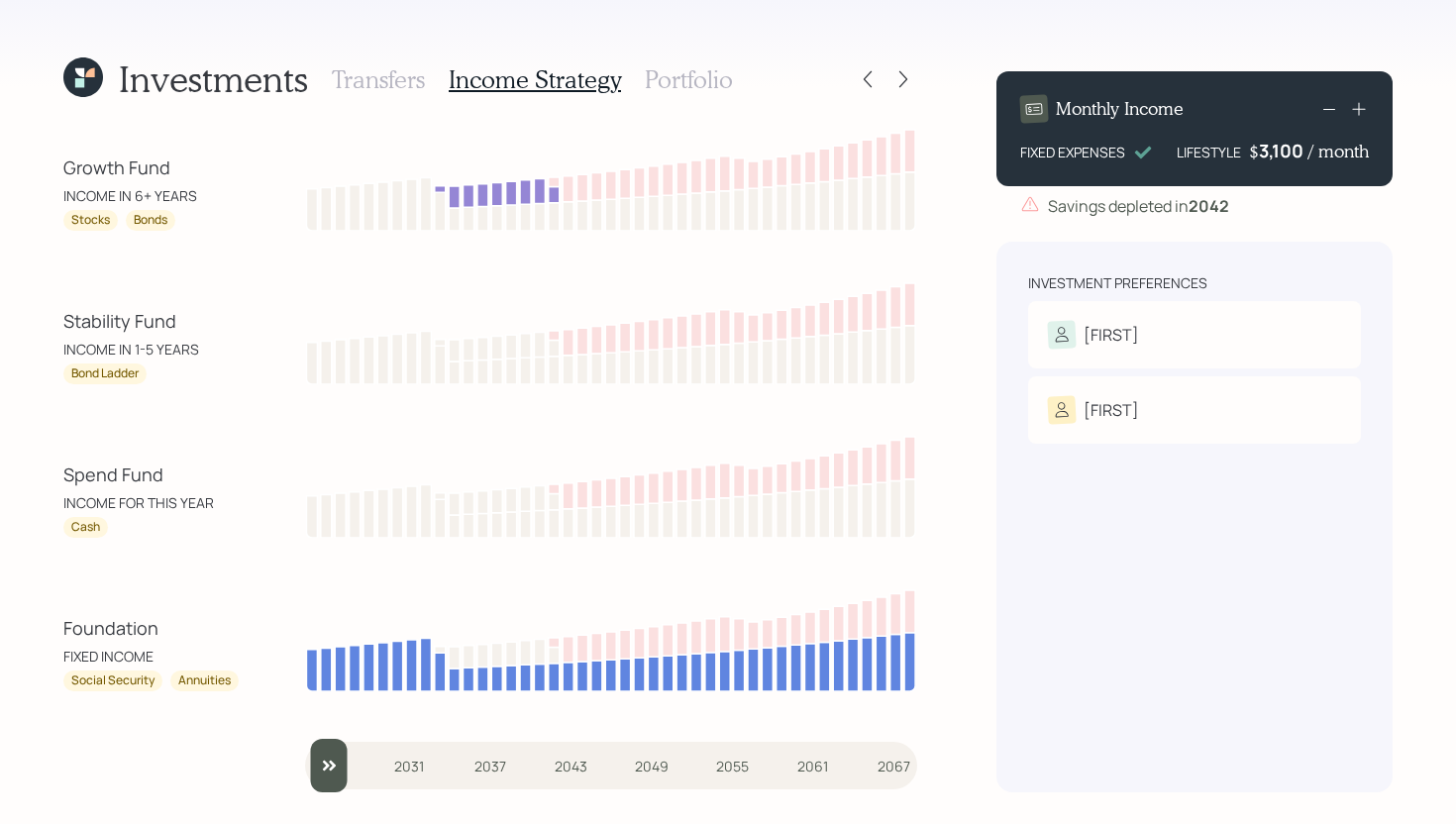 drag, startPoint x: 459, startPoint y: 768, endPoint x: 244, endPoint y: 744, distance: 216.33539 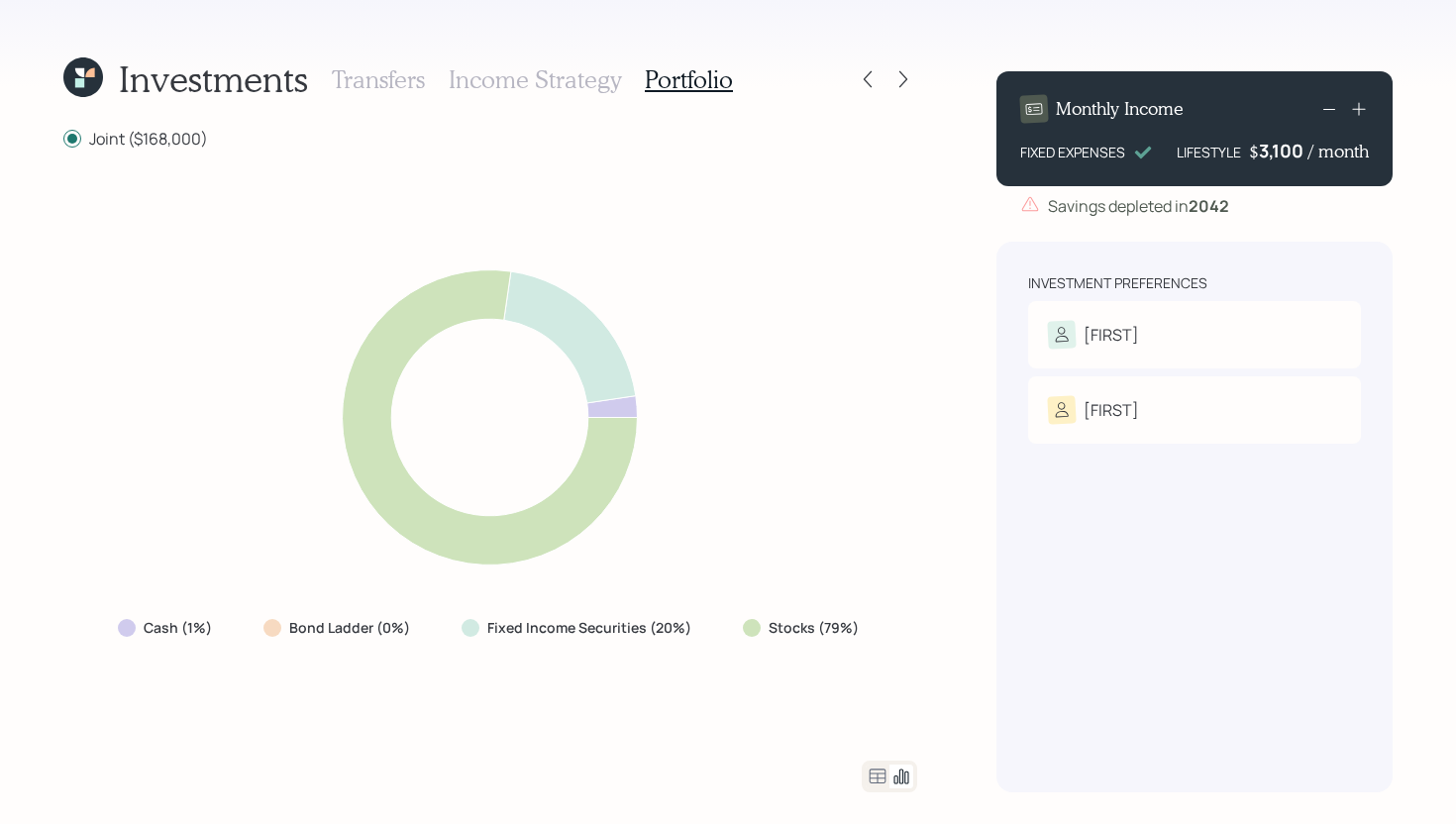 click 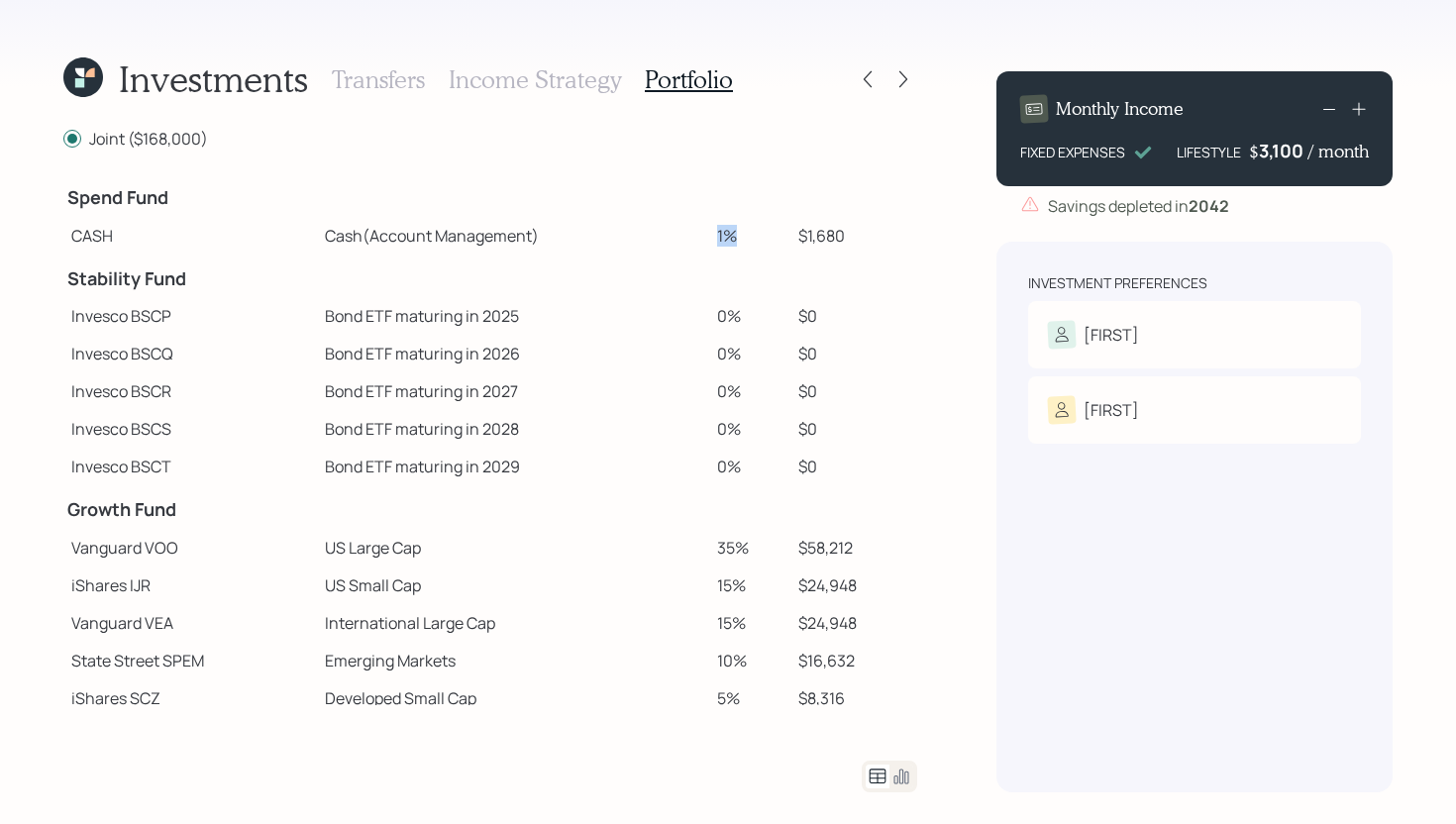 drag, startPoint x: 709, startPoint y: 235, endPoint x: 762, endPoint y: 235, distance: 53 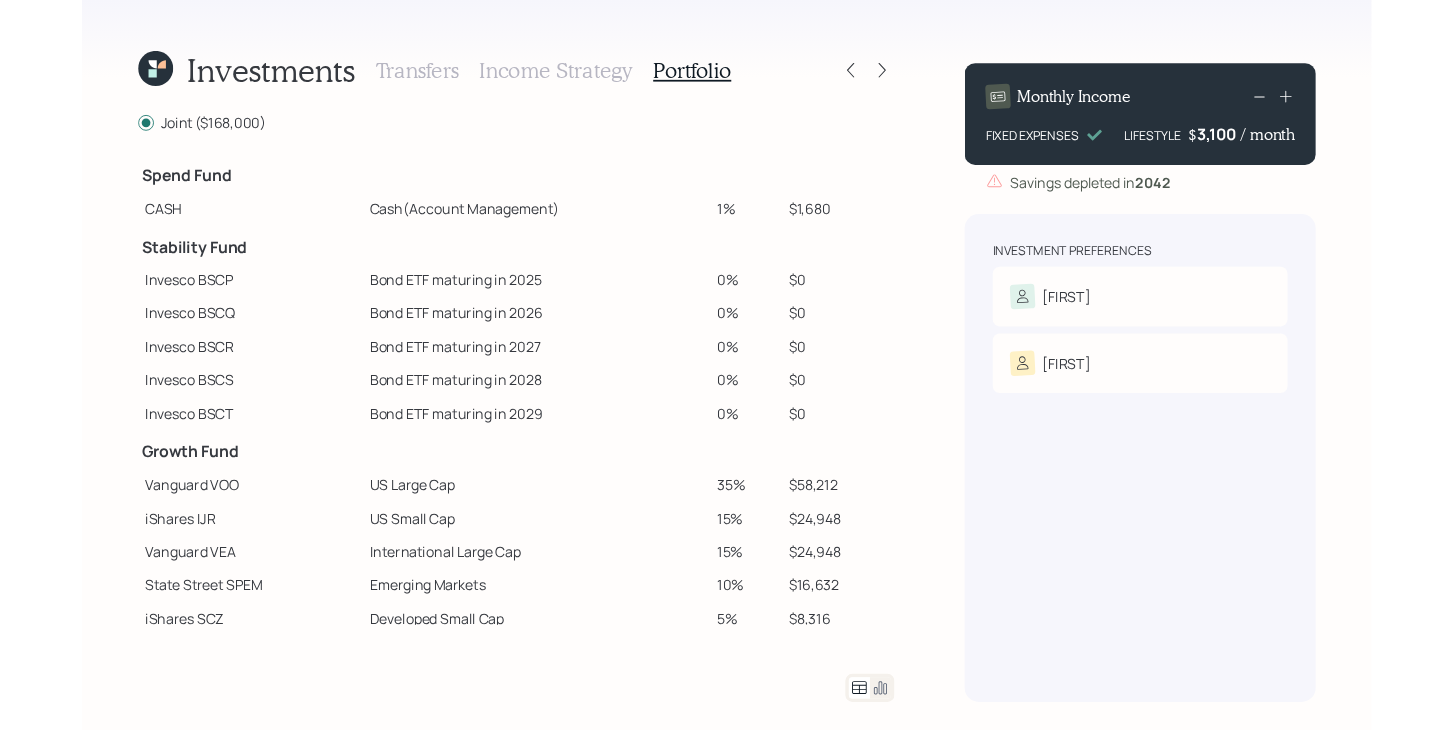 scroll, scrollTop: 278, scrollLeft: 0, axis: vertical 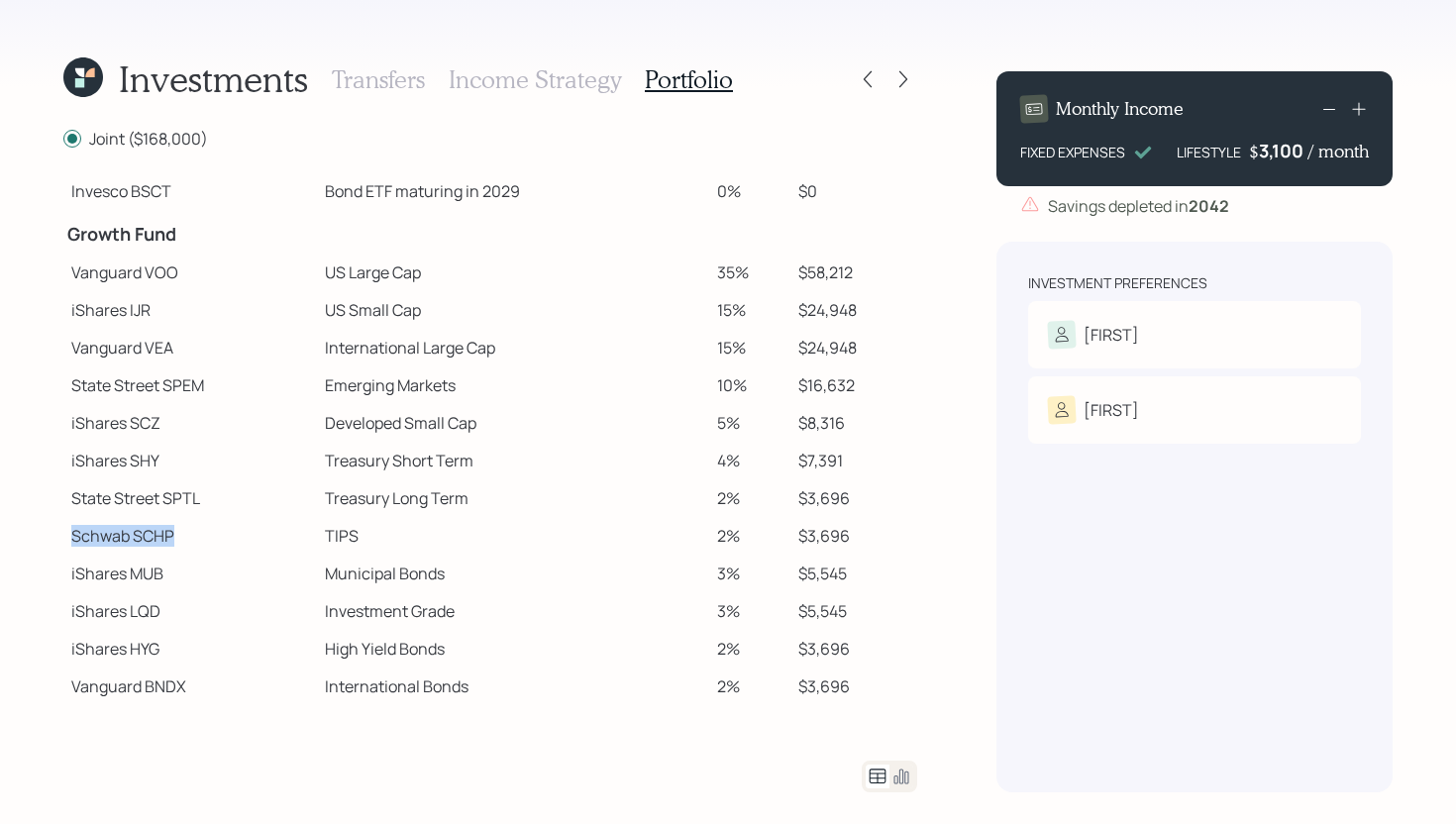 drag, startPoint x: 71, startPoint y: 540, endPoint x: 184, endPoint y: 535, distance: 113.1106 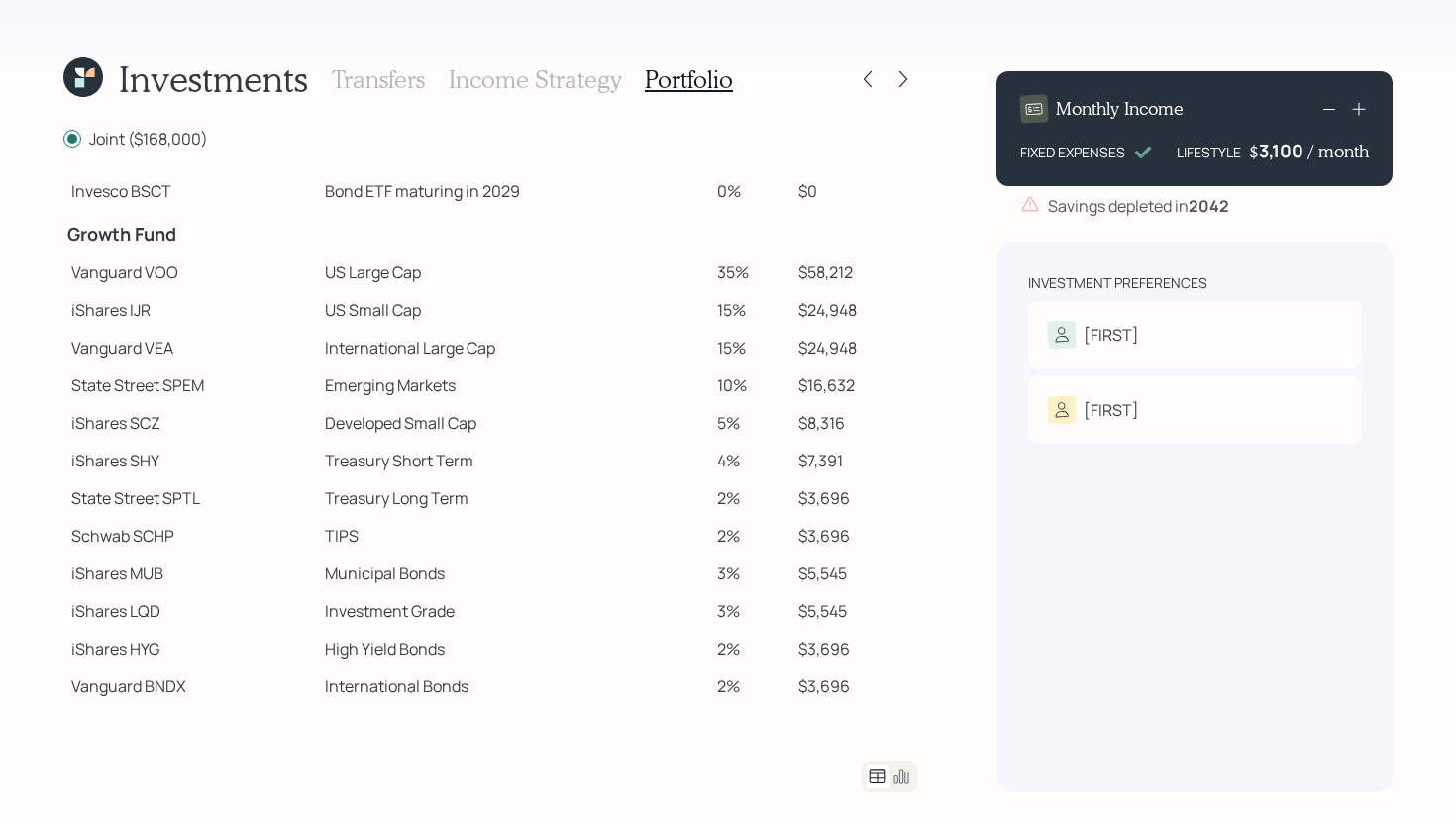 click on "Income Strategy" at bounding box center (535, 79) 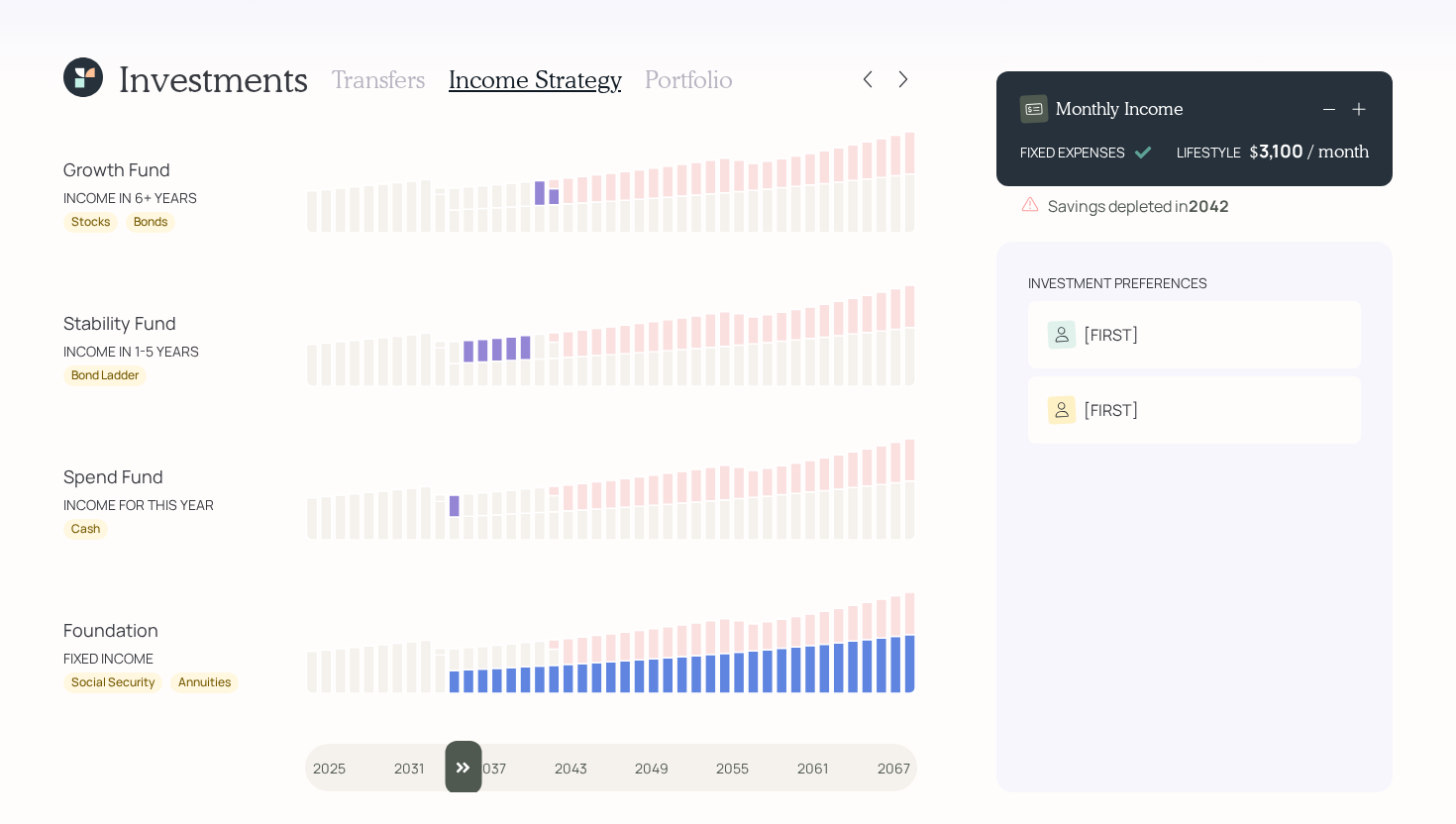 drag, startPoint x: 323, startPoint y: 767, endPoint x: 462, endPoint y: 759, distance: 139.23003 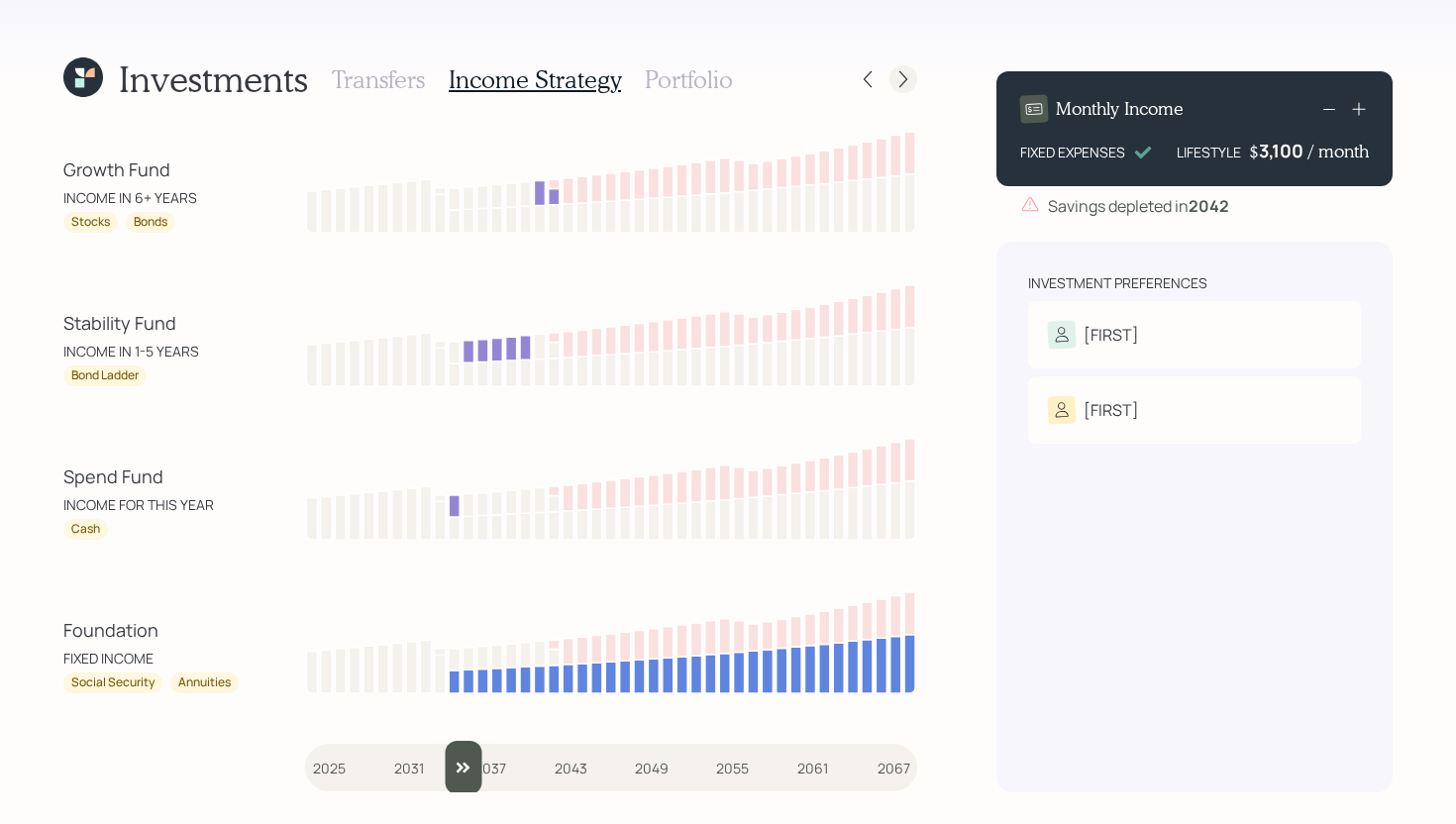 click at bounding box center [903, 79] 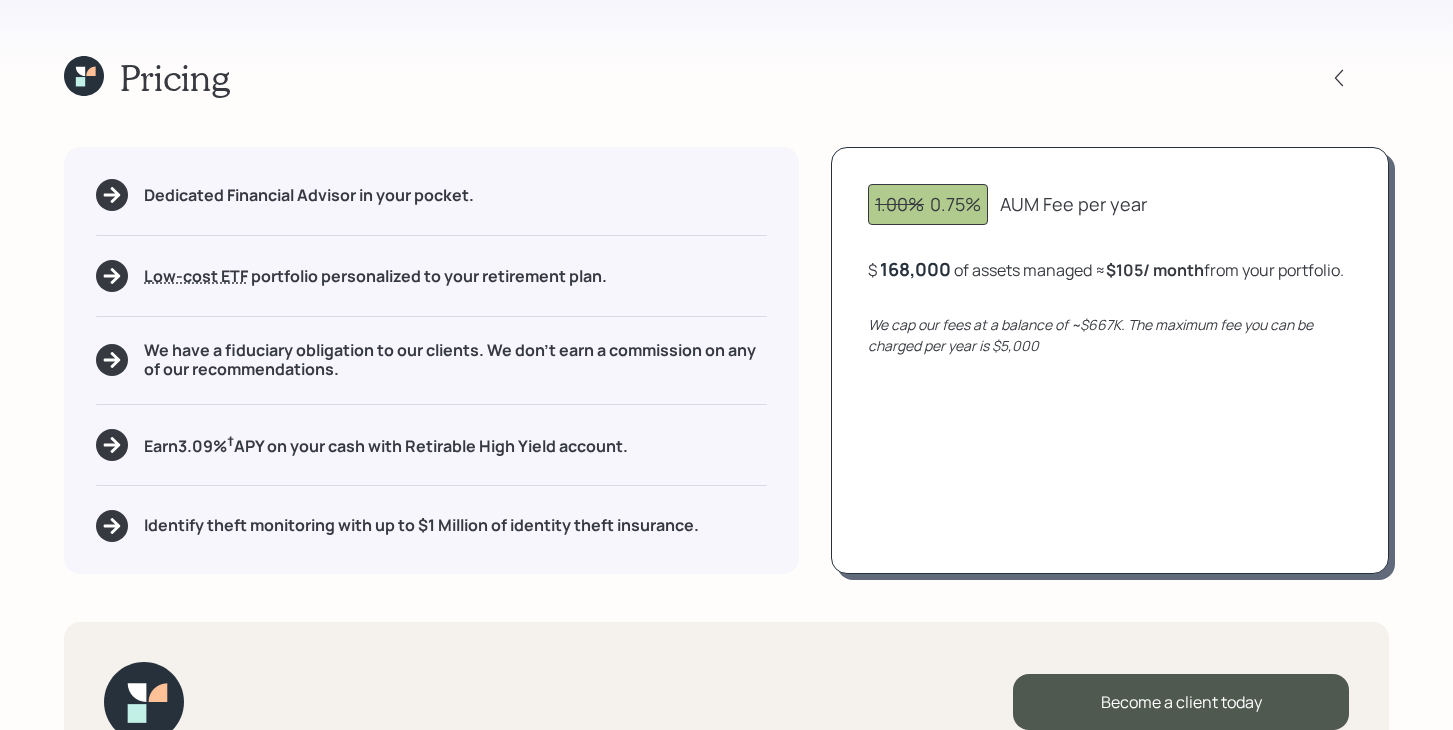 click 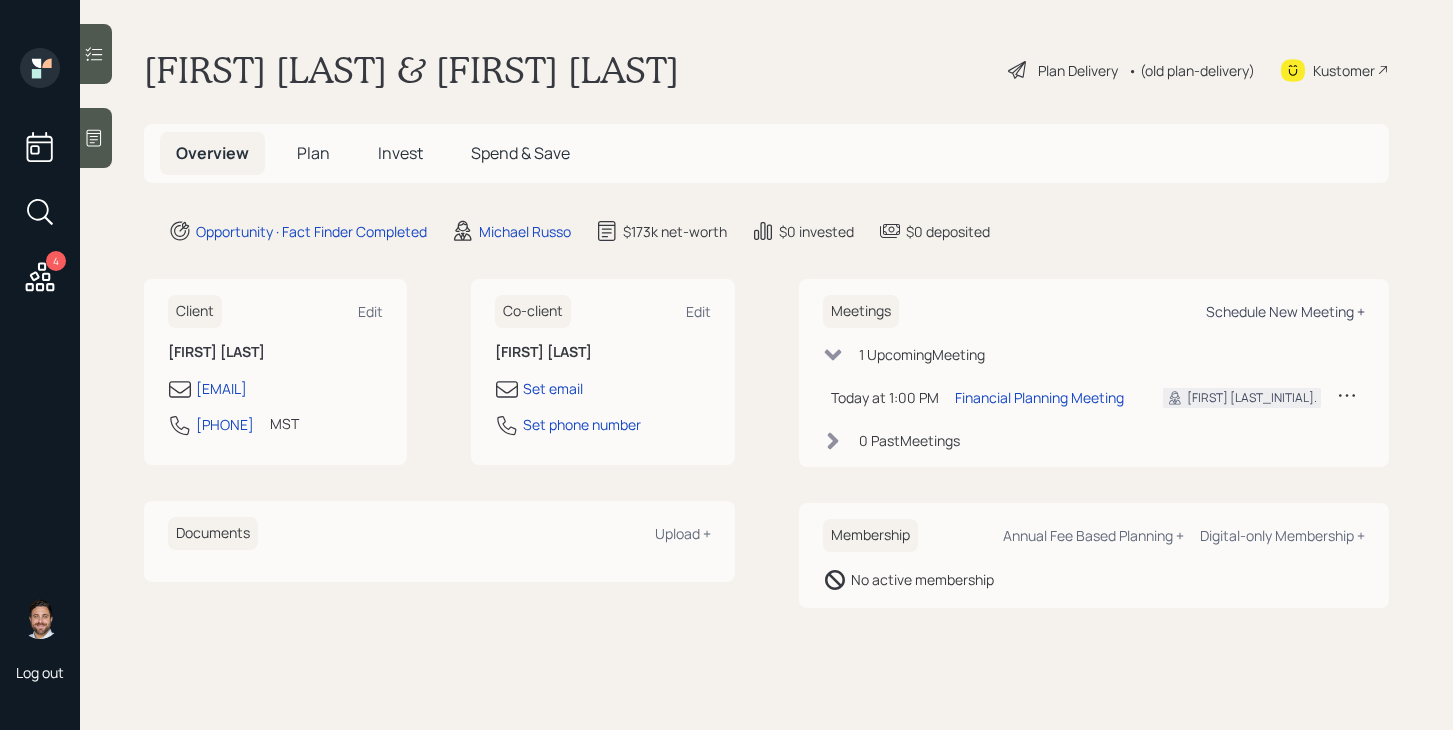 click on "Schedule New Meeting +" at bounding box center (1285, 311) 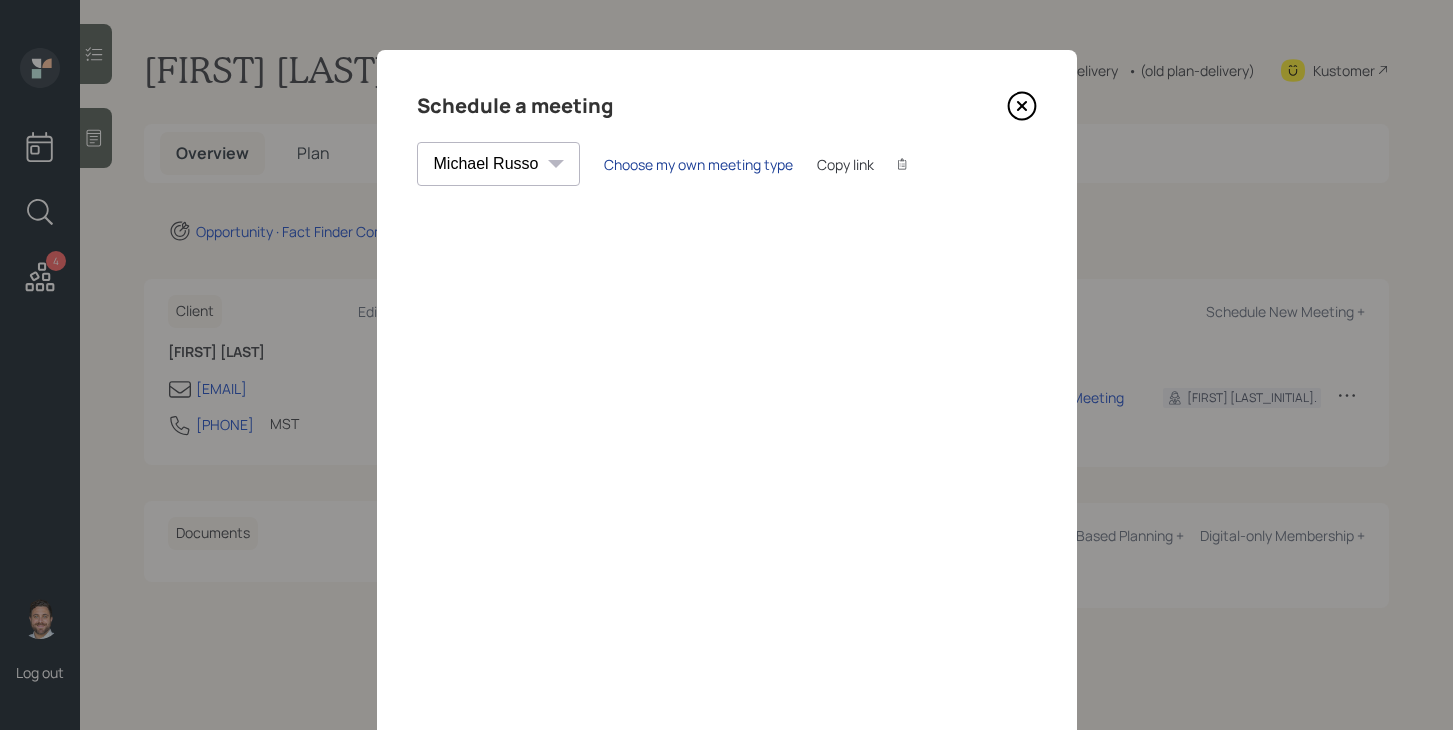 click on "Choose my own meeting type" at bounding box center [698, 164] 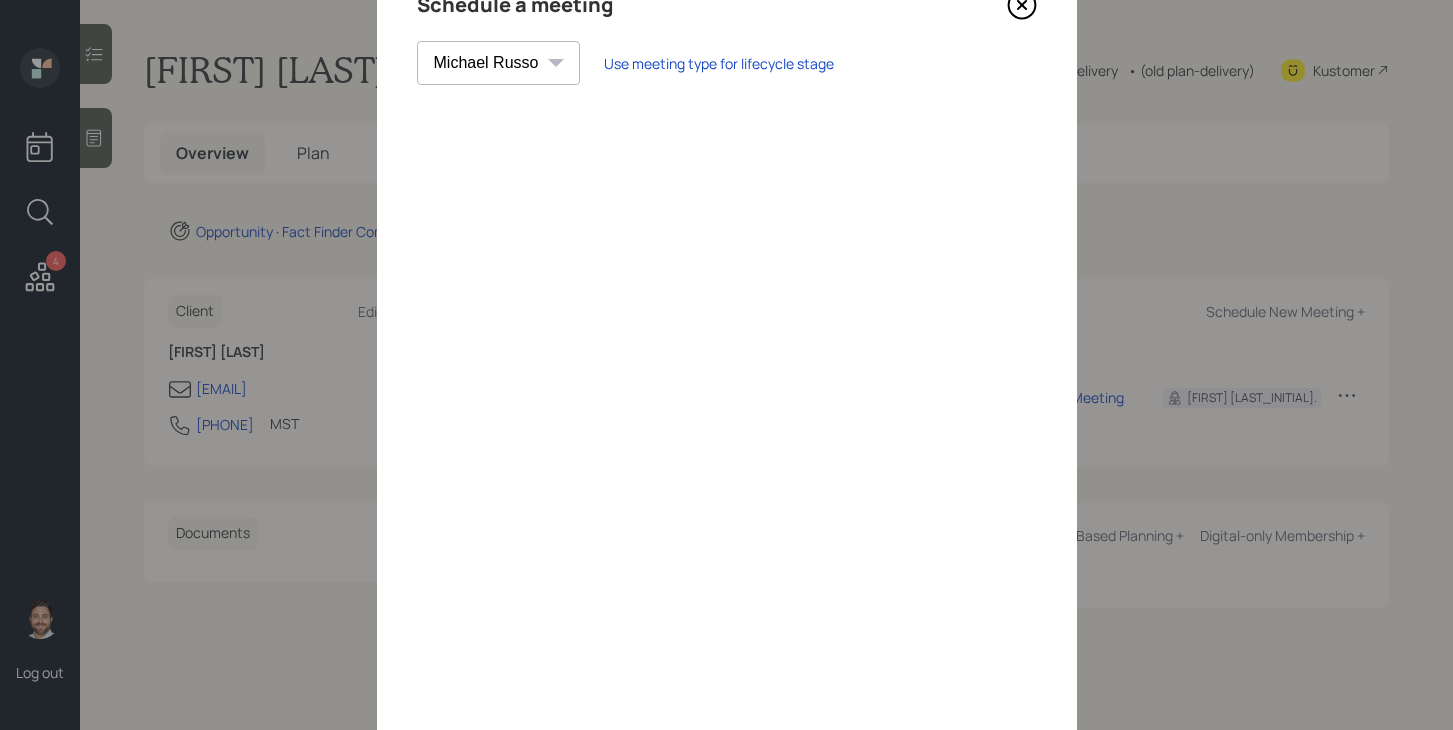 scroll, scrollTop: 0, scrollLeft: 0, axis: both 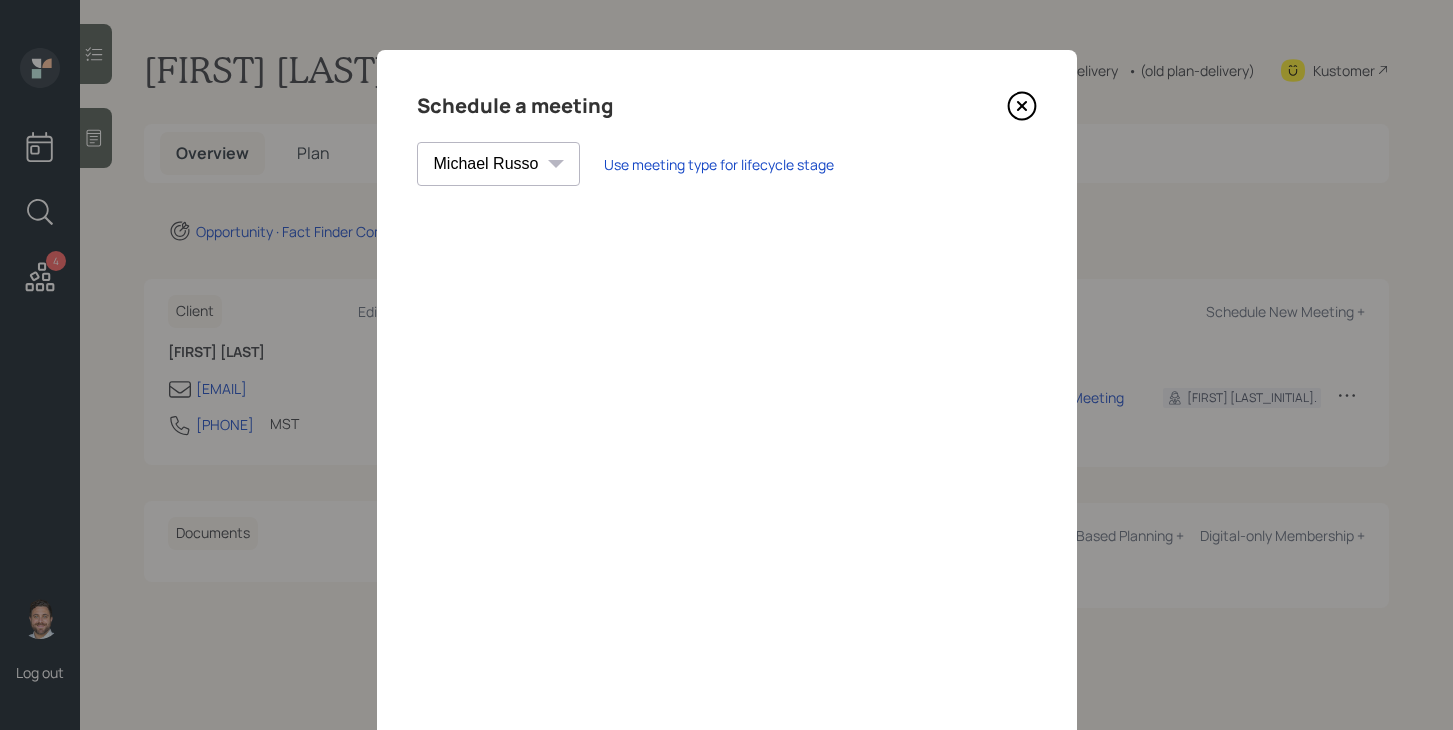 click 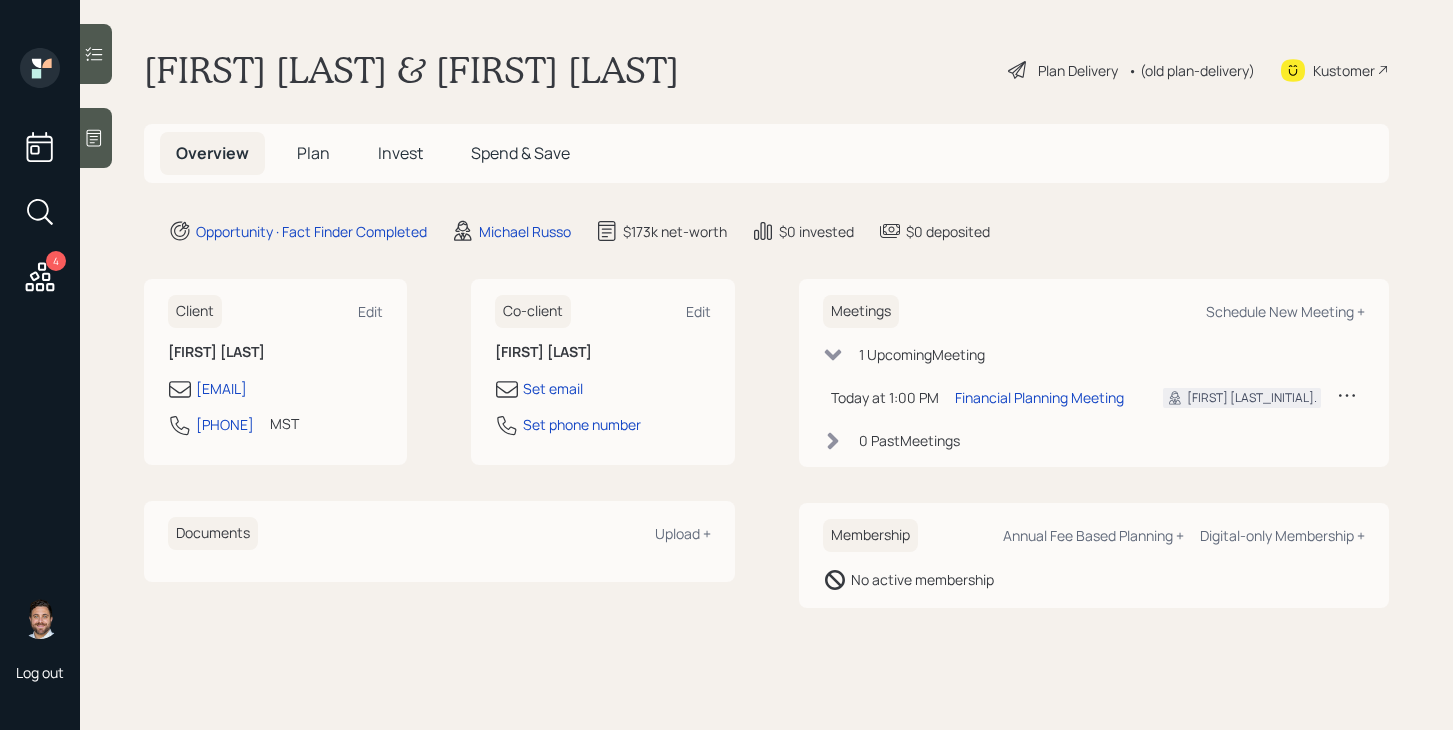 click on "Plan" at bounding box center (313, 153) 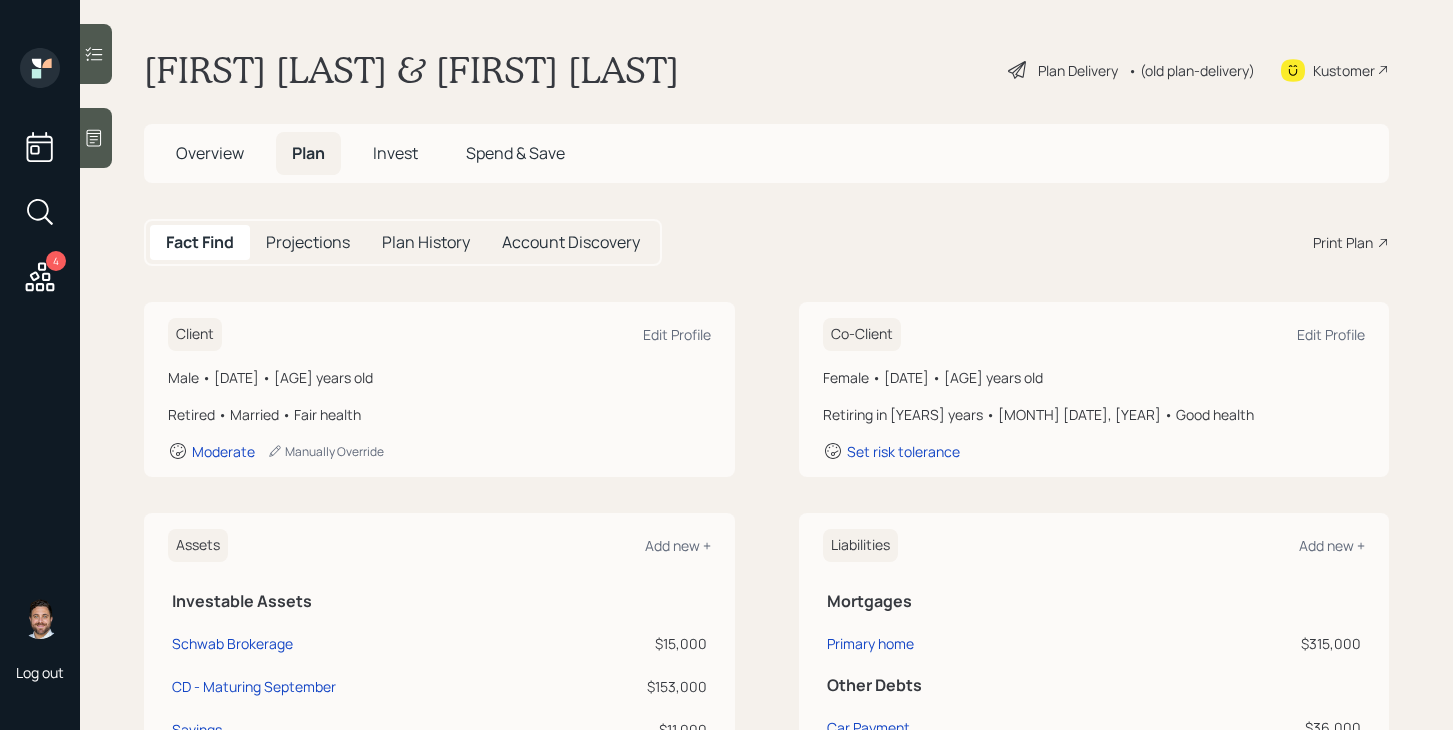 click on "Print Plan" at bounding box center [1343, 242] 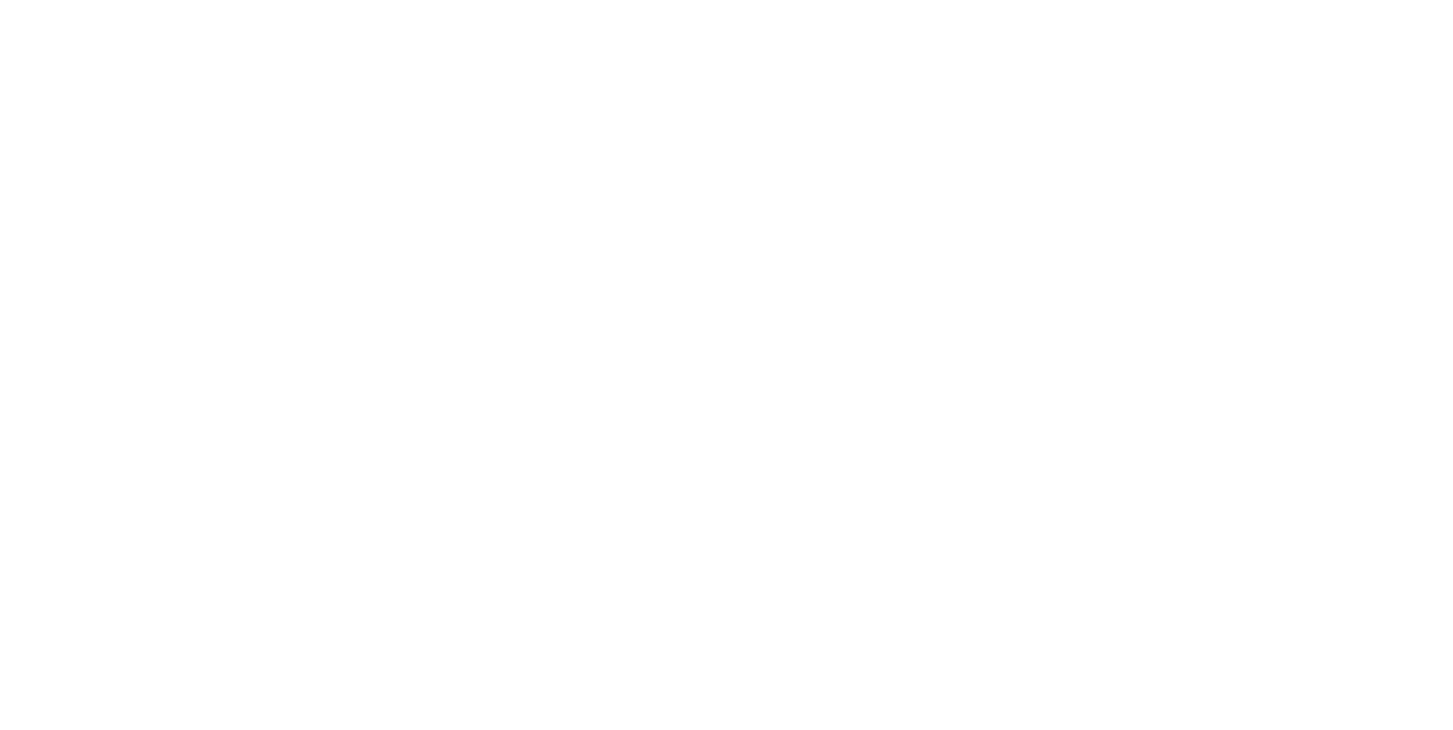 scroll, scrollTop: 0, scrollLeft: 0, axis: both 